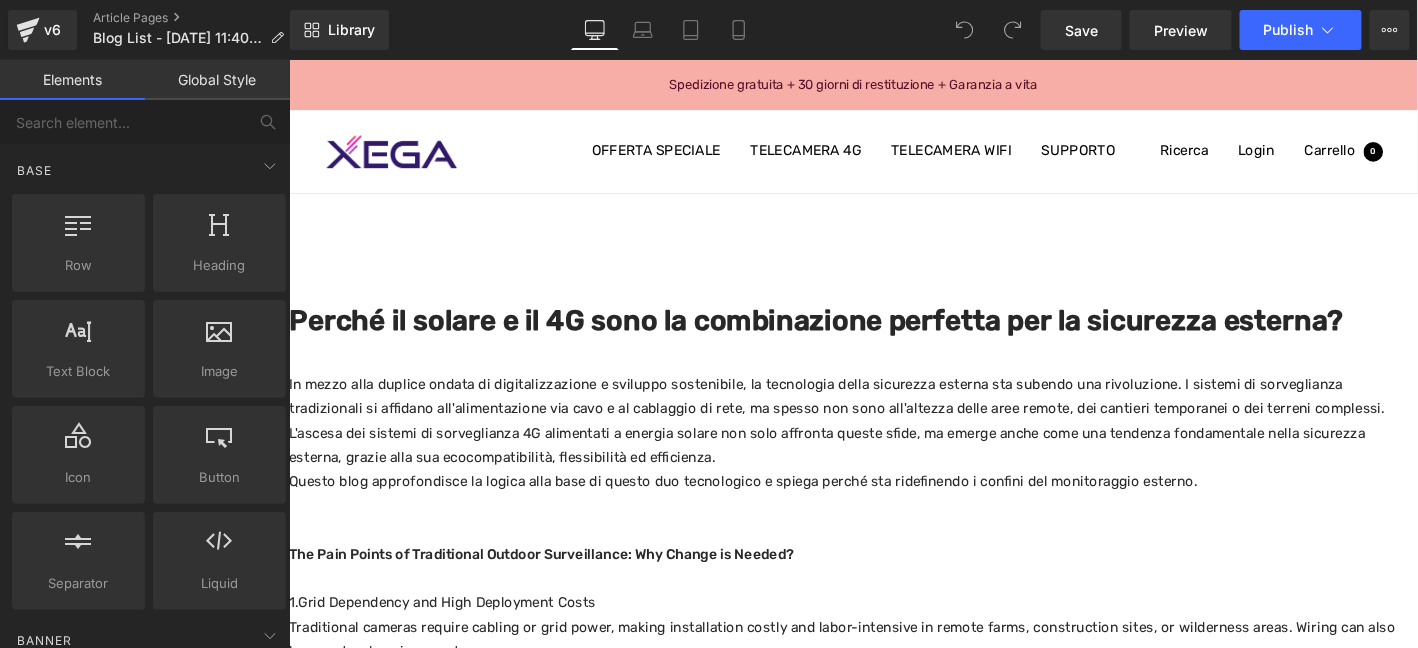 scroll, scrollTop: 0, scrollLeft: 0, axis: both 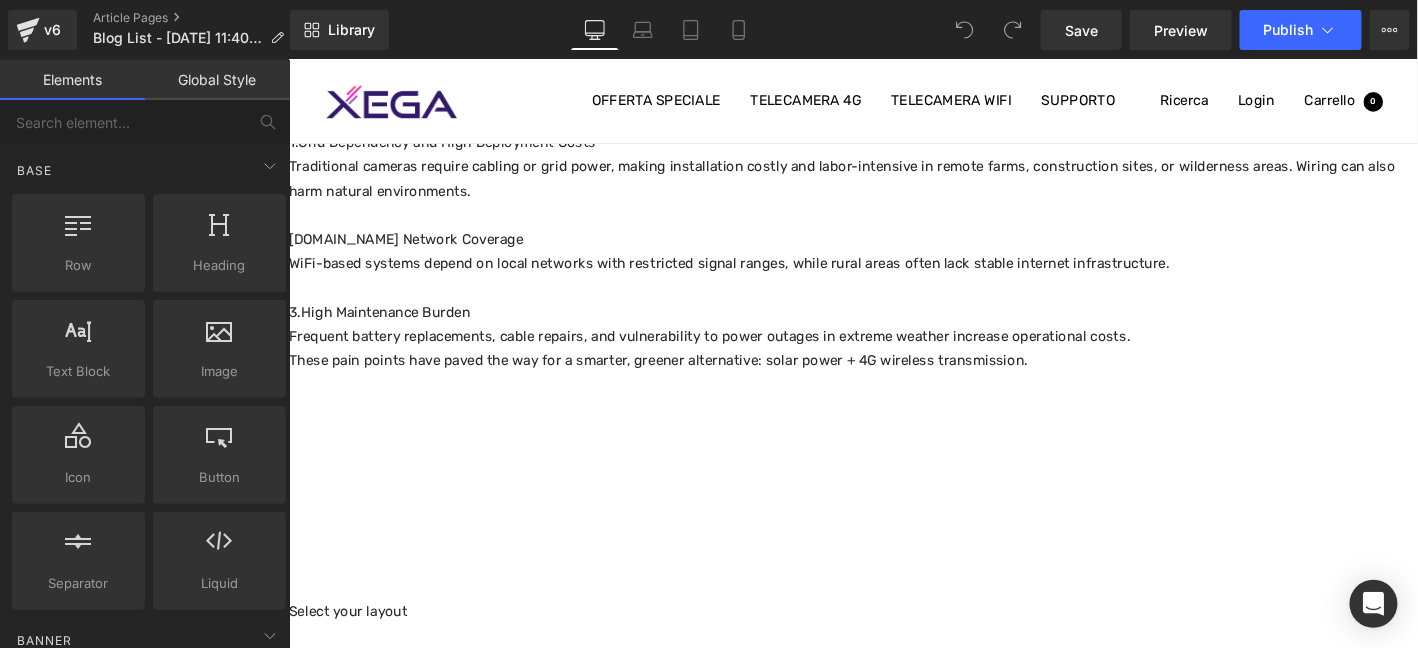 click on "Frequent battery replacements, cable repairs, and vulnerability to power outages in extreme weather increase operational costs." at bounding box center (893, 356) 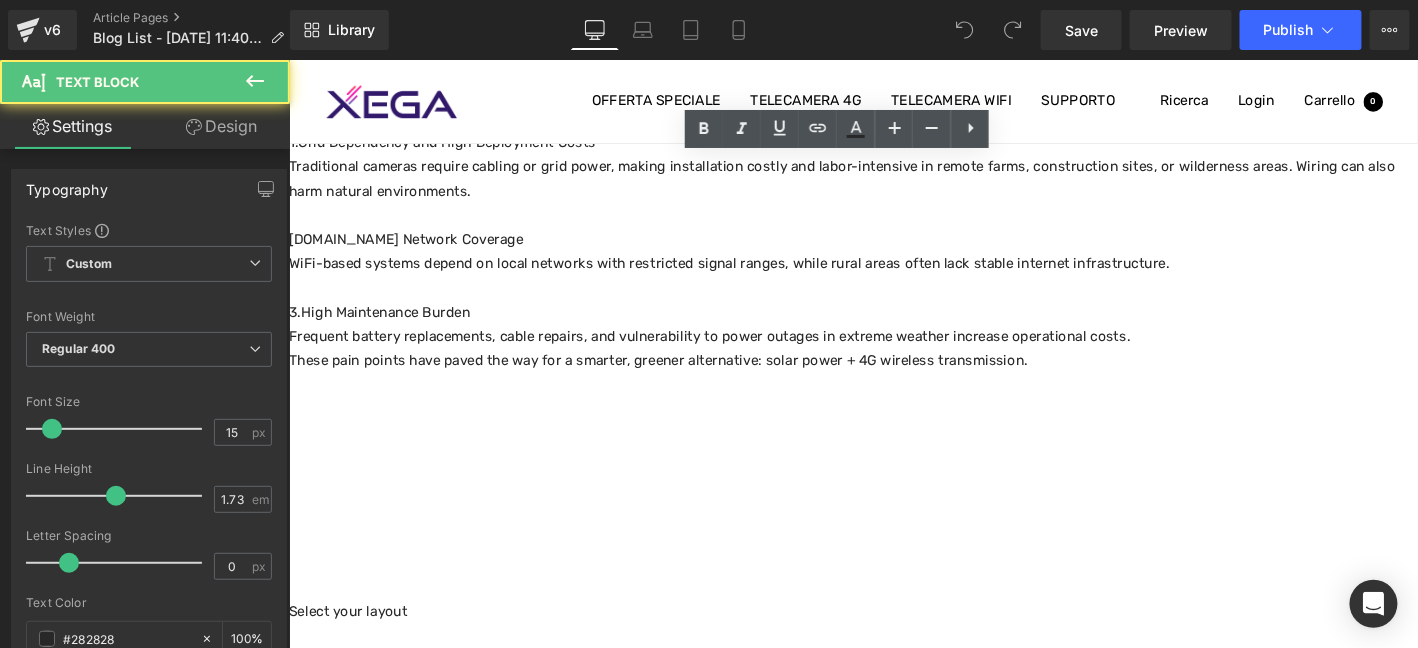 click on "These pain points have paved the way for a smarter, greener alternative: solar power + 4G wireless transmission." at bounding box center (893, 382) 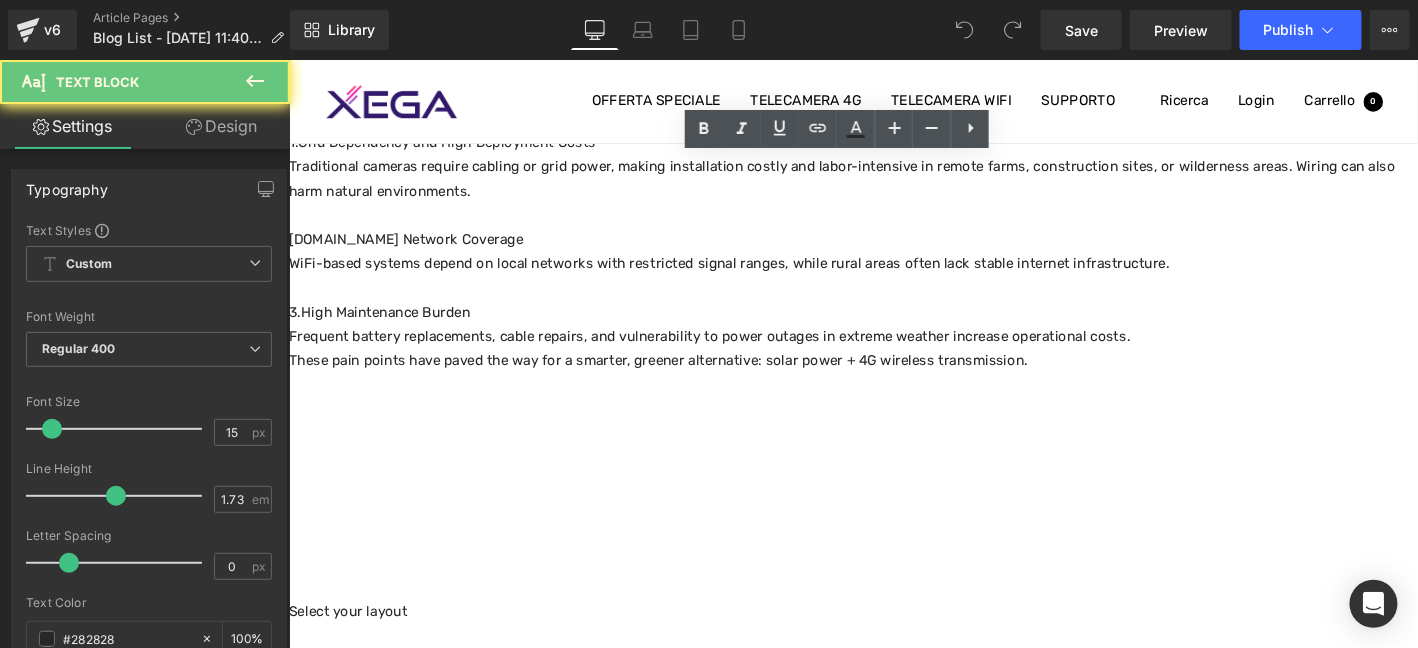 type 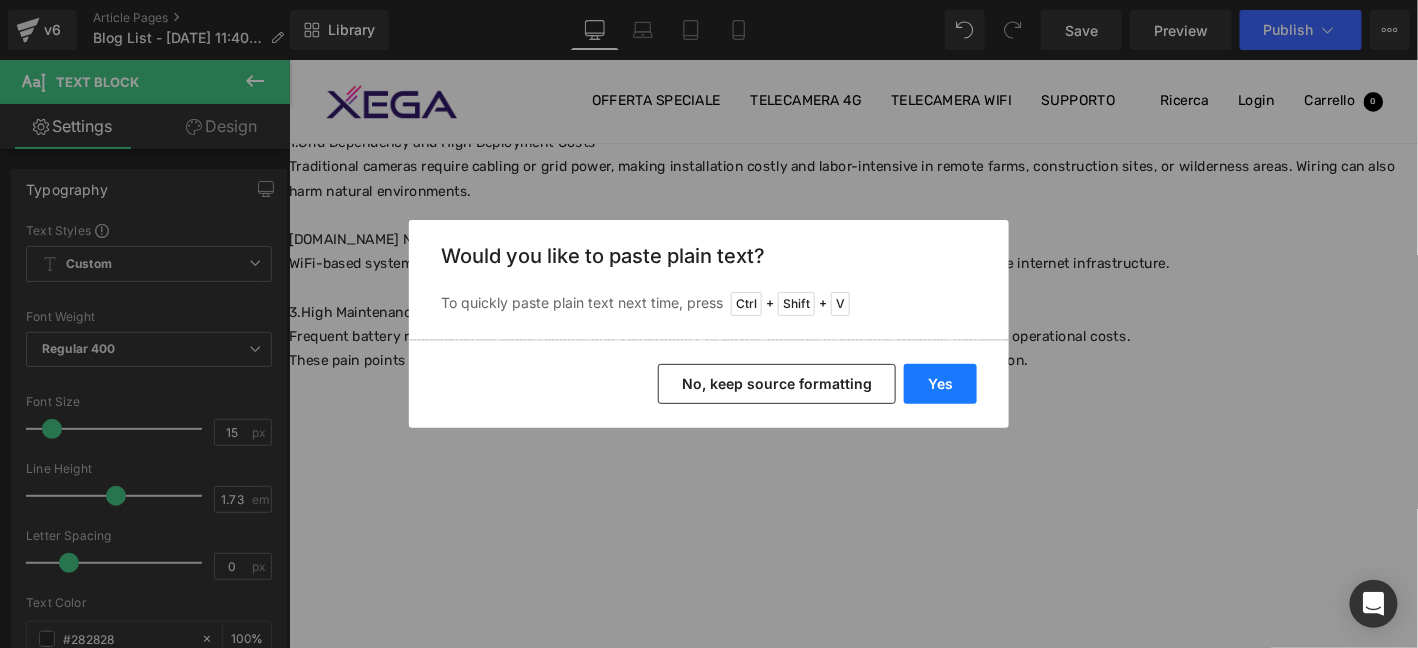 click on "Yes" at bounding box center [940, 384] 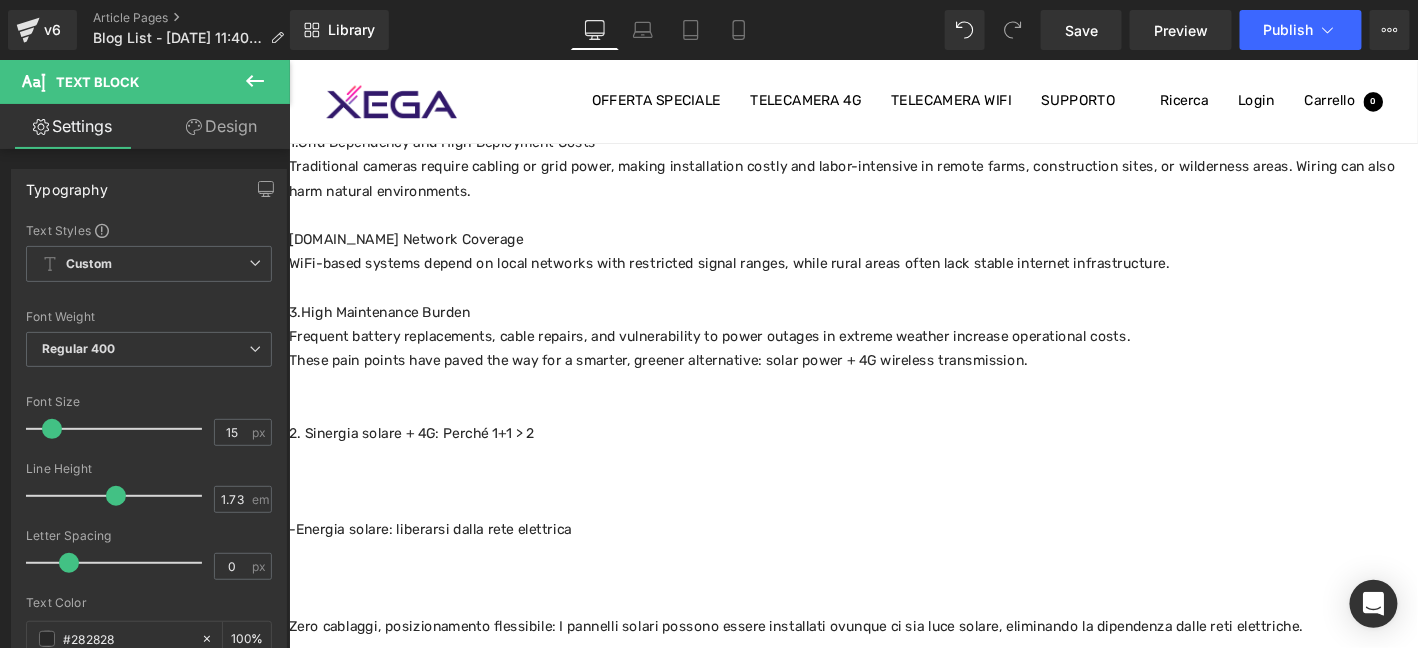 click at bounding box center (893, 485) 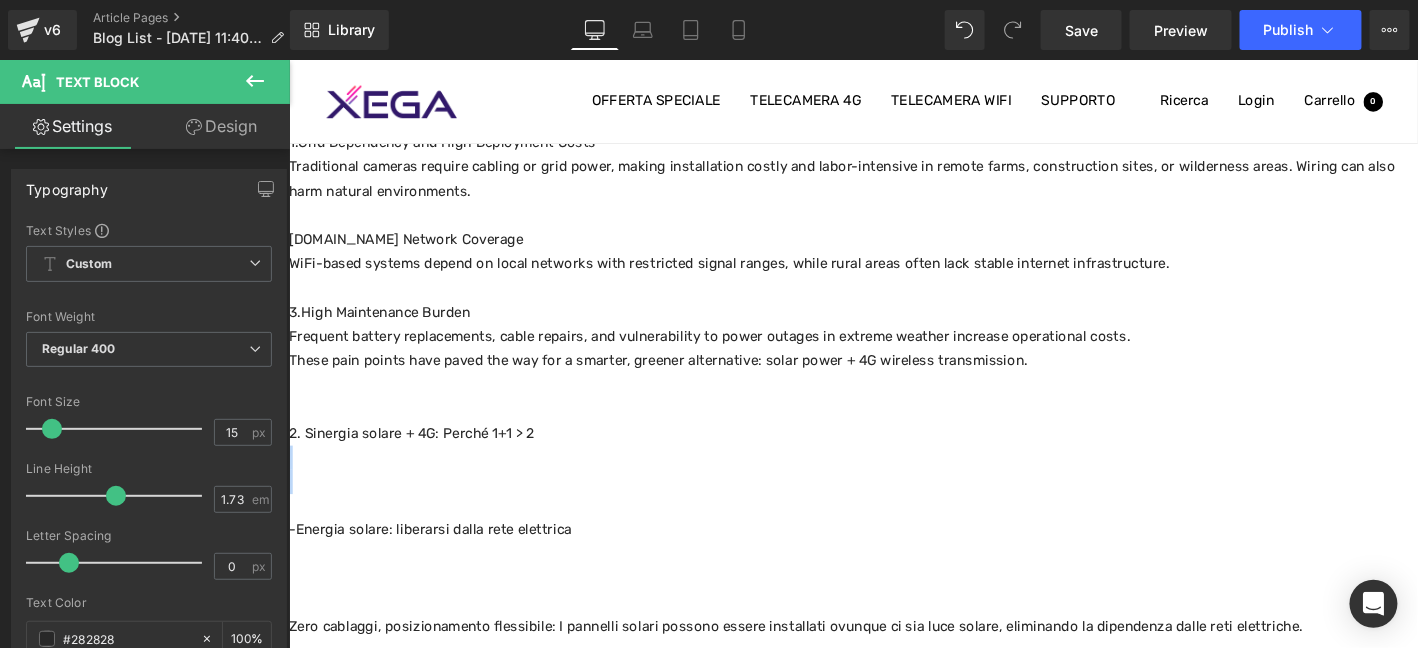 click at bounding box center [893, 485] 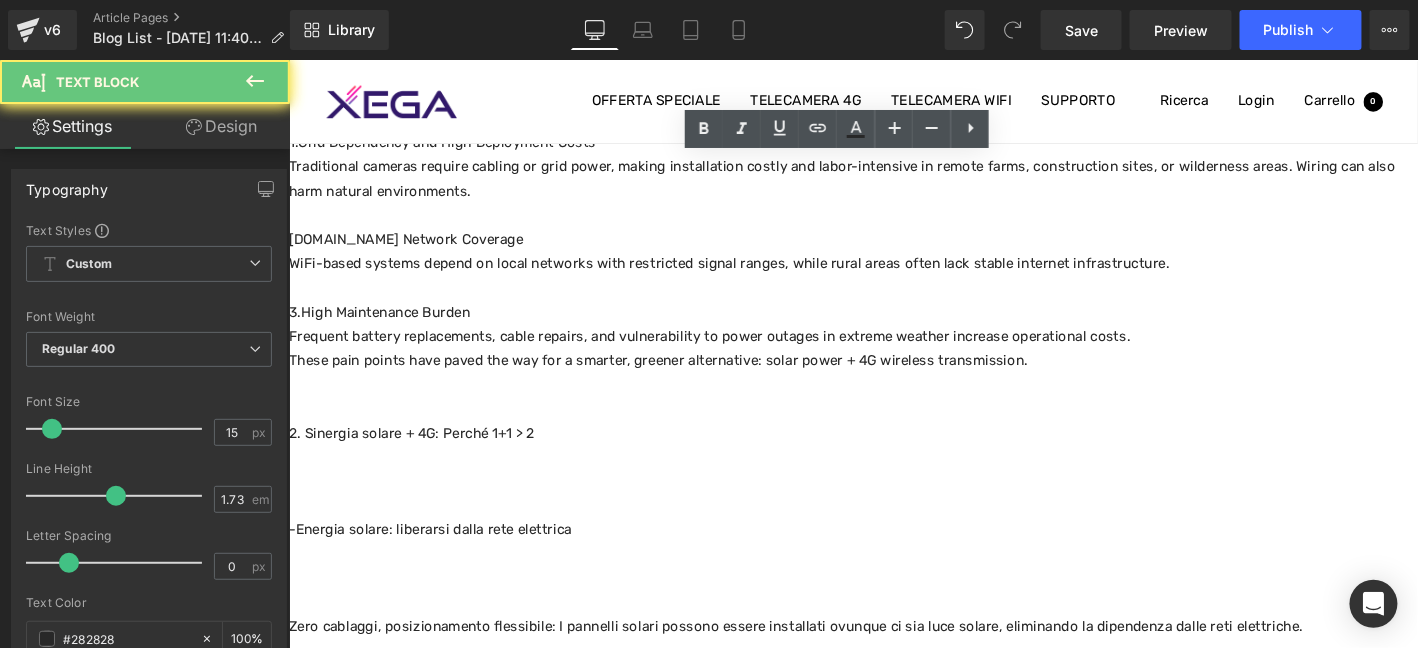 click on "2. Sinergia solare + 4G: Perché 1+1 > 2" at bounding box center (893, 460) 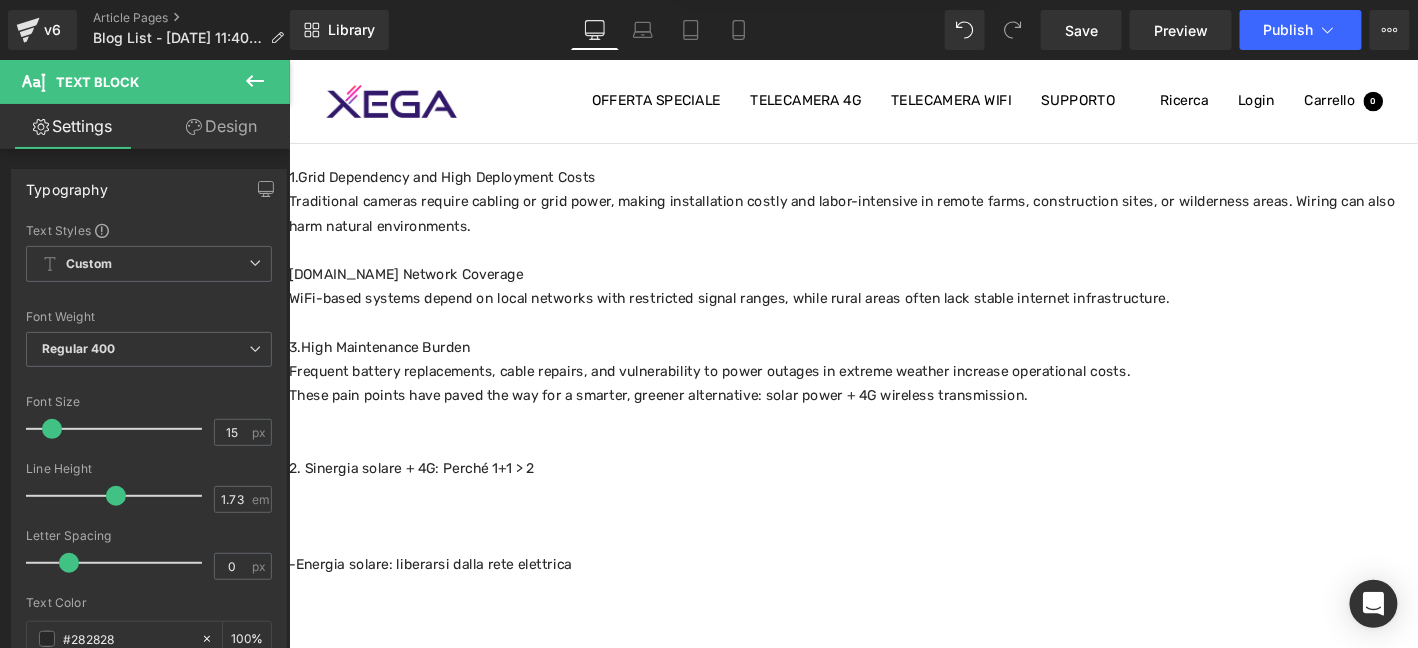 scroll, scrollTop: 466, scrollLeft: 0, axis: vertical 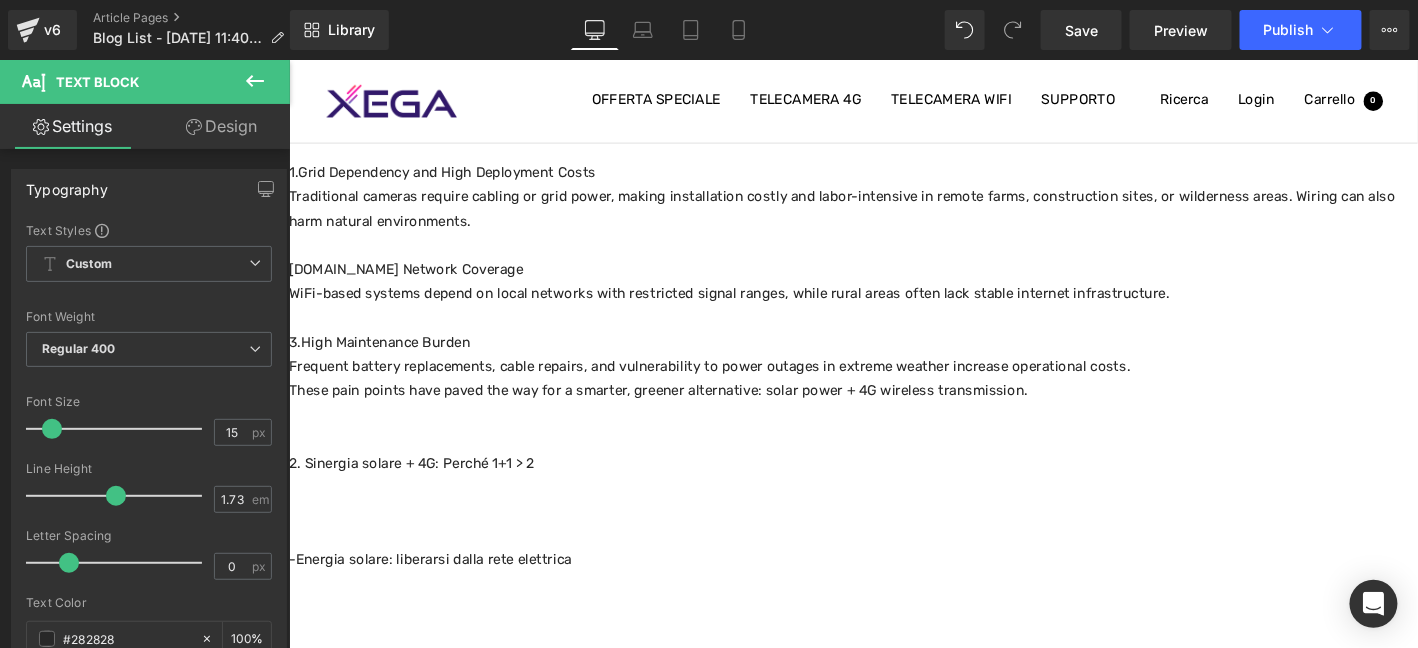 click at bounding box center (893, 544) 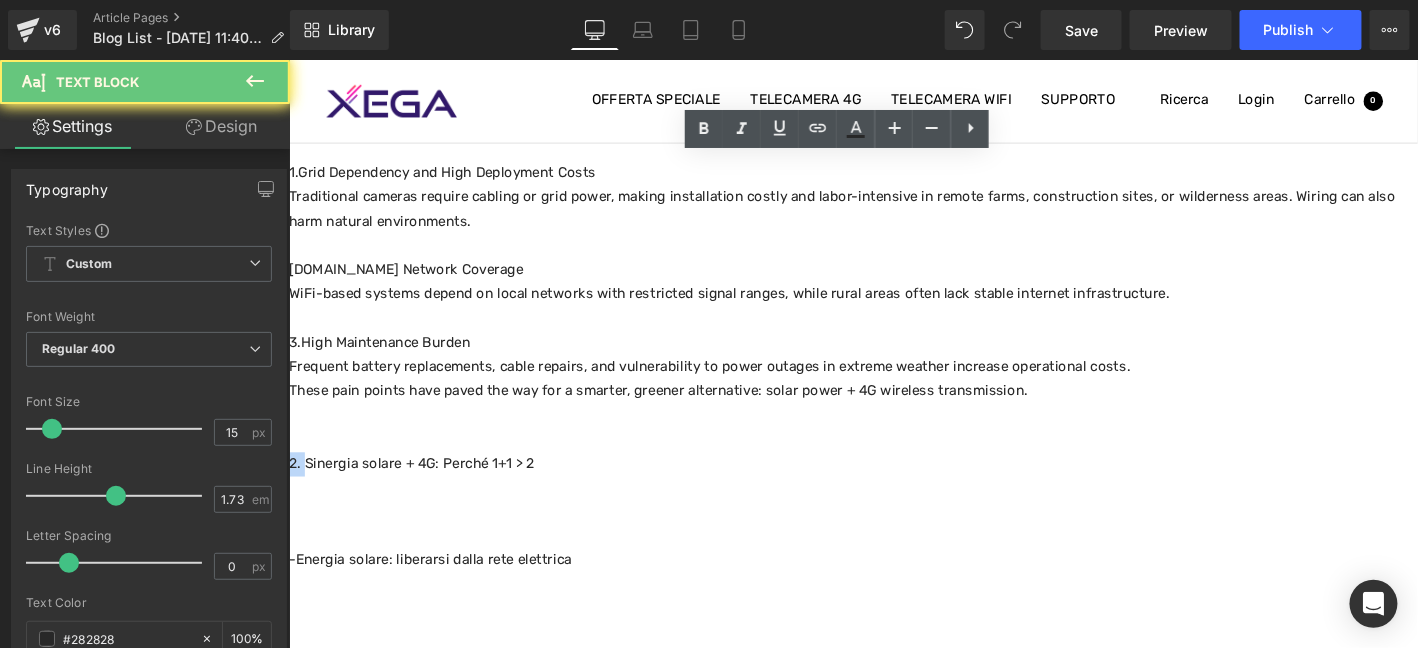 drag, startPoint x: 318, startPoint y: 491, endPoint x: 306, endPoint y: 491, distance: 12 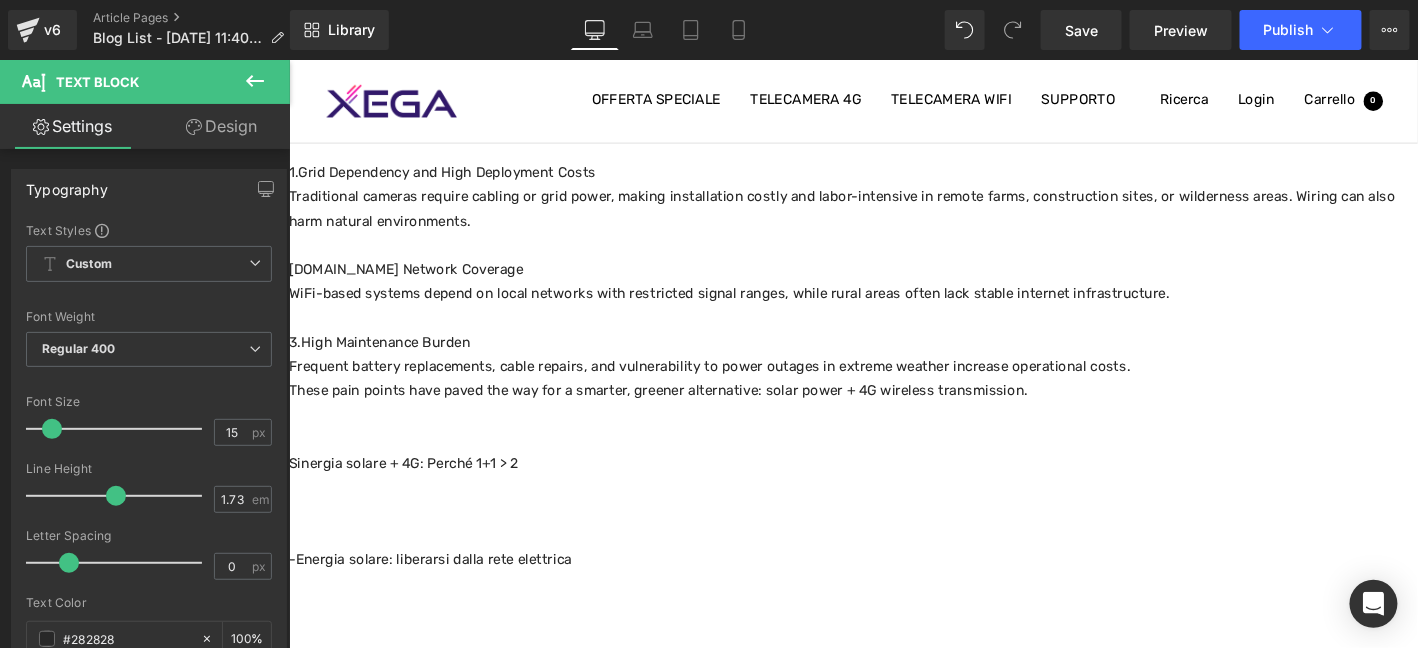 click on "Sinergia solare + 4G: Perché 1+1 > 2" at bounding box center (893, 493) 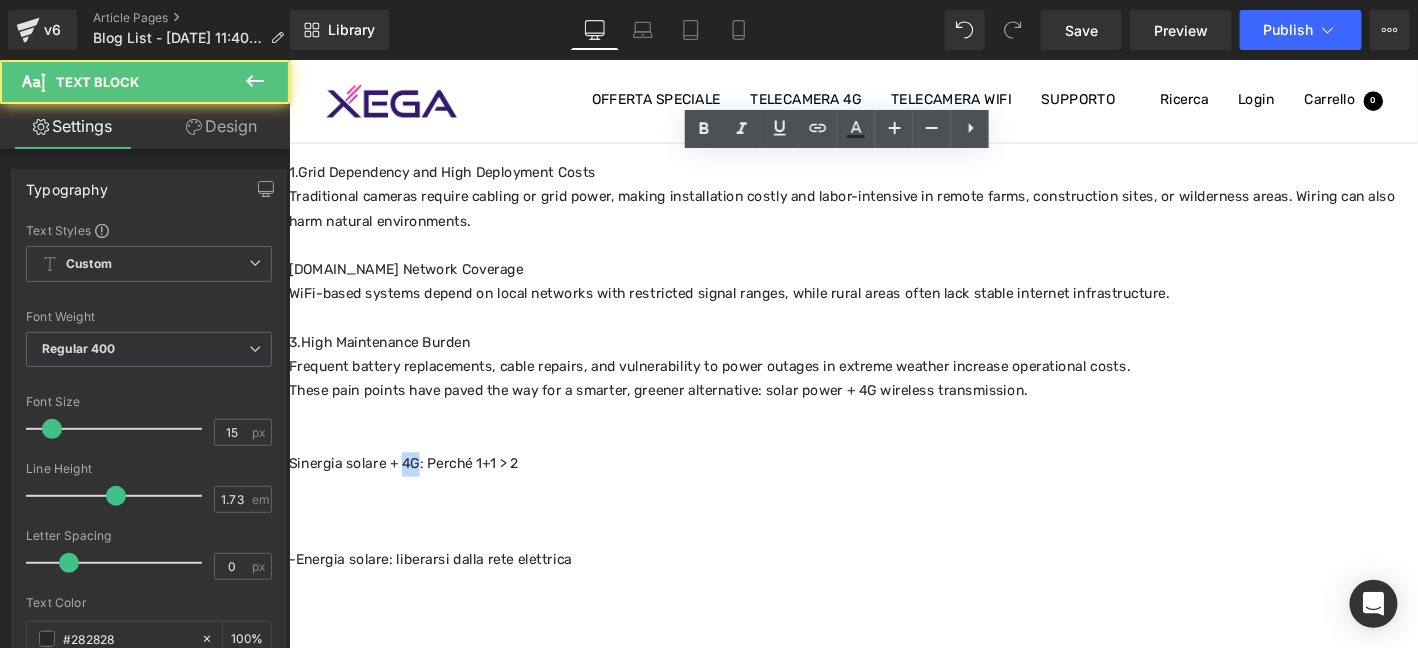 click on "Sinergia solare + 4G: Perché 1+1 > 2" at bounding box center [893, 493] 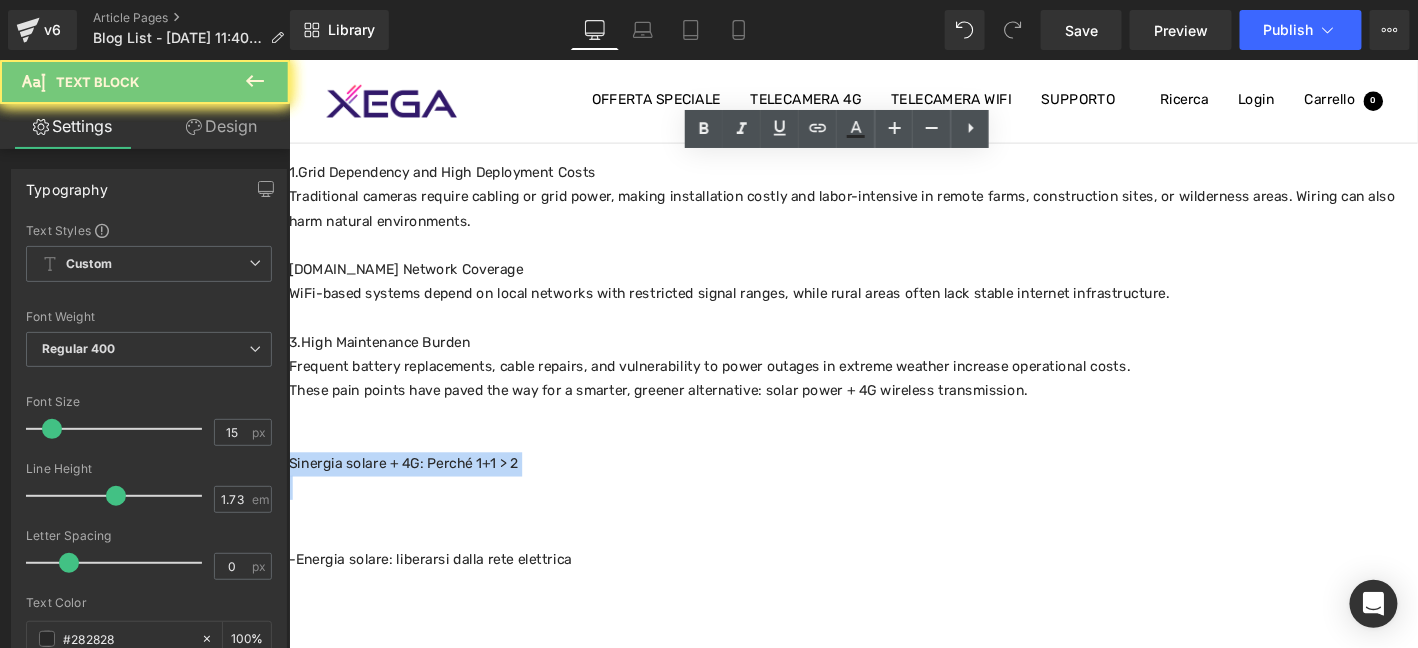 click on "Sinergia solare + 4G: Perché 1+1 > 2" at bounding box center (893, 493) 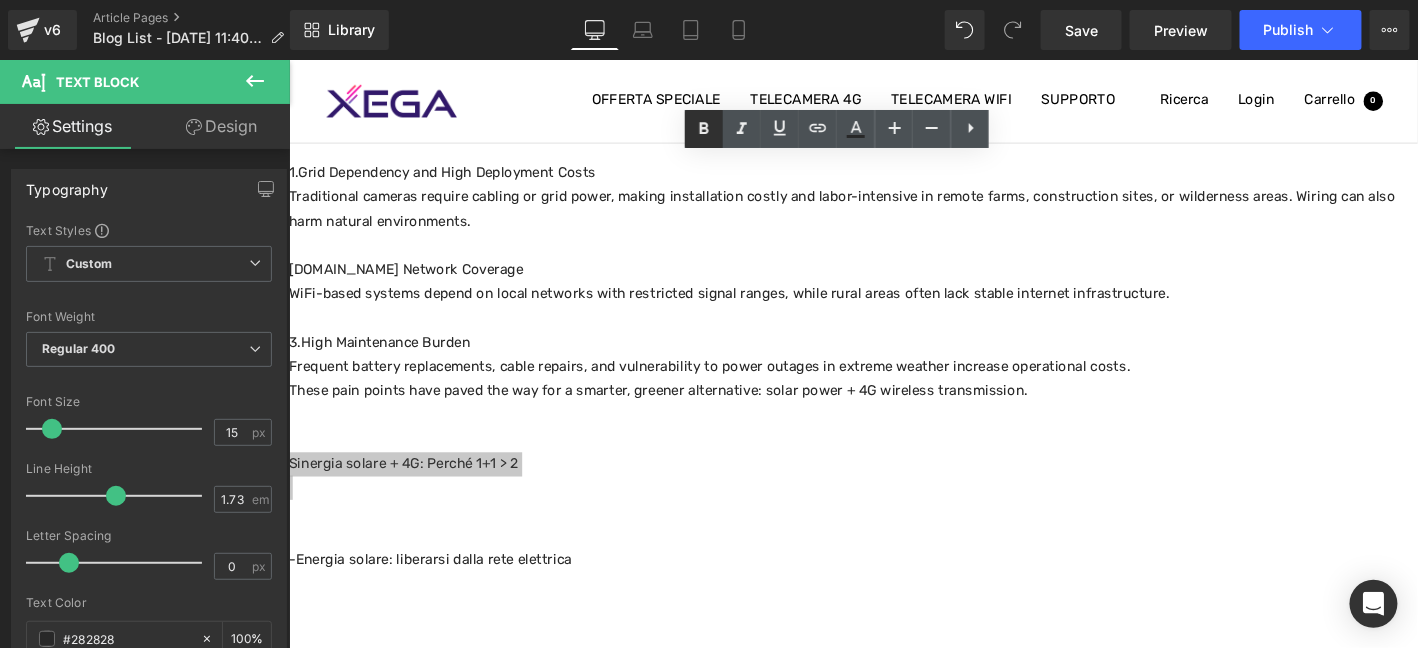 click 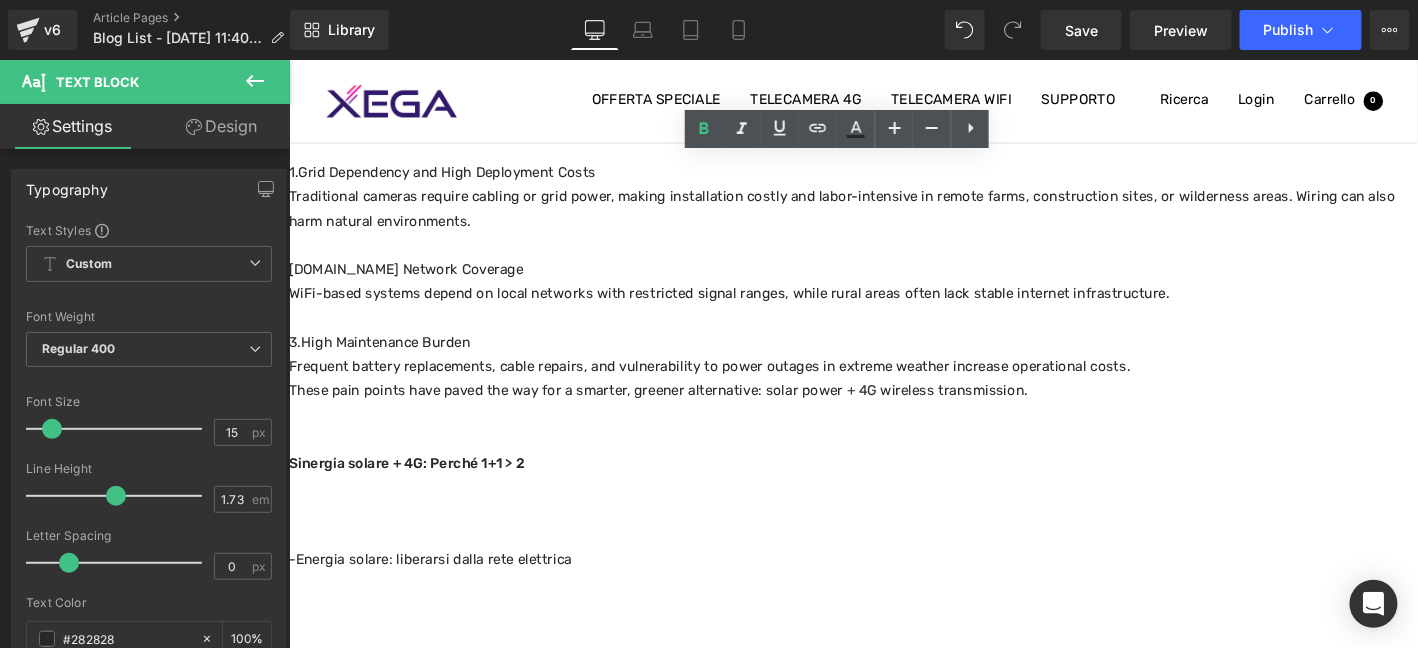 click on "Sinergia solare + 4G: Perché 1+1 > 2" at bounding box center (893, 493) 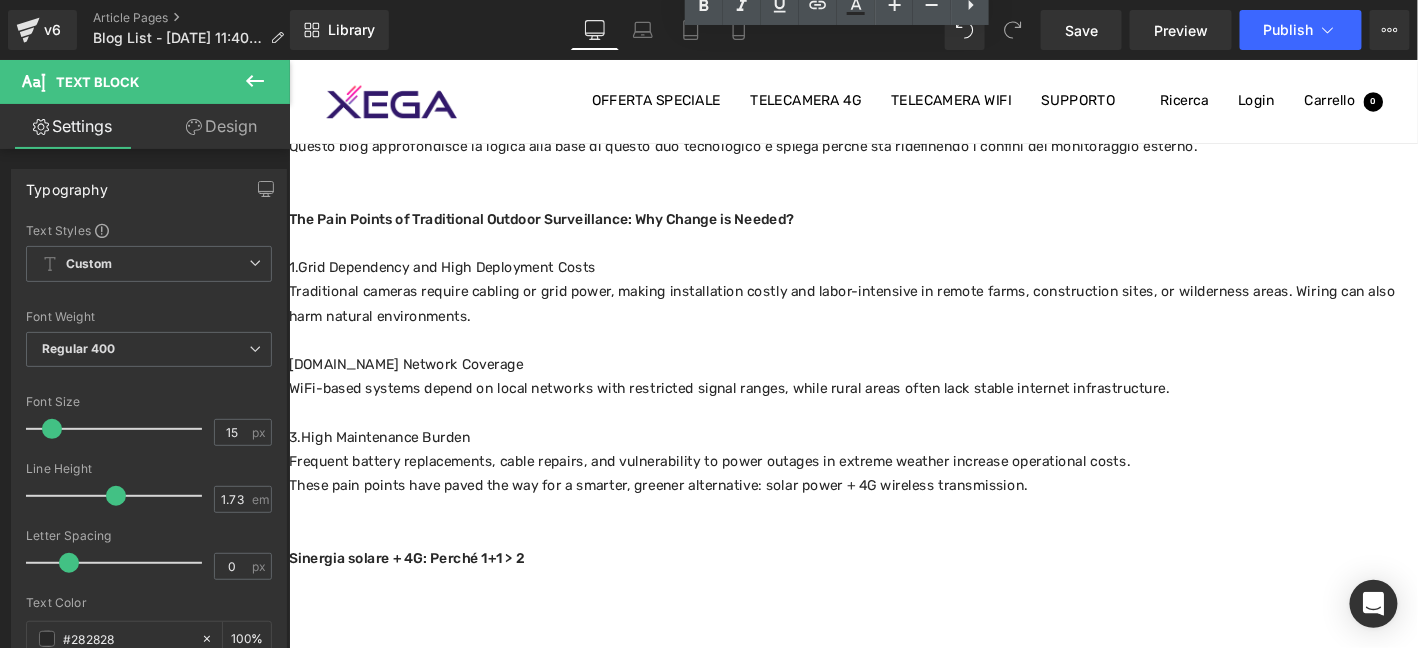 scroll, scrollTop: 367, scrollLeft: 0, axis: vertical 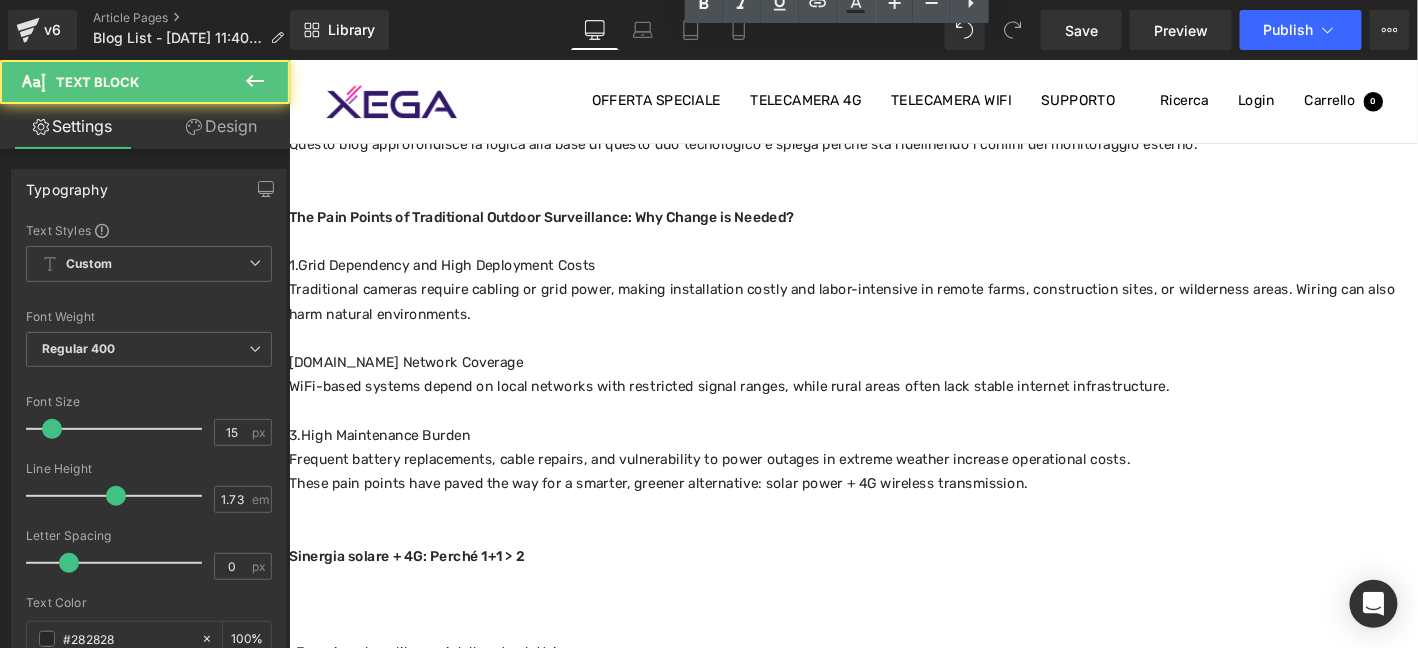 click on "These pain points have paved the way for a smarter, greener alternative: solar power + 4G wireless transmission." at bounding box center [893, 514] 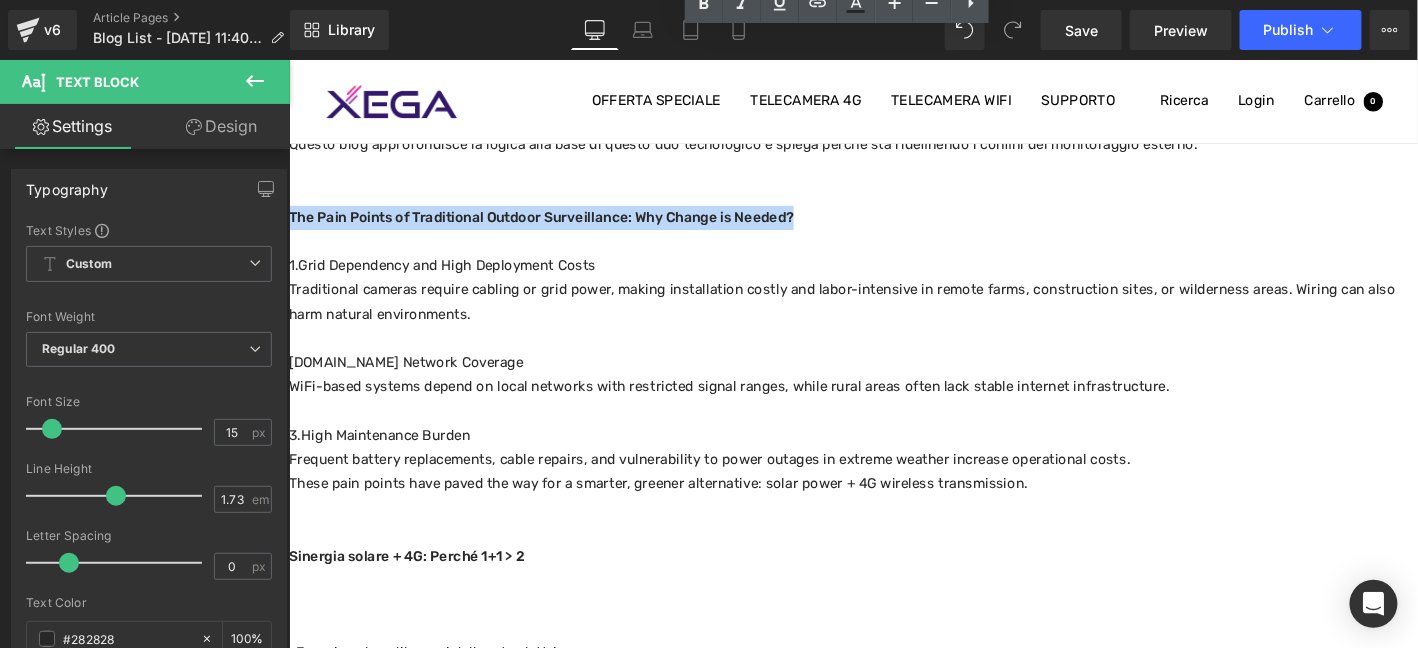 drag, startPoint x: 305, startPoint y: 224, endPoint x: 886, endPoint y: 229, distance: 581.0215 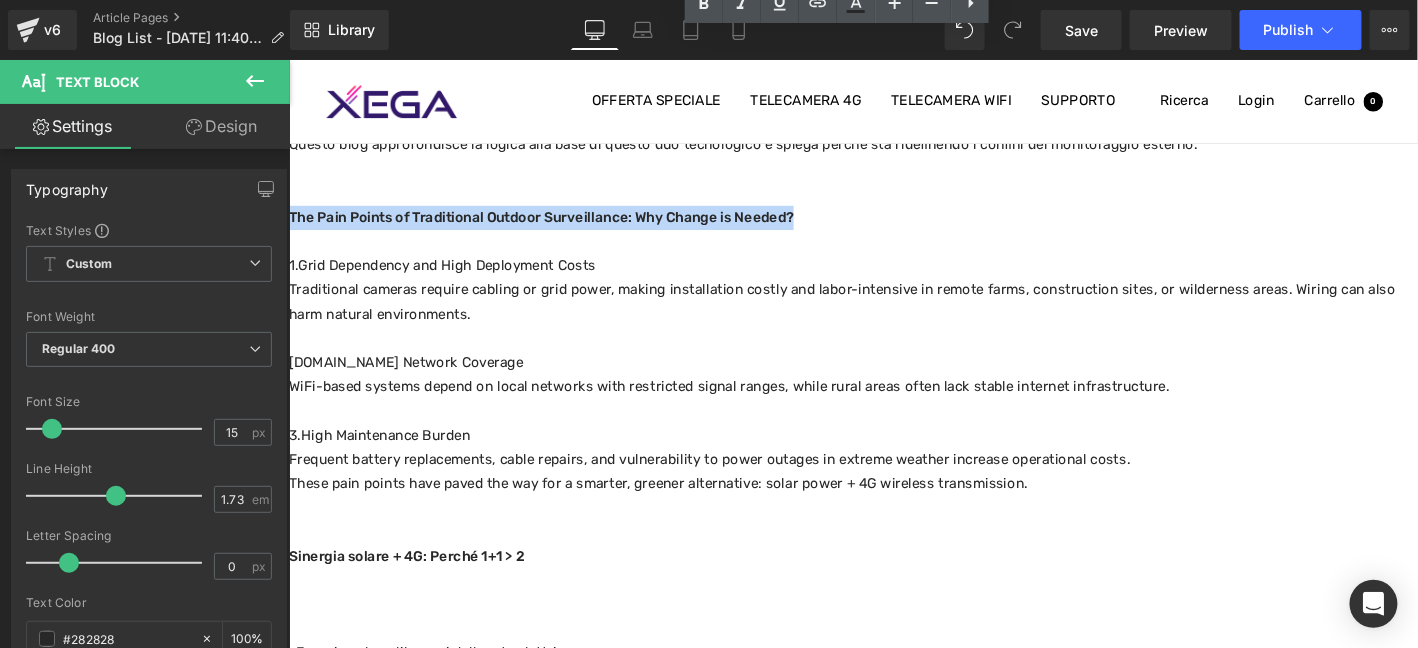 click on "The Pain Points of Traditional Outdoor Surveillance: Why Change is Needed?" at bounding box center (893, 228) 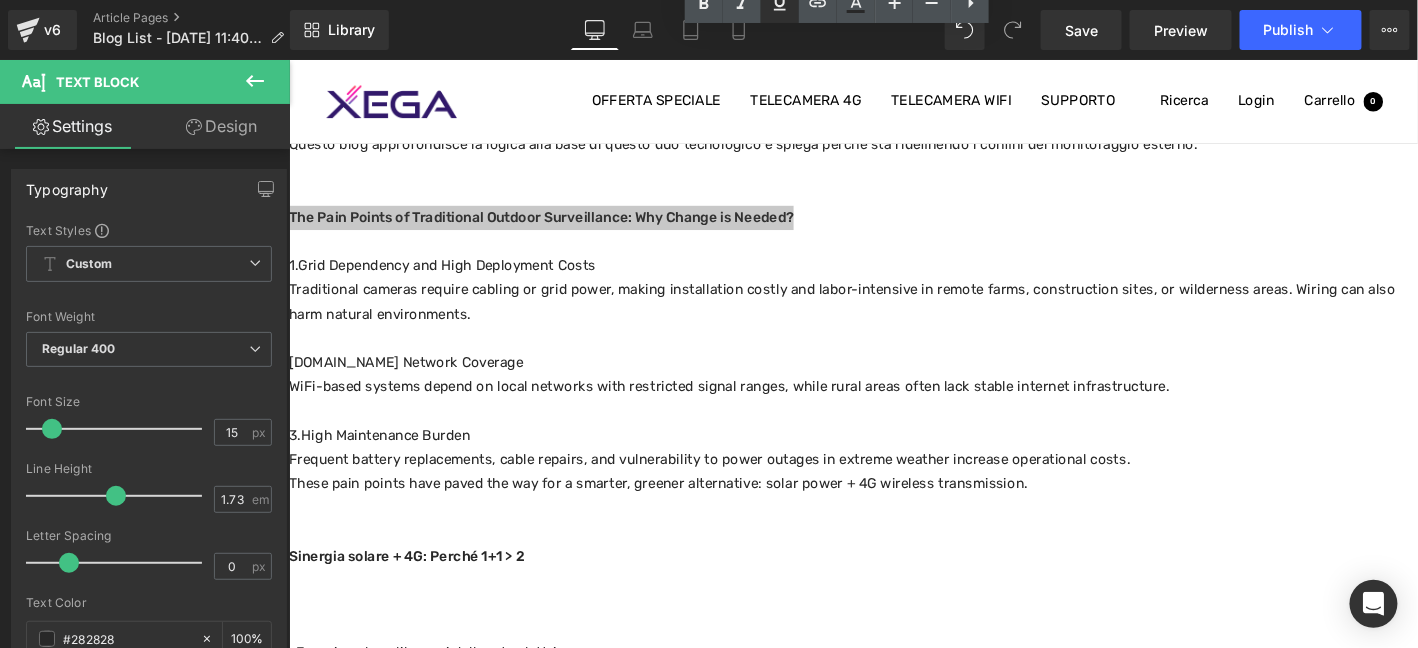 click 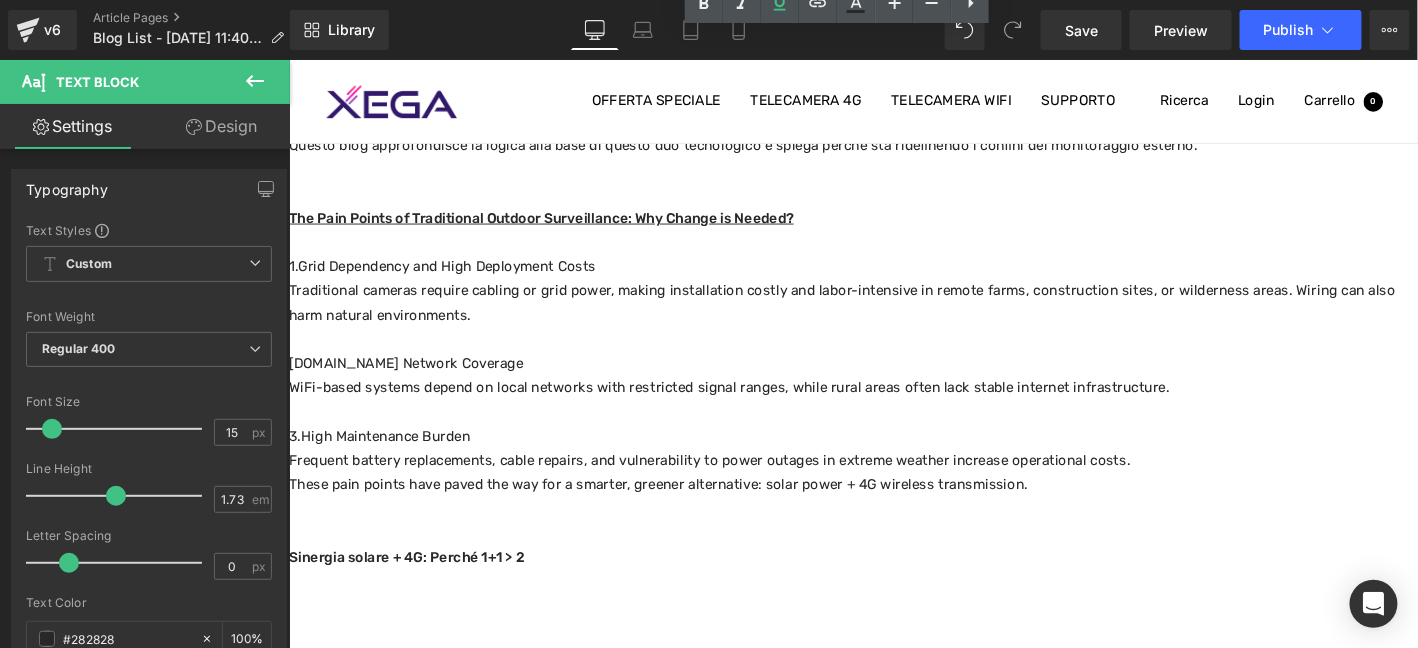 click on "Traditional cameras require cabling or grid power, making installation costly and labor-intensive in remote farms, construction sites, or wilderness areas. Wiring can also harm natural environments." at bounding box center (893, 320) 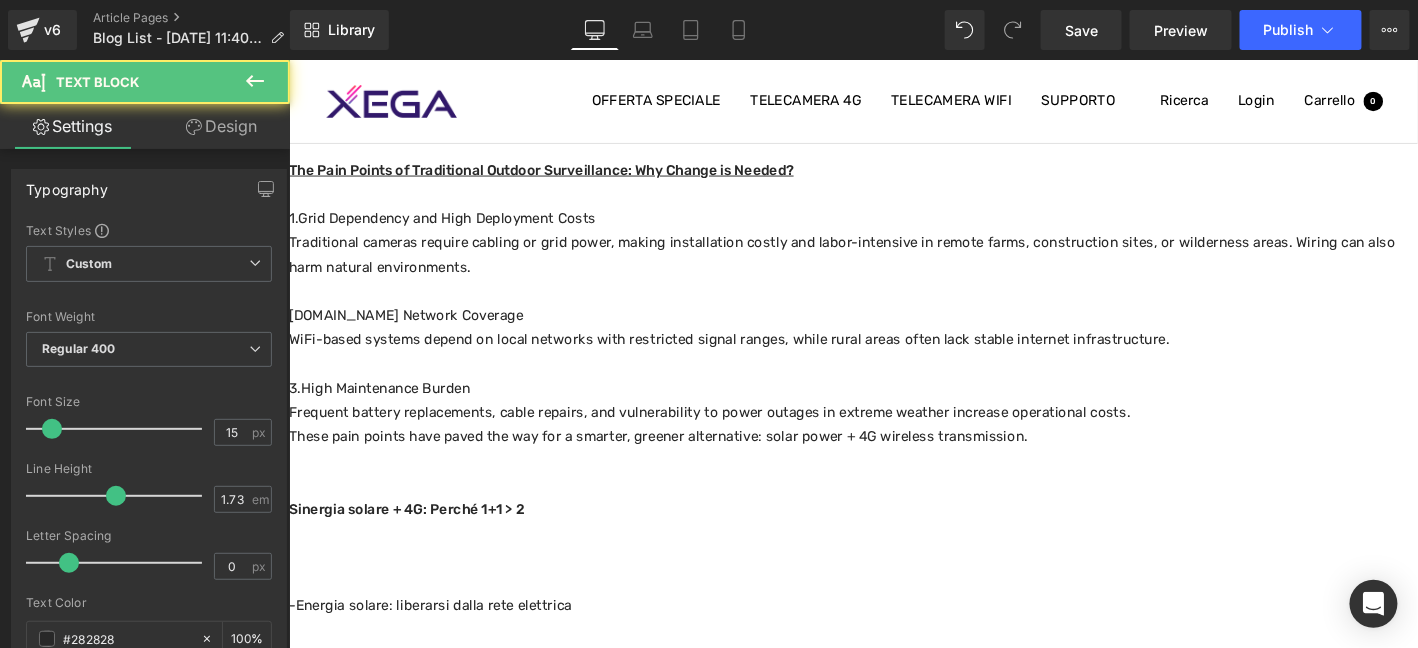 scroll, scrollTop: 432, scrollLeft: 0, axis: vertical 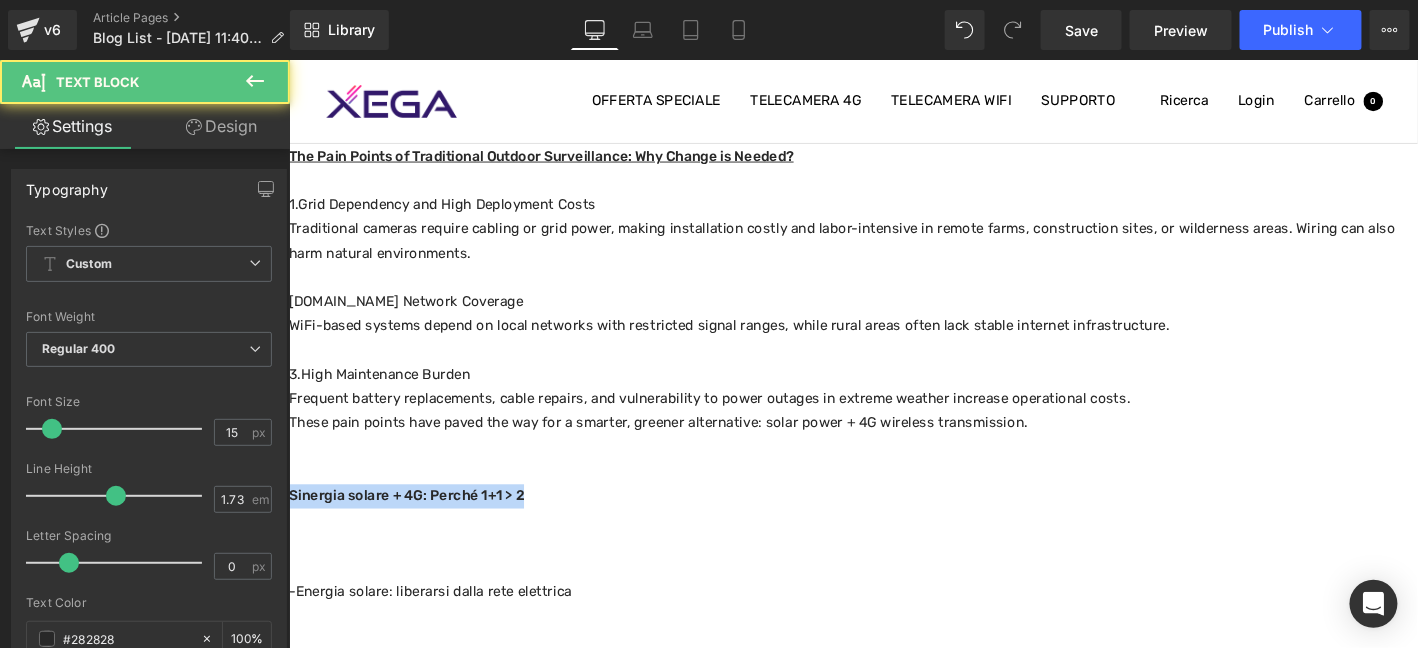 drag, startPoint x: 596, startPoint y: 519, endPoint x: 284, endPoint y: 518, distance: 312.00162 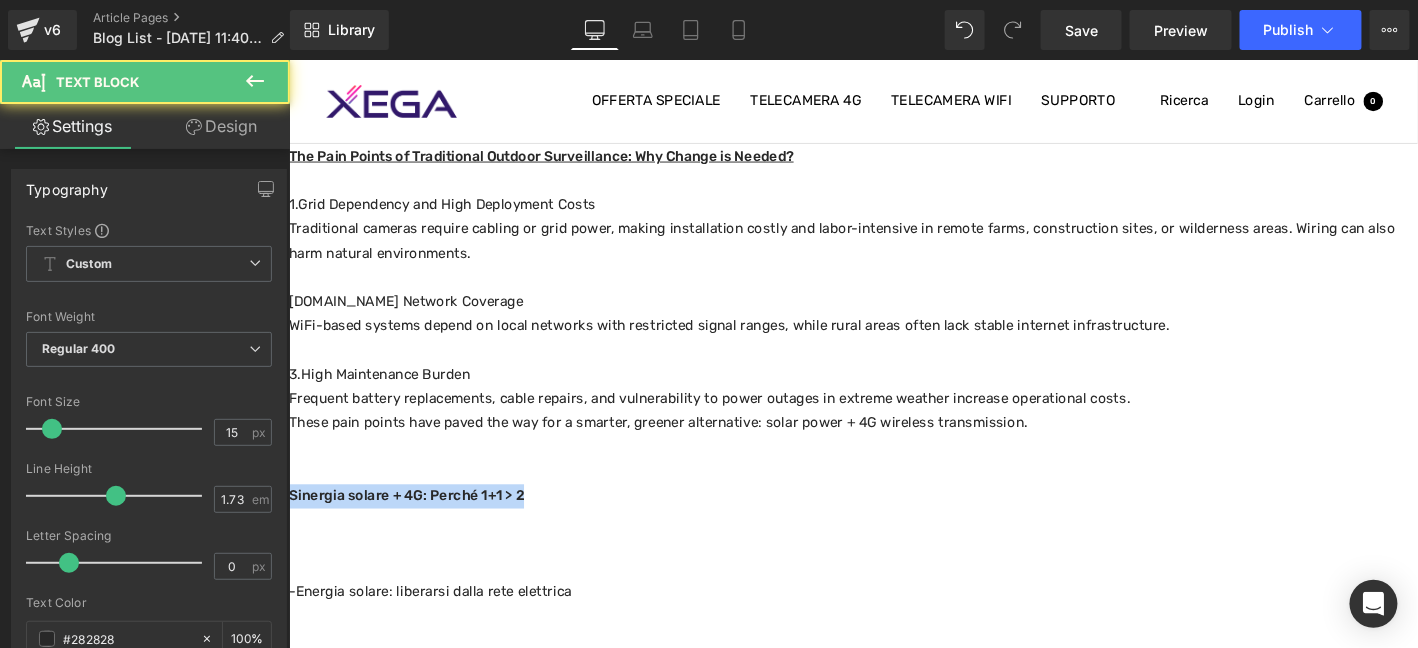 click on "Salta al contenuto
Spedizione gratuita + 30 giorni di restituzione + Garanzia a vita
OFFERTA SPECIALE
TELECAMERA 4G
TELECAMERA WIFI
SUPPORTO
Navigazione
我的商店
Newsletter
0
[GEOGRAPHIC_DATA]
Login
Carrello 0
Get 10% off Promotions, new products and sales. Directly to your inbox.
Sua e-mail
Iscriviti" at bounding box center [893, 922] 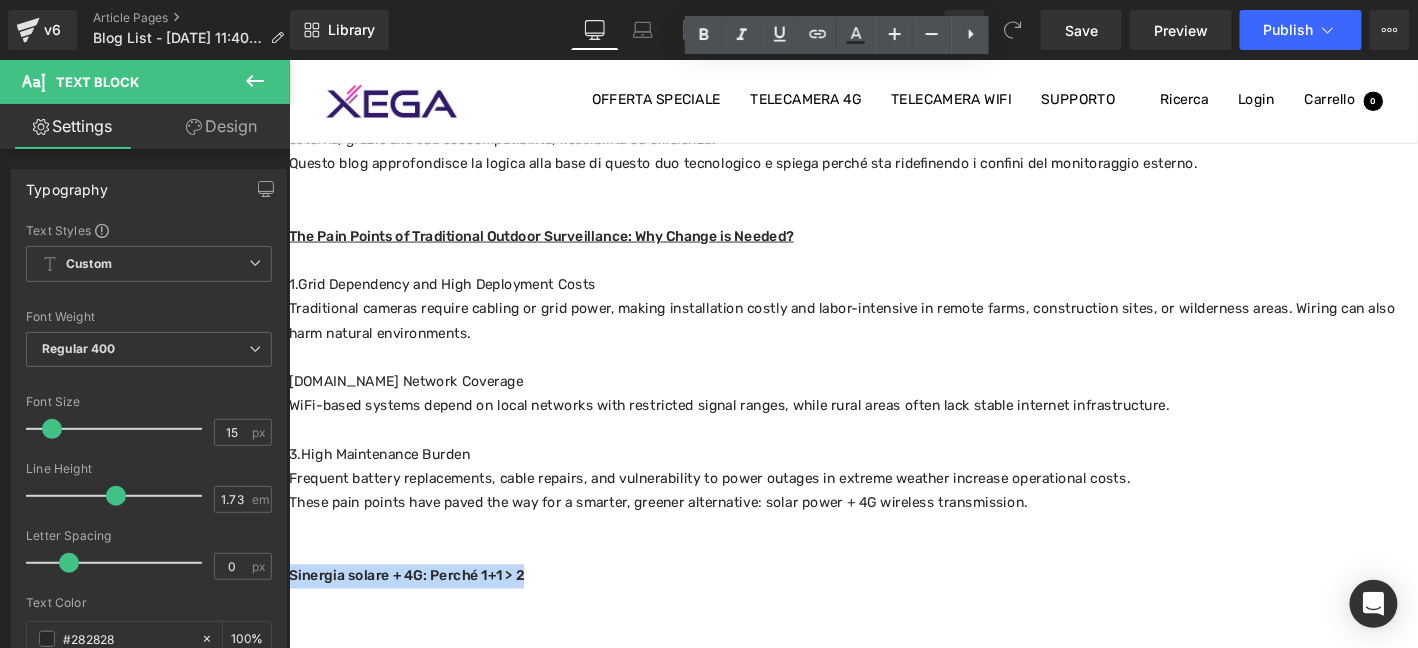 scroll, scrollTop: 332, scrollLeft: 0, axis: vertical 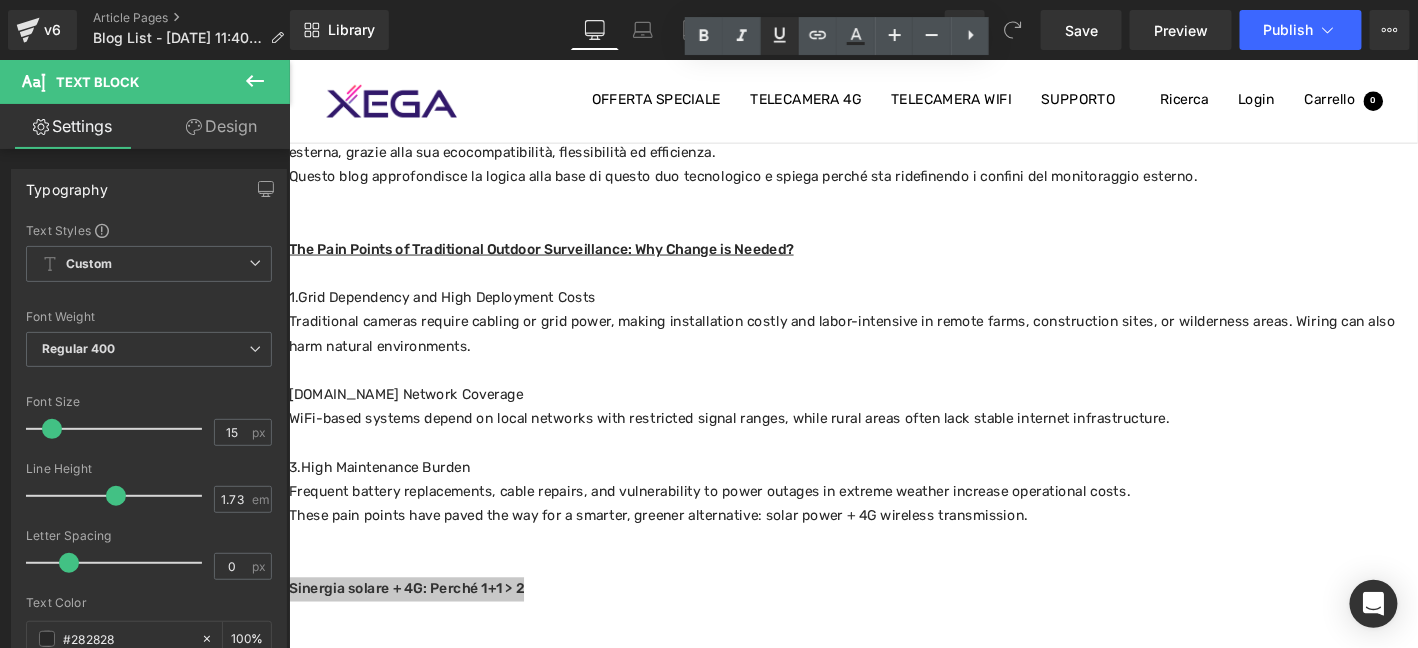 click 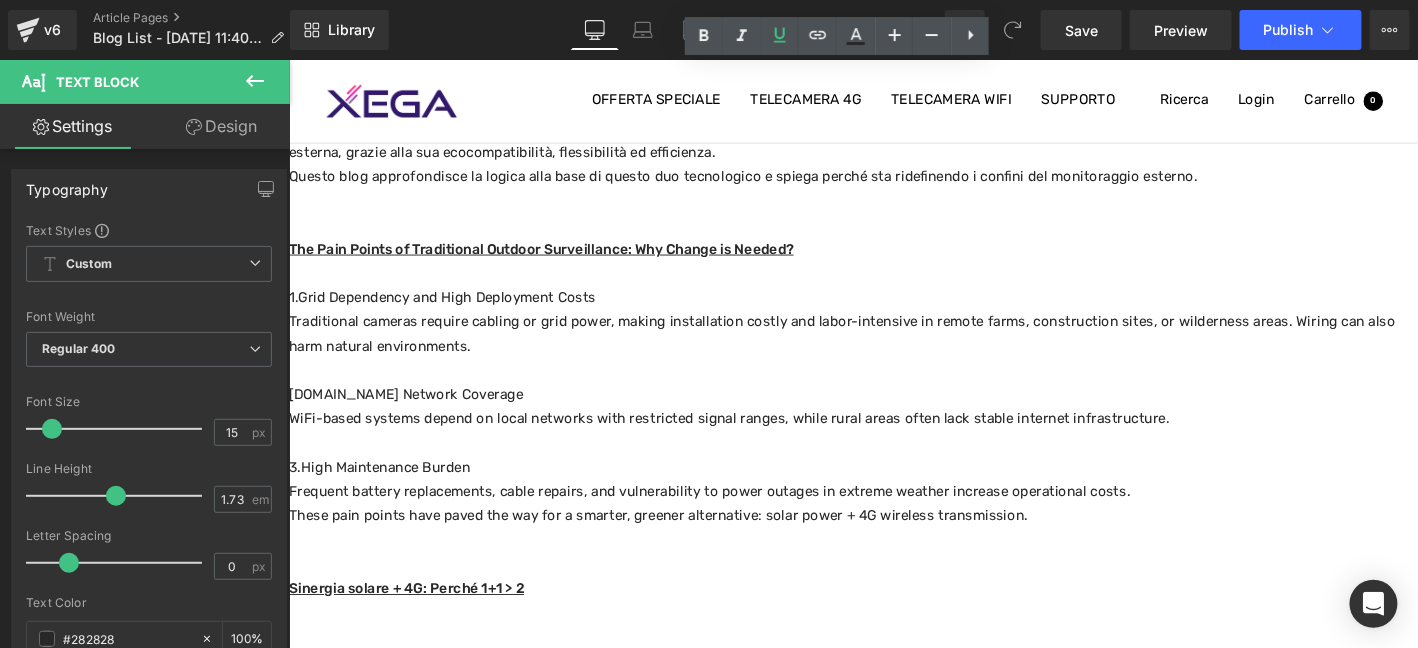 click on "[DOMAIN_NAME] Network Coverage" at bounding box center [893, 419] 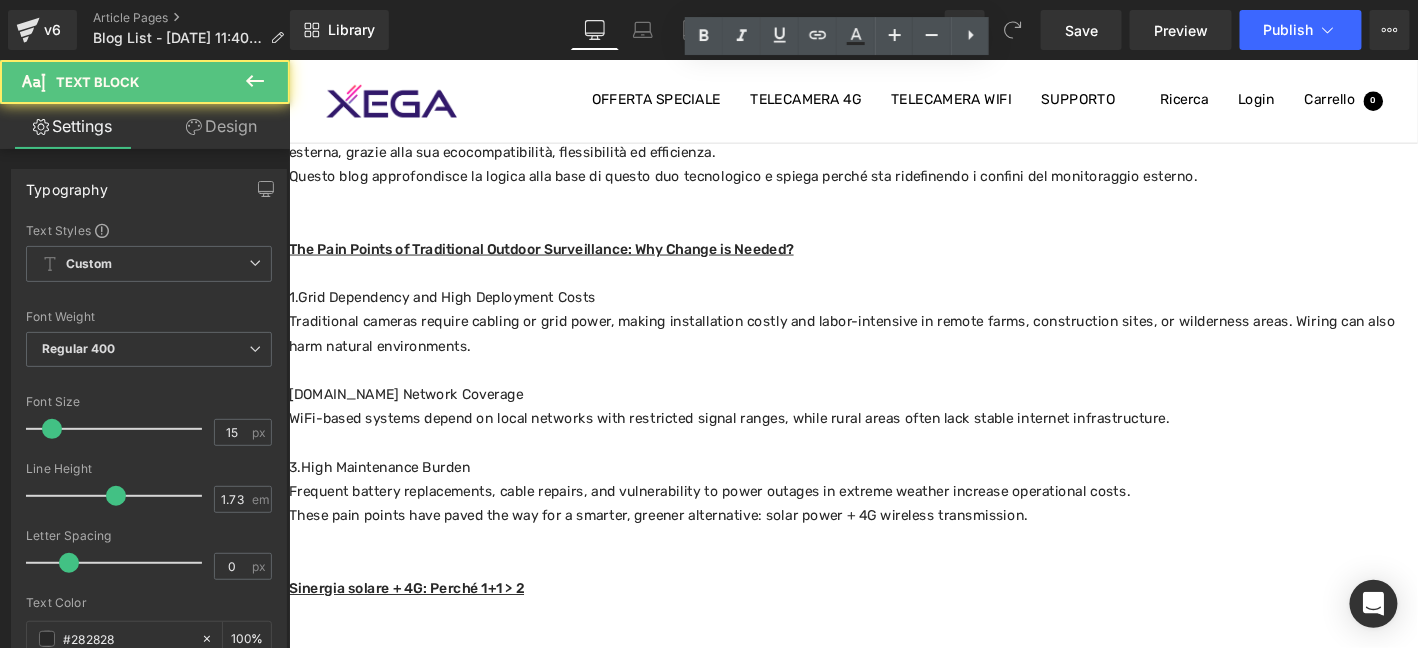 click on "The Pain Points of Traditional Outdoor Surveillance: Why Change is Needed?" at bounding box center [558, 262] 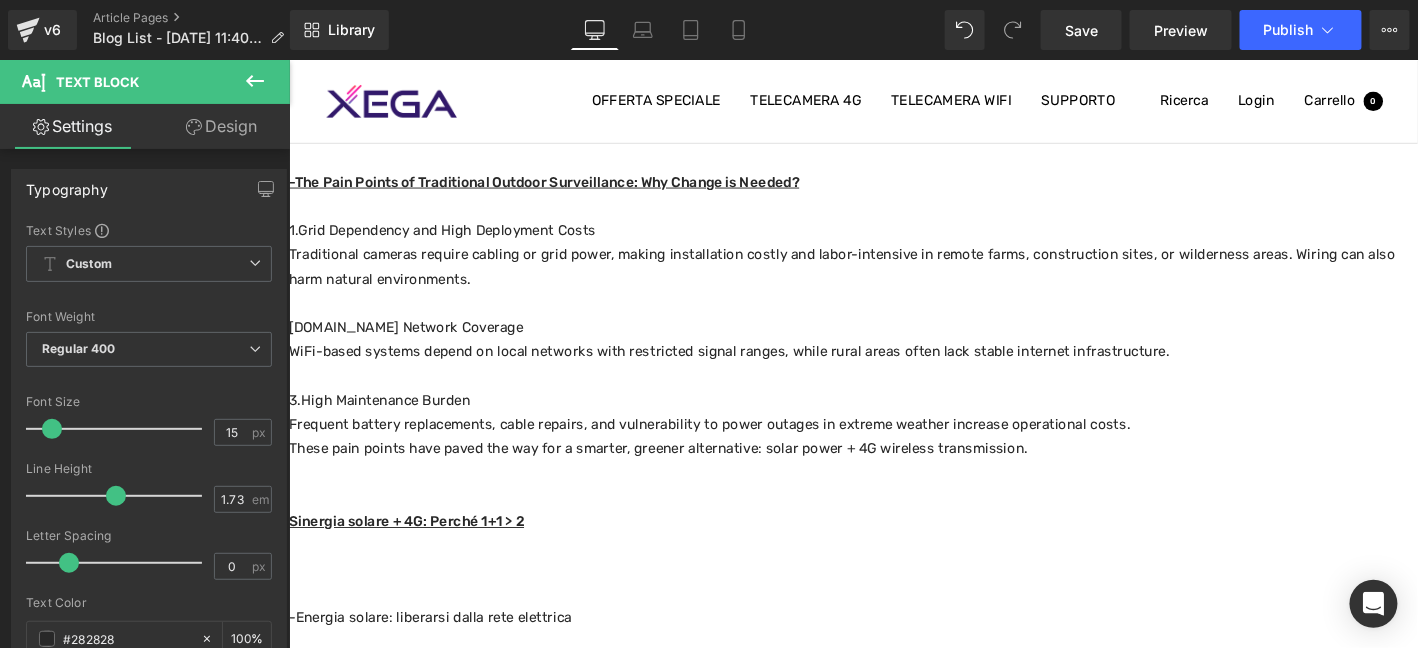scroll, scrollTop: 432, scrollLeft: 0, axis: vertical 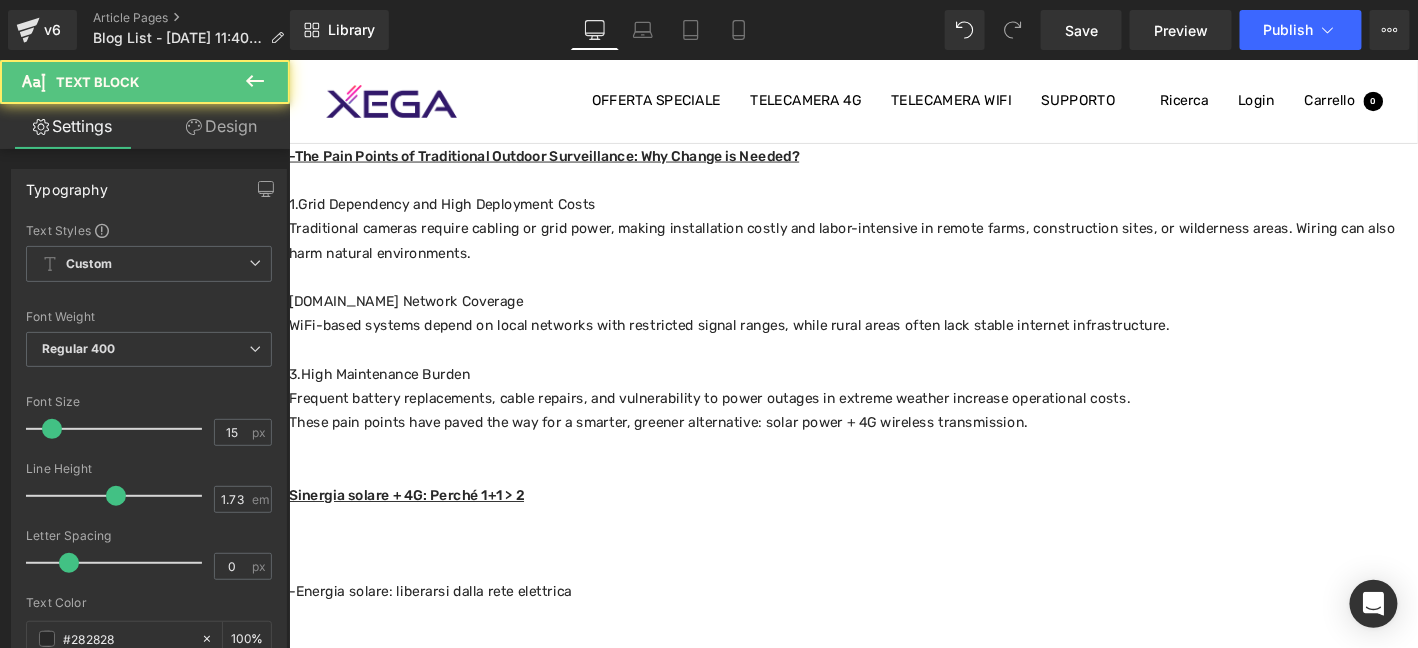 click on "In mezzo alla duplice ondata di digitalizzazione e sviluppo sostenibile, la tecnologia della sicurezza esterna sta subendo una rivoluzione. I sistemi di sorveglianza tradizionali si affidano all'alimentazione via cavo e al cablaggio di rete, ma spesso non sono all'altezza delle aree remote, dei cantieri temporanei o dei terreni complessi. L'ascesa dei sistemi di sorveglianza 4G alimentati a energia solare non solo affronta queste sfide, ma emerge anche come una tendenza fondamentale nella sicurezza esterna, grazie alla sua ecocompatibilità, flessibilità ed efficienza. Questo blog approfondisce la logica alla base di questo duo tecnologico e spiega perché sta ridefinendo i confini del monitoraggio esterno. -The Pain Points of Traditional Outdoor Surveillance: Why Change is Needed? 1.Grid Dependency and High Deployment Costs [DOMAIN_NAME] Network Coverage WiFi-based systems depend on local networks with restricted signal ranges, while rural areas often lack stable internet infrastructure." at bounding box center (893, 617) 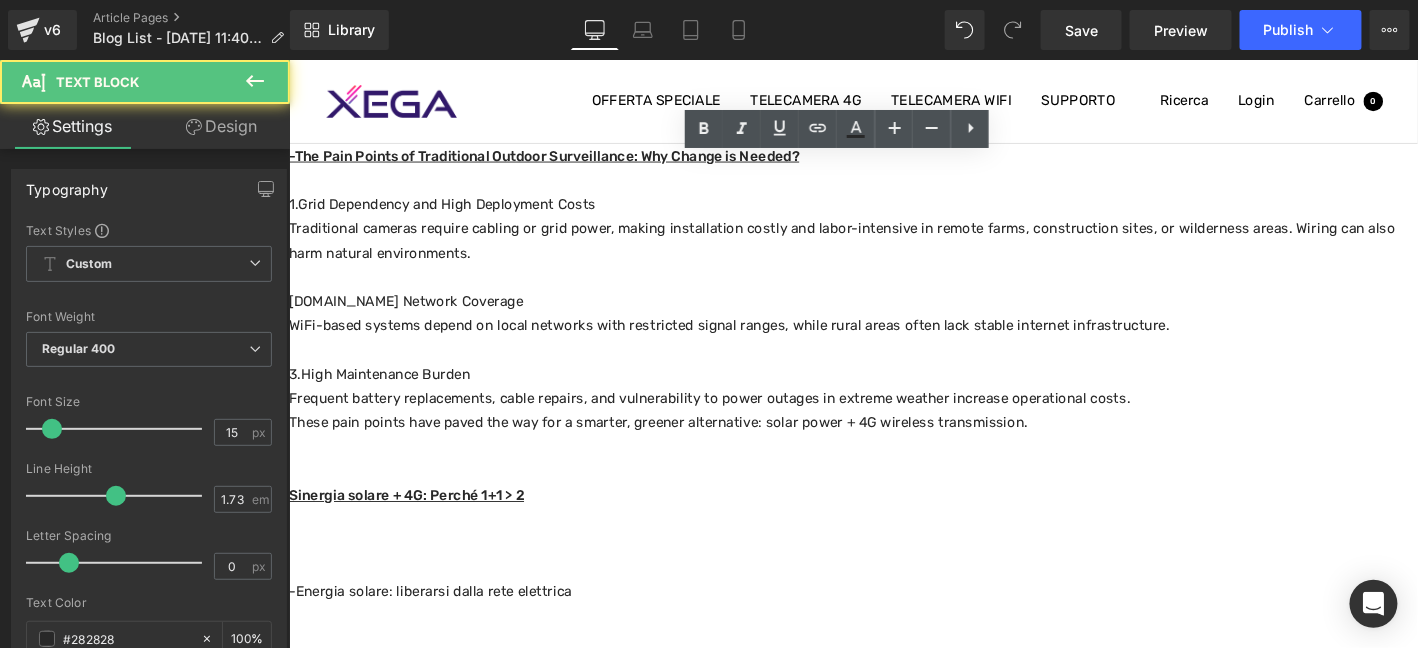 click on "In mezzo alla duplice ondata di digitalizzazione e sviluppo sostenibile, la tecnologia della sicurezza esterna sta subendo una rivoluzione. I sistemi di sorveglianza tradizionali si affidano all'alimentazione via cavo e al cablaggio di rete, ma spesso non sono all'altezza delle aree remote, dei cantieri temporanei o dei terreni complessi. L'ascesa dei sistemi di sorveglianza 4G alimentati a energia solare non solo affronta queste sfide, ma emerge anche come una tendenza fondamentale nella sicurezza esterna, grazie alla sua ecocompatibilità, flessibilità ed efficienza. Questo blog approfondisce la logica alla base di questo duo tecnologico e spiega perché sta ridefinendo i confini del monitoraggio esterno. -The Pain Points of Traditional Outdoor Surveillance: Why Change is Needed? 1.Grid Dependency and High Deployment Costs [DOMAIN_NAME] Network Coverage WiFi-based systems depend on local networks with restricted signal ranges, while rural areas often lack stable internet infrastructure." at bounding box center (893, 617) 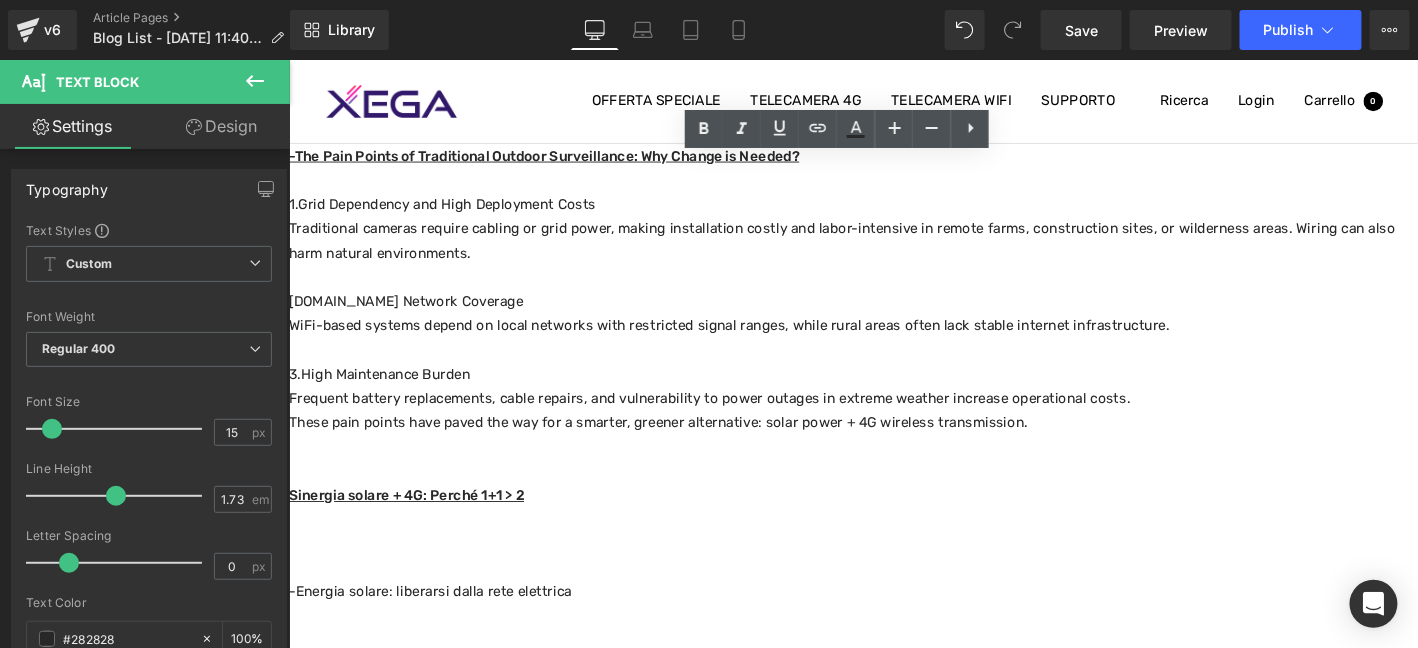click on "Sinergia solare + 4G: Perché 1+1 > 2" at bounding box center [414, 526] 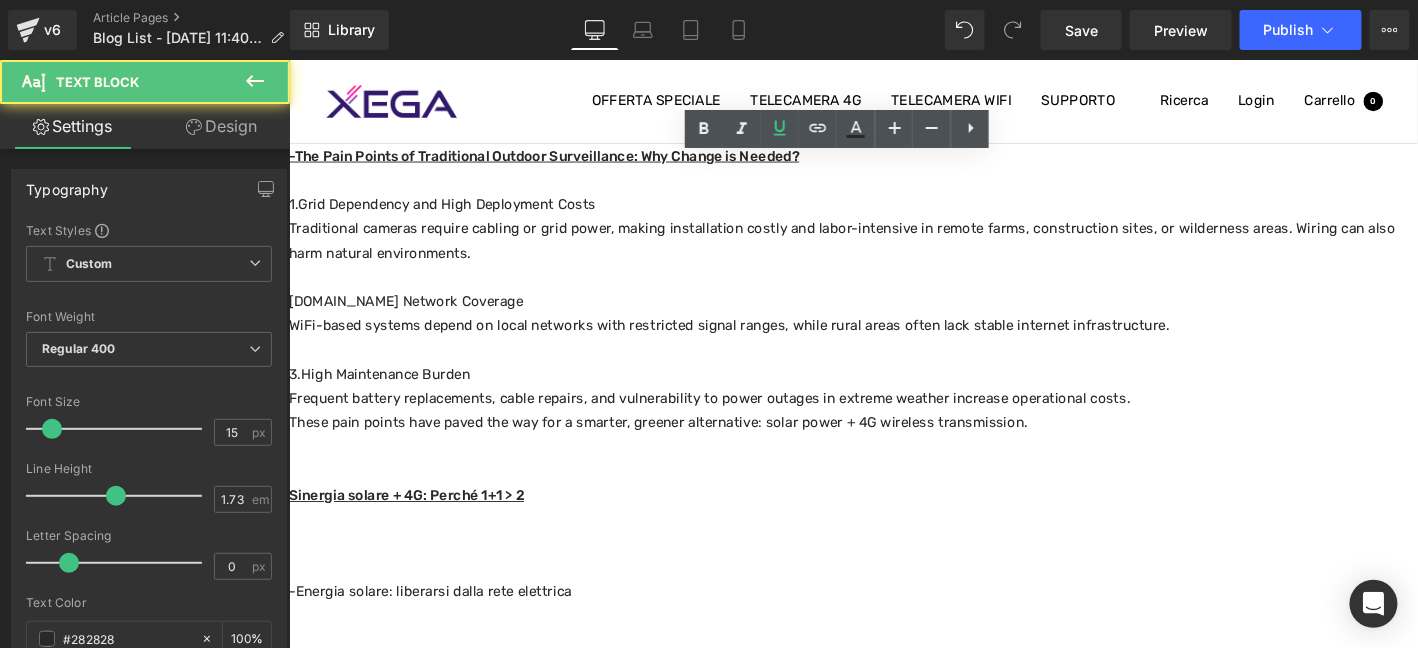 click on "Sinergia solare + 4G: Perché 1+1 > 2" at bounding box center (414, 526) 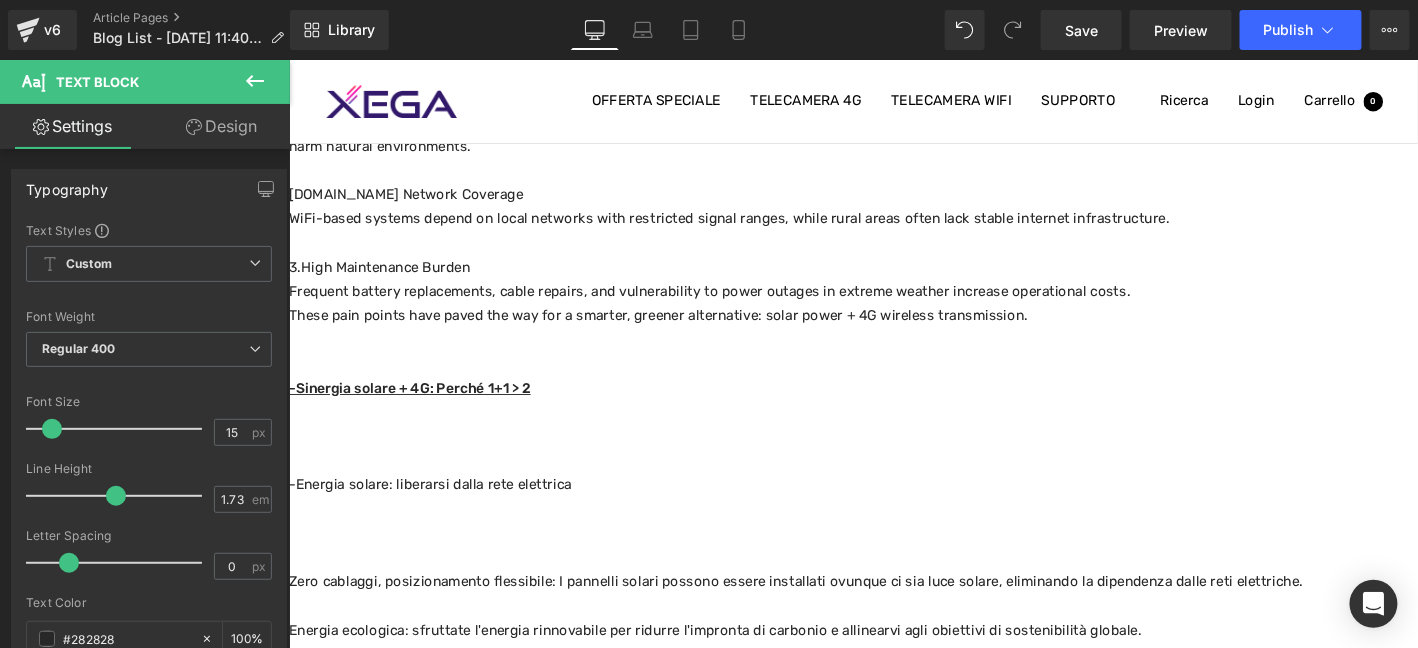 scroll, scrollTop: 565, scrollLeft: 0, axis: vertical 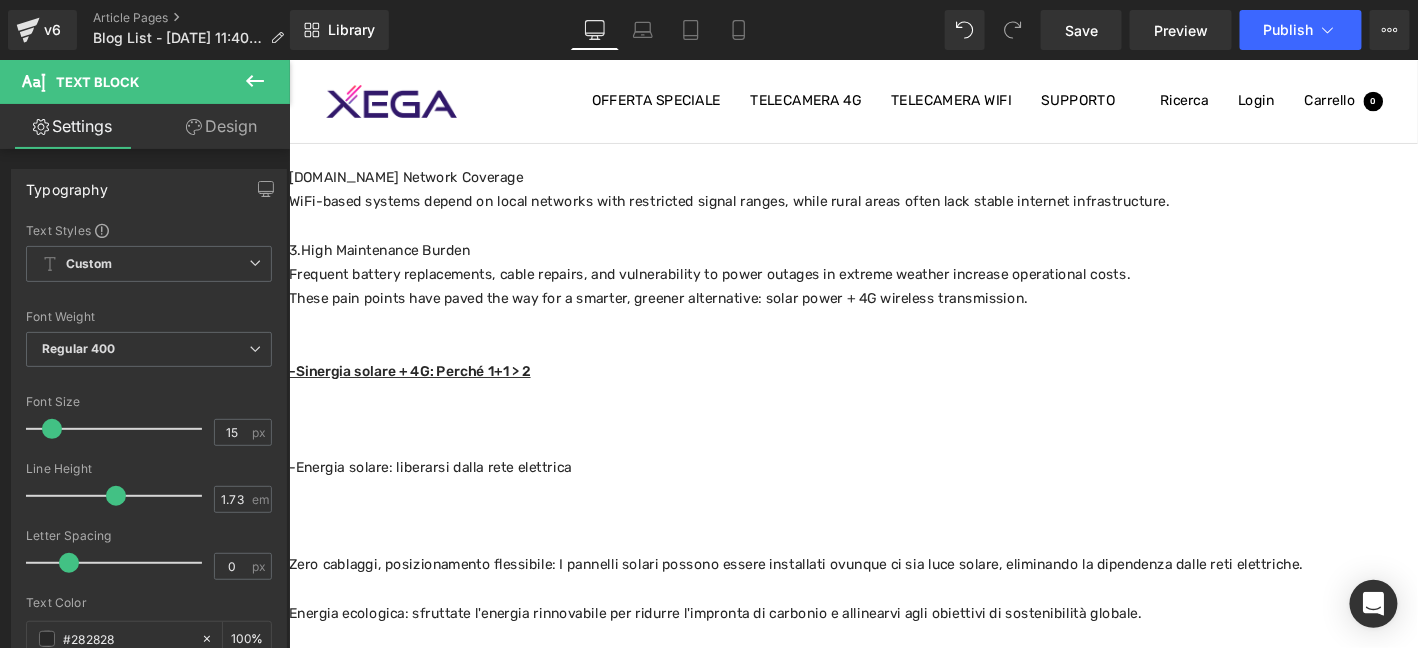 click at bounding box center (893, 471) 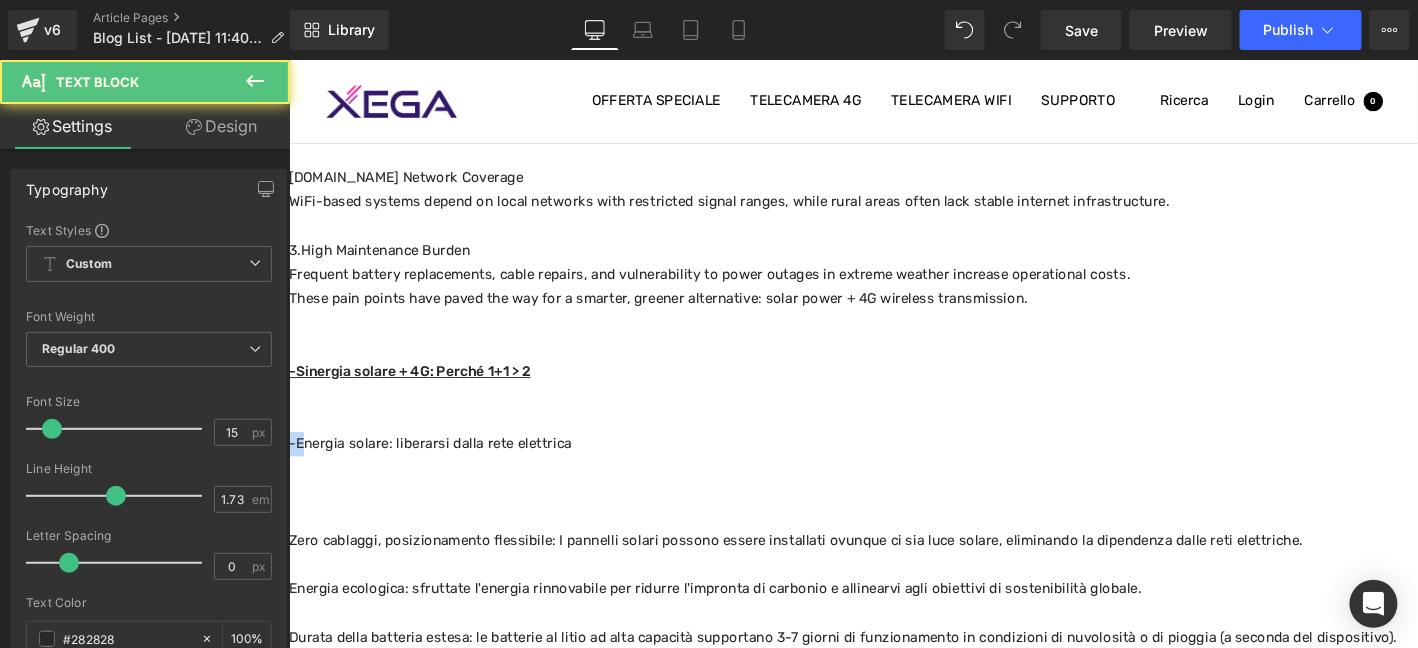 drag, startPoint x: 313, startPoint y: 468, endPoint x: 287, endPoint y: 467, distance: 26.019224 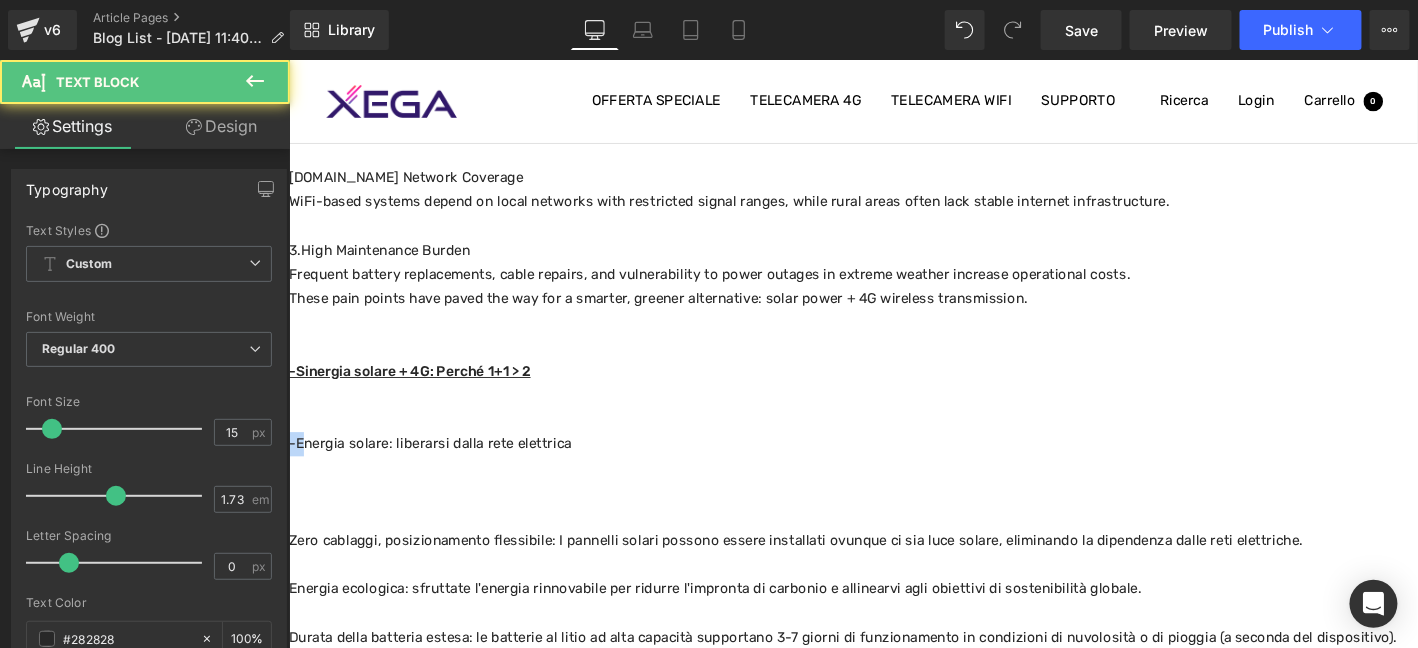 click on "Perché il solare e il 4G sono la combinazione perfetta per la sicurezza esterna? Heading         In mezzo alla duplice ondata di digitalizzazione e sviluppo sostenibile, la tecnologia della sicurezza esterna sta subendo una rivoluzione. I sistemi di sorveglianza tradizionali si affidano all'alimentazione via cavo e al cablaggio di rete, ma spesso non sono all'altezza delle aree remote, dei cantieri temporanei o dei terreni complessi. L'ascesa dei sistemi di sorveglianza 4G alimentati a energia solare non solo affronta queste sfide, ma emerge anche come una tendenza fondamentale nella sicurezza esterna, grazie alla sua ecocompatibilità, flessibilità ed efficienza. Questo blog approfondisce la logica alla base di questo duo tecnologico e spiega perché sta ridefinendo i confini del monitoraggio esterno. -The Pain Points of Traditional Outdoor Surveillance: Why Change is Needed? 1.Grid Dependency and High Deployment Costs [DOMAIN_NAME] Network Coverage 3.High Maintenance Burden" at bounding box center [893, 428] 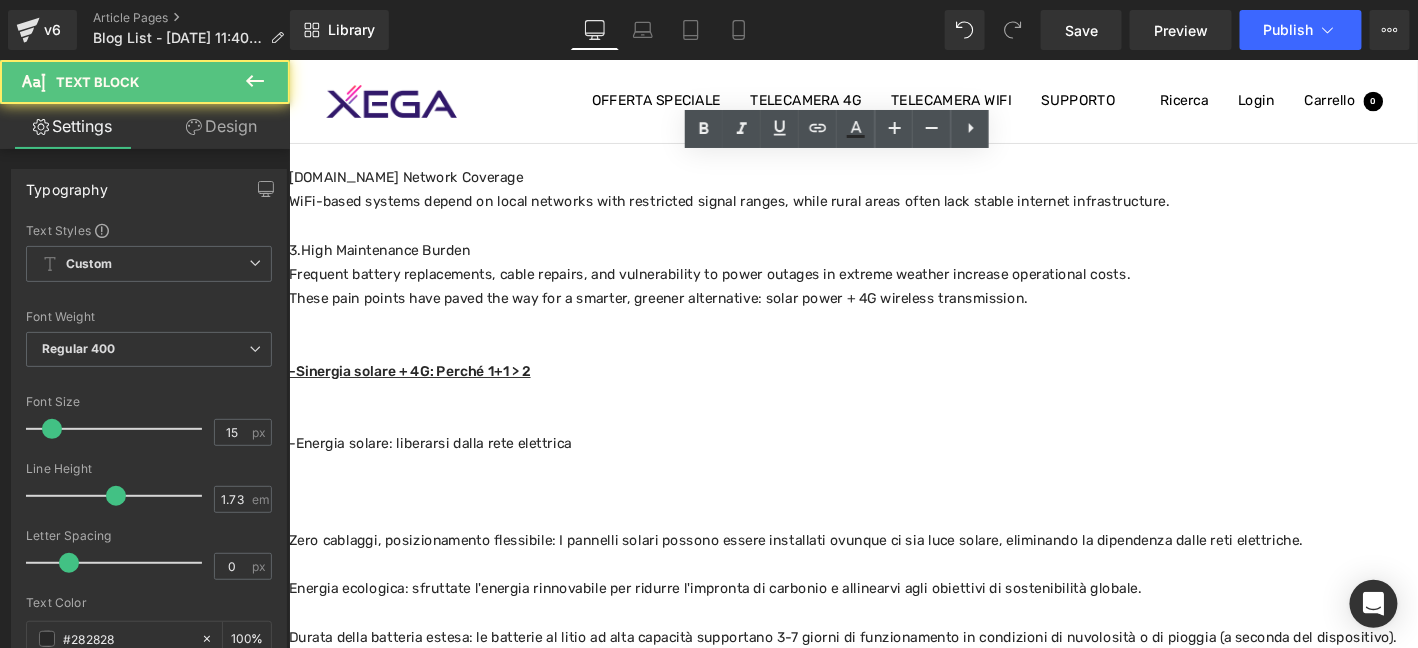 click on "-Energia solare: liberarsi dalla rete elettrica" at bounding box center [893, 471] 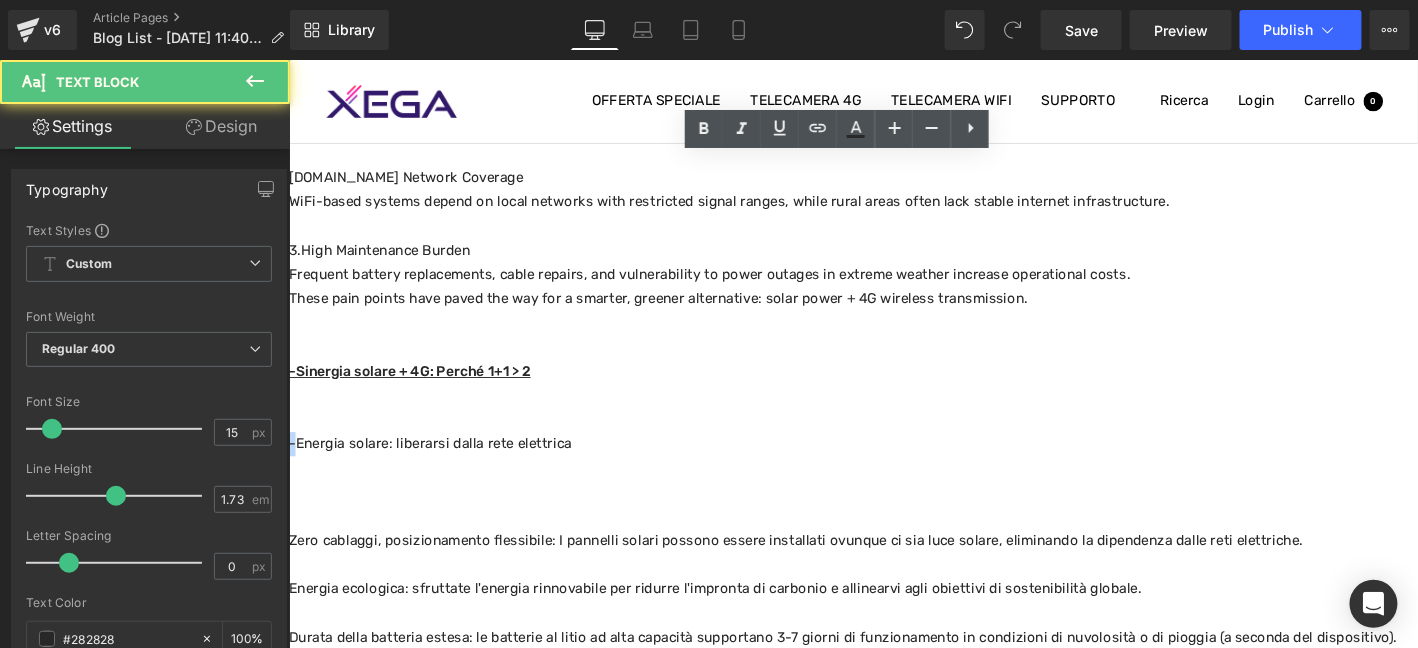 drag, startPoint x: 306, startPoint y: 470, endPoint x: 278, endPoint y: 470, distance: 28 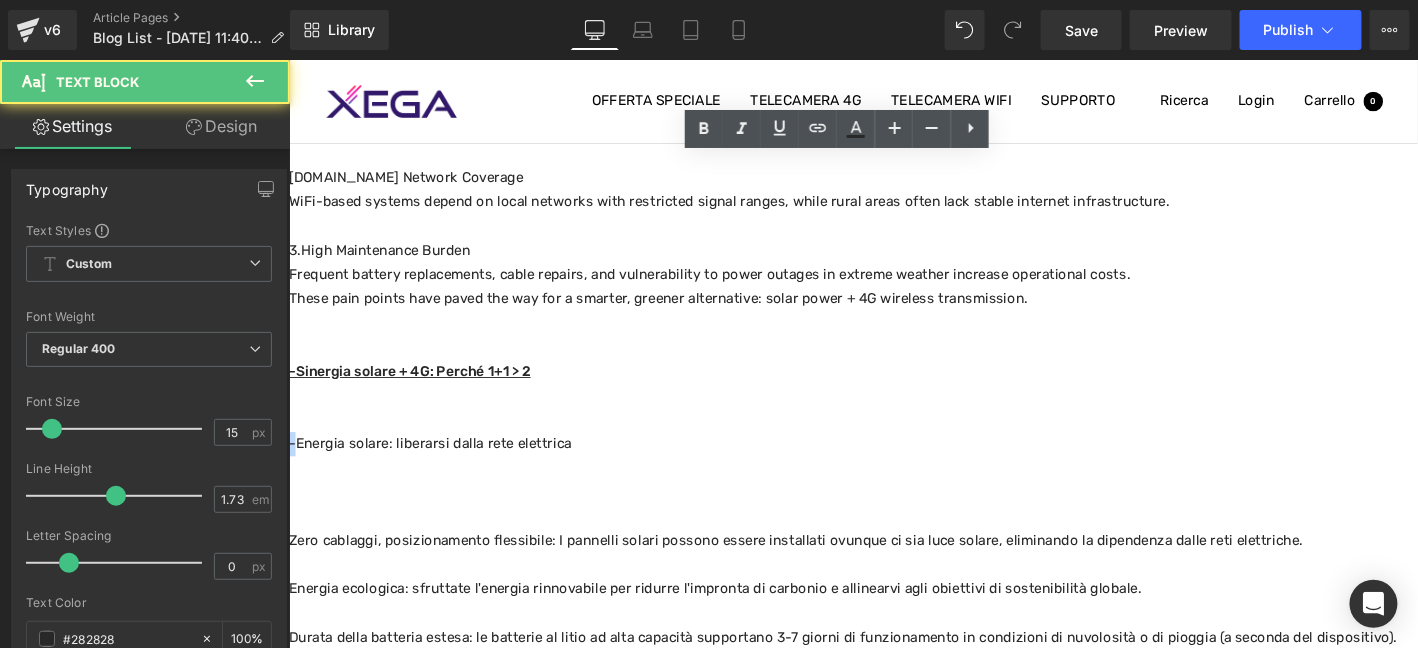click on "Salta al contenuto
Spedizione gratuita + 30 giorni di restituzione + Garanzia a vita
OFFERTA SPECIALE
TELECAMERA 4G
TELECAMERA WIFI
SUPPORTO
Navigazione
我的商店
Newsletter
0
[GEOGRAPHIC_DATA]
Login
Carrello 0
Get 10% off Promotions, new products and sales. Directly to your inbox.
Sua e-mail
Iscriviti" at bounding box center [893, 776] 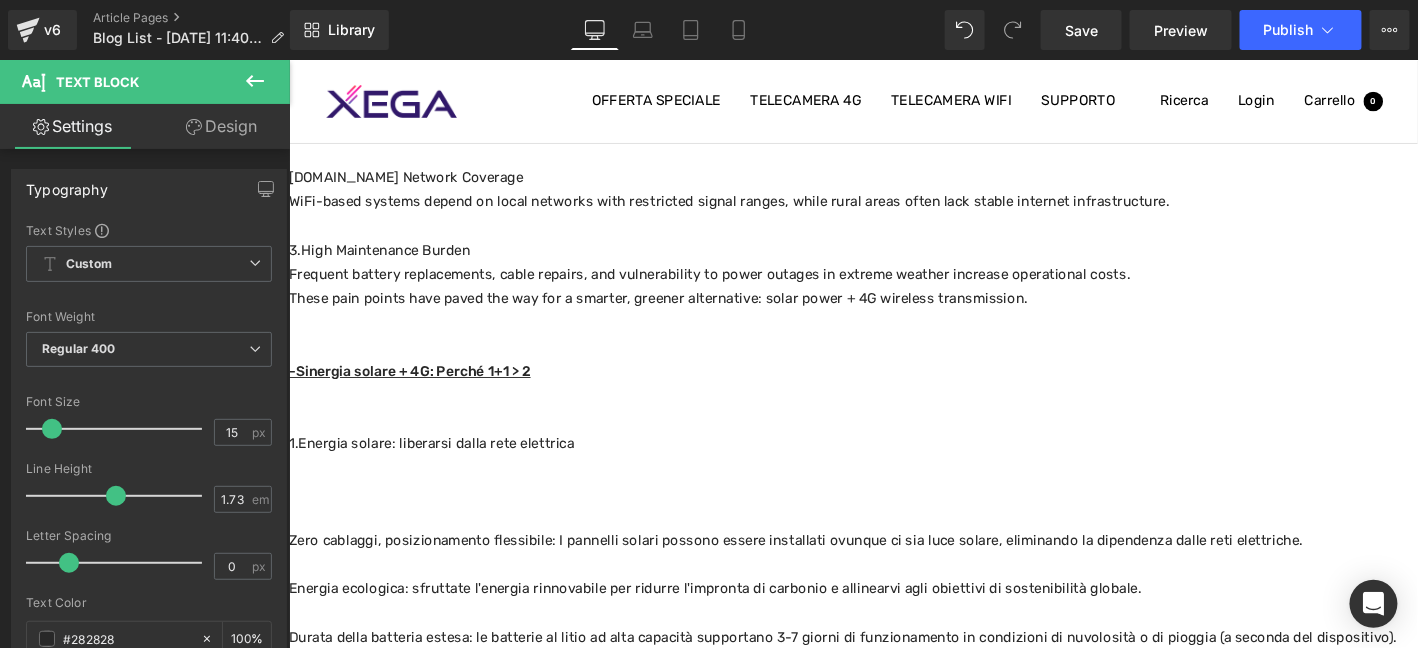 click at bounding box center [290, 1107] 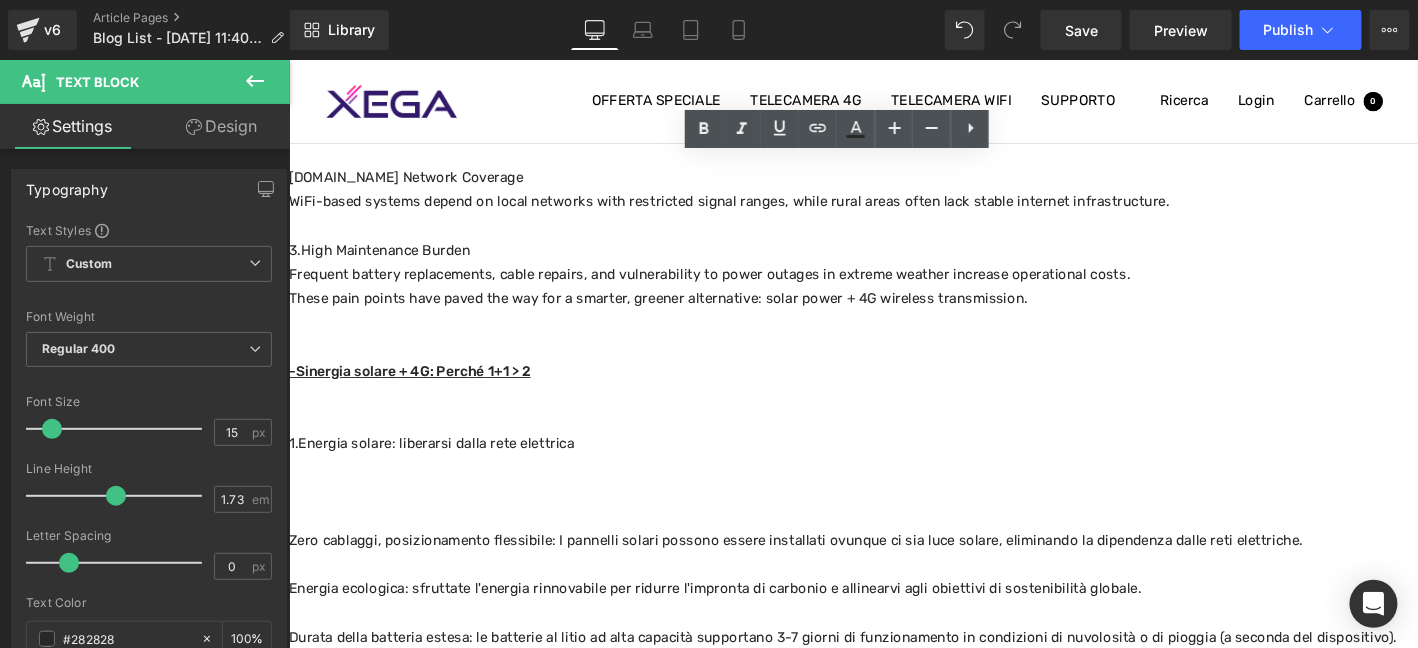 click on "Zero cablaggi, posizionamento flessibile: I pannelli solari possono essere installati ovunque ci sia luce solare, eliminando la dipendenza dalle reti elettriche." at bounding box center (893, 575) 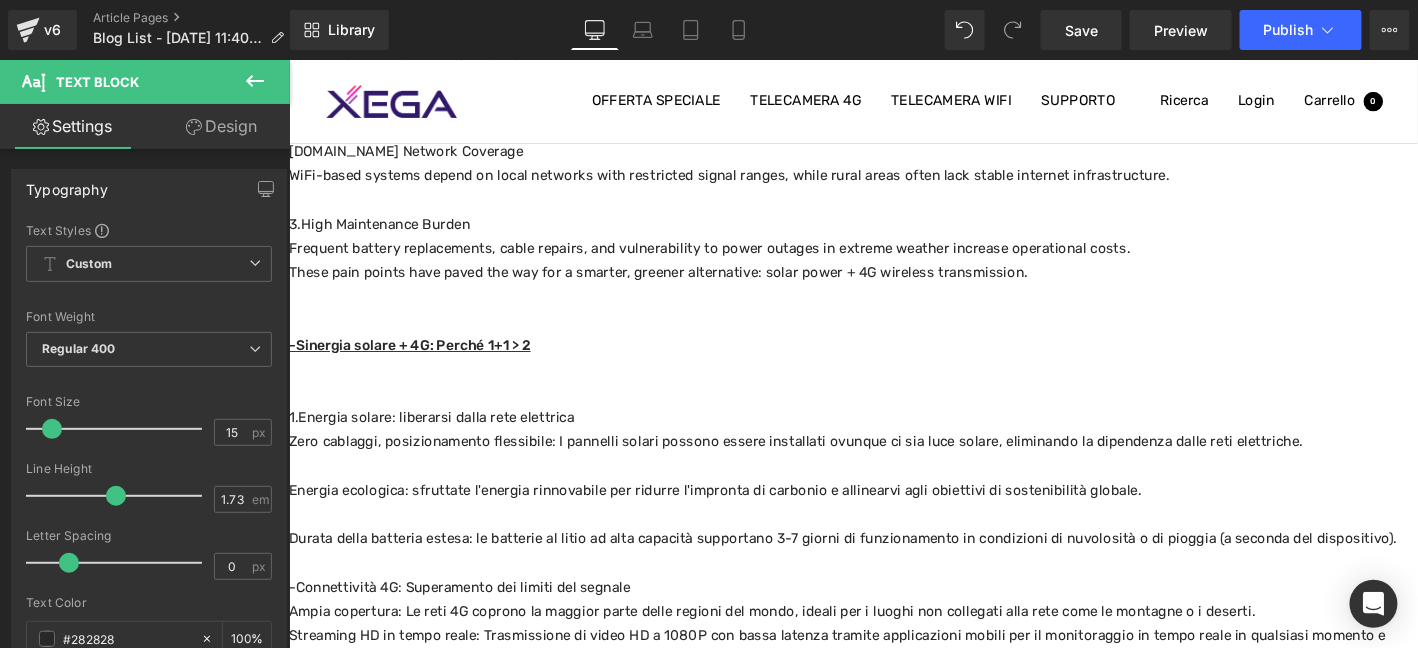scroll, scrollTop: 632, scrollLeft: 0, axis: vertical 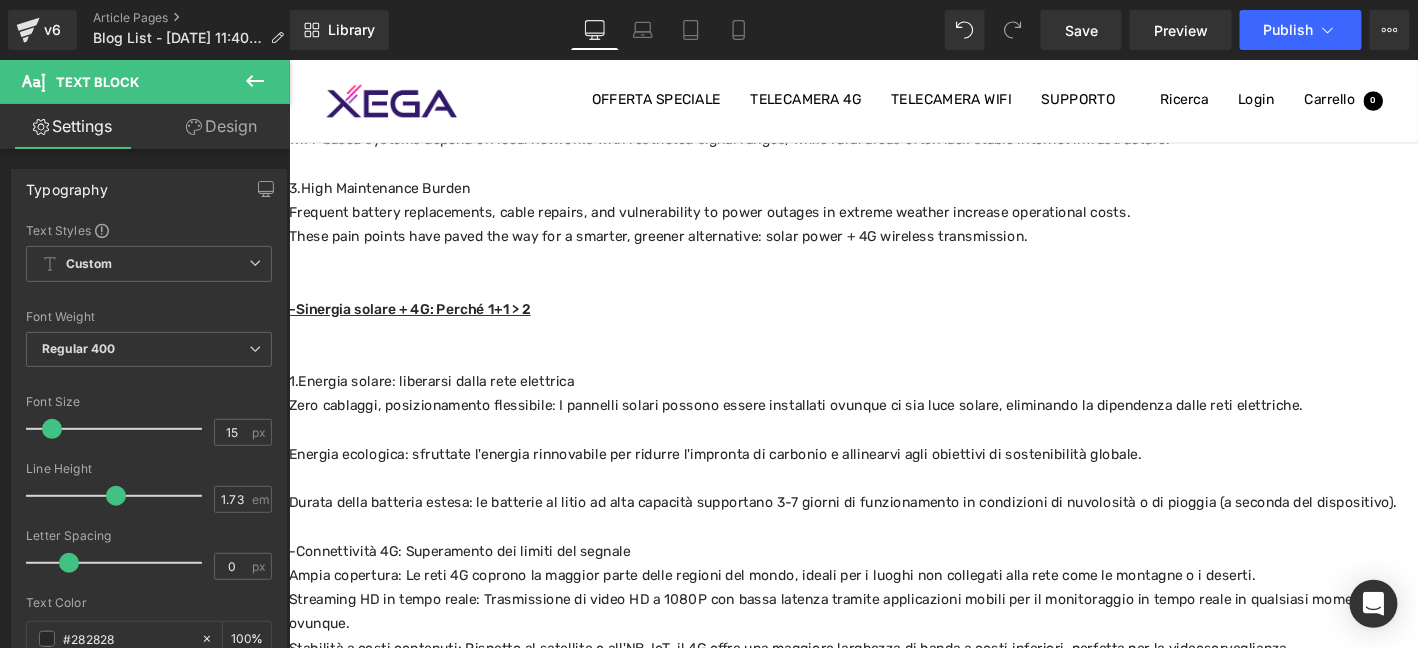 click on "Energia ecologica: sfruttate l'energia rinnovabile per ridurre l'impronta di carbonio e allinearvi agli obiettivi di sostenibilità globale." at bounding box center [893, 482] 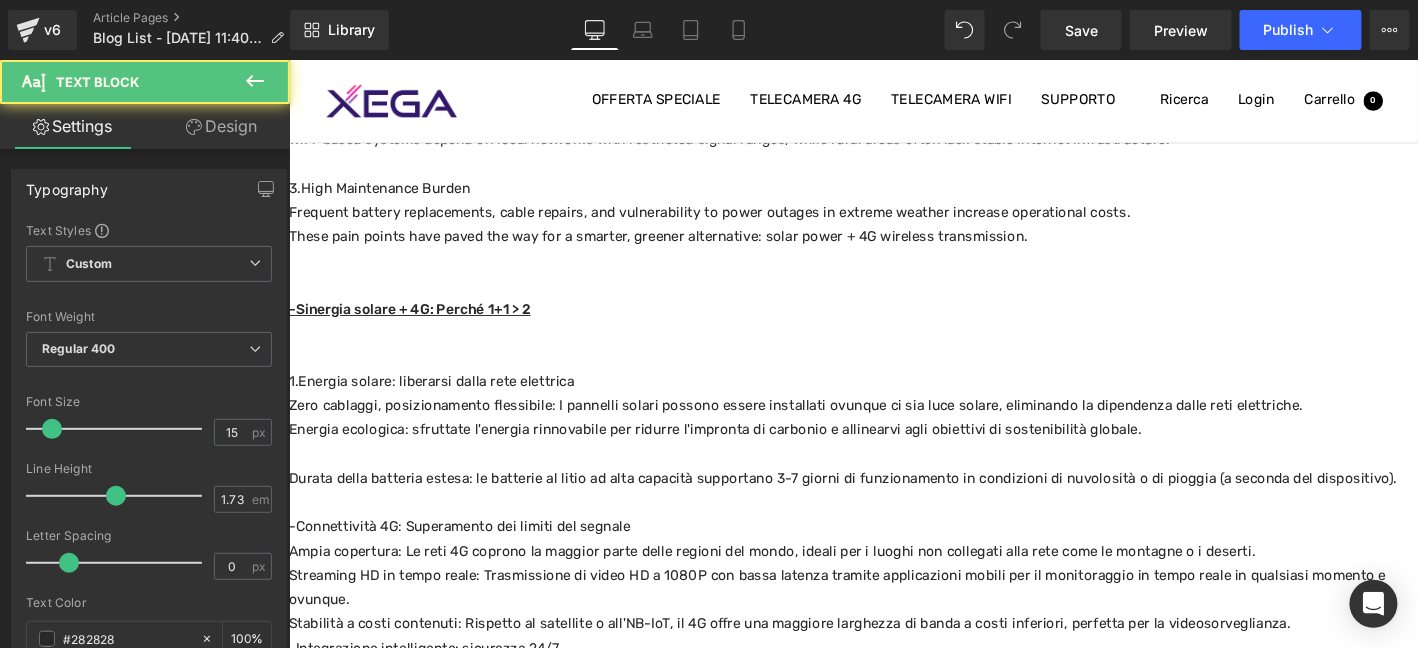 click on "Durata della batteria estesa: le batterie al litio ad alta capacità supportano 3-7 giorni di funzionamento in condizioni di nuvolosità o di pioggia (a seconda del dispositivo)." at bounding box center (893, 508) 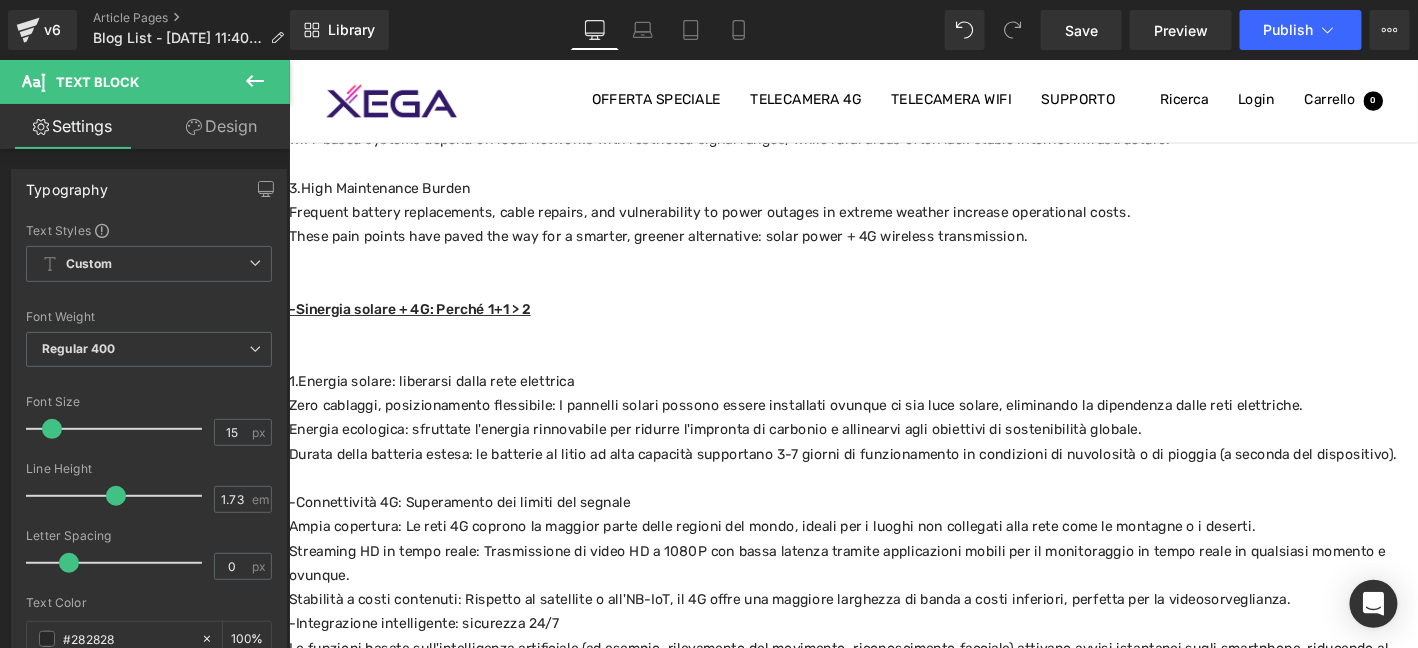 click on "1.Energia solare: liberarsi dalla rete elettrica" at bounding box center (893, 404) 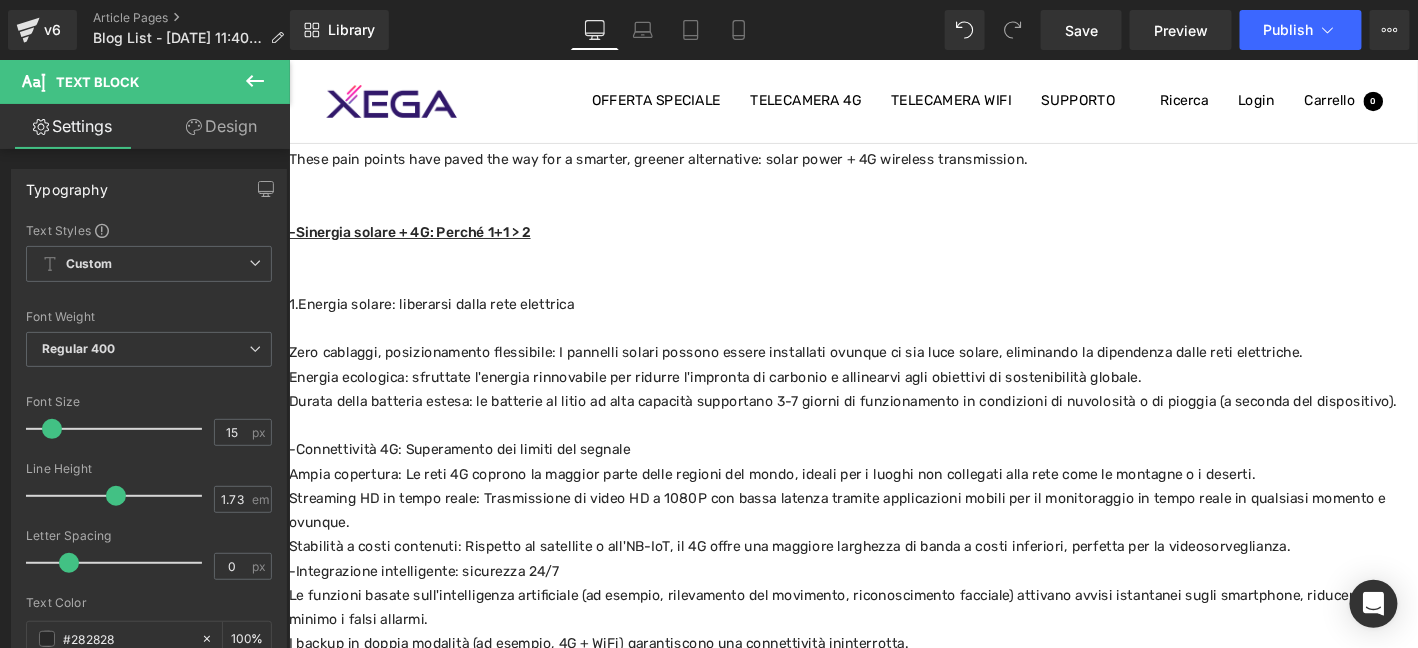scroll, scrollTop: 732, scrollLeft: 0, axis: vertical 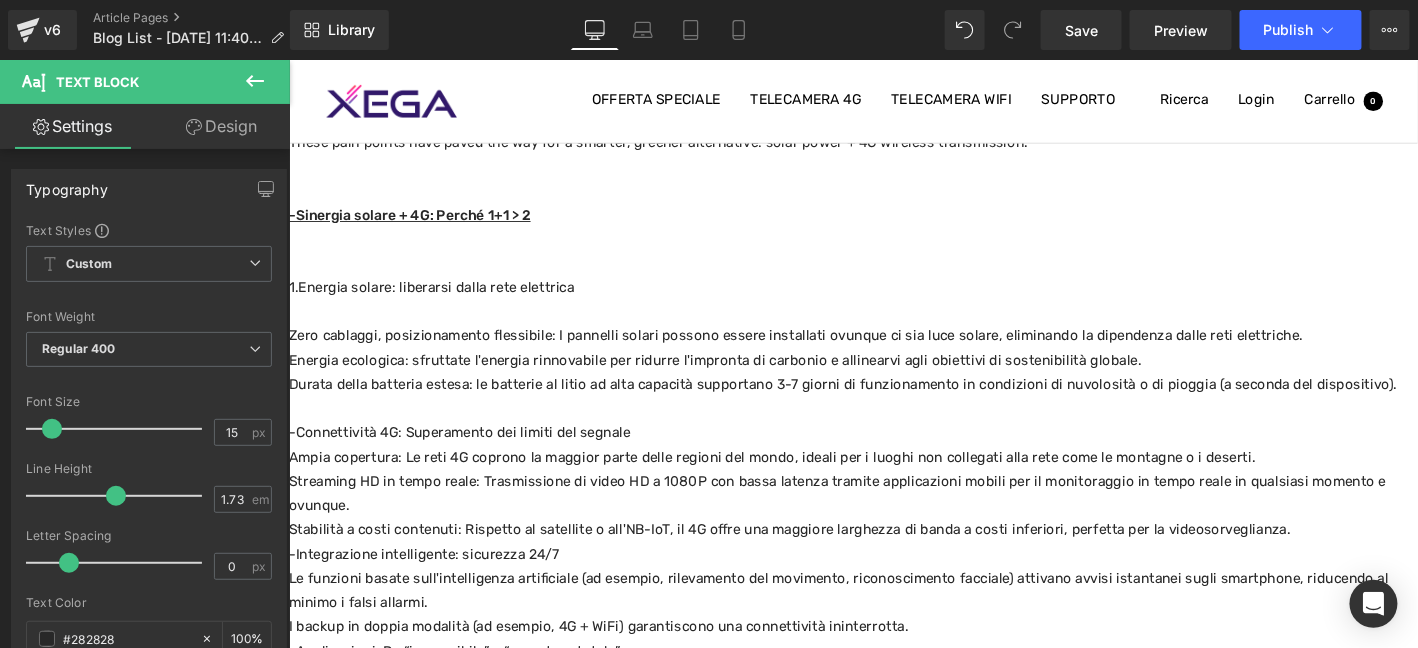 click at bounding box center (893, 434) 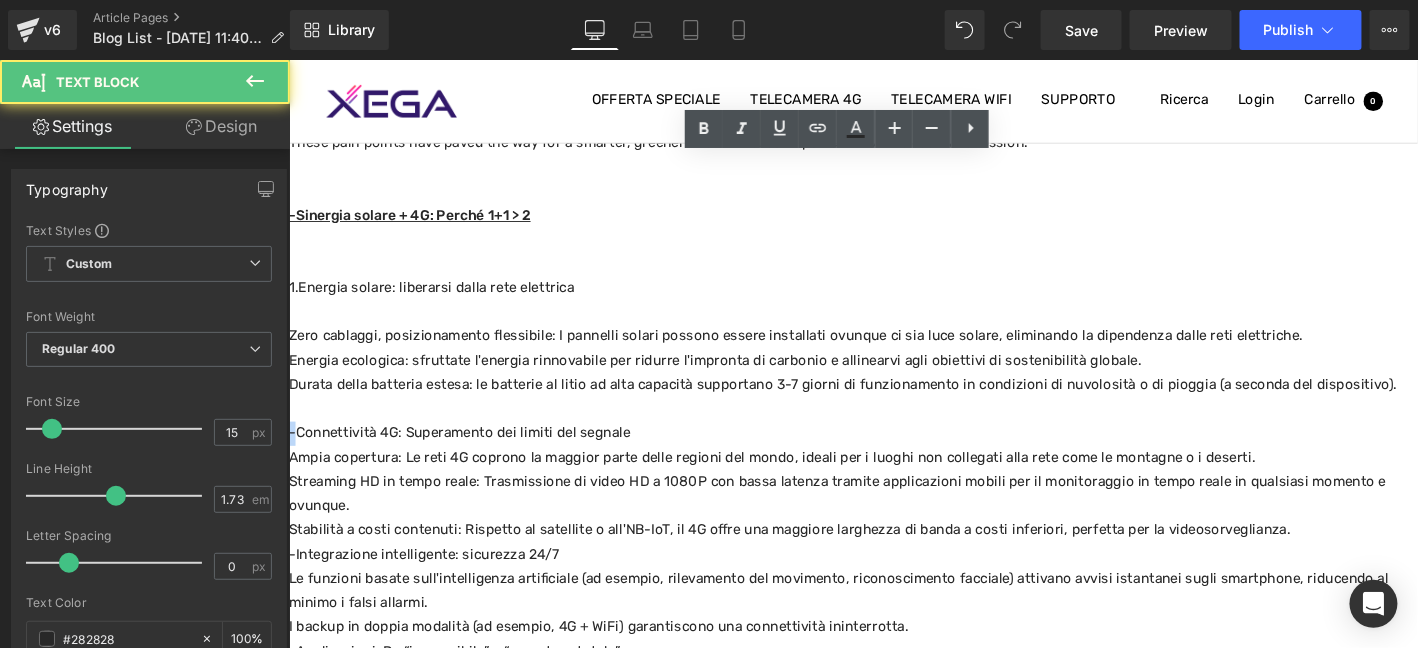 drag, startPoint x: 309, startPoint y: 483, endPoint x: 295, endPoint y: 482, distance: 14.035668 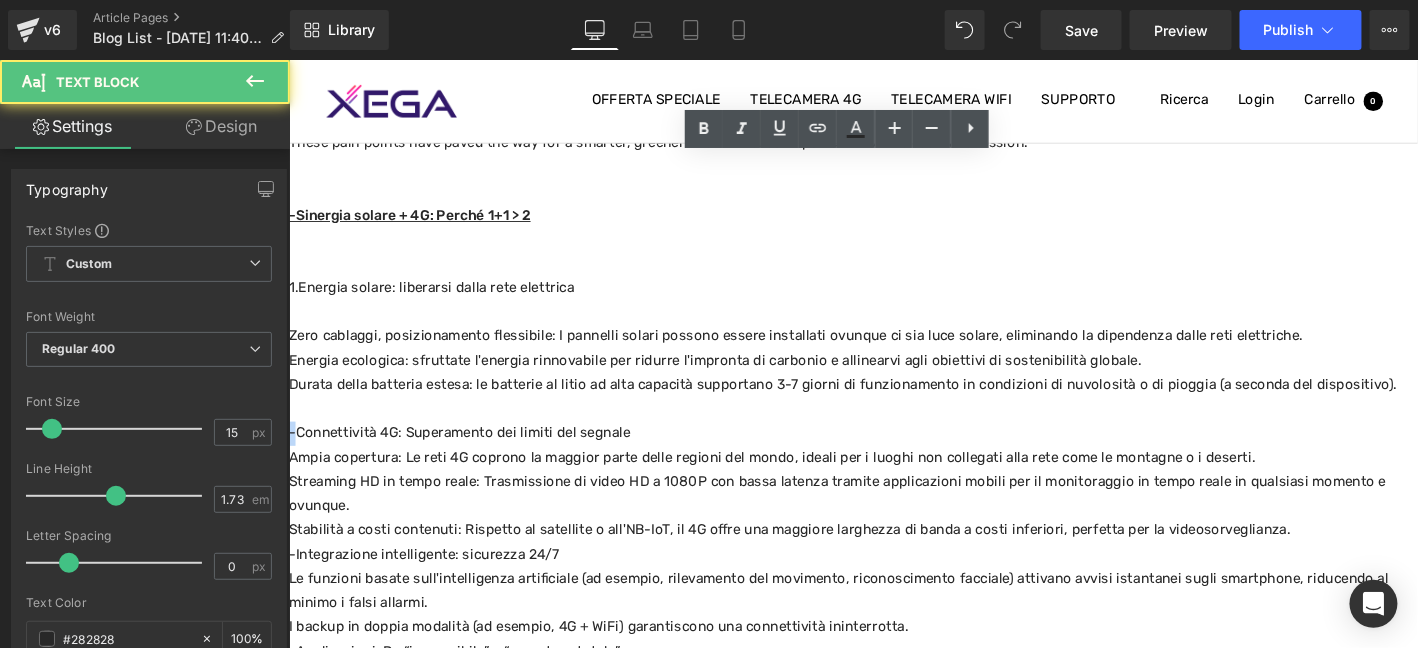 click on "Perché il solare e il 4G sono la combinazione perfetta per la sicurezza esterna? Heading         In mezzo alla duplice ondata di digitalizzazione e sviluppo sostenibile, la tecnologia della sicurezza esterna sta subendo una rivoluzione. I sistemi di sorveglianza tradizionali si affidano all'alimentazione via cavo e al cablaggio di rete, ma spesso non sono all'altezza delle aree remote, dei cantieri temporanei o dei terreni complessi. L'ascesa dei sistemi di sorveglianza 4G alimentati a energia solare non solo affronta queste sfide, ma emerge anche come una tendenza fondamentale nella sicurezza esterna, grazie alla sua ecocompatibilità, flessibilità ed efficienza. Questo blog approfondisce la logica alla base di questo duo tecnologico e spiega perché sta ridefinendo i confini del monitoraggio esterno. -The Pain Points of Traditional Outdoor Surveillance: Why Change is Needed? 1.Grid Dependency and High Deployment Costs [DOMAIN_NAME] Network Coverage 3.High Maintenance Burden" at bounding box center [893, 209] 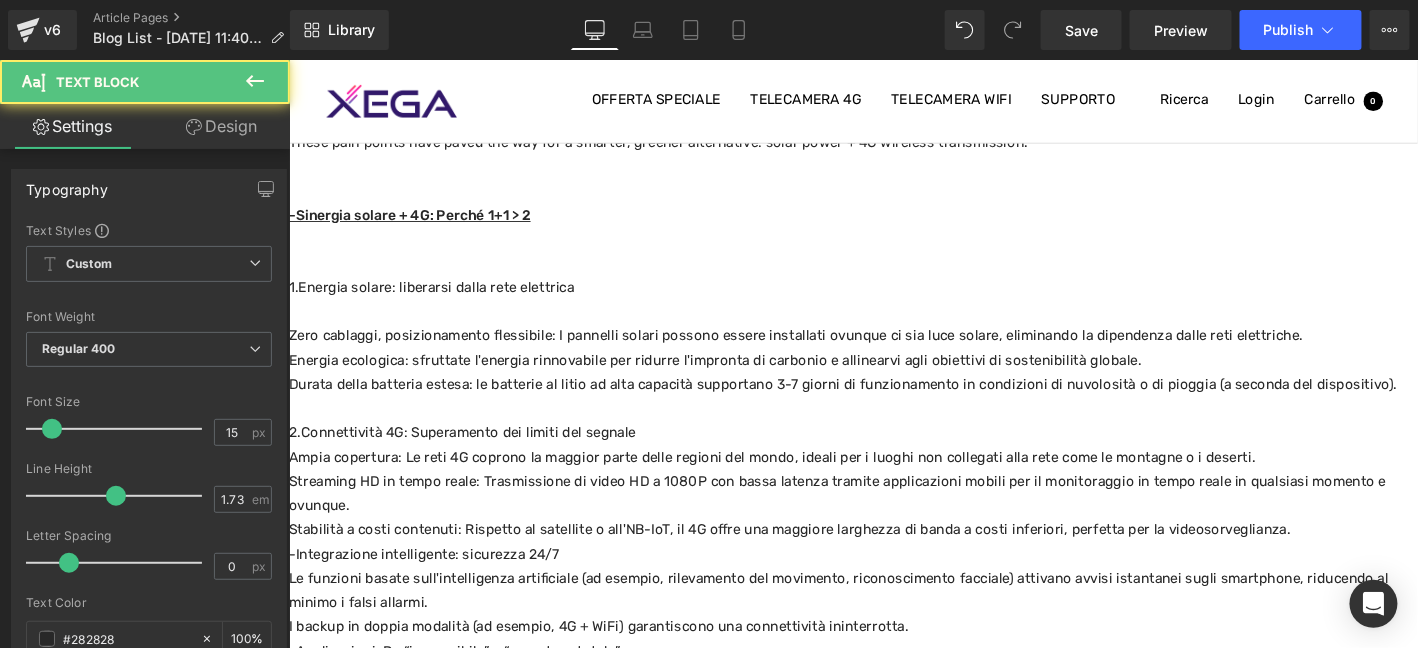 click on "In mezzo alla duplice ondata di digitalizzazione e sviluppo sostenibile, la tecnologia della sicurezza esterna sta subendo una rivoluzione. I sistemi di sorveglianza tradizionali si affidano all'alimentazione via cavo e al cablaggio di rete, ma spesso non sono all'altezza delle aree remote, dei cantieri temporanei o dei terreni complessi. L'ascesa dei sistemi di sorveglianza 4G alimentati a energia solare non solo affronta queste sfide, ma emerge anche come una tendenza fondamentale nella sicurezza esterna, grazie alla sua ecocompatibilità, flessibilità ed efficienza. Questo blog approfondisce la logica alla base di questo duo tecnologico e spiega perché sta ridefinendo i confini del monitoraggio esterno. -The Pain Points of Traditional Outdoor Surveillance: Why Change is Needed? 1.Grid Dependency and High Deployment Costs [DOMAIN_NAME] Network Coverage WiFi-based systems depend on local networks with restricted signal ranges, while rural areas often lack stable internet infrastructure." at bounding box center (893, 252) 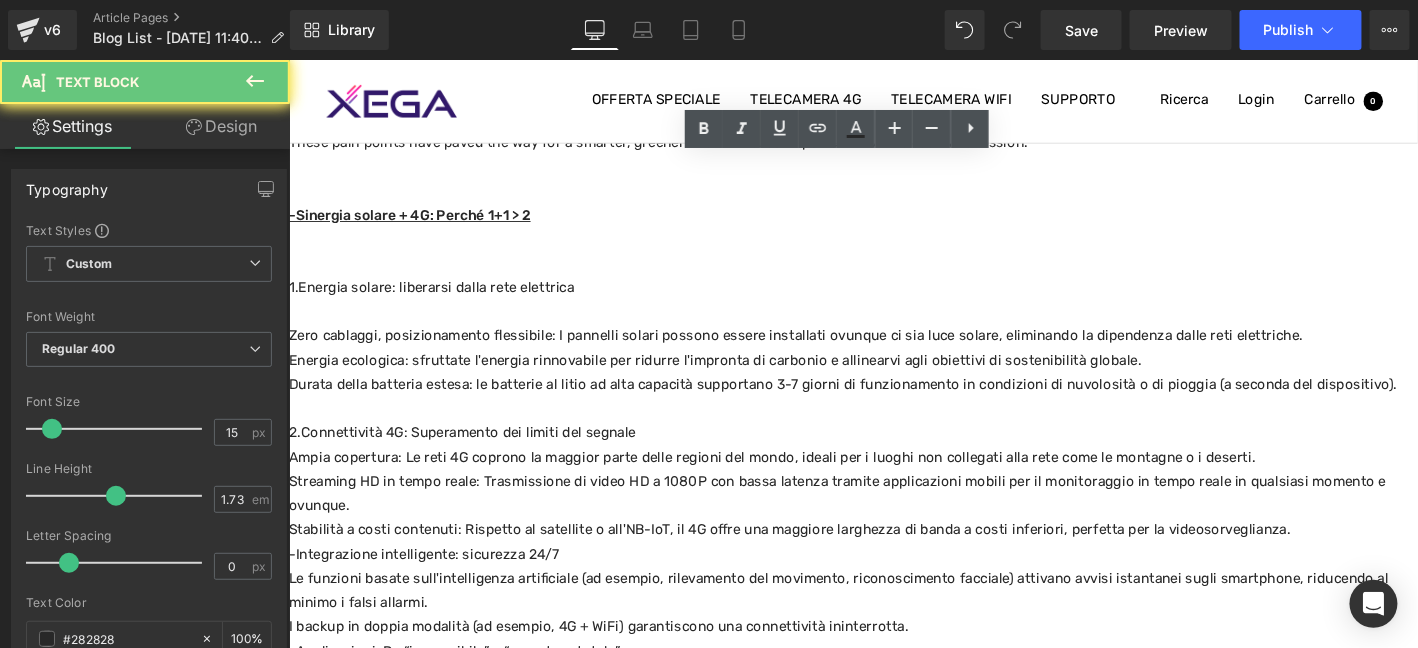 click on "Energia ecologica: sfruttate l'energia rinnovabile per ridurre l'impronta di carbonio e allinearvi agli obiettivi di sostenibilità globale." at bounding box center [745, 381] 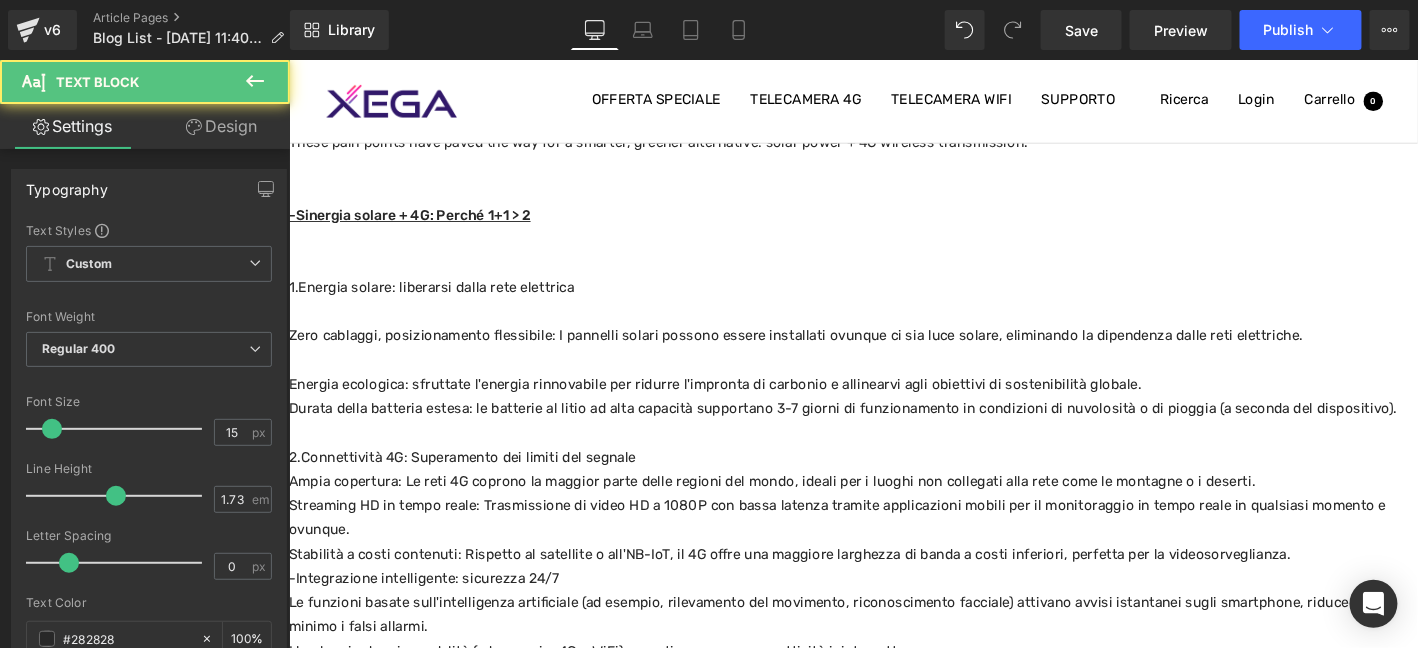 click on "Durata della batteria estesa: le batterie al litio ad alta capacità supportano 3-7 giorni di funzionamento in condizioni di nuvolosità o di pioggia (a seconda del dispositivo)." at bounding box center [882, 433] 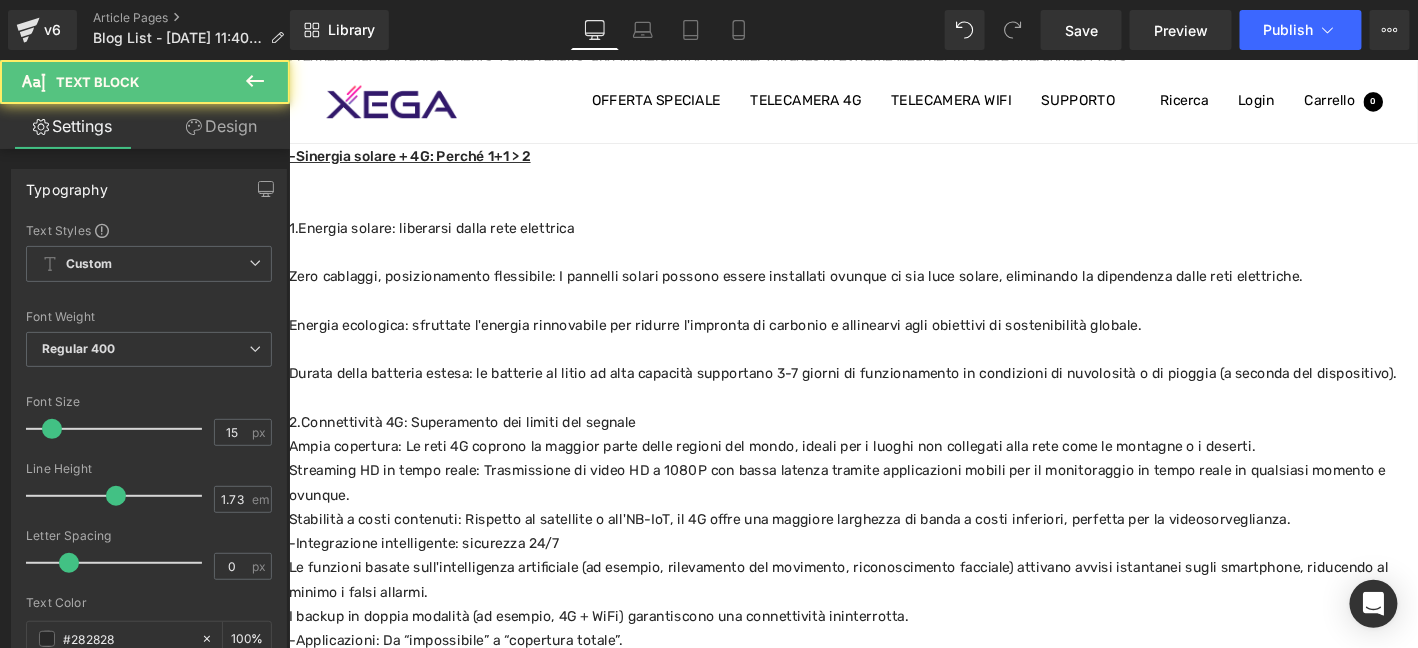 scroll, scrollTop: 799, scrollLeft: 0, axis: vertical 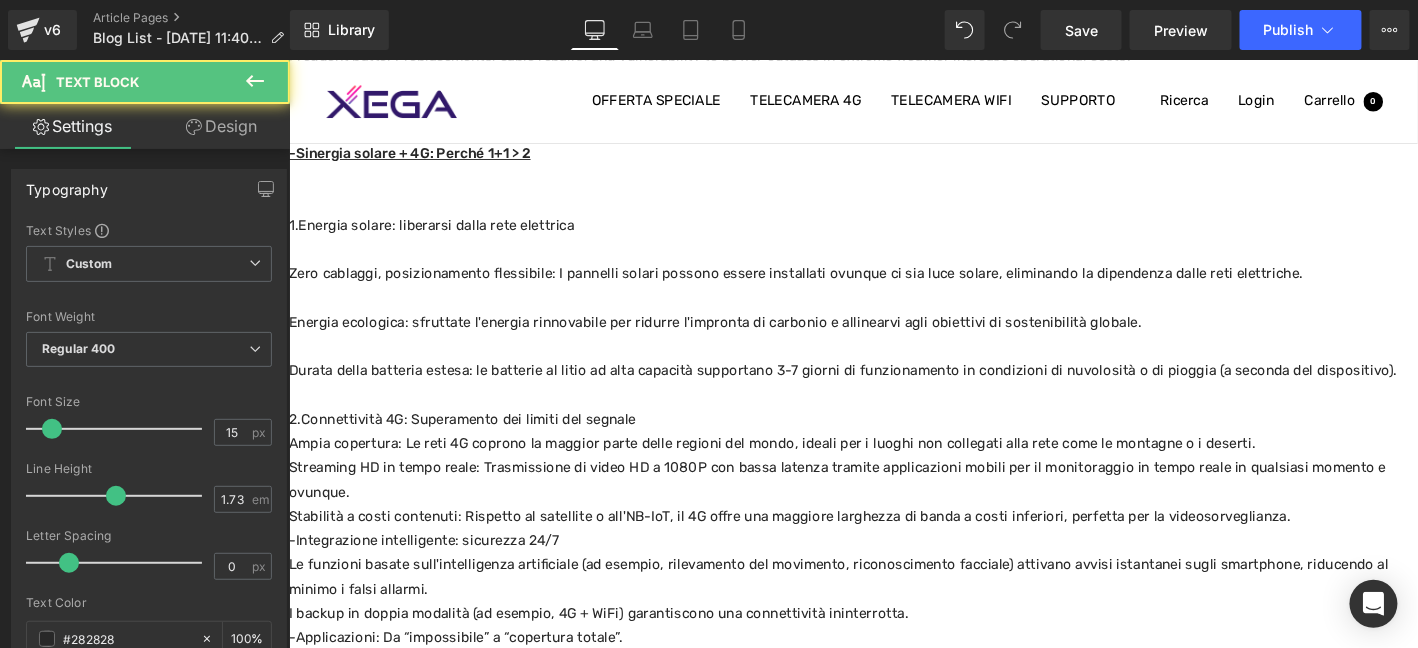 click on "Streaming HD in tempo reale: Trasmissione di video HD a 1080P con bassa latenza tramite applicazioni mobili per il monitoraggio in tempo reale in qualsiasi momento e ovunque." at bounding box center [893, 510] 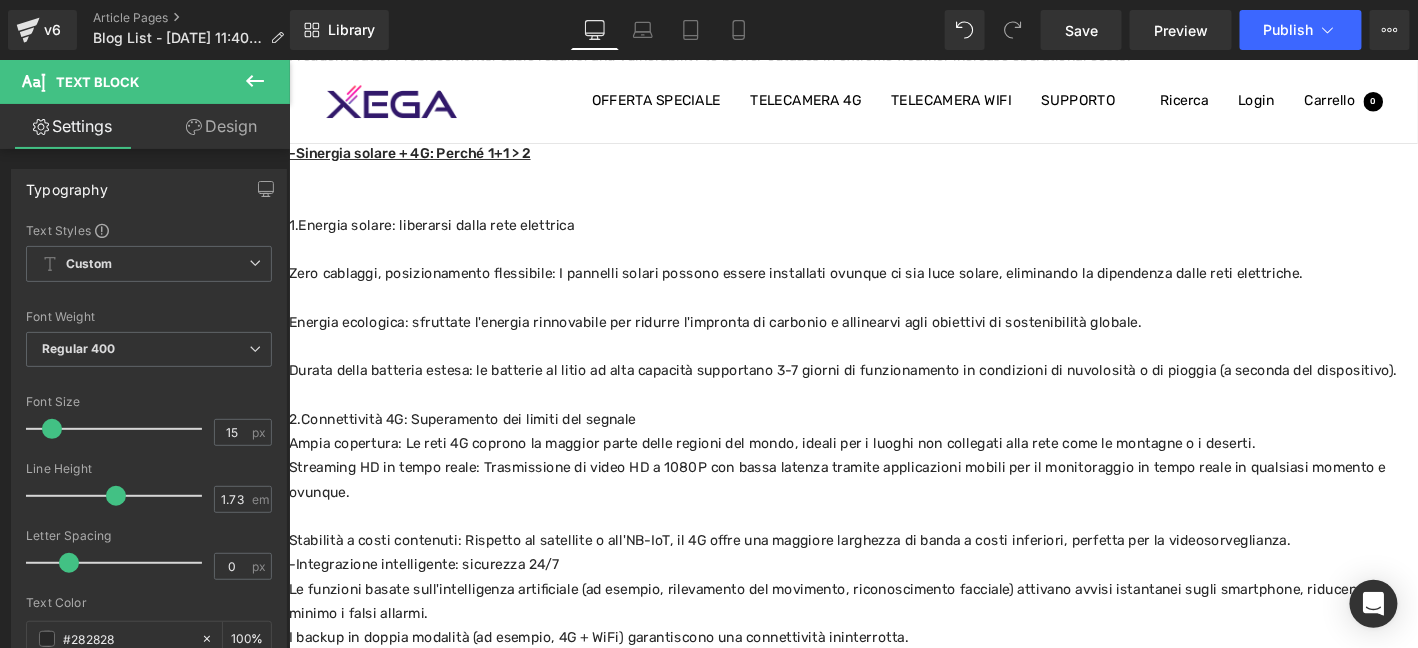click at bounding box center (893, 419) 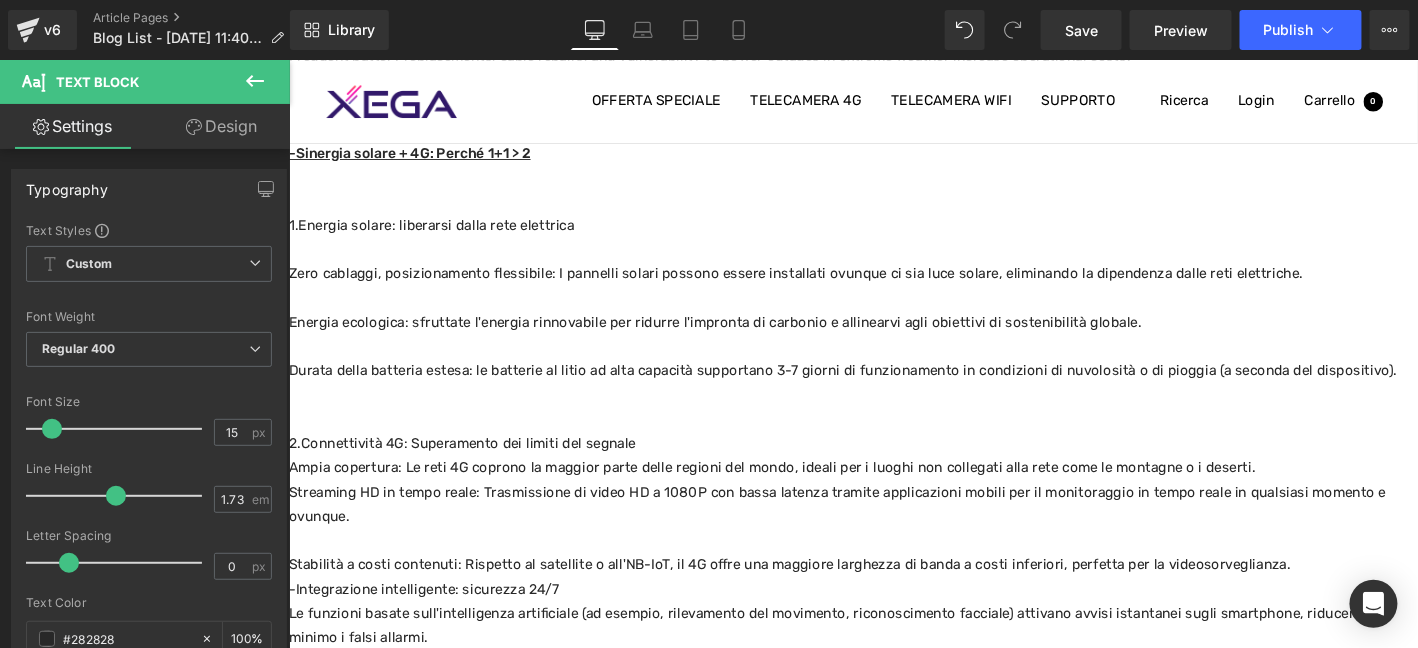 click on "2.Connettività 4G: Superamento dei limiti del segnale" at bounding box center [893, 471] 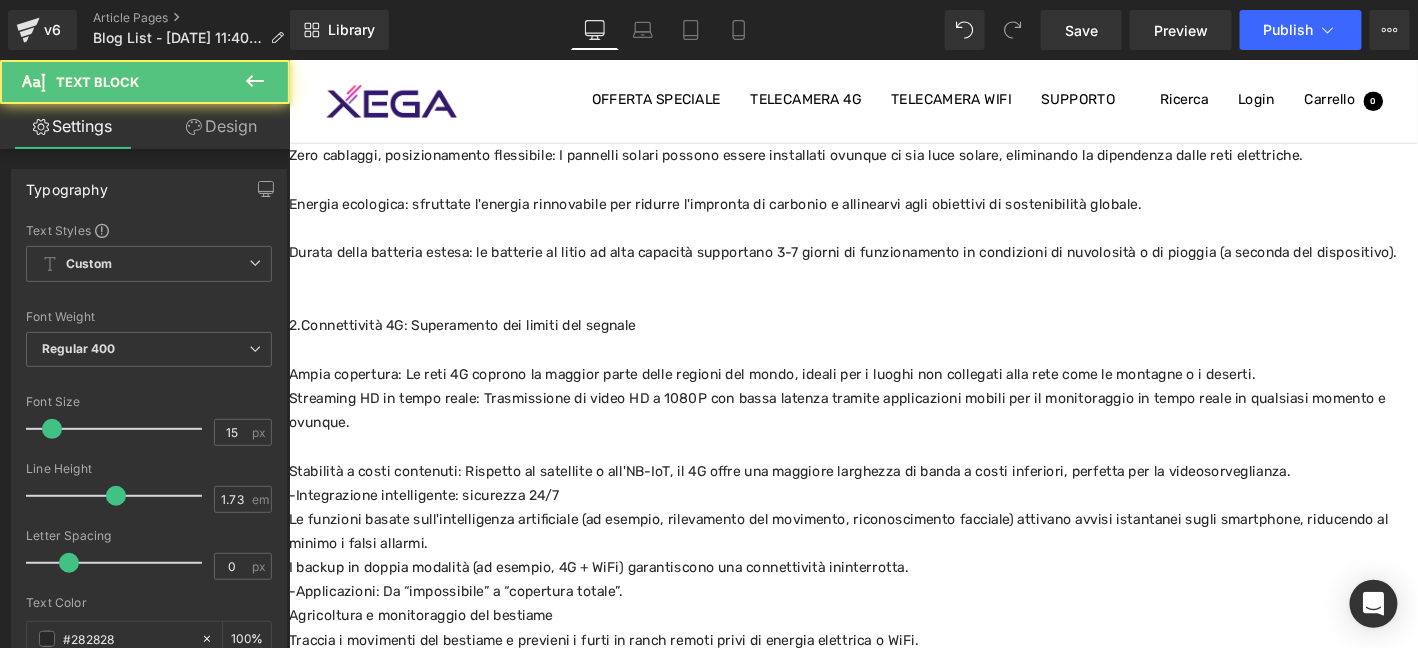 scroll, scrollTop: 932, scrollLeft: 0, axis: vertical 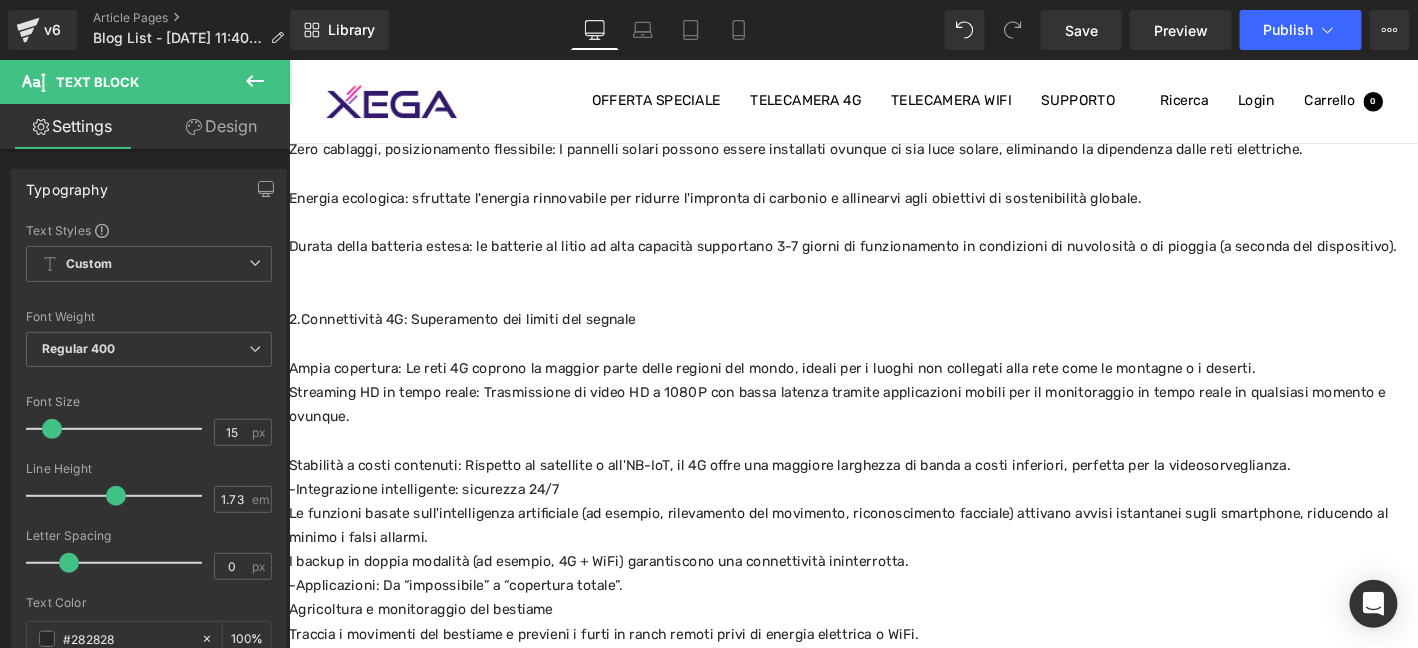click on "-Integrazione intelligente: sicurezza 24/7" at bounding box center (893, 520) 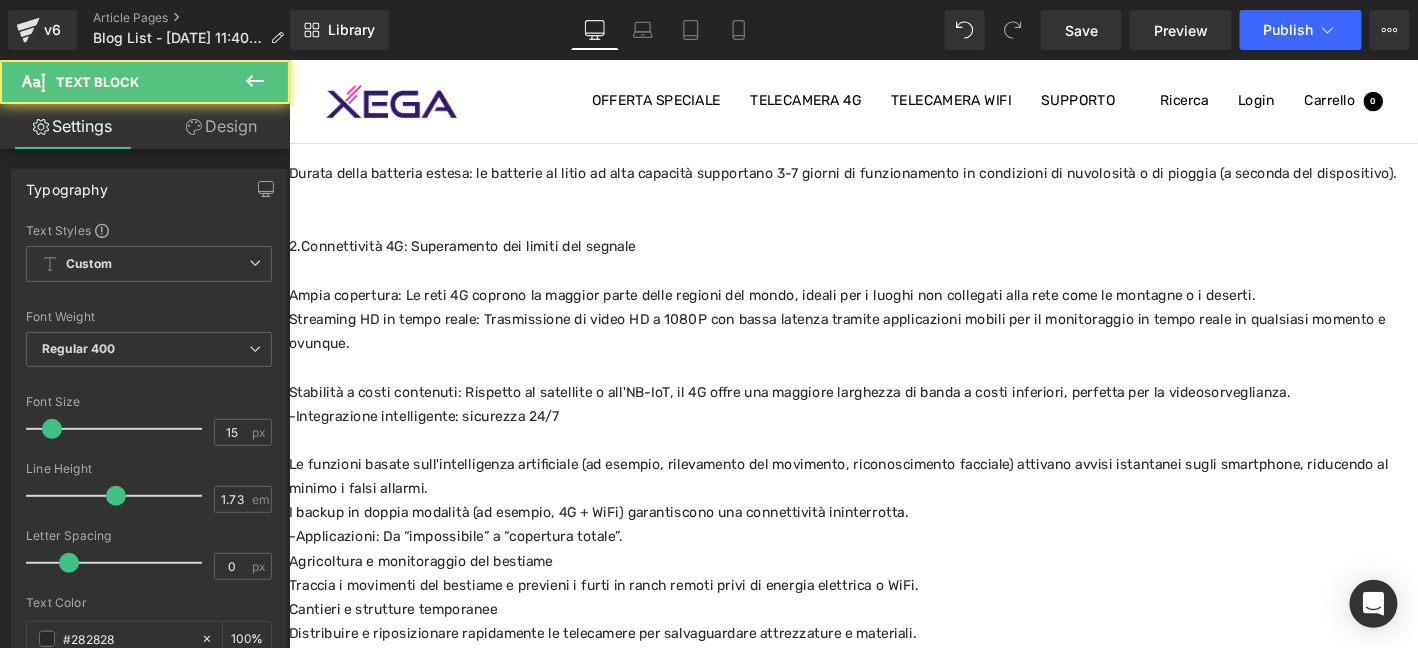 scroll, scrollTop: 1032, scrollLeft: 0, axis: vertical 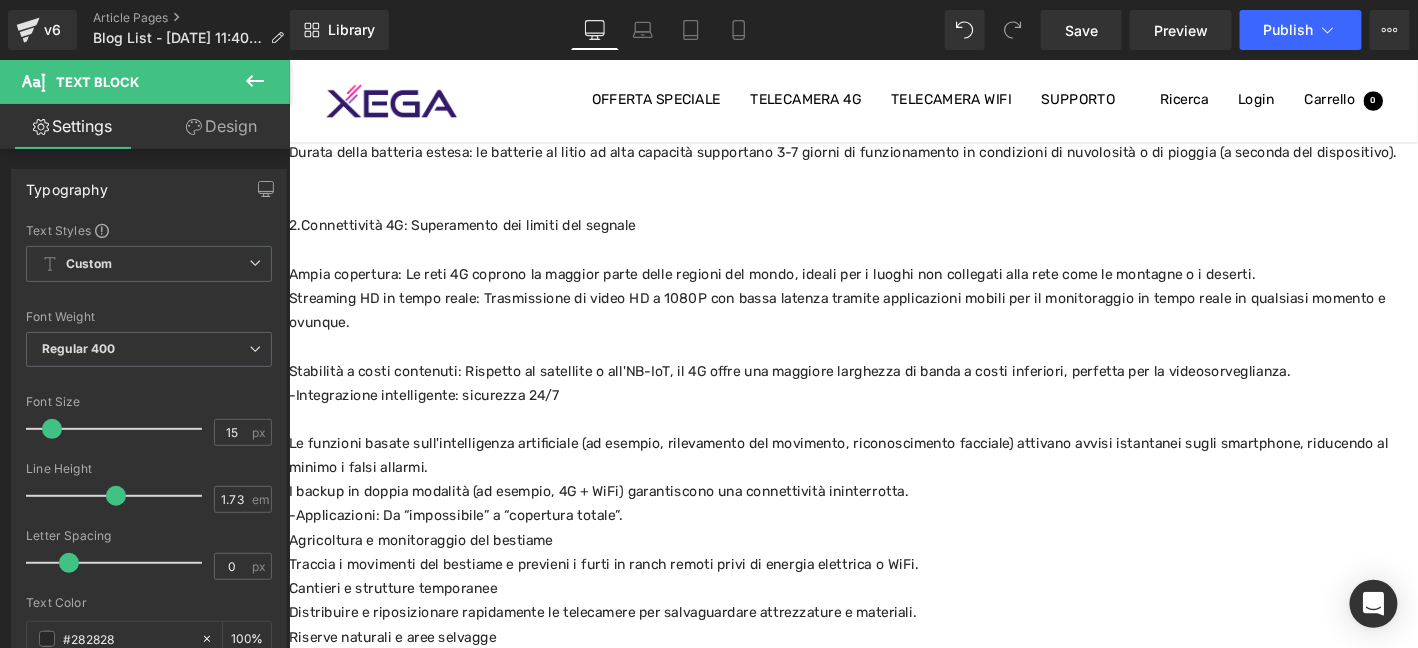 click on "Le funzioni basate sull'intelligenza artificiale (ad esempio, rilevamento del movimento, riconoscimento facciale) attivano avvisi istantanei sugli smartphone, riducendo al minimo i falsi allarmi." at bounding box center [893, 485] 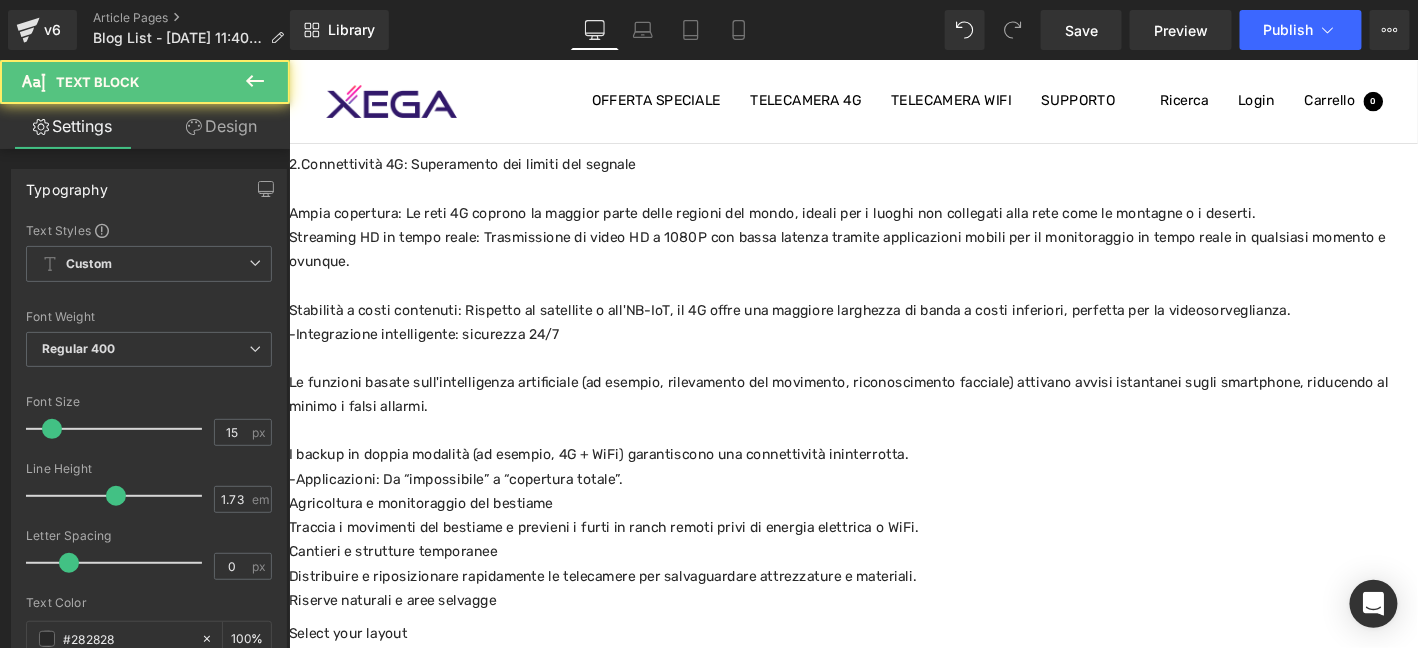 scroll, scrollTop: 1099, scrollLeft: 0, axis: vertical 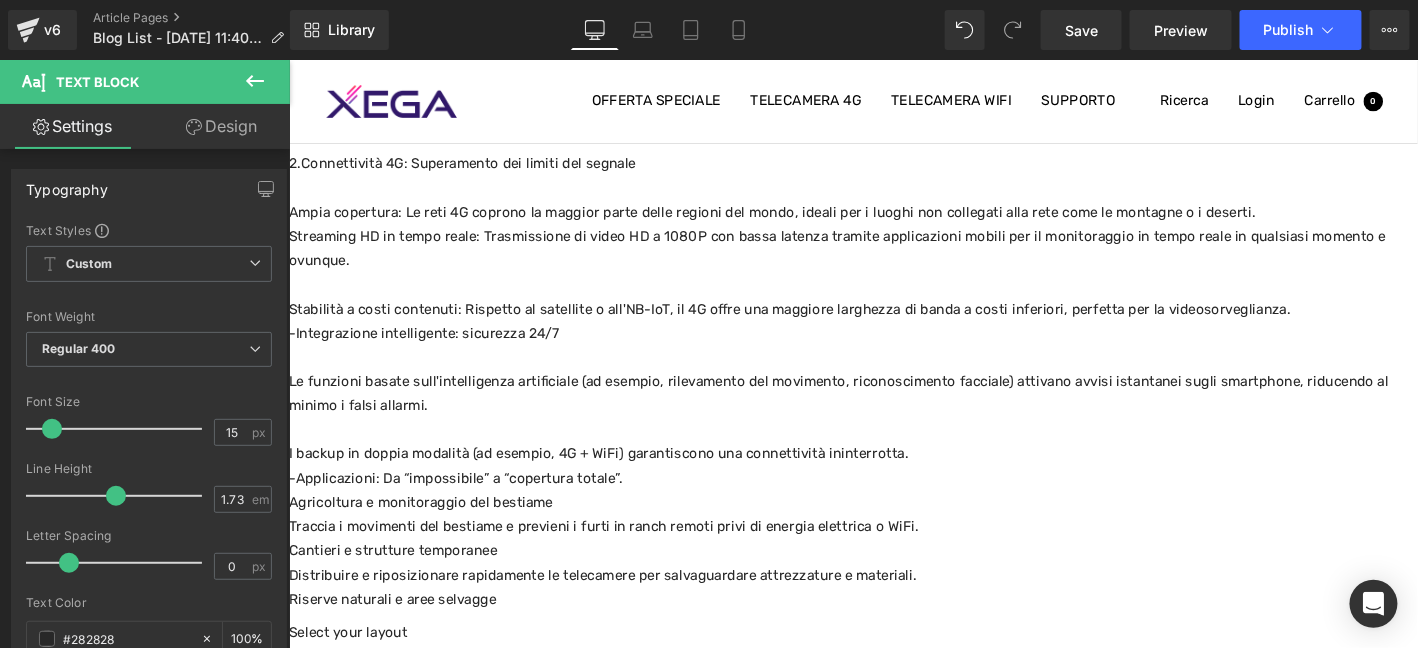 click on "I backup in doppia modalità (ad esempio, 4G + WiFi) garantiscono una connettività ininterrotta." at bounding box center (893, 482) 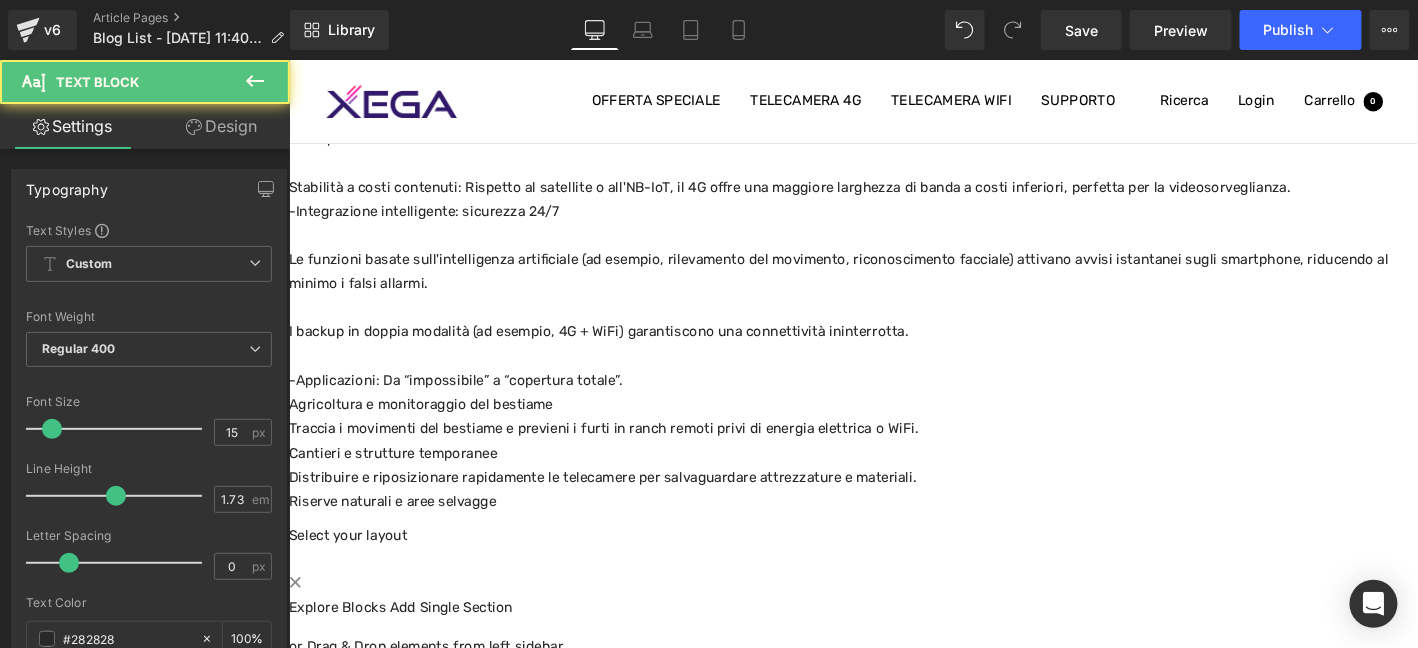 scroll, scrollTop: 1232, scrollLeft: 0, axis: vertical 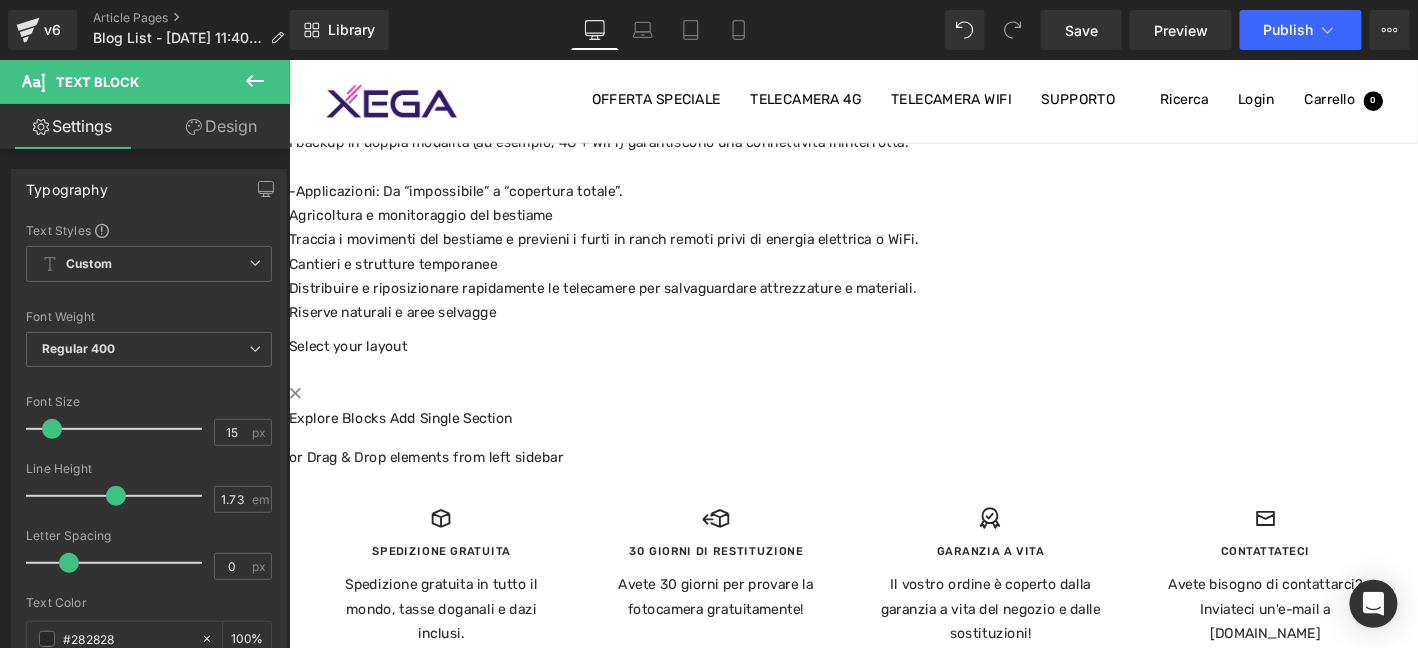 click on "Riserve naturali e aree selvagge" at bounding box center [893, 331] 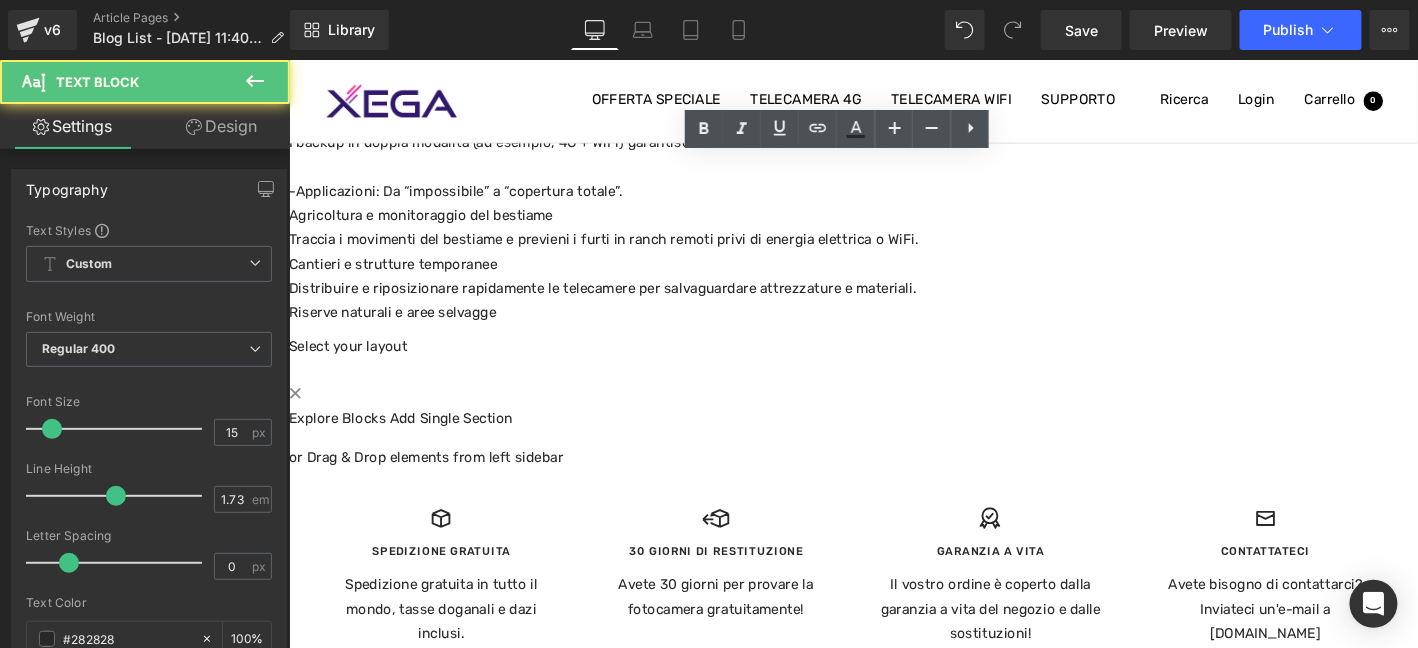 click on "Riserve naturali e aree selvagge" at bounding box center [893, 331] 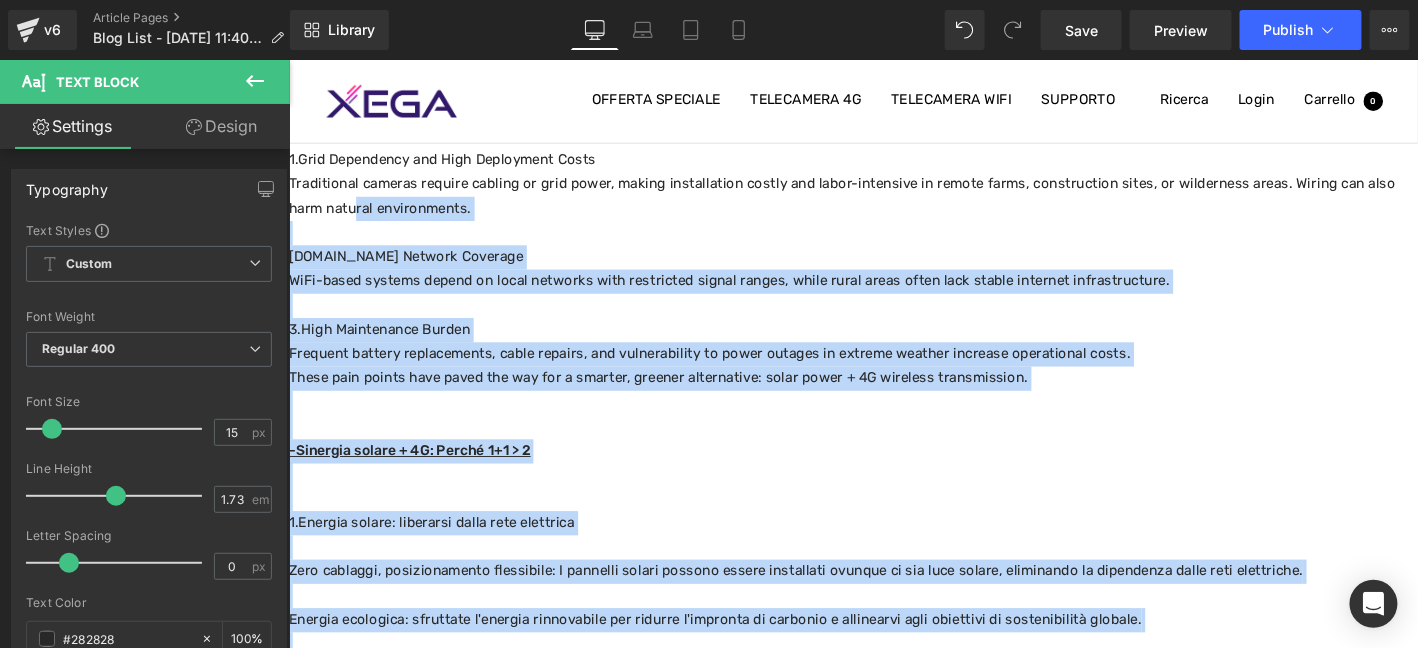scroll, scrollTop: 465, scrollLeft: 0, axis: vertical 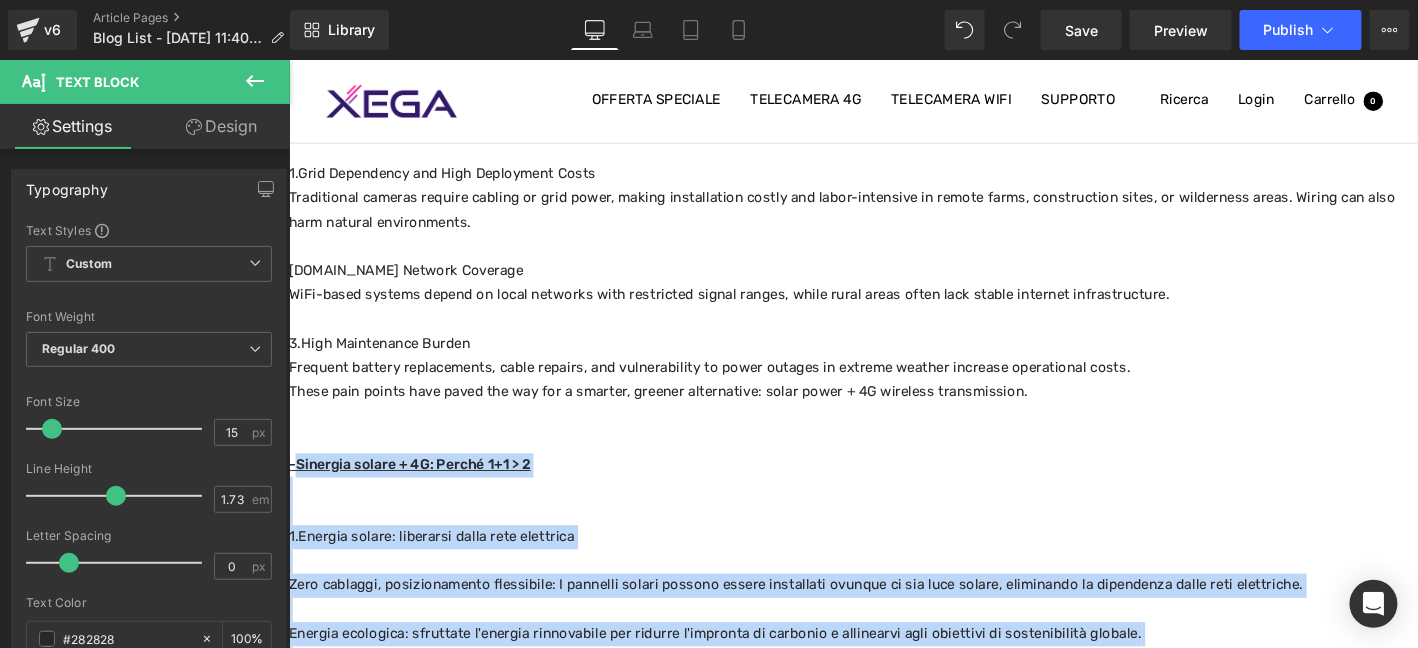 drag, startPoint x: 536, startPoint y: 576, endPoint x: 306, endPoint y: 485, distance: 247.34793 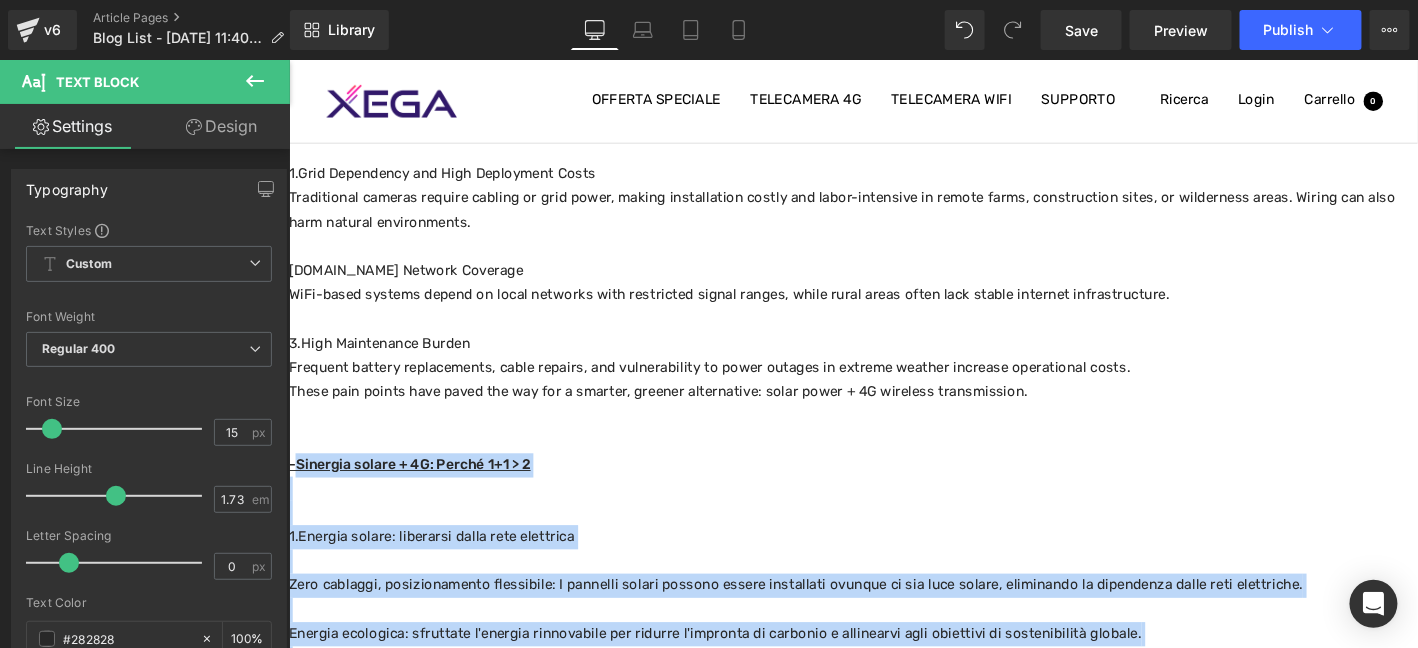 click on "In mezzo alla duplice ondata di digitalizzazione e sviluppo sostenibile, la tecnologia della sicurezza esterna sta subendo una rivoluzione. I sistemi di sorveglianza tradizionali si affidano all'alimentazione via cavo e al cablaggio di rete, ma spesso non sono all'altezza delle aree remote, dei cantieri temporanei o dei terreni complessi. L'ascesa dei sistemi di sorveglianza 4G alimentati a energia solare non solo affronta queste sfide, ma emerge anche come una tendenza fondamentale nella sicurezza esterna, grazie alla sua ecocompatibilità, flessibilità ed efficienza. Questo blog approfondisce la logica alla base di questo duo tecnologico e spiega perché sta ridefinendo i confini del monitoraggio esterno. -The Pain Points of Traditional Outdoor Surveillance: Why Change is Needed? 1.Grid Dependency and High Deployment Costs [DOMAIN_NAME] Network Coverage WiFi-based systems depend on local networks with restricted signal ranges, while rural areas often lack stable internet infrastructure." at bounding box center [893, 623] 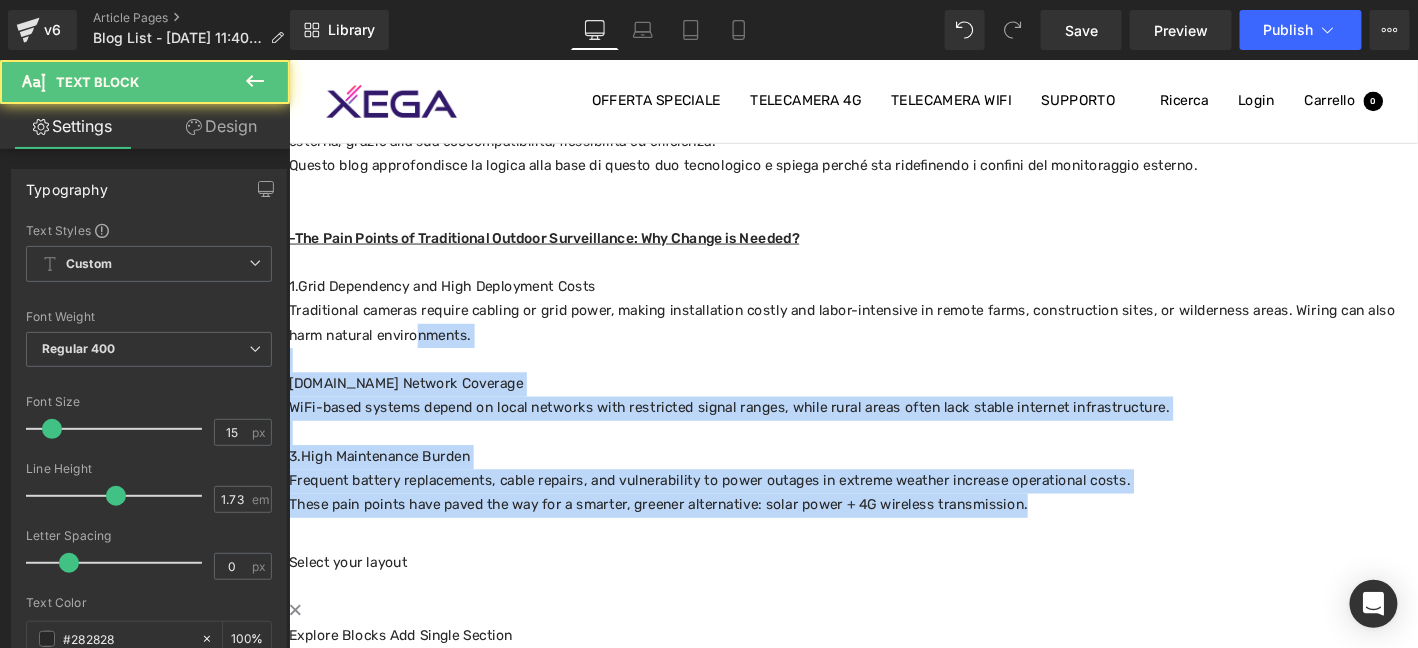 scroll, scrollTop: 332, scrollLeft: 0, axis: vertical 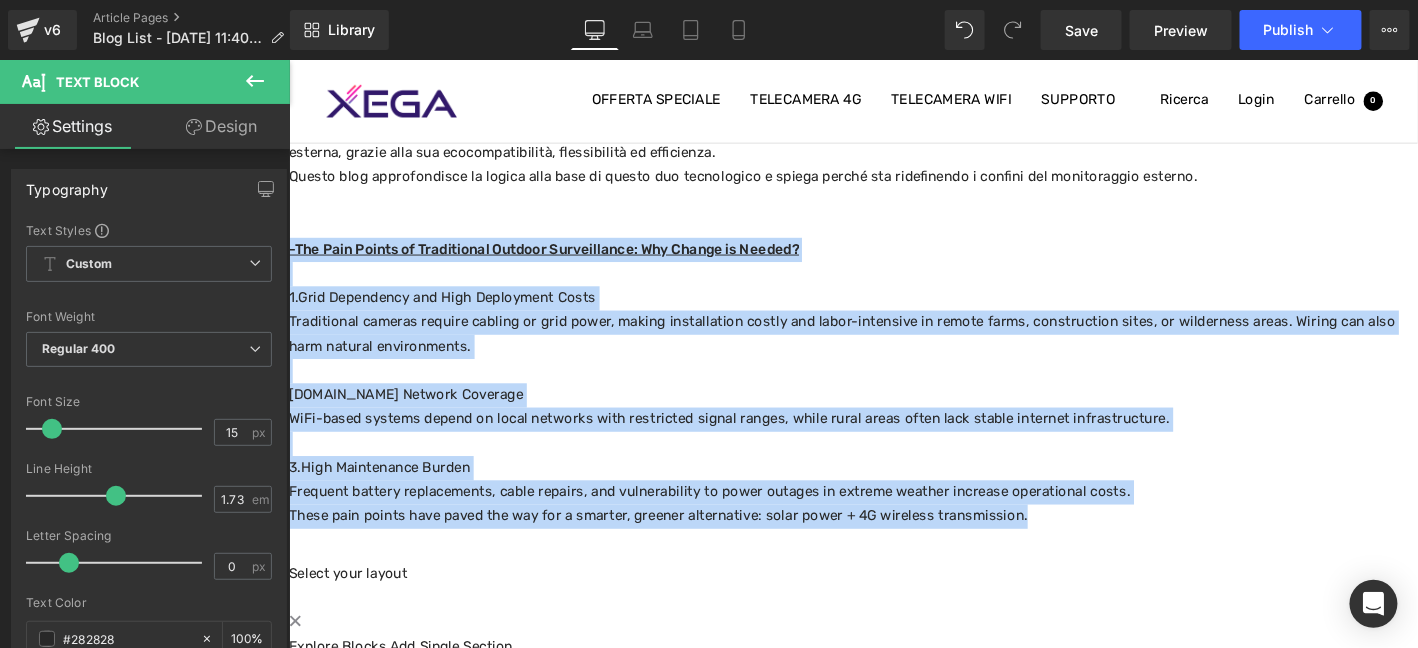 drag, startPoint x: 1152, startPoint y: 419, endPoint x: 294, endPoint y: 255, distance: 873.5331 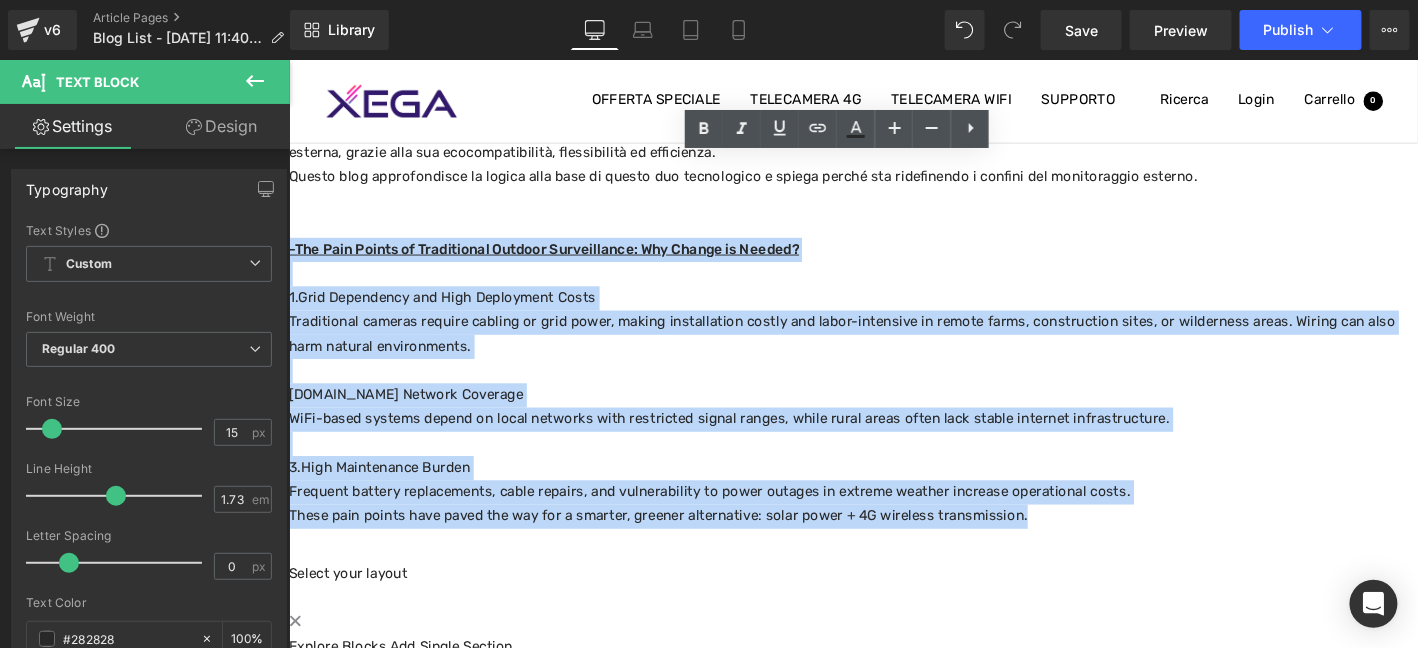 copy on "-The Pain Points of Traditional Outdoor Surveillance: Why Change is Needed? 1.Grid Dependency and High Deployment Costs Traditional cameras require cabling or grid power, making installation costly and labor-intensive in remote farms, construction sites, or wilderness areas. Wiring can also harm natural environments. [DOMAIN_NAME] Network Coverage WiFi-based systems depend on local networks with restricted signal ranges, while rural areas often lack stable internet infrastructure. 3.High Maintenance Burden Frequent battery replacements, cable repairs, and vulnerability to power outages in extreme weather increase operational costs. These pain points have paved the way for a smarter, greener alternative: solar power + 4G wireless transmission." 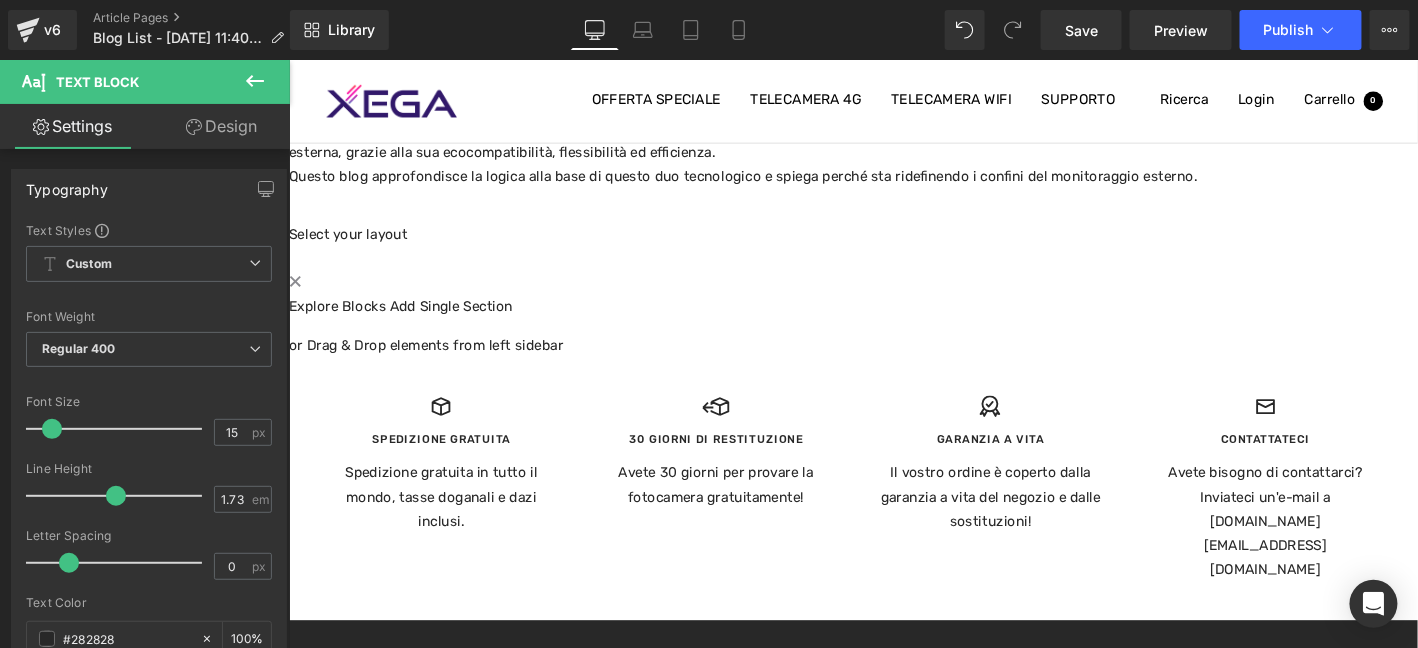 click on "Perché il solare e il 4G sono la combinazione perfetta per la sicurezza esterna? Heading         In mezzo alla duplice ondata di digitalizzazione e sviluppo sostenibile, la tecnologia della sicurezza esterna sta subendo una rivoluzione. I sistemi di sorveglianza tradizionali si affidano all'alimentazione via cavo e al cablaggio di rete, ma spesso non sono all'altezza delle aree remote, dei cantieri temporanei o dei terreni complessi. L'ascesa dei sistemi di sorveglianza 4G alimentati a energia solare non solo affronta queste sfide, ma emerge anche come una tendenza fondamentale nella sicurezza esterna, grazie alla sua ecocompatibilità, flessibilità ed efficienza. Questo blog approfondisce la logica alla base di questo duo tecnologico e spiega perché sta ridefinendo i confini del monitoraggio esterno.
Text Block         Row" at bounding box center [893, 125] 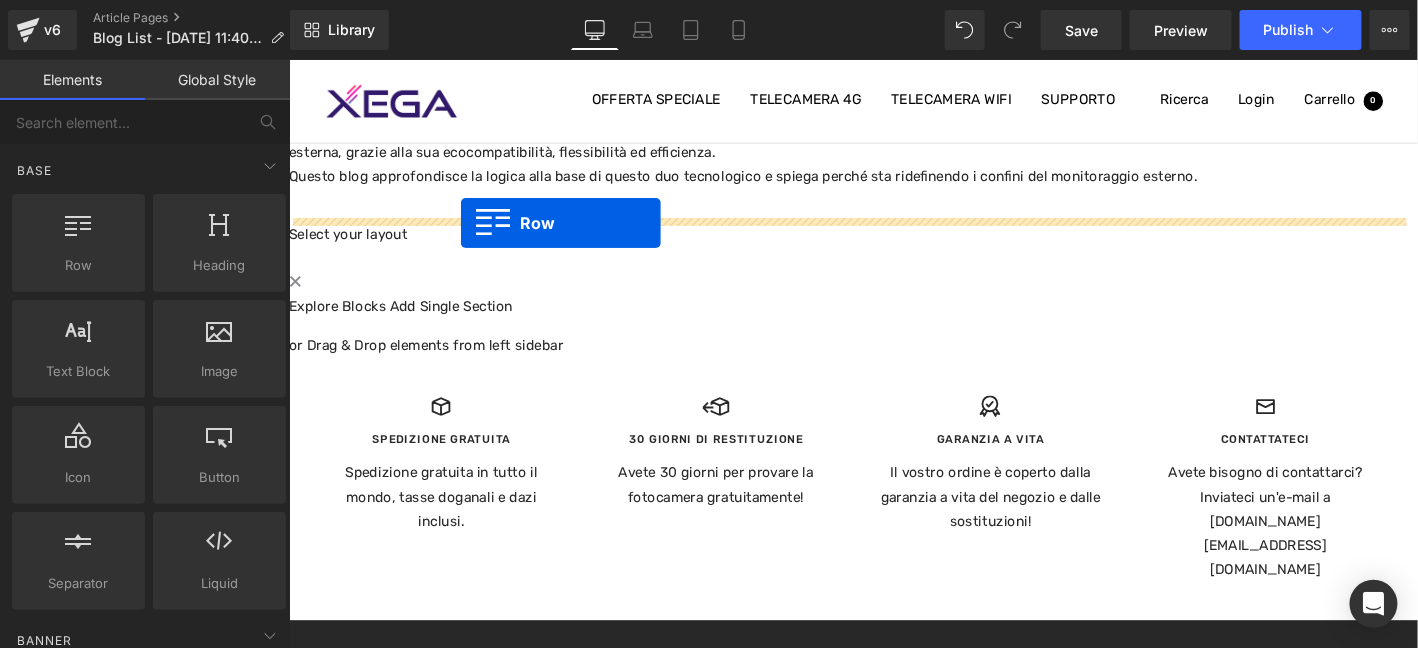 drag, startPoint x: 351, startPoint y: 297, endPoint x: 473, endPoint y: 233, distance: 137.76791 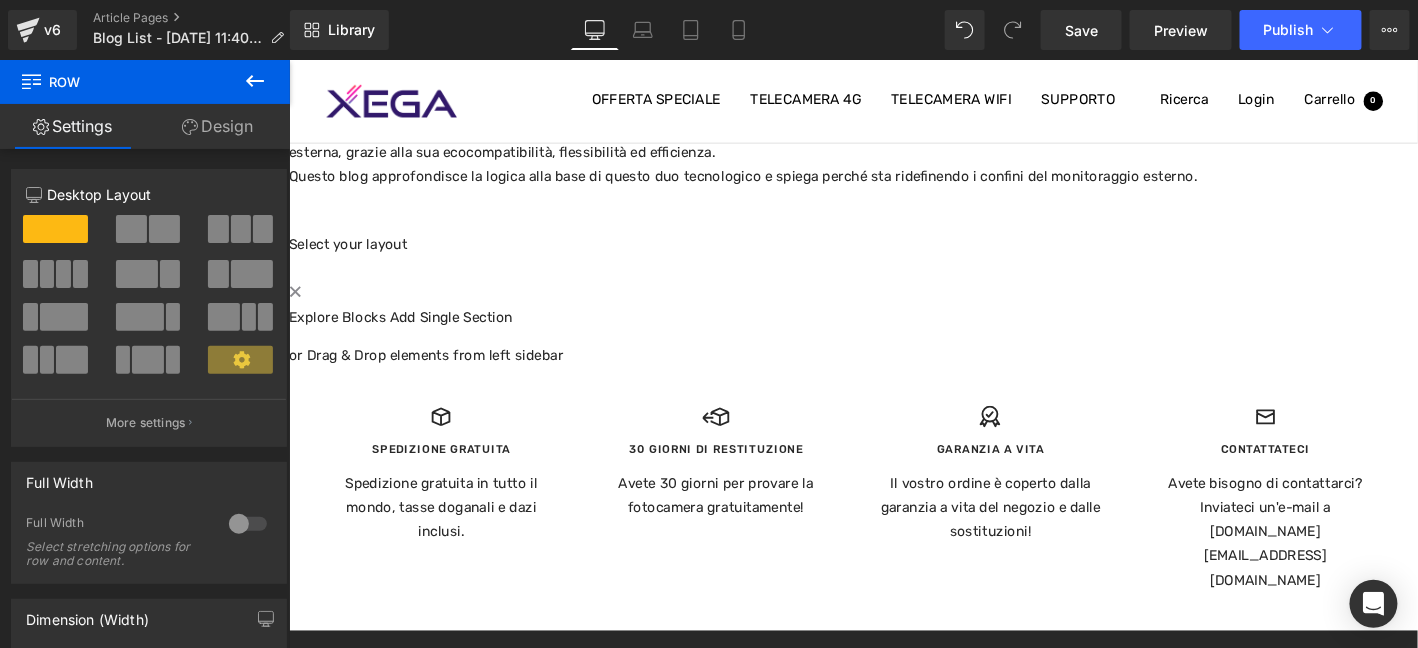 click 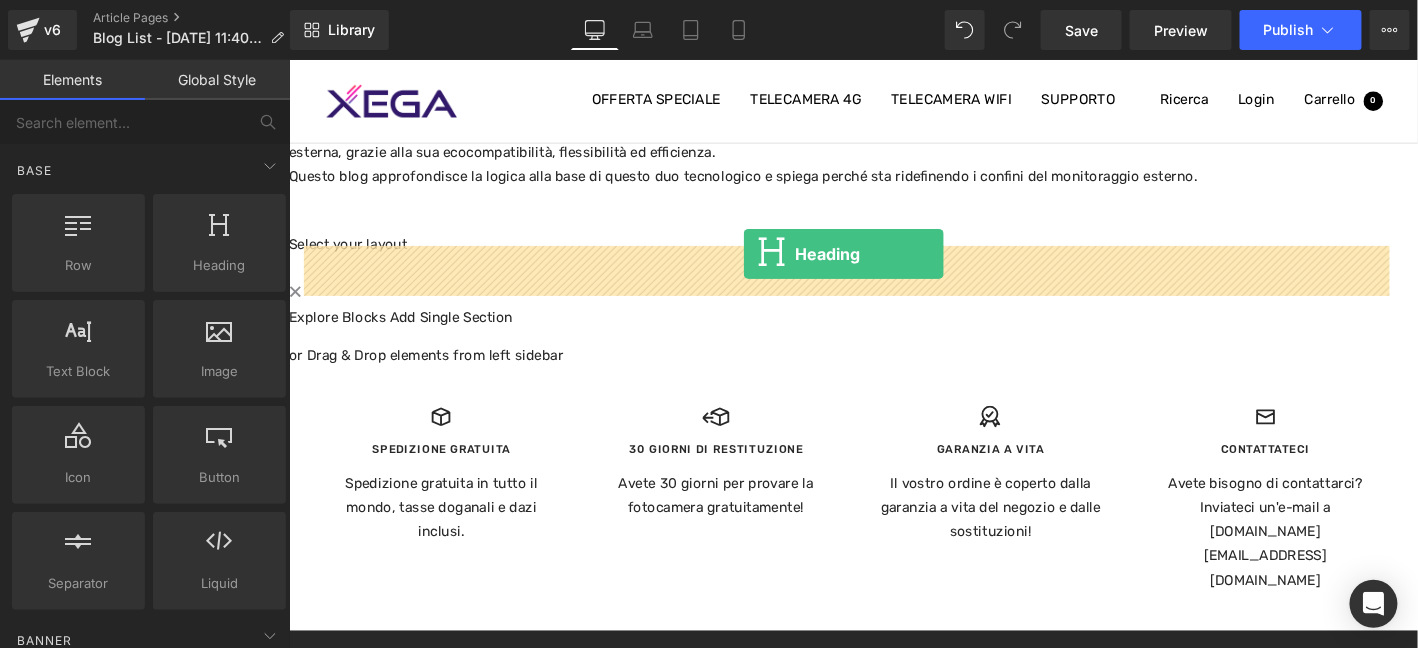 drag, startPoint x: 559, startPoint y: 310, endPoint x: 775, endPoint y: 267, distance: 220.23851 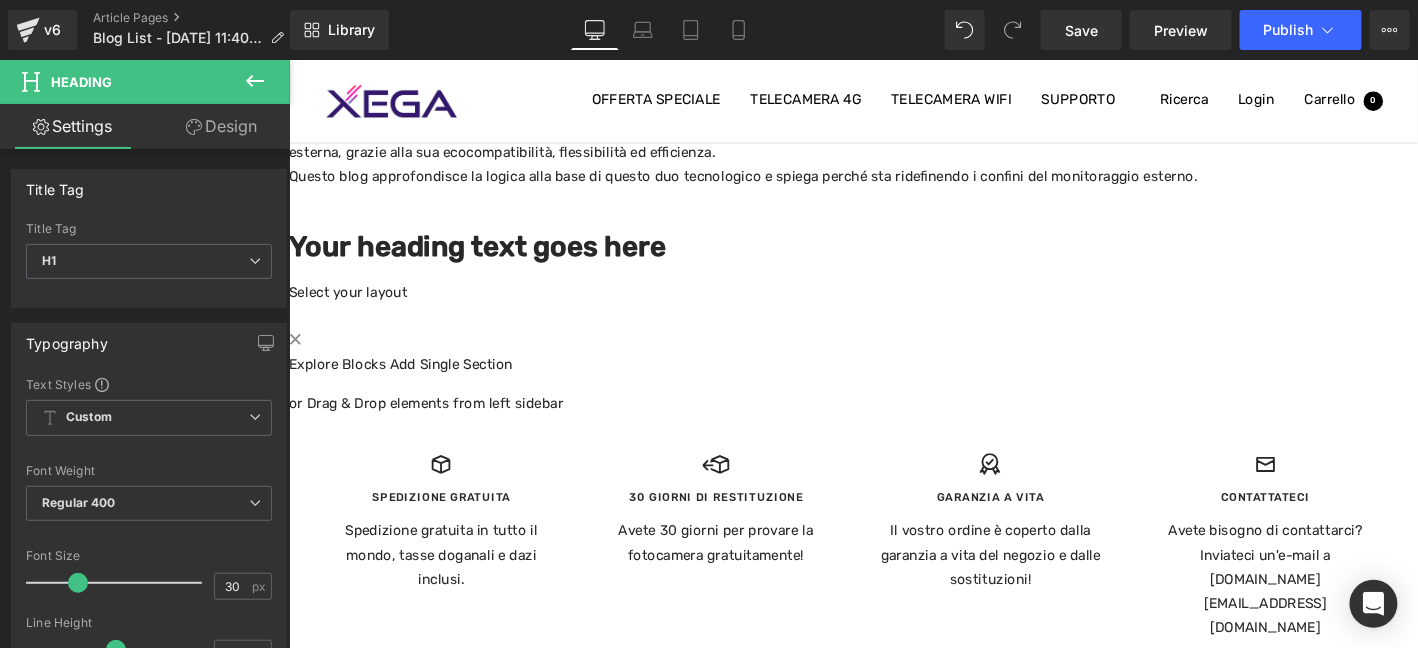click at bounding box center [255, 82] 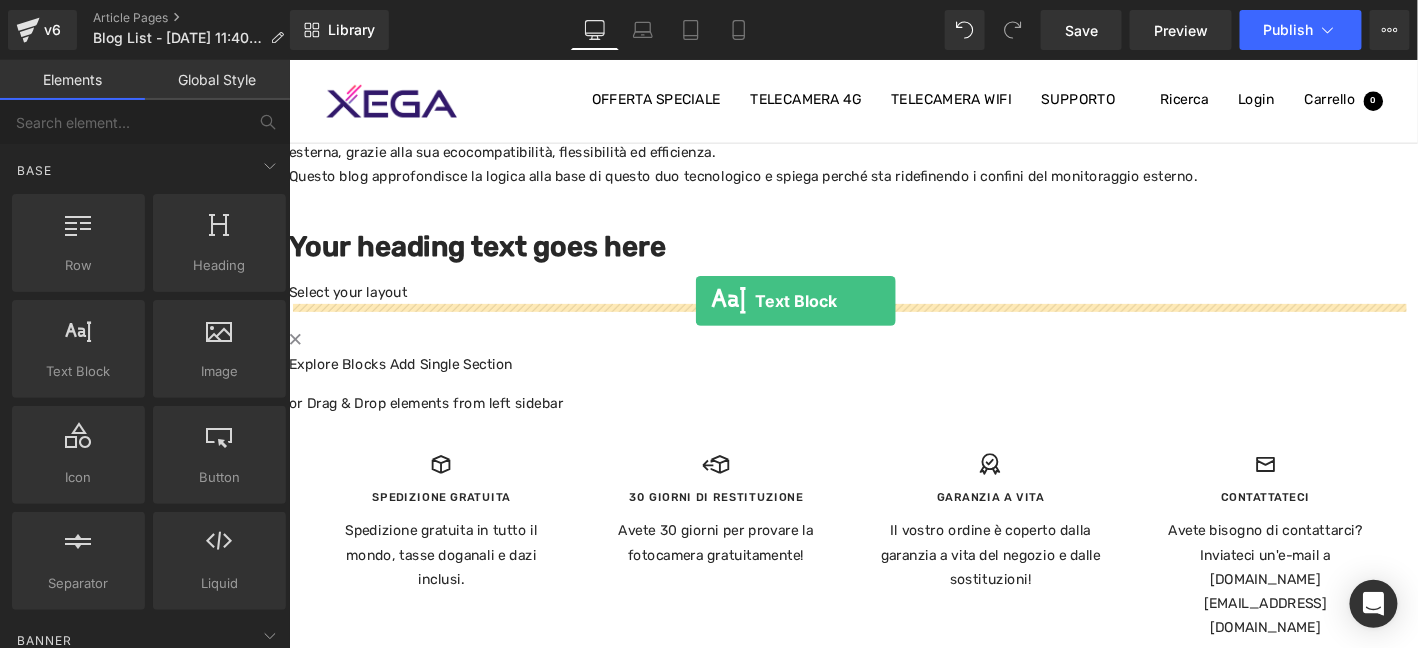 drag, startPoint x: 365, startPoint y: 409, endPoint x: 724, endPoint y: 317, distance: 370.60086 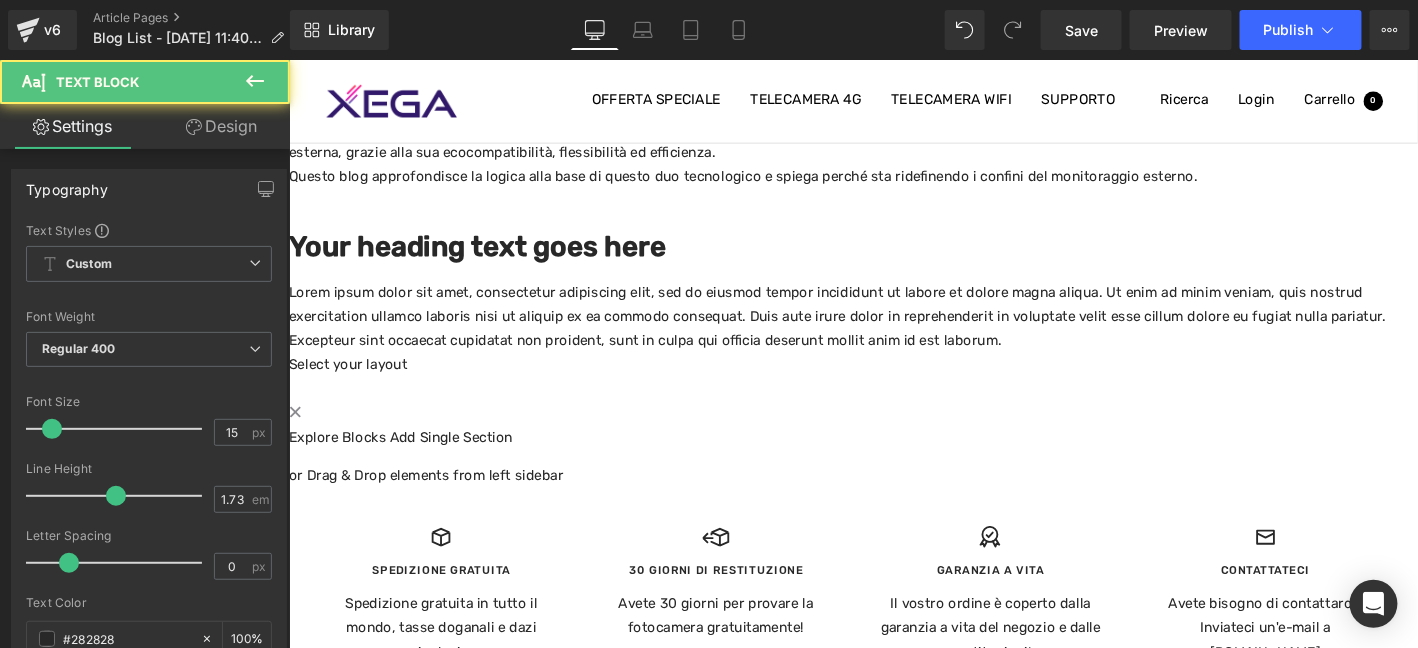 click on "Lorem ipsum dolor sit amet, consectetur adipiscing elit, sed do eiusmod tempor incididunt ut labore et dolore magna aliqua. Ut enim ad minim veniam, quis nostrud exercitation ullamco laboris nisi ut aliquip ex ea commodo consequat. Duis aute irure dolor in reprehenderit in voluptate velit esse cillum dolore eu fugiat nulla pariatur. Excepteur sint occaecat cupidatat non proident, sunt in culpa qui officia deserunt mollit anim id est laborum." at bounding box center [893, 335] 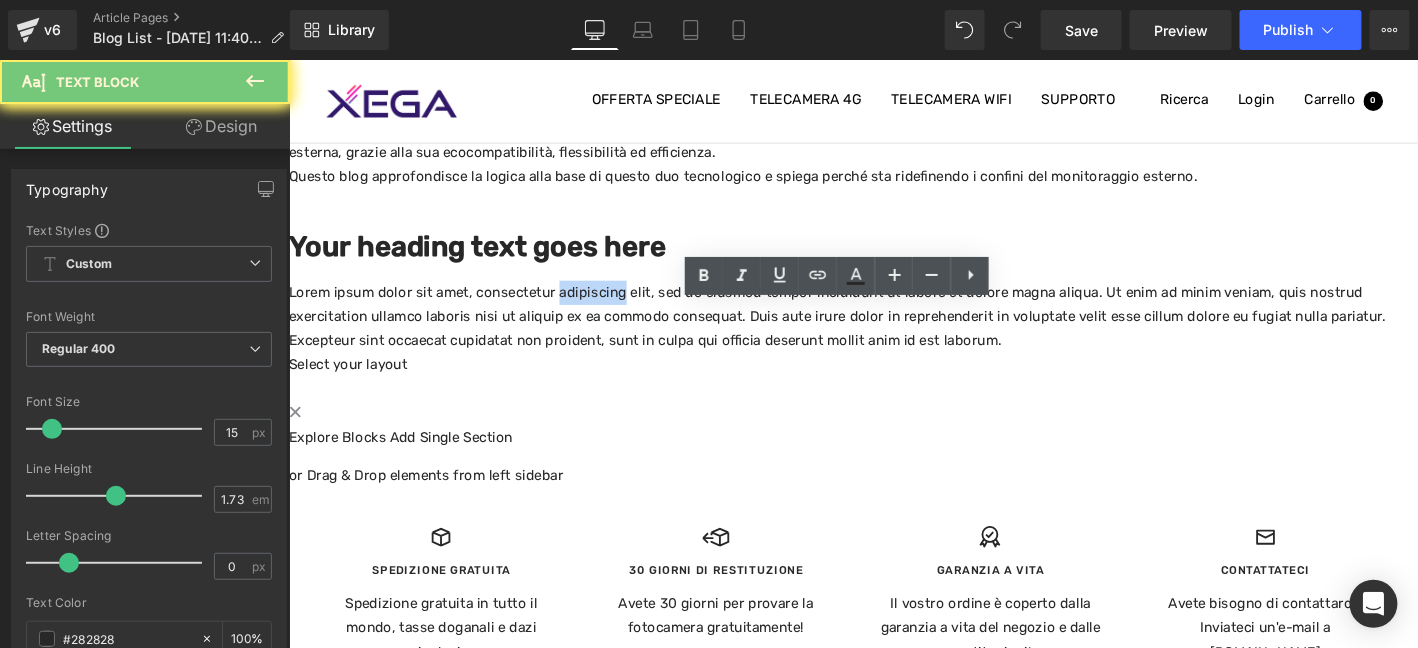 click on "Lorem ipsum dolor sit amet, consectetur adipiscing elit, sed do eiusmod tempor incididunt ut labore et dolore magna aliqua. Ut enim ad minim veniam, quis nostrud exercitation ullamco laboris nisi ut aliquip ex ea commodo consequat. Duis aute irure dolor in reprehenderit in voluptate velit esse cillum dolore eu fugiat nulla pariatur. Excepteur sint occaecat cupidatat non proident, sunt in culpa qui officia deserunt mollit anim id est laborum." at bounding box center (893, 335) 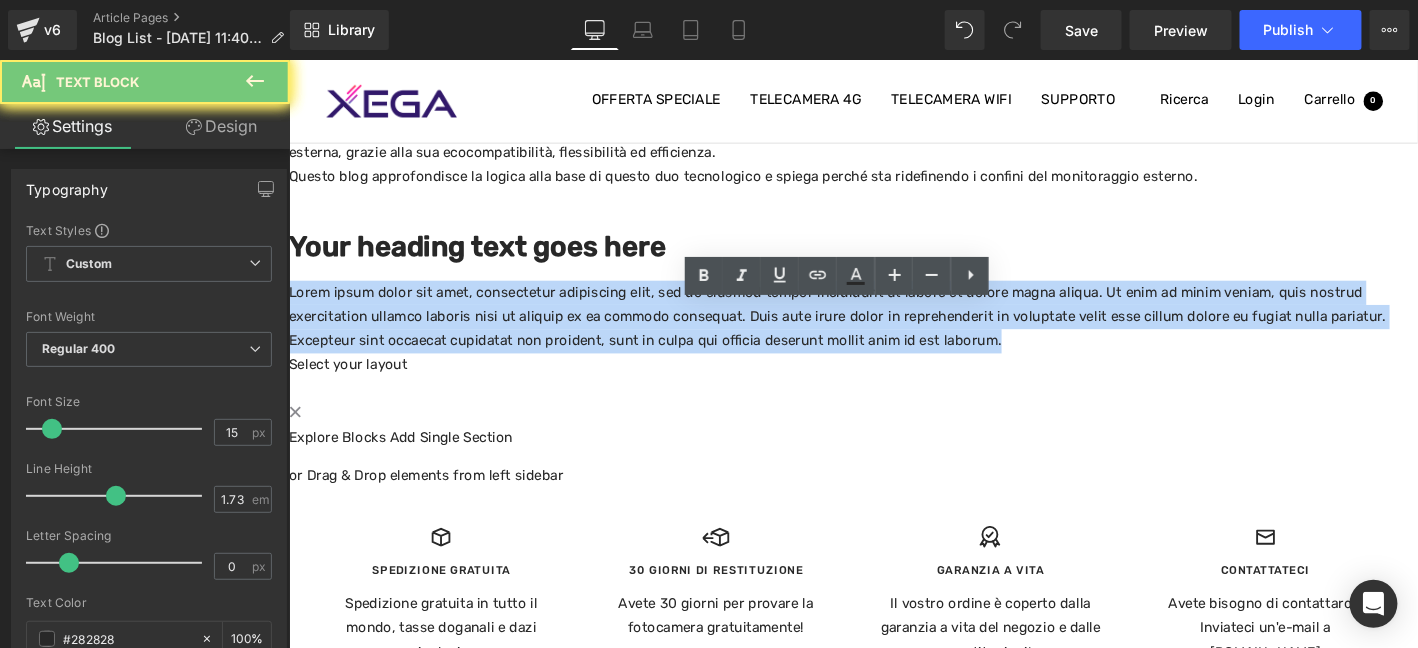click on "Lorem ipsum dolor sit amet, consectetur adipiscing elit, sed do eiusmod tempor incididunt ut labore et dolore magna aliqua. Ut enim ad minim veniam, quis nostrud exercitation ullamco laboris nisi ut aliquip ex ea commodo consequat. Duis aute irure dolor in reprehenderit in voluptate velit esse cillum dolore eu fugiat nulla pariatur. Excepteur sint occaecat cupidatat non proident, sunt in culpa qui officia deserunt mollit anim id est laborum." at bounding box center (893, 335) 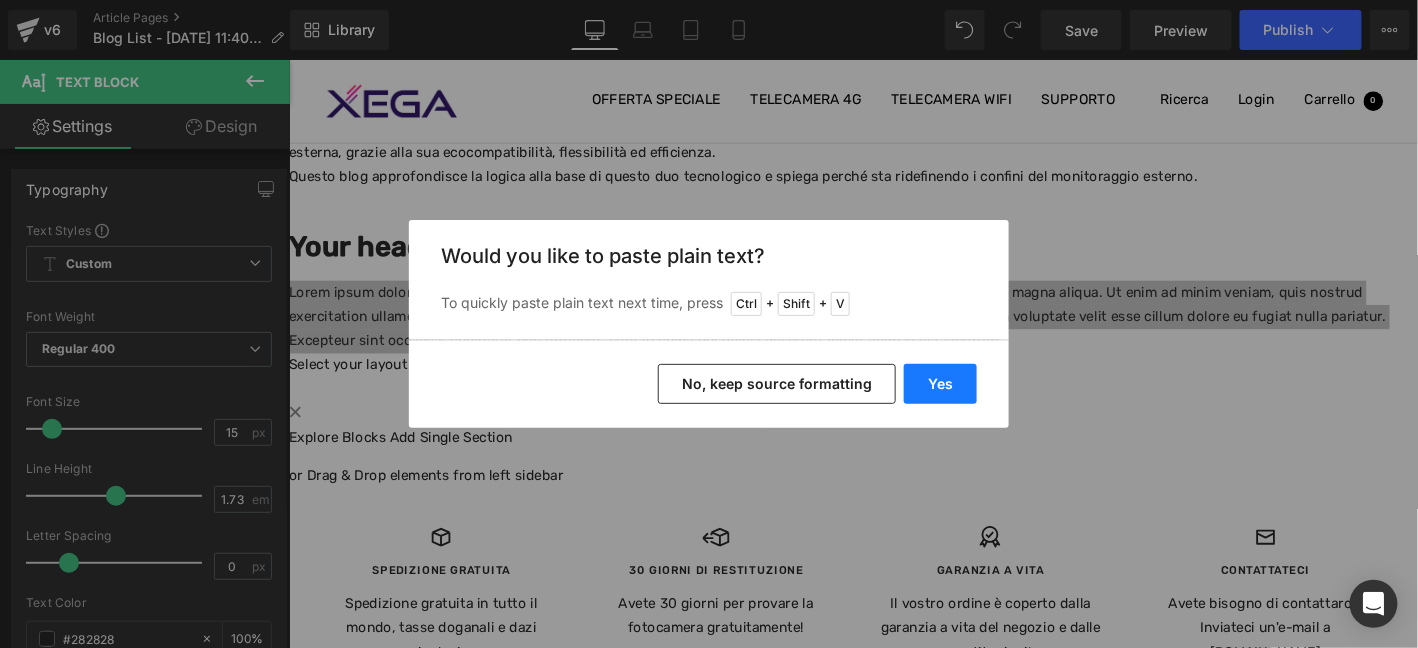 click on "Yes" at bounding box center (940, 384) 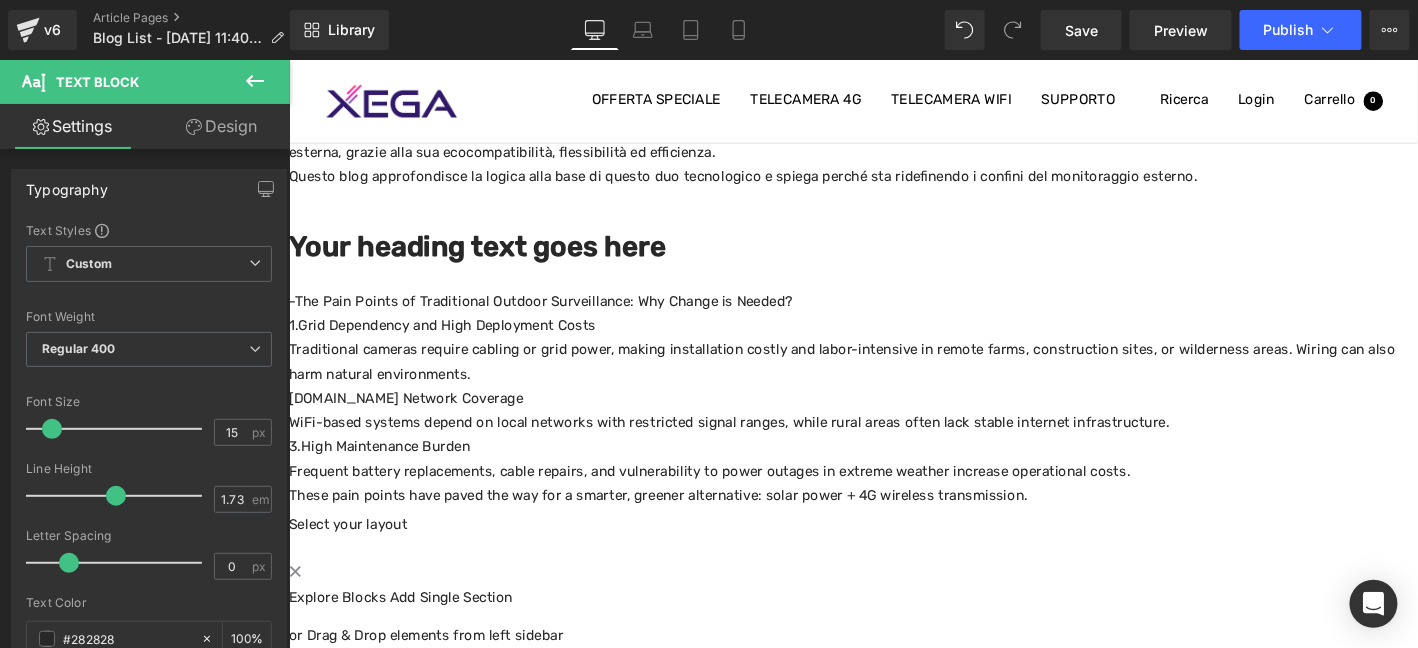 click on "-The Pain Points of Traditional Outdoor Surveillance: Why Change is Needed?" at bounding box center (893, 319) 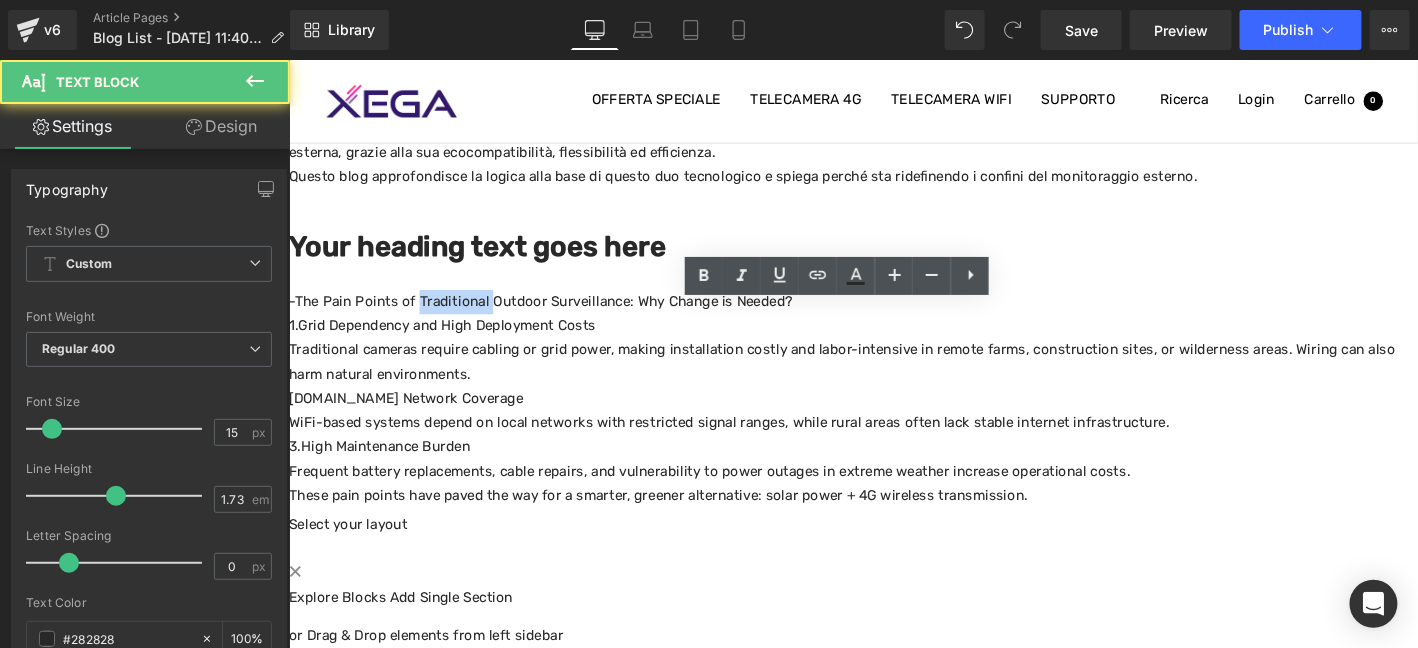 click on "-The Pain Points of Traditional Outdoor Surveillance: Why Change is Needed?" at bounding box center (893, 319) 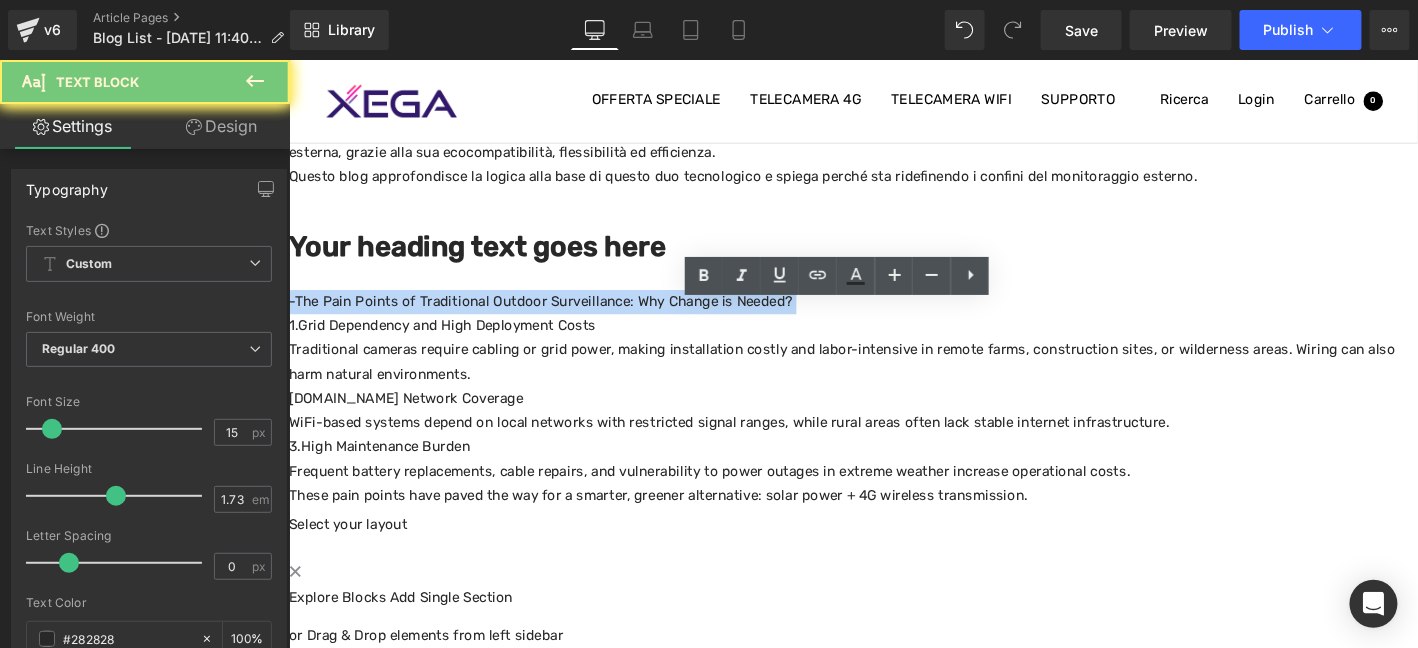 click on "-The Pain Points of Traditional Outdoor Surveillance: Why Change is Needed?" at bounding box center (893, 319) 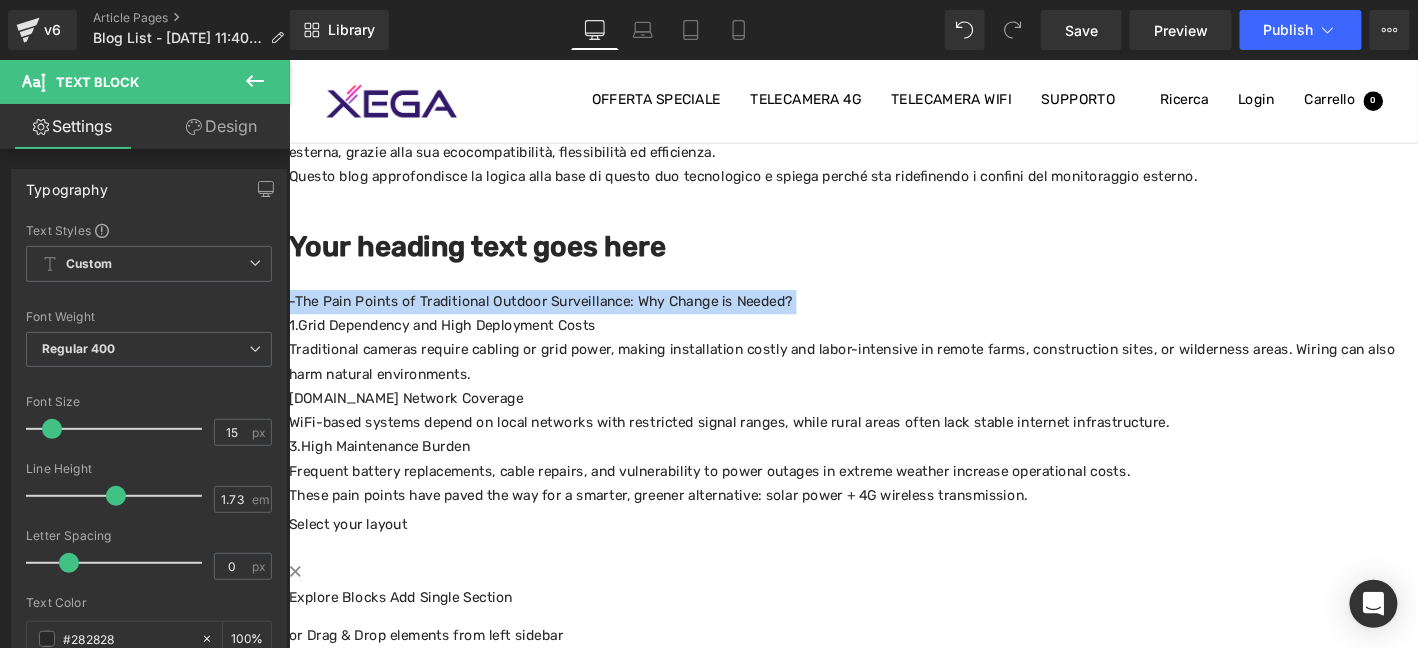 click on "Your heading text goes here" at bounding box center [893, 260] 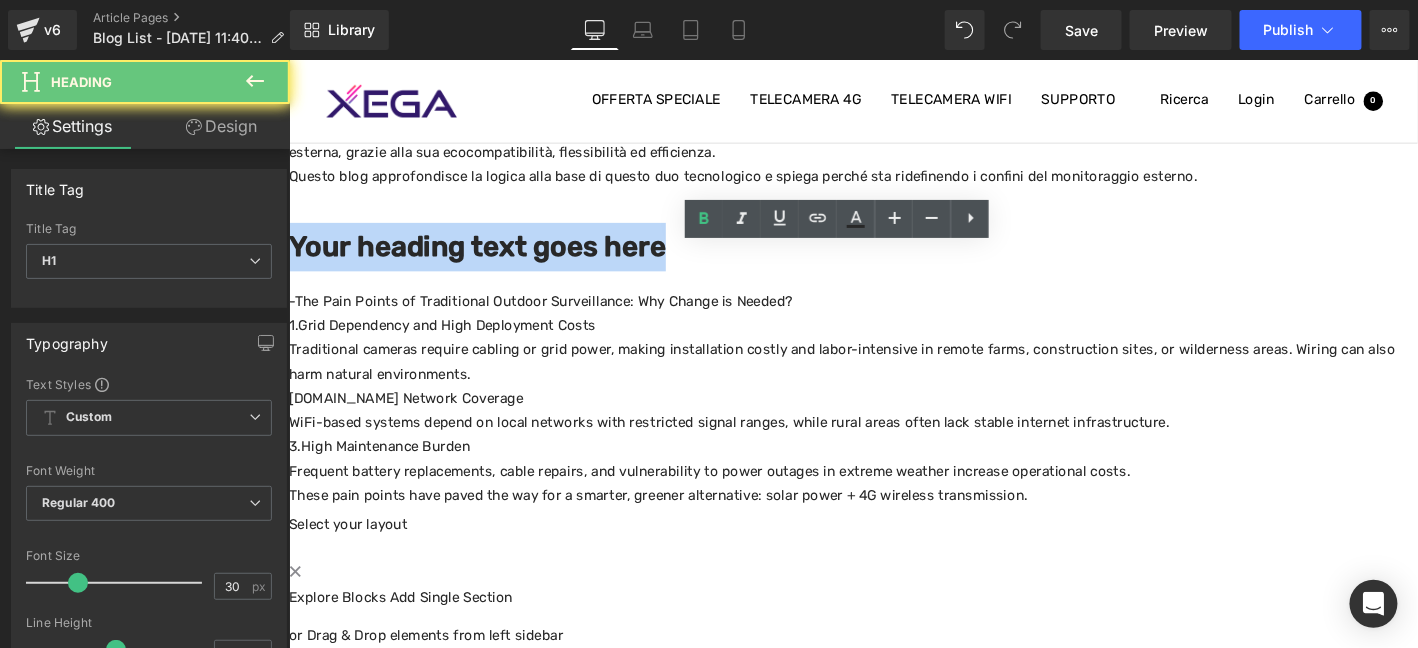 click on "Your heading text goes here" at bounding box center (893, 260) 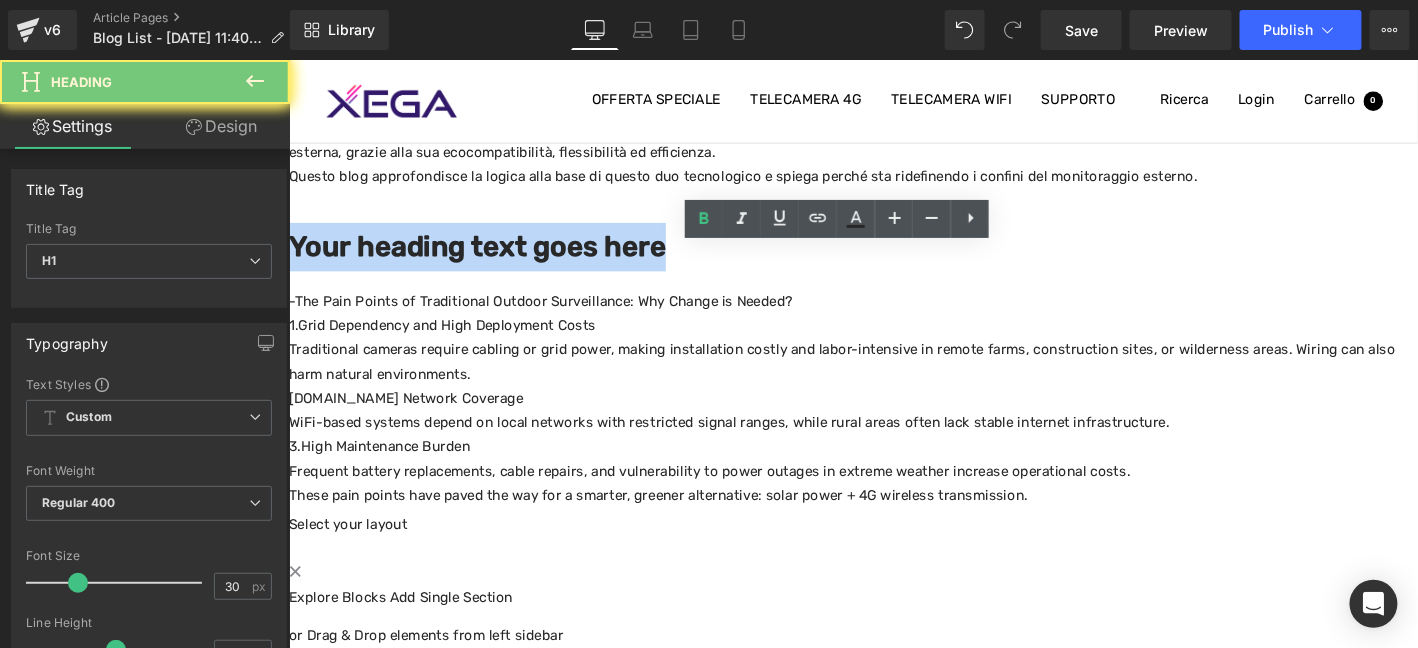 paste 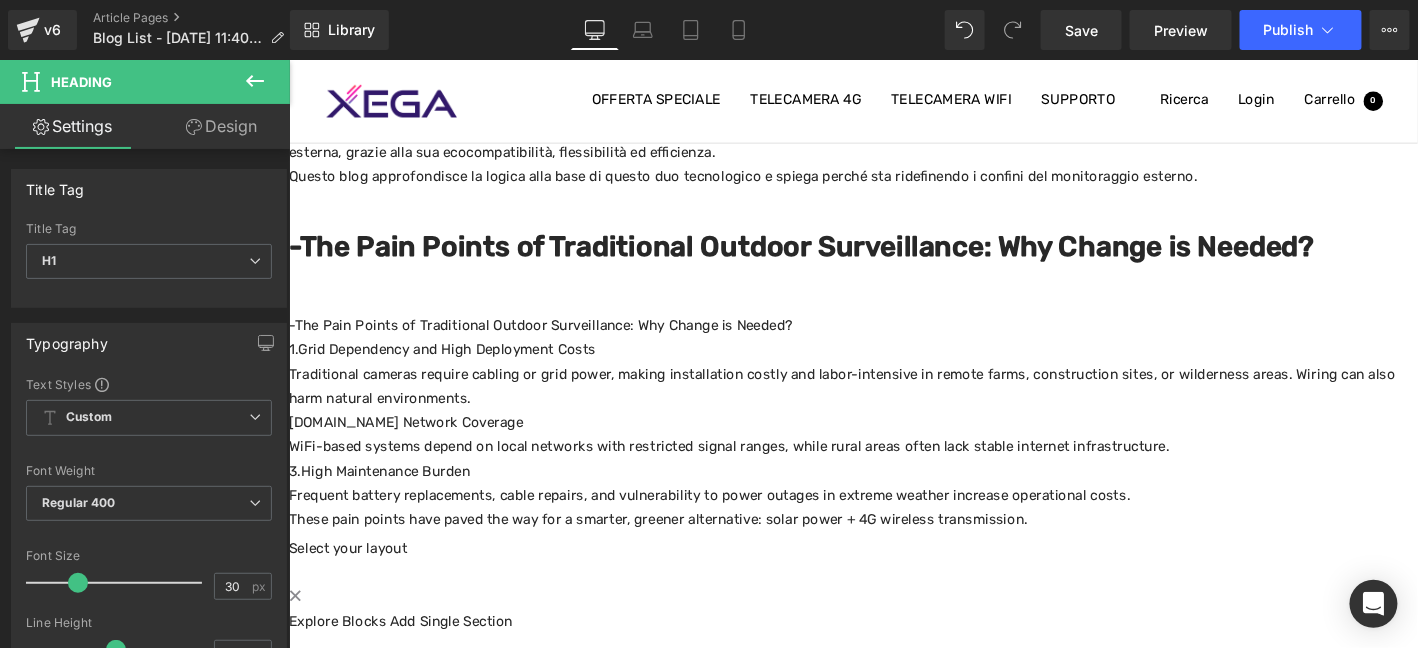 click on "-The Pain Points of Traditional Outdoor Surveillance: Why Change is Needed?" at bounding box center (893, 345) 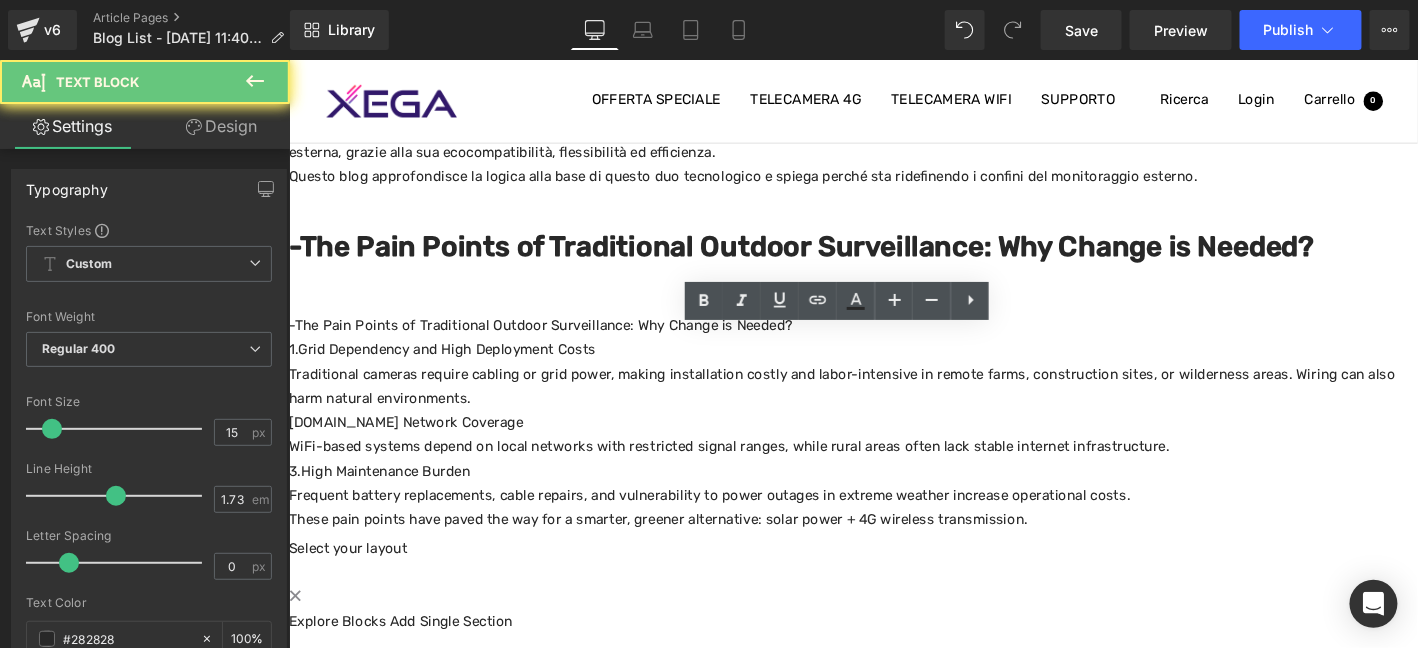 click on "-The Pain Points of Traditional Outdoor Surveillance: Why Change is Needed?" at bounding box center [893, 345] 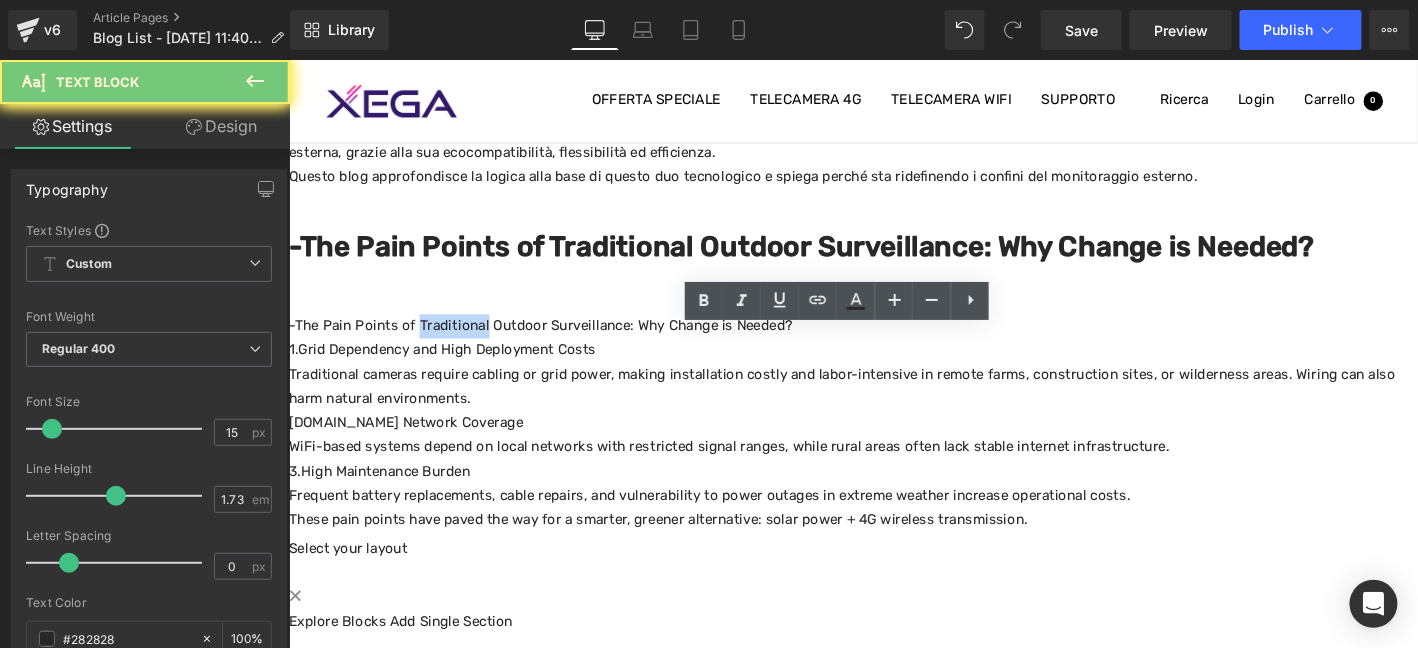 click on "-The Pain Points of Traditional Outdoor Surveillance: Why Change is Needed?" at bounding box center (893, 345) 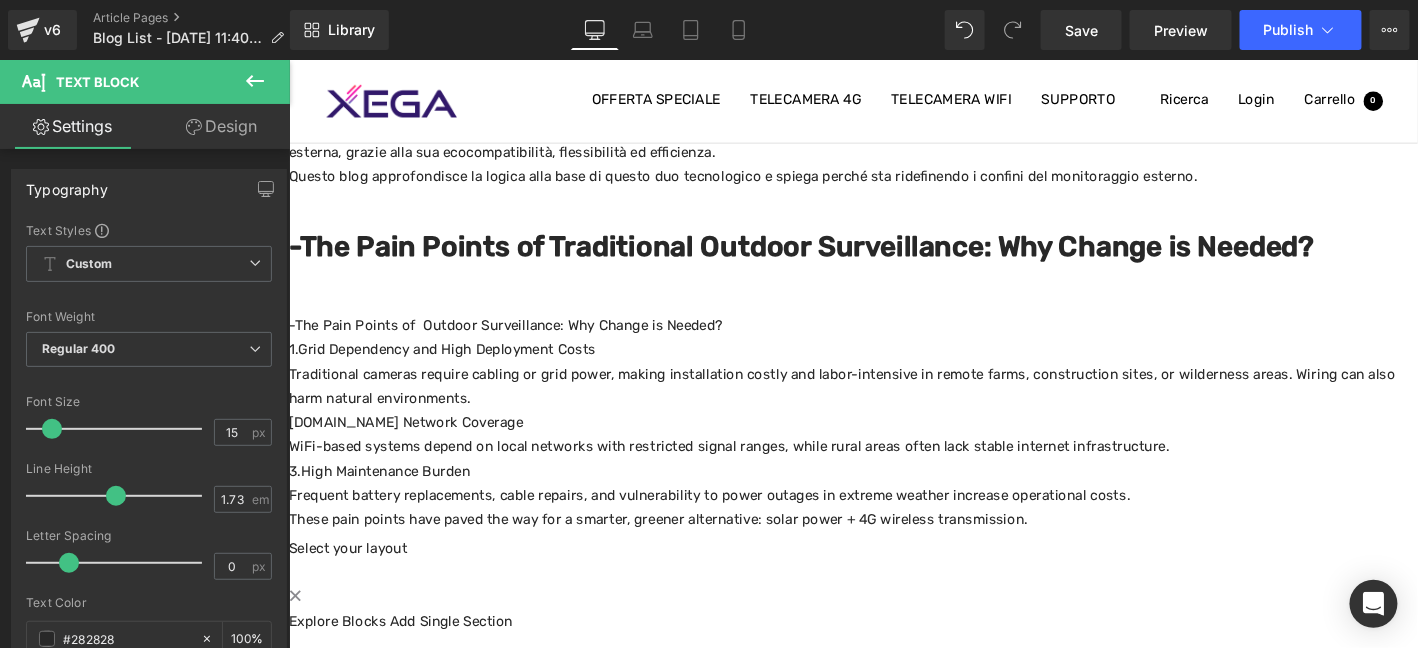 click on "-The Pain Points of  Outdoor Surveillance: Why Change is Needed?" at bounding box center [893, 345] 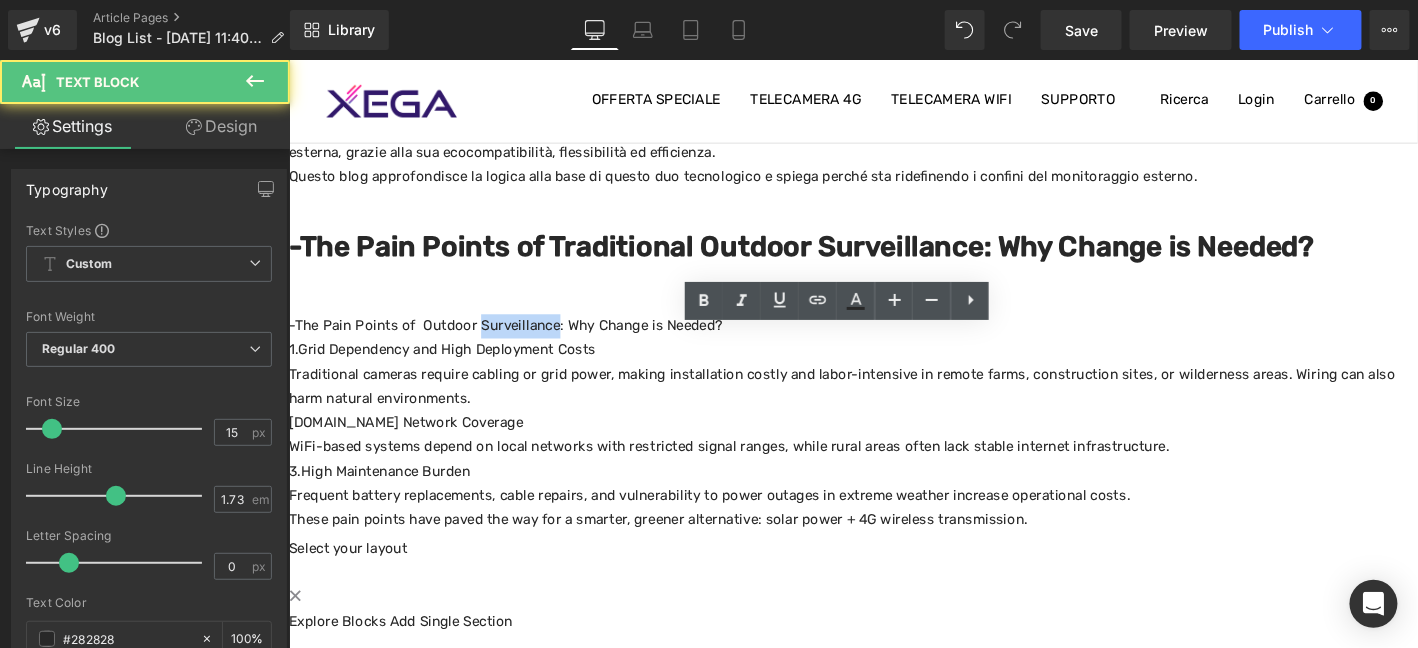 click on "-The Pain Points of  Outdoor Surveillance: Why Change is Needed?" at bounding box center (893, 345) 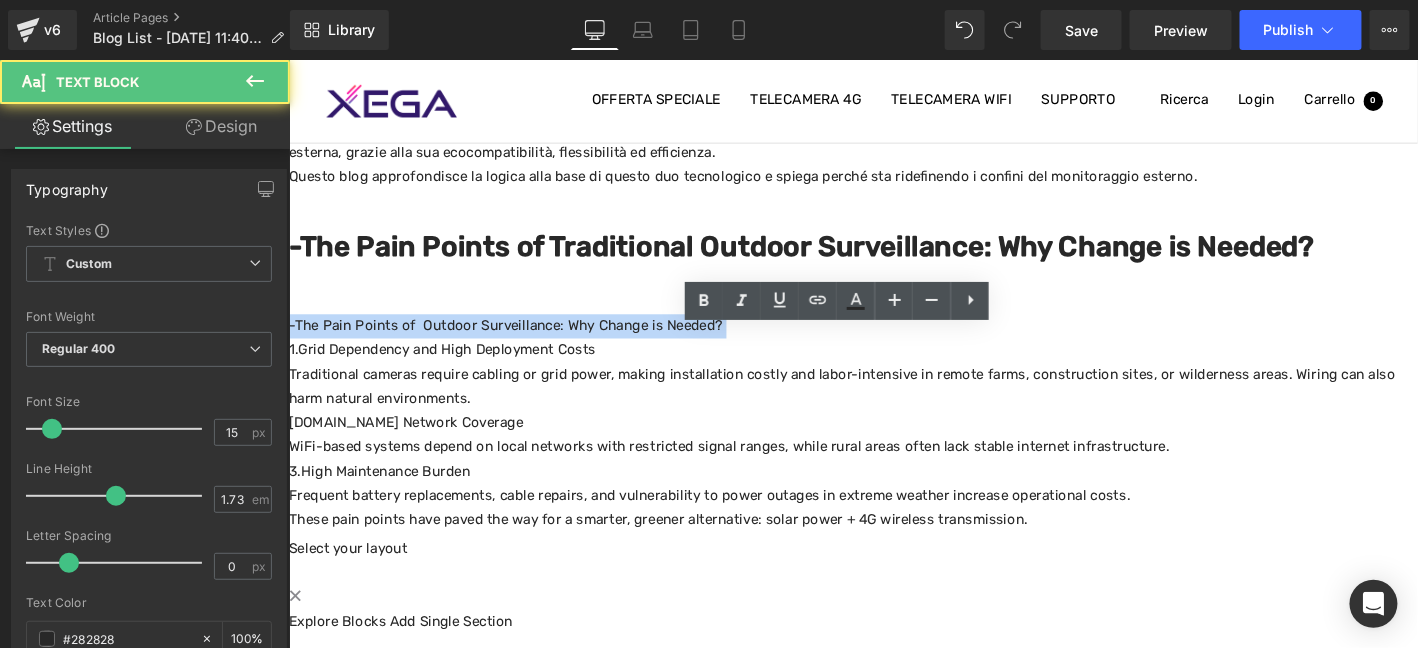 click on "-The Pain Points of  Outdoor Surveillance: Why Change is Needed?" at bounding box center (893, 345) 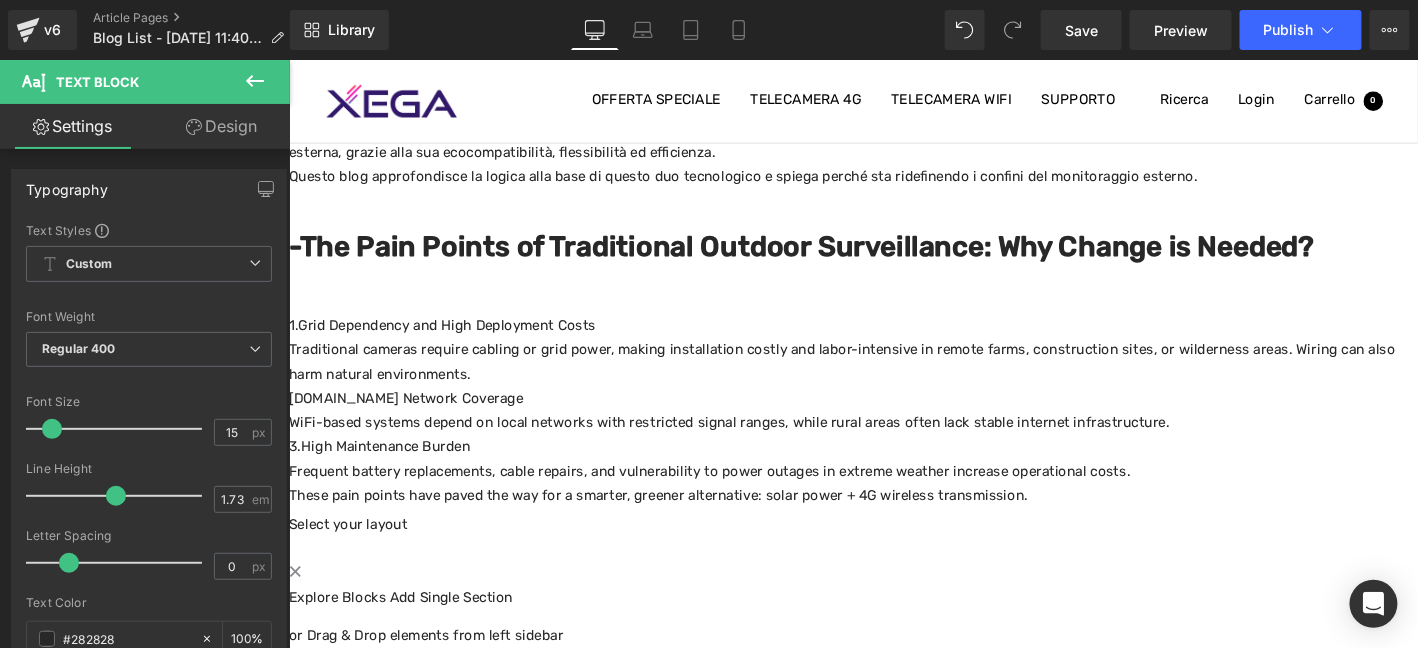click on "-The Pain Points of Traditional Outdoor Surveillance: Why Change is Needed?" at bounding box center (893, 260) 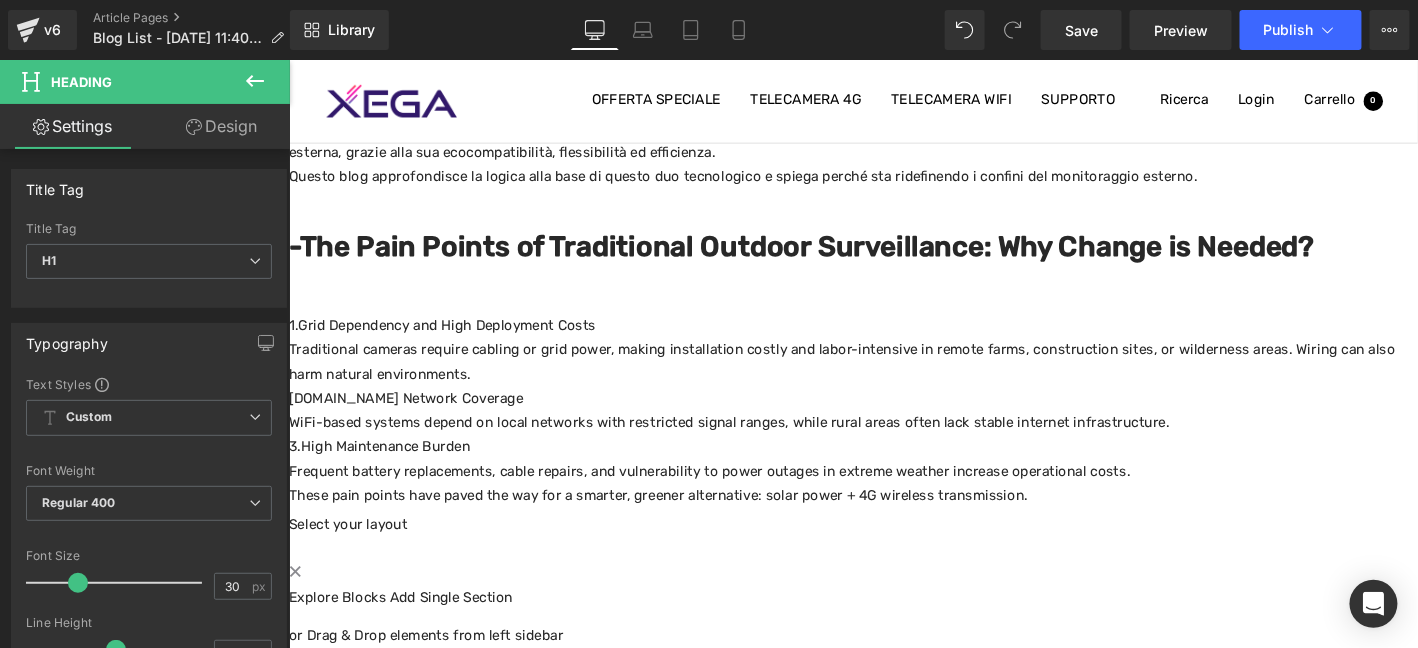 click on "[DOMAIN_NAME] Network Coverage" at bounding box center (893, 423) 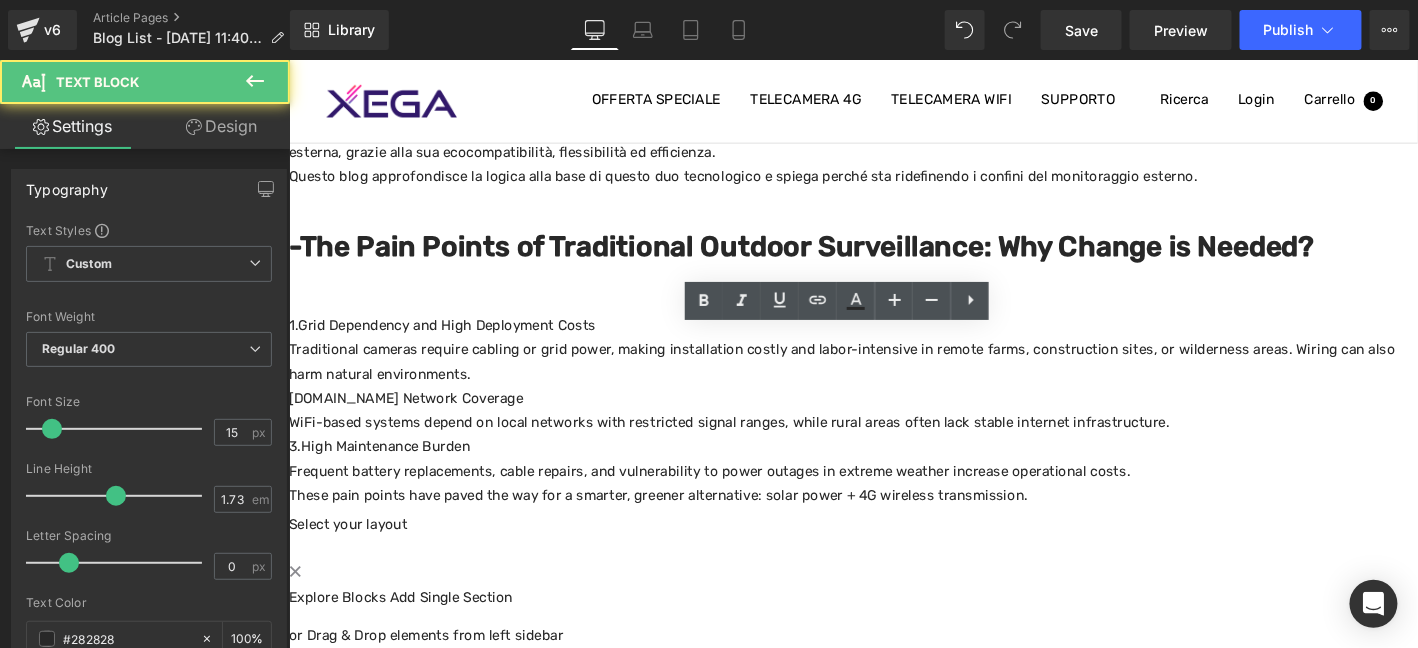 click at bounding box center [893, 299] 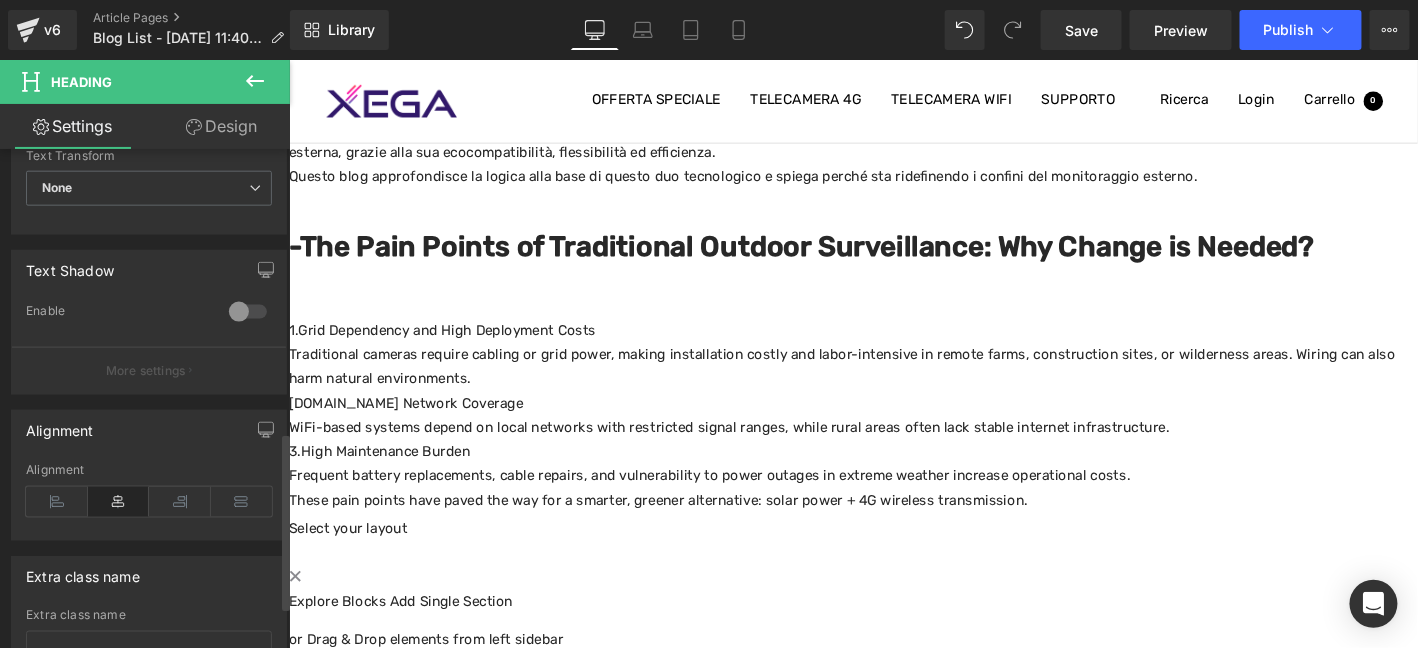 scroll, scrollTop: 799, scrollLeft: 0, axis: vertical 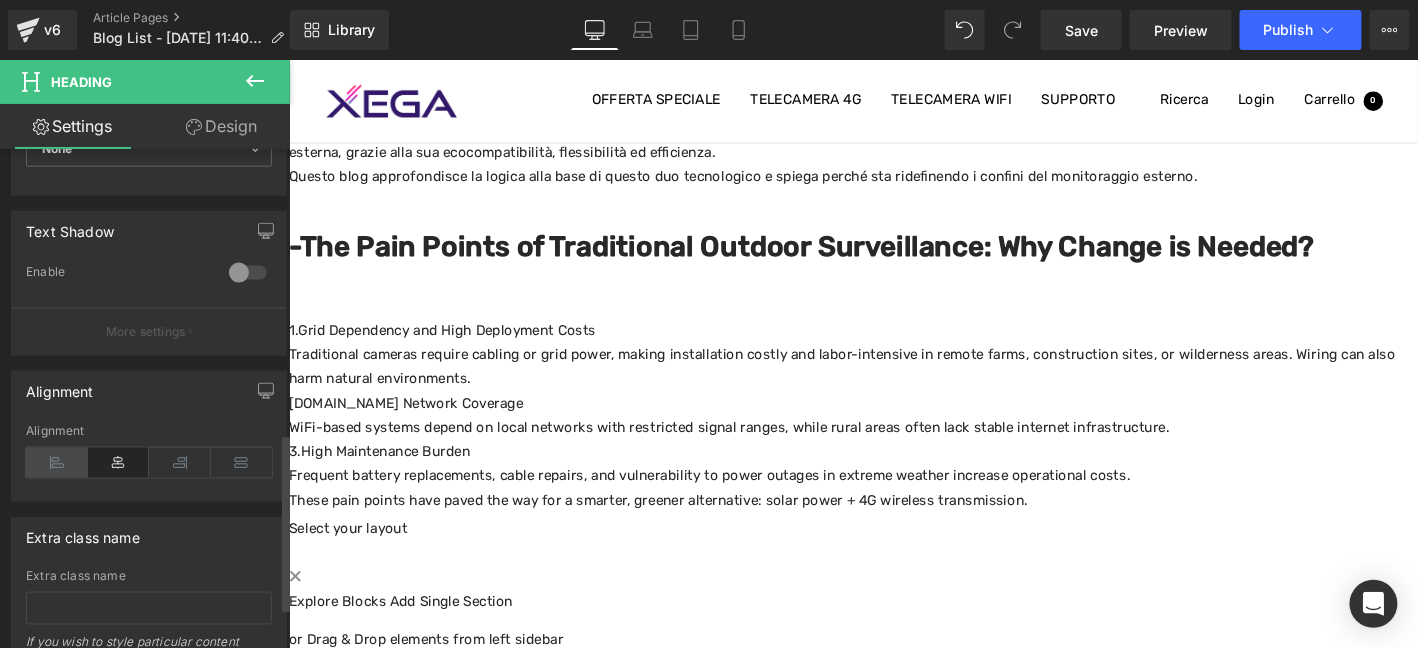 click at bounding box center [57, 463] 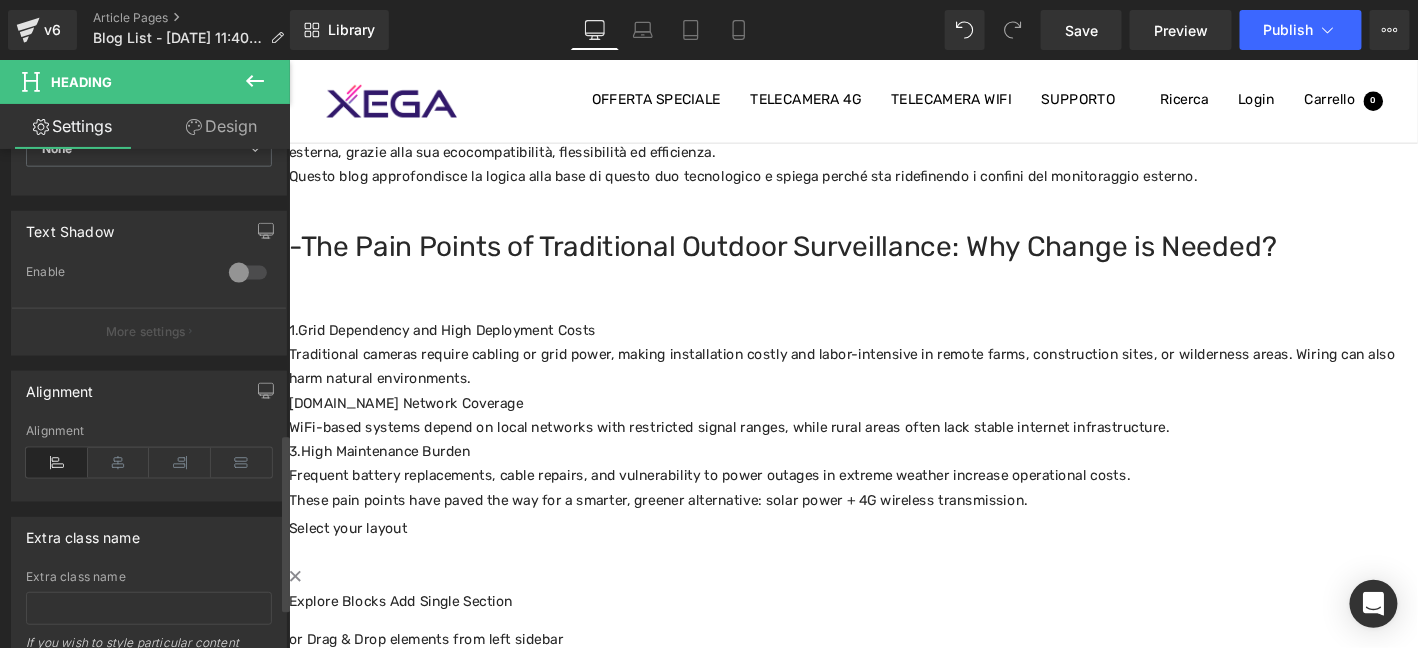click at bounding box center [57, 463] 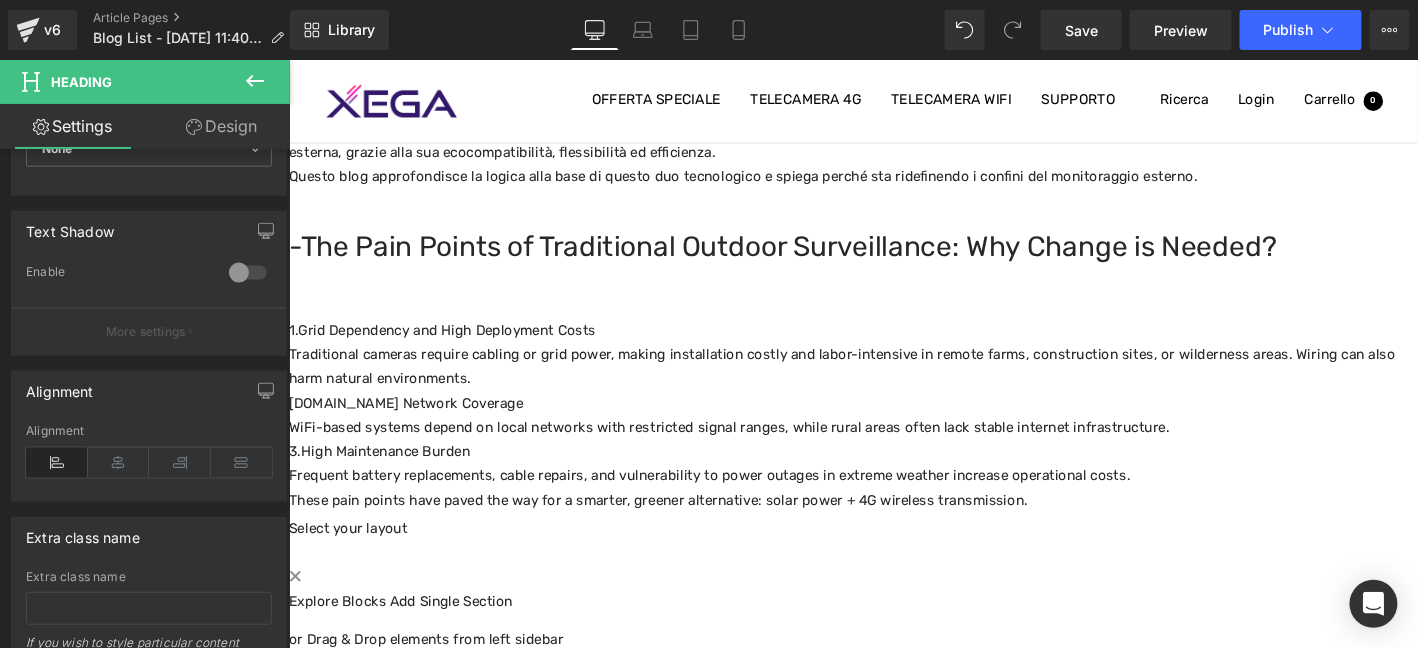 click on "-The Pain Points of Traditional Outdoor Surveillance: Why Change is Needed?" at bounding box center [893, 260] 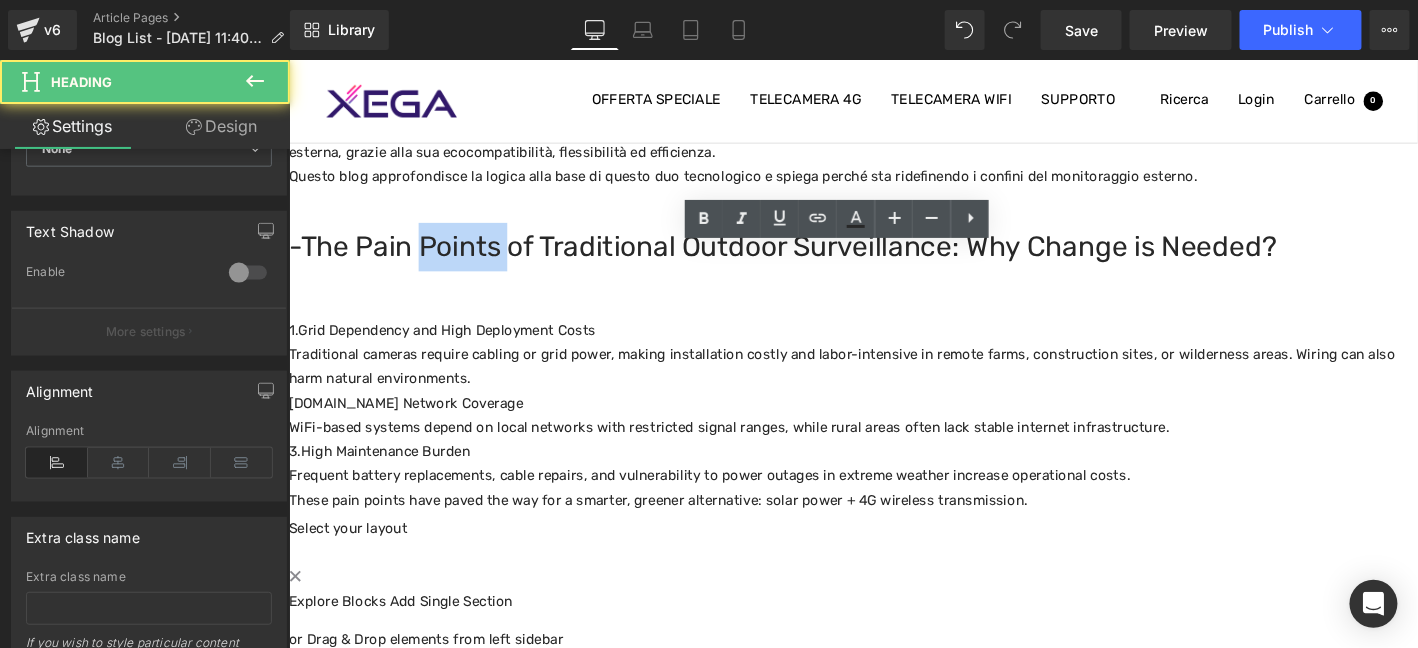 click on "-The Pain Points of Traditional Outdoor Surveillance: Why Change is Needed?" at bounding box center [893, 260] 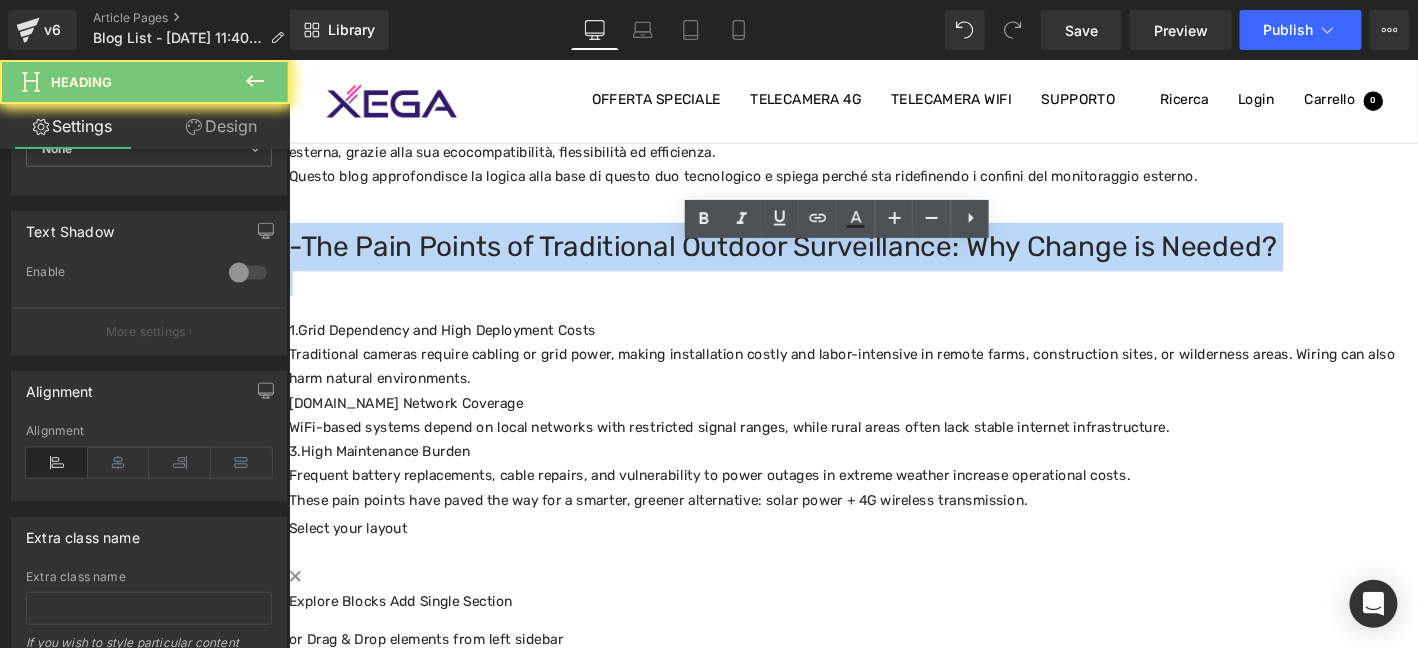 click on "-The Pain Points of Traditional Outdoor Surveillance: Why Change is Needed?" at bounding box center (893, 260) 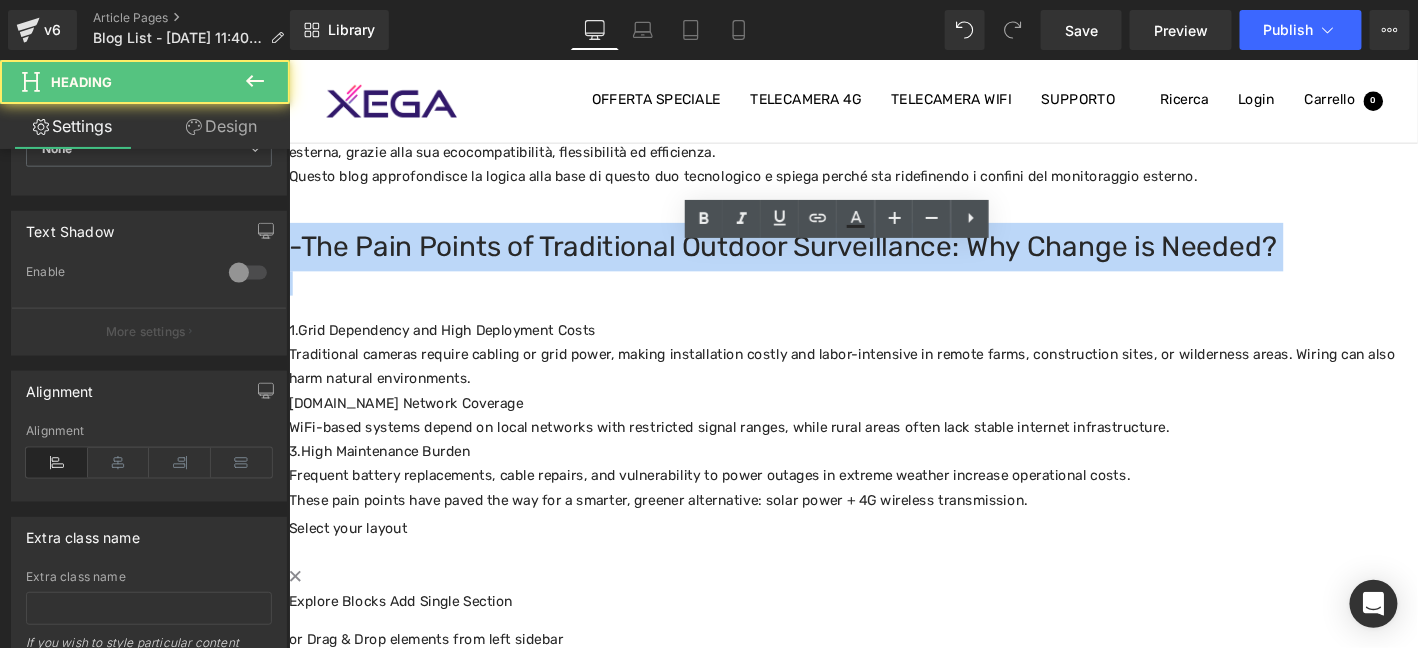 click on "-The Pain Points of Traditional Outdoor Surveillance: Why Change is Needed?" at bounding box center [893, 260] 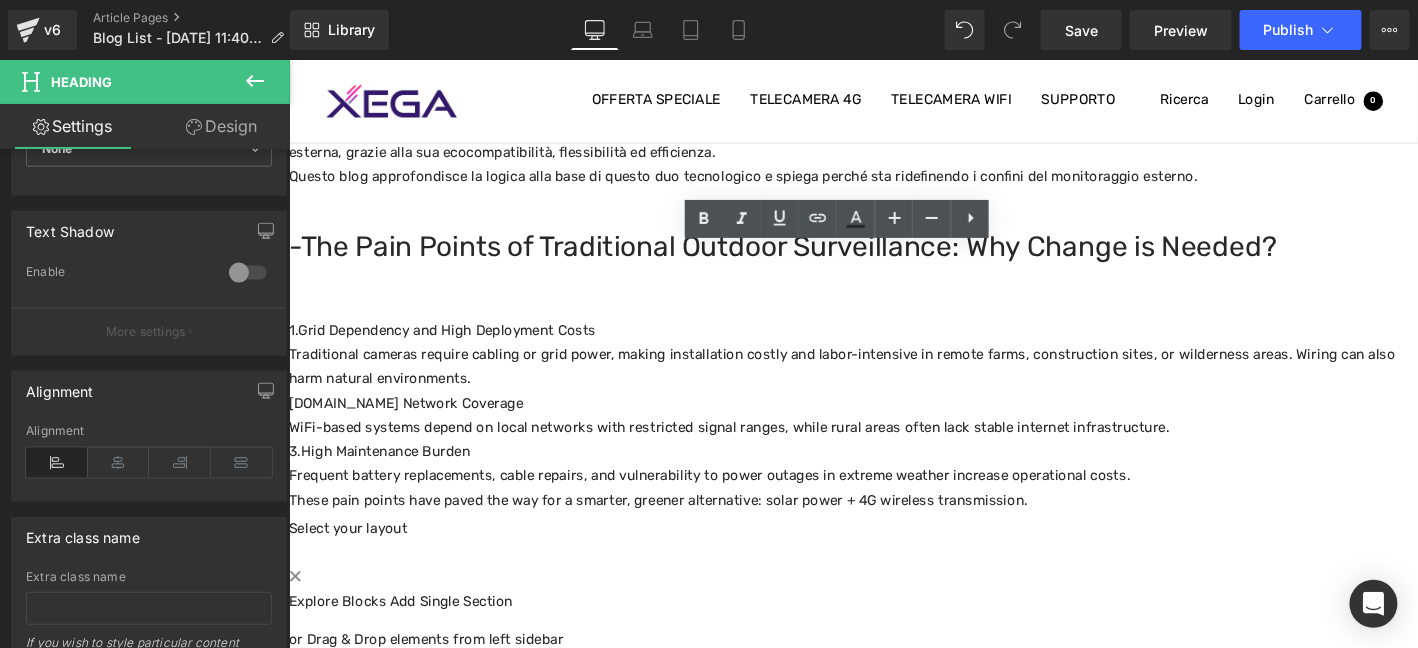 click on "1.Grid Dependency and High Deployment Costs" at bounding box center (893, 350) 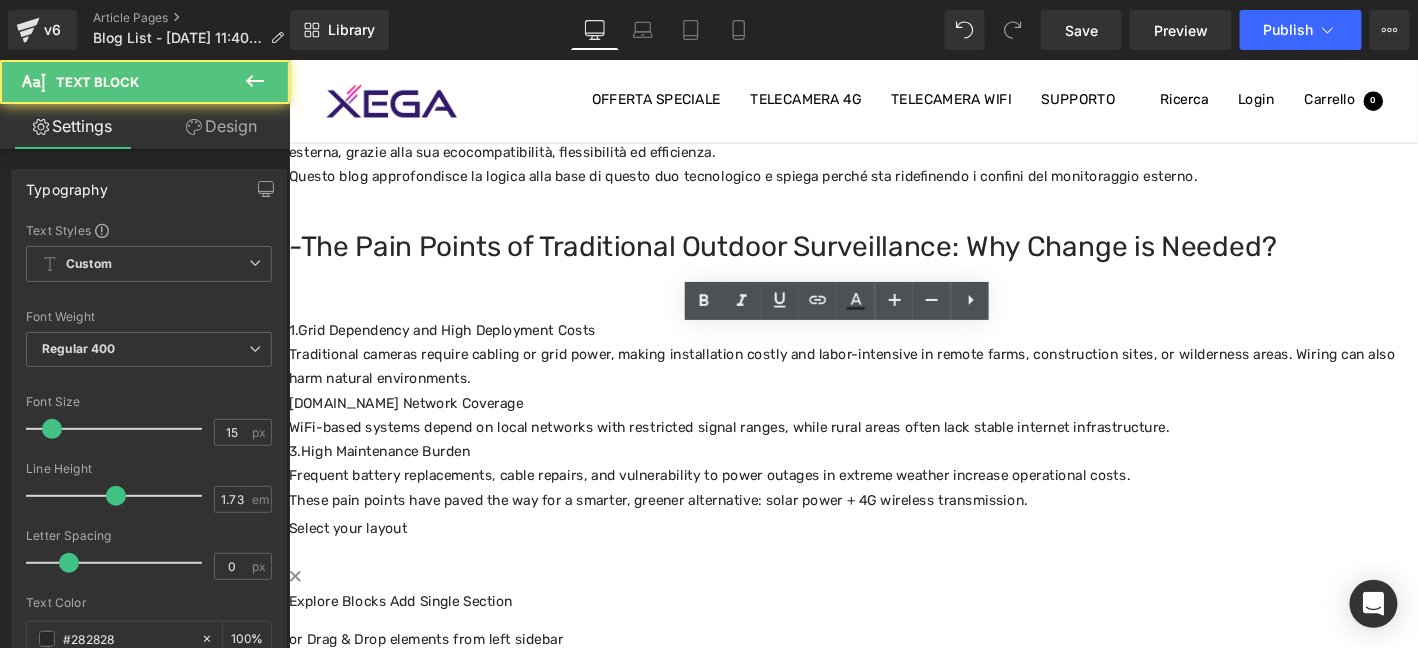 click on "-The Pain Points of Traditional Outdoor Surveillance: Why Change is Needed?" at bounding box center [893, 260] 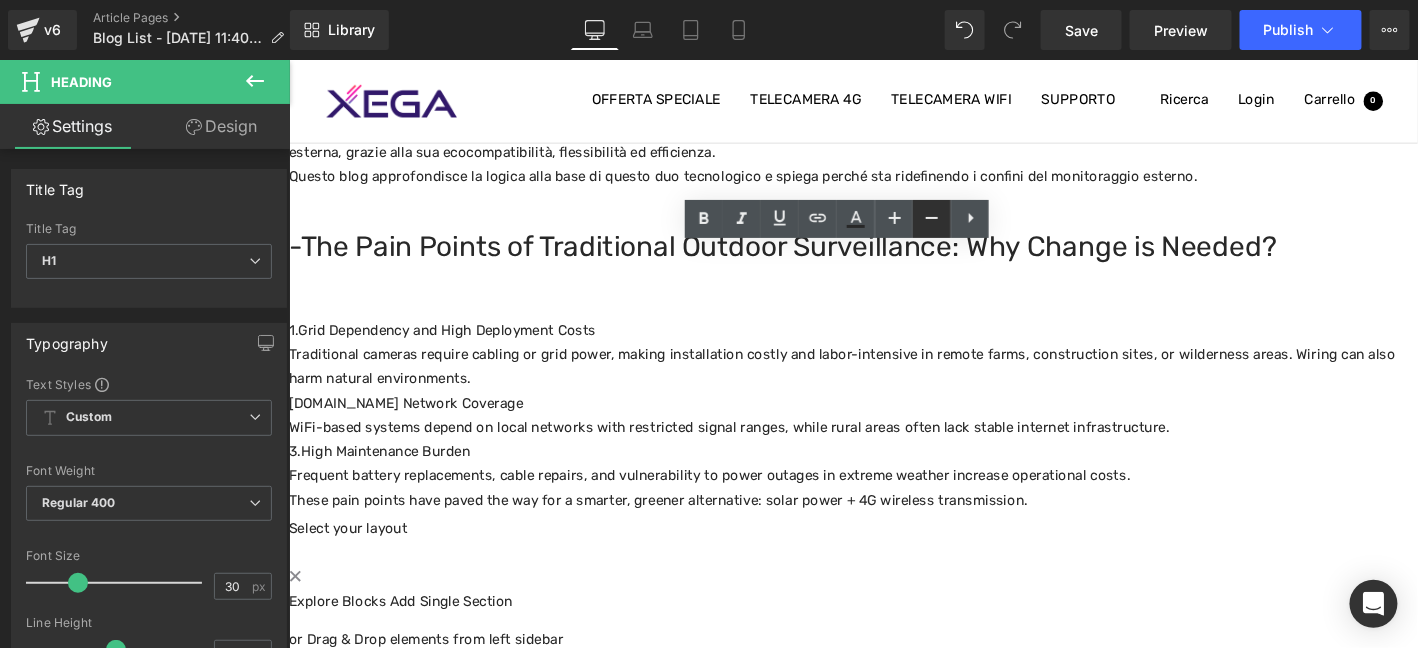 click 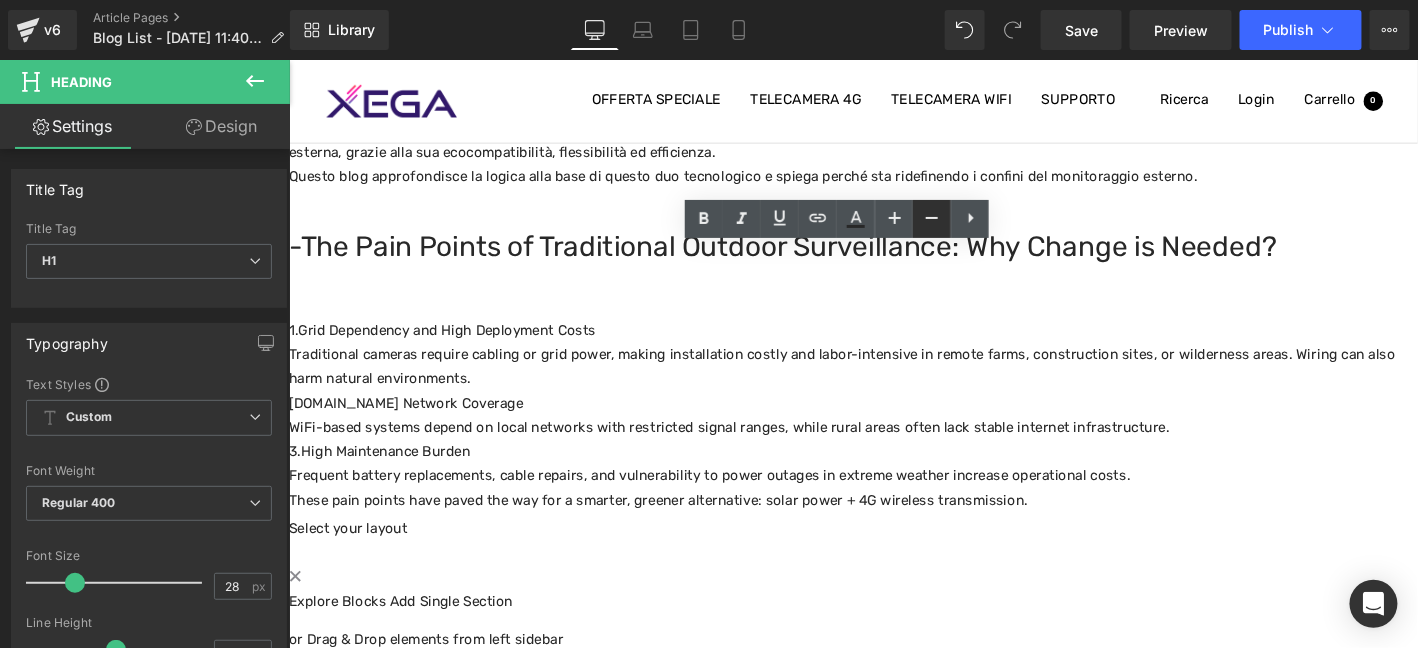 click 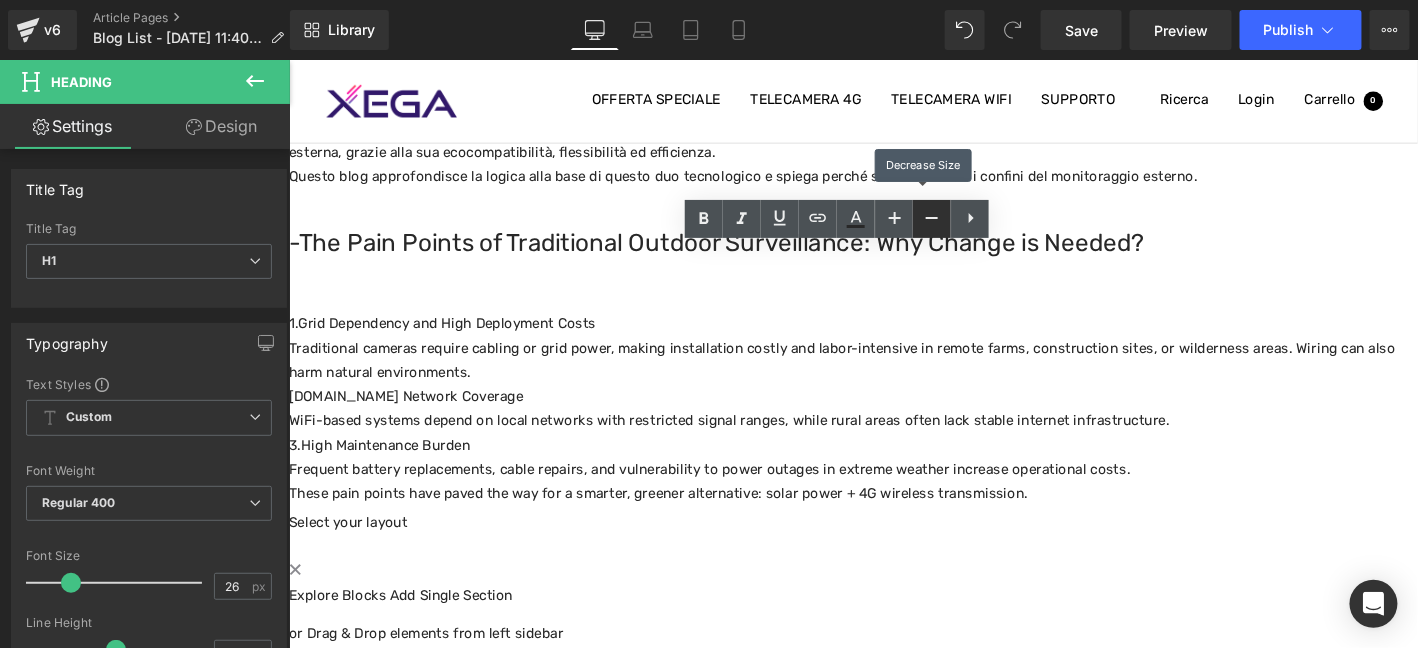 click 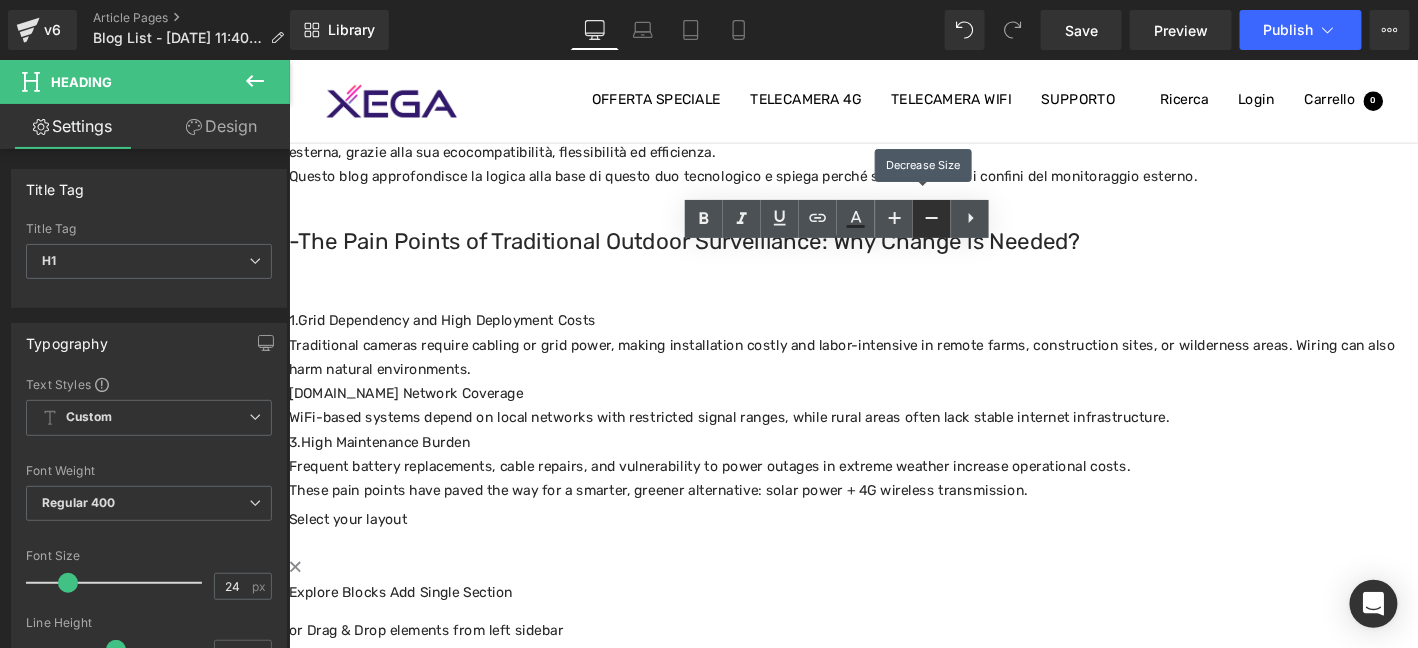 click 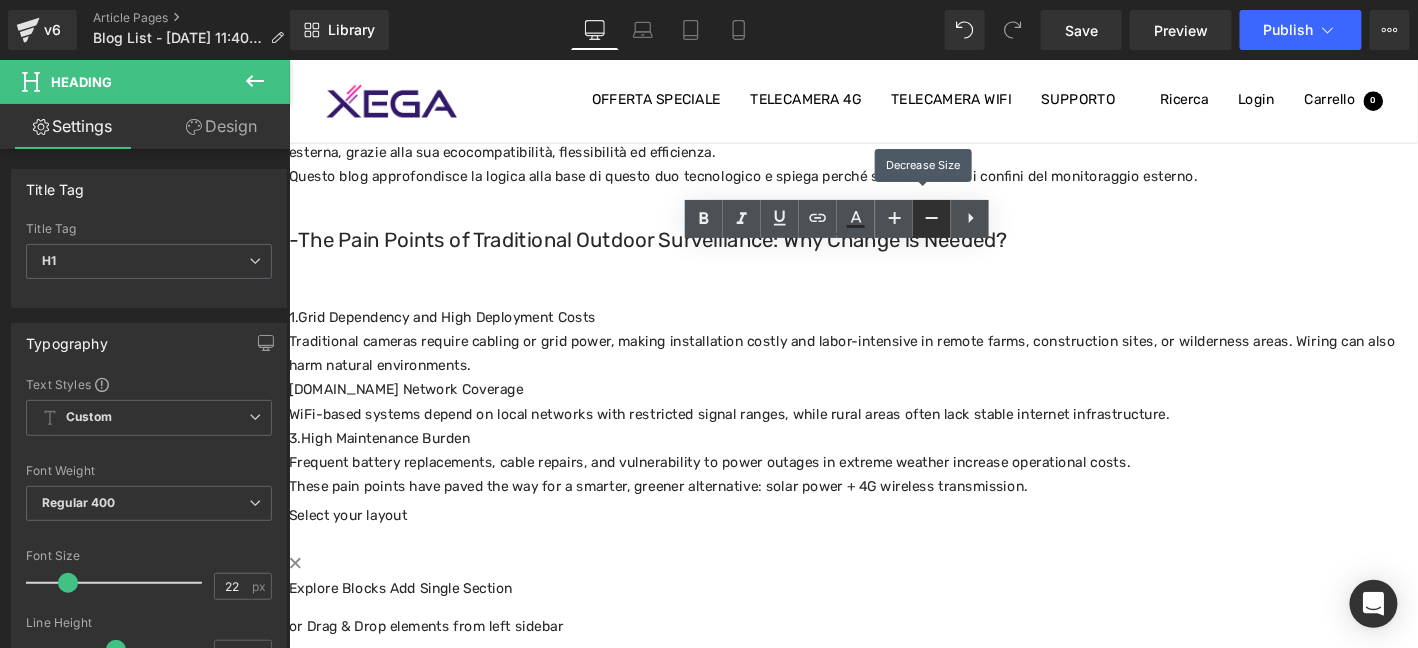 click 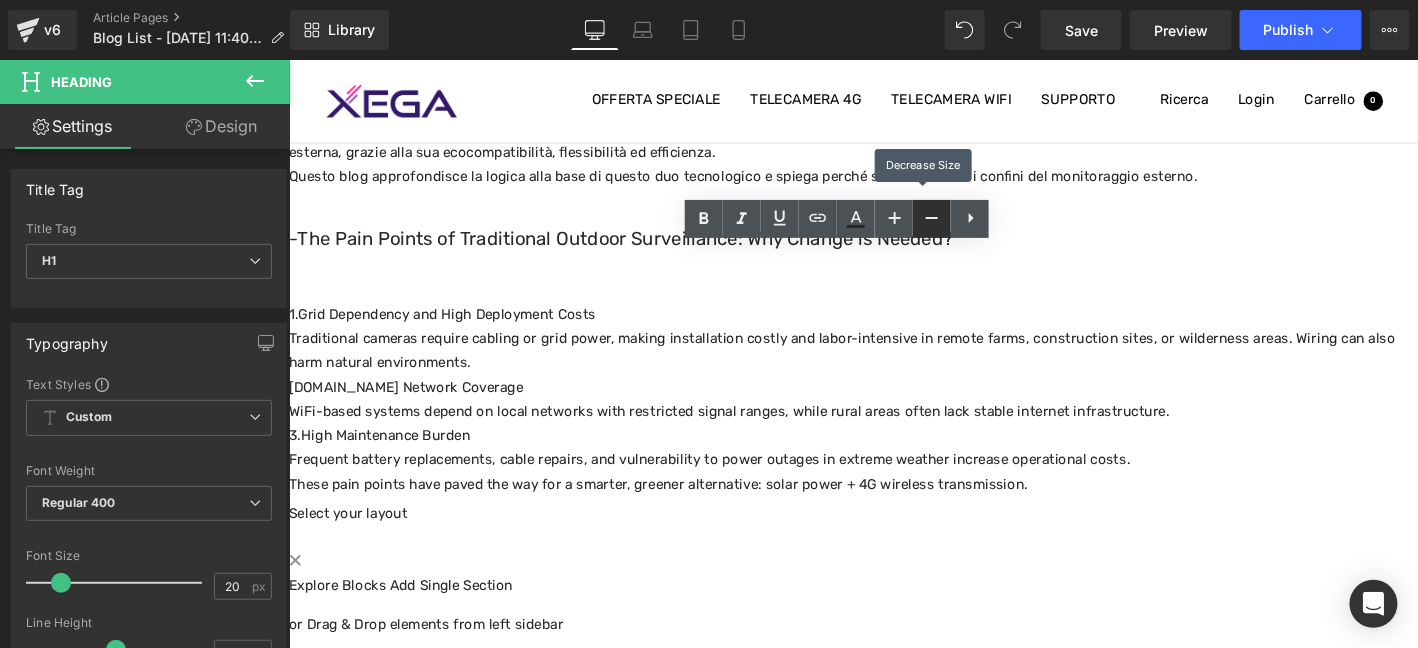 click 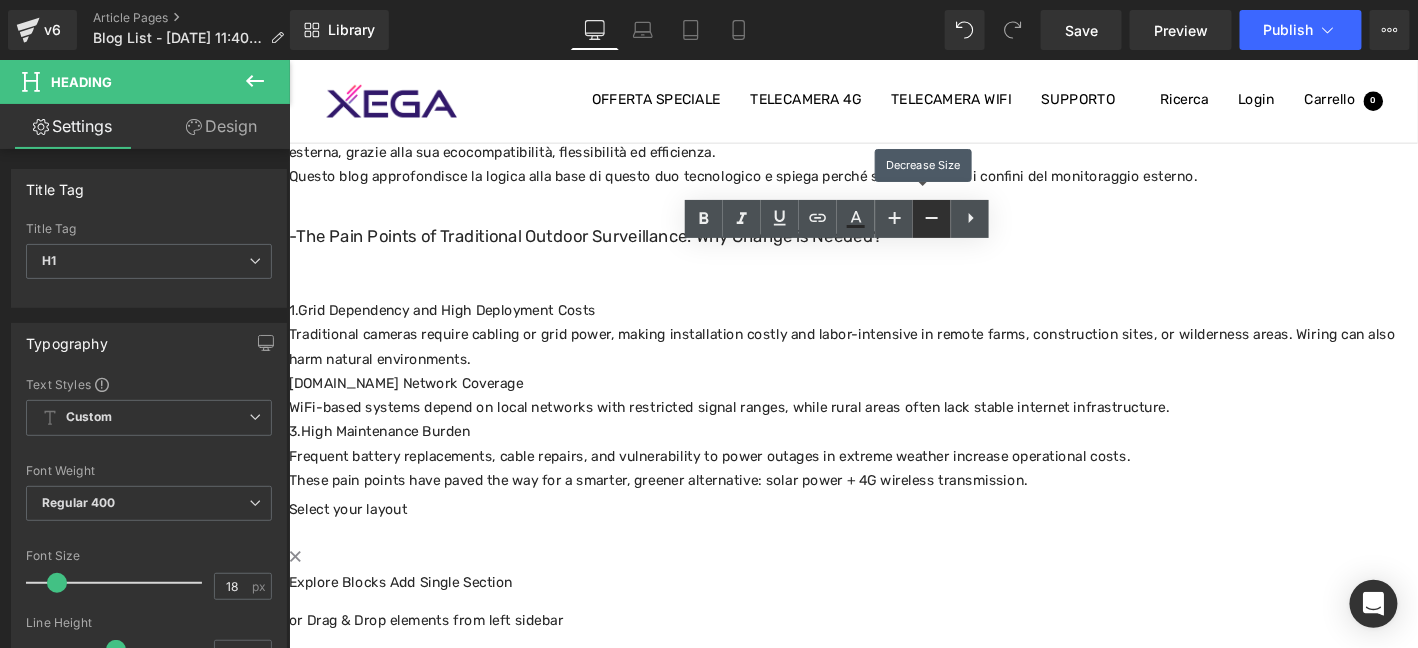 click 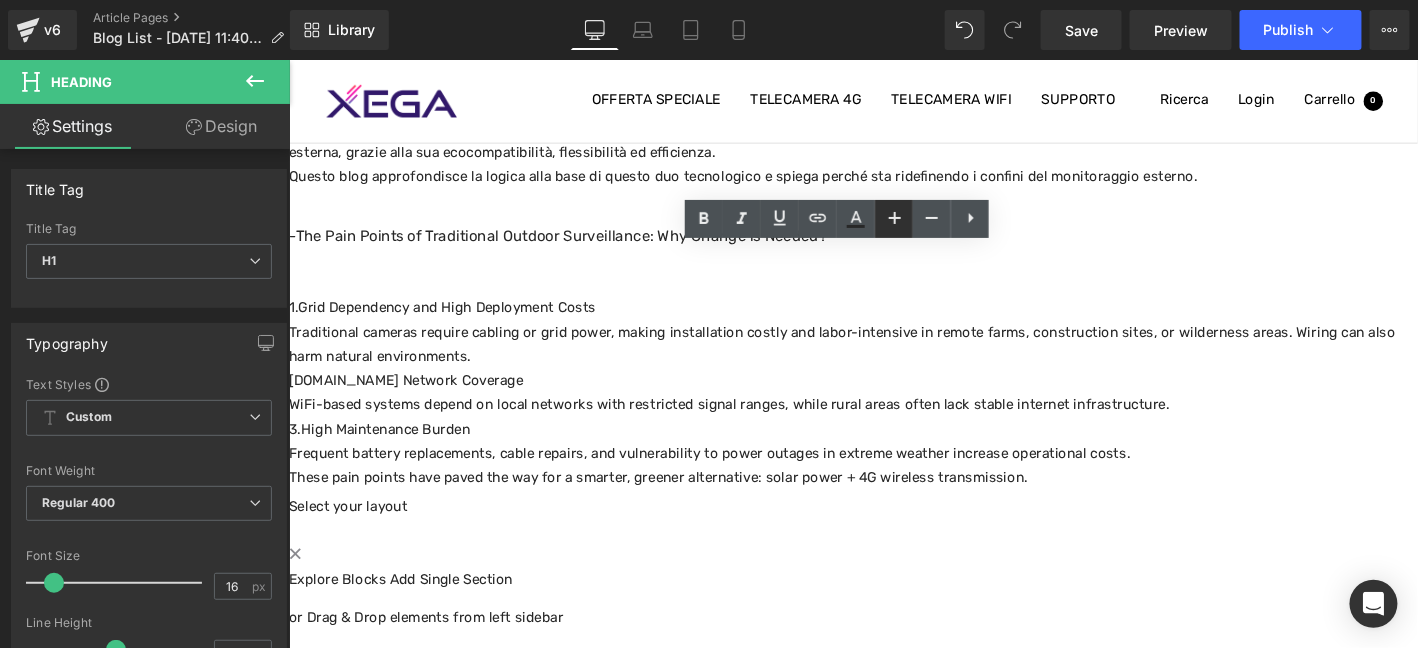 click at bounding box center (894, 219) 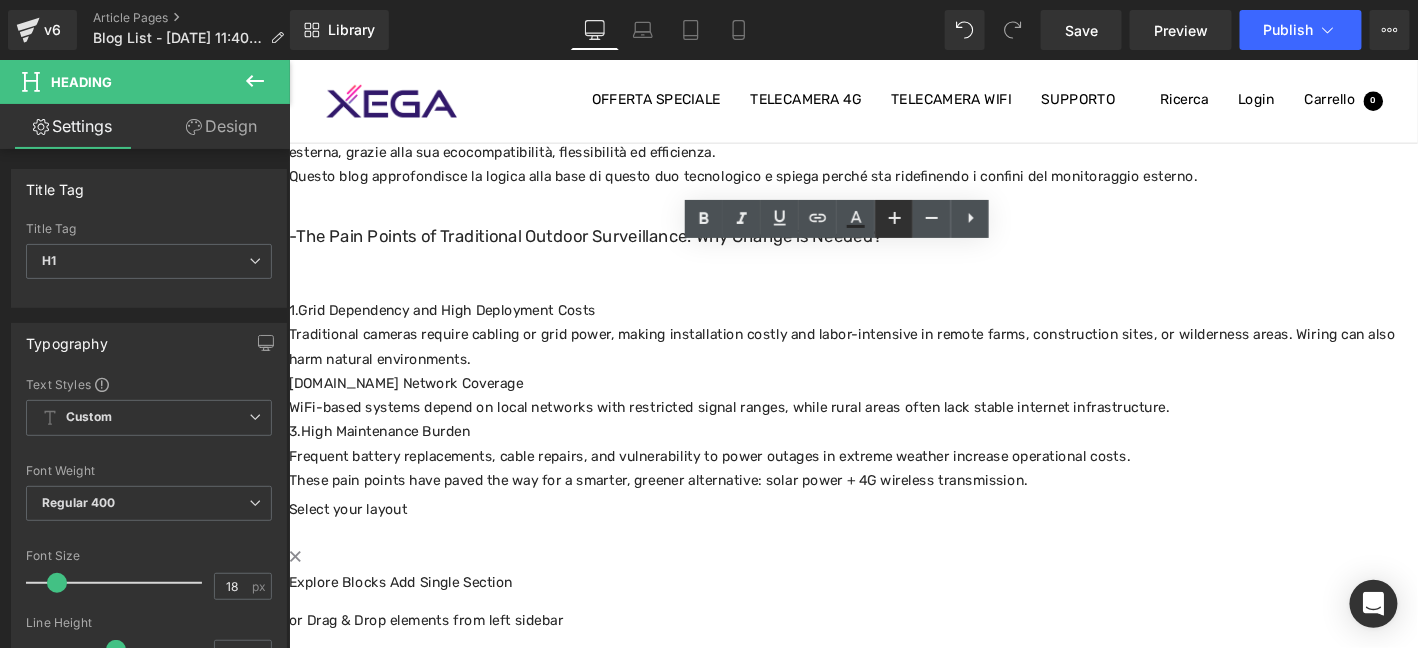 click 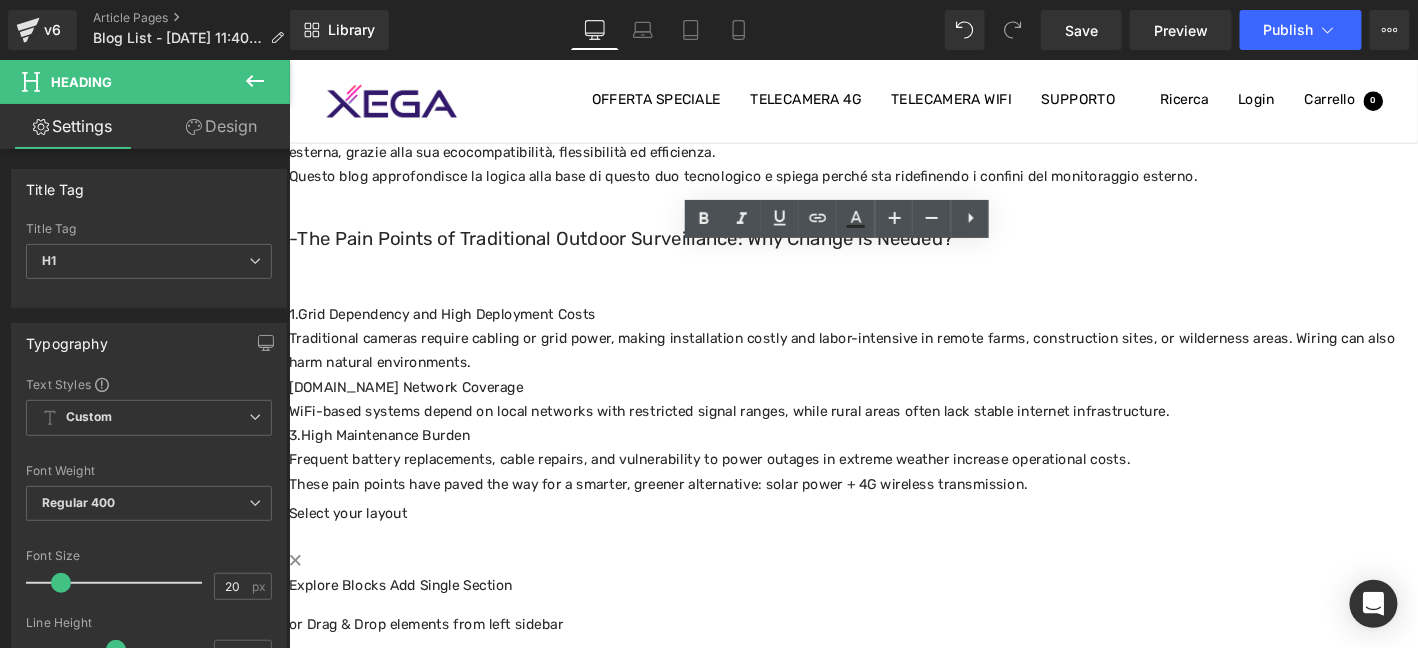 click on "[DOMAIN_NAME] Network Coverage" at bounding box center (893, 411) 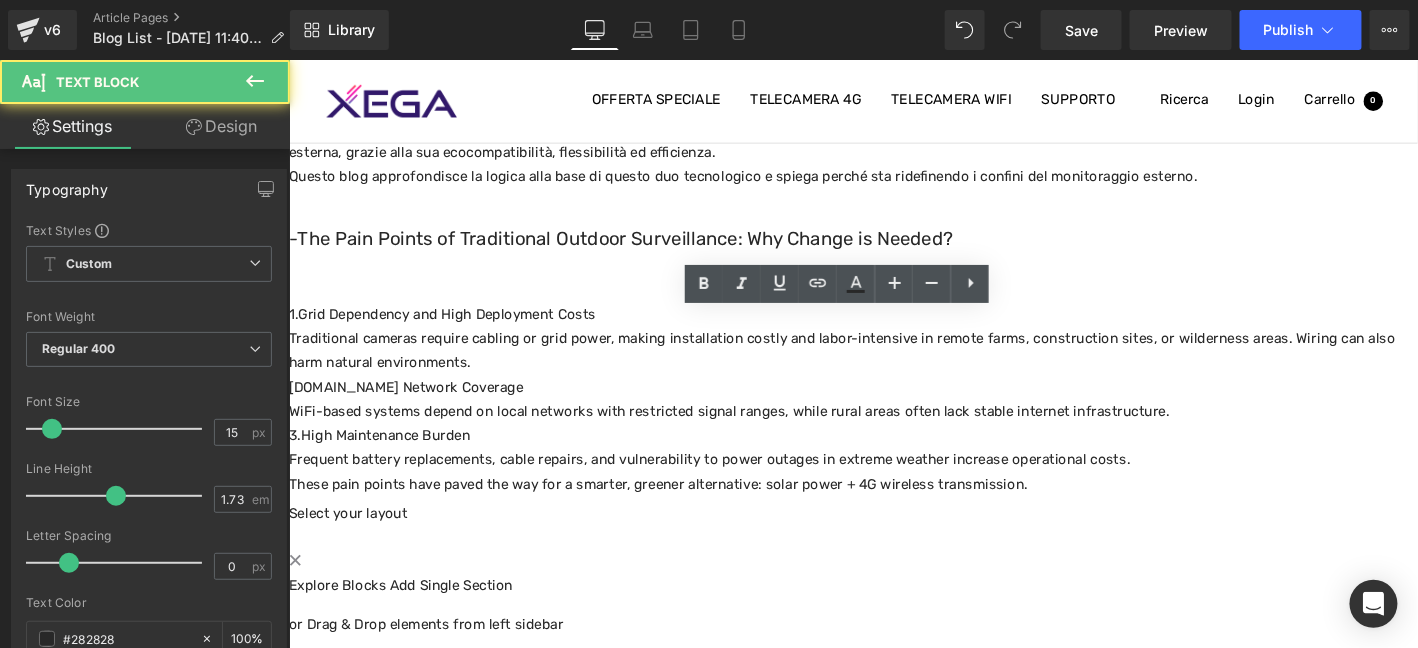 click at bounding box center [893, 282] 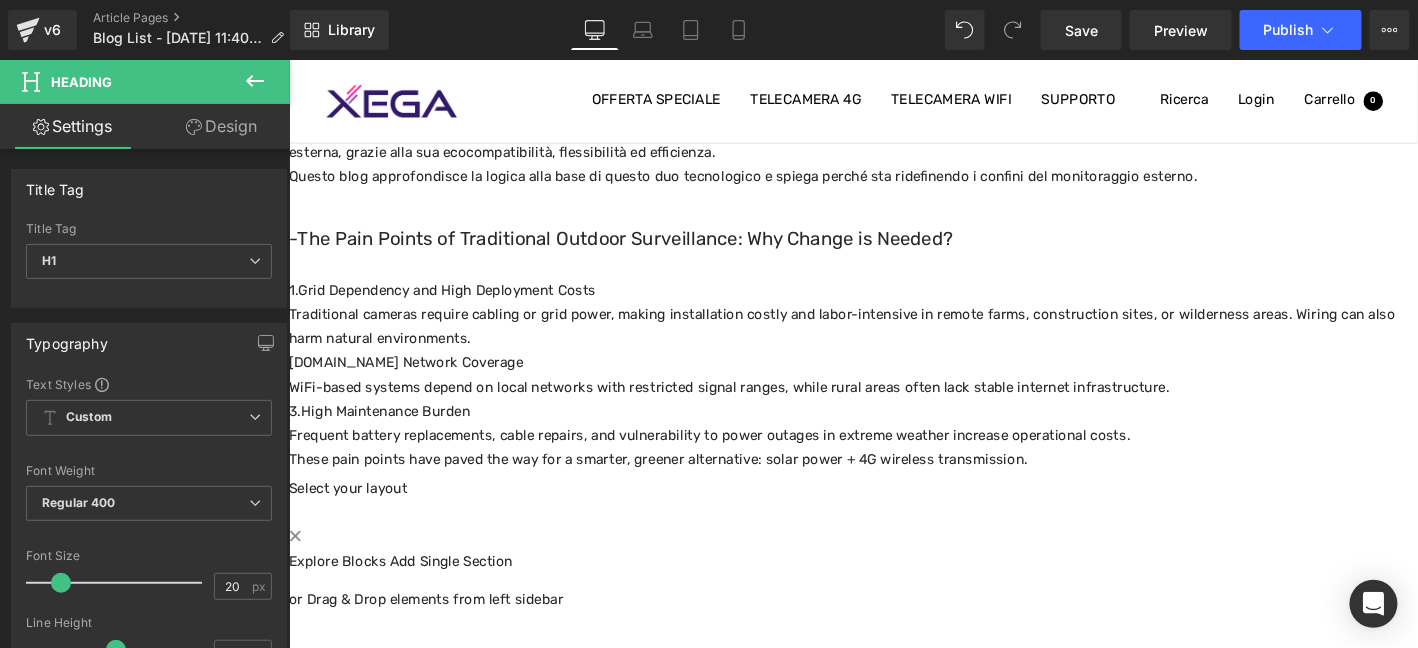 click on "1.Grid Dependency and High Deployment Costs" at bounding box center [893, 307] 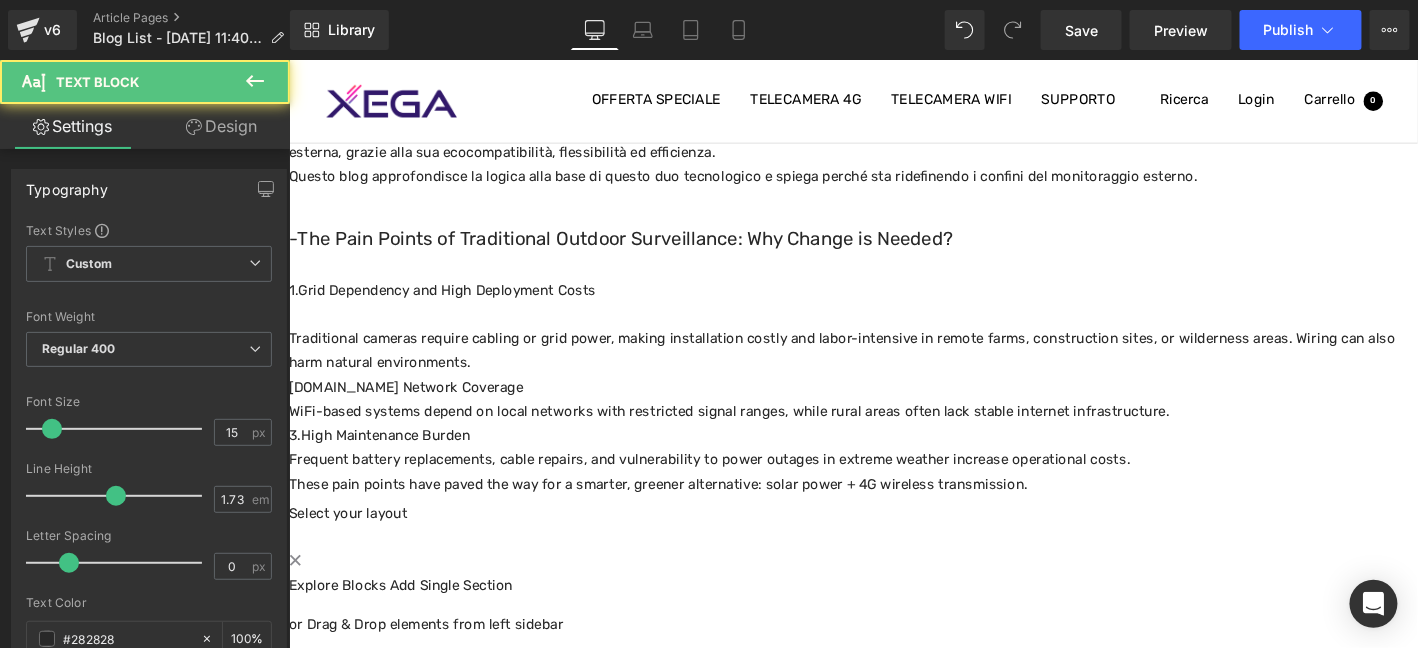 click on "Traditional cameras require cabling or grid power, making installation costly and labor-intensive in remote farms, construction sites, or wilderness areas. Wiring can also harm natural environments." at bounding box center (893, 372) 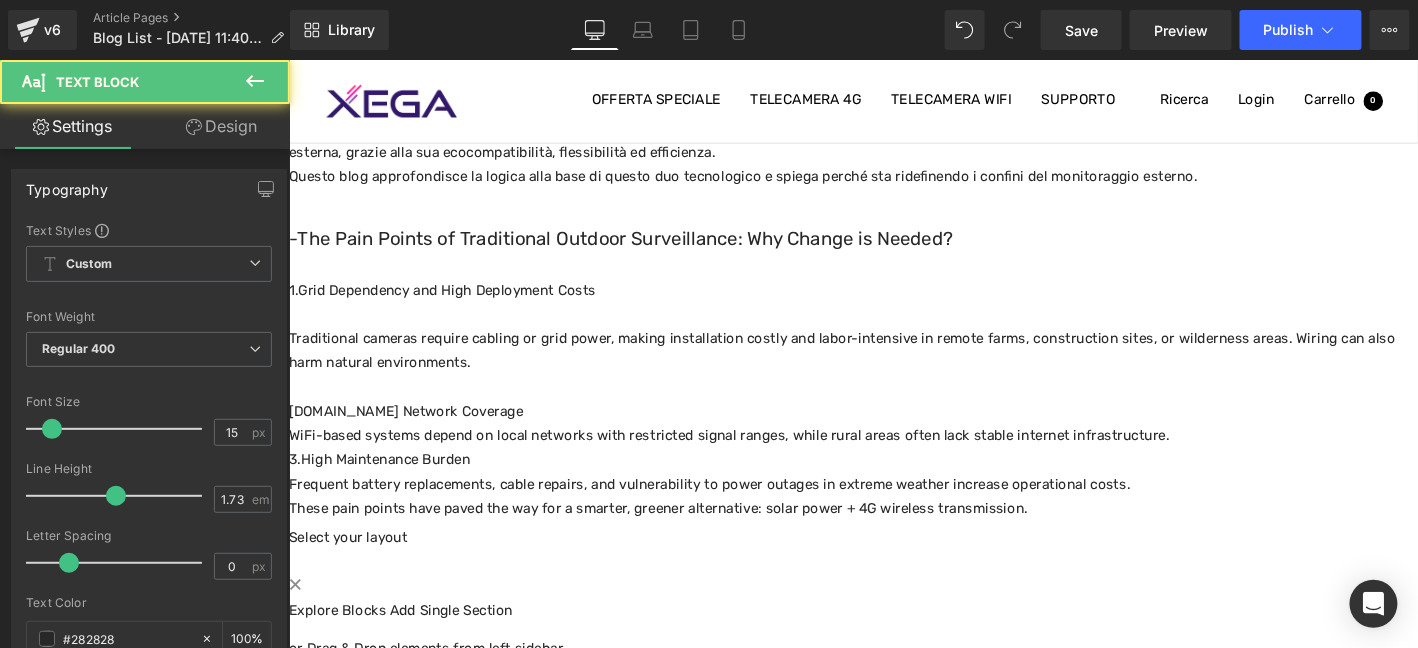 click on "[DOMAIN_NAME] Network Coverage" at bounding box center [893, 437] 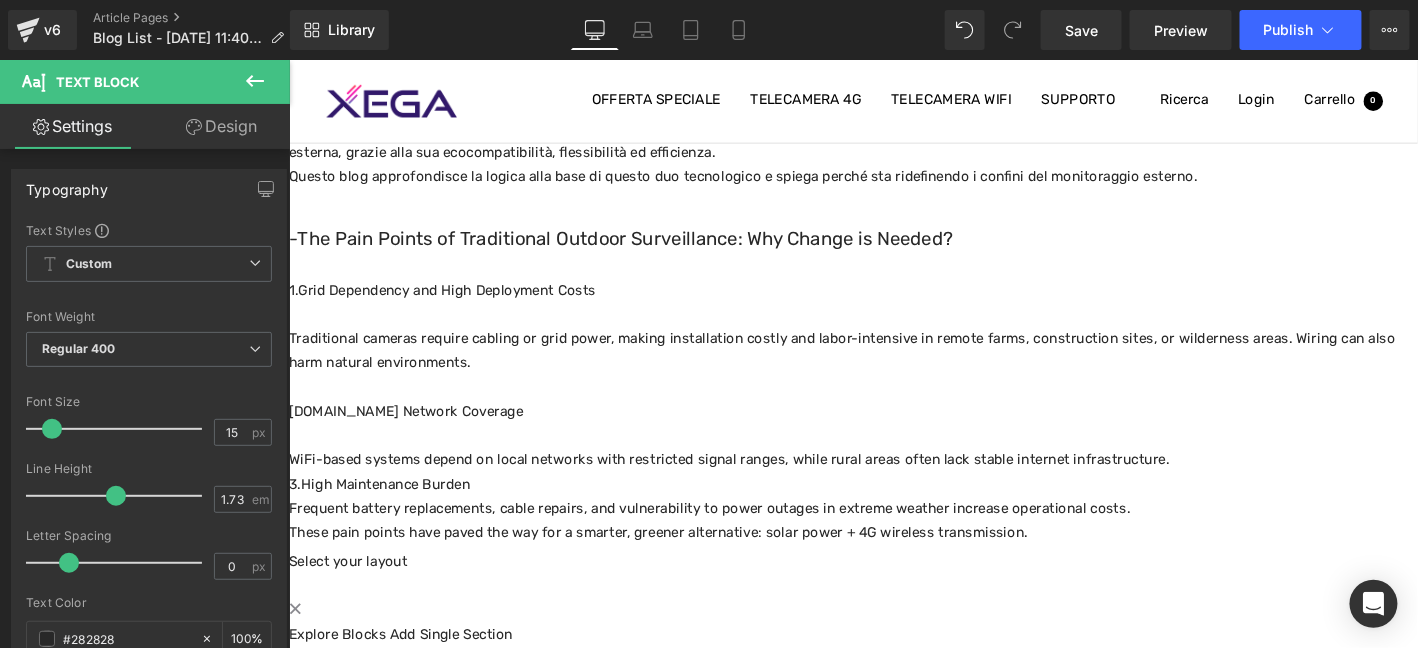 click at bounding box center (893, 463) 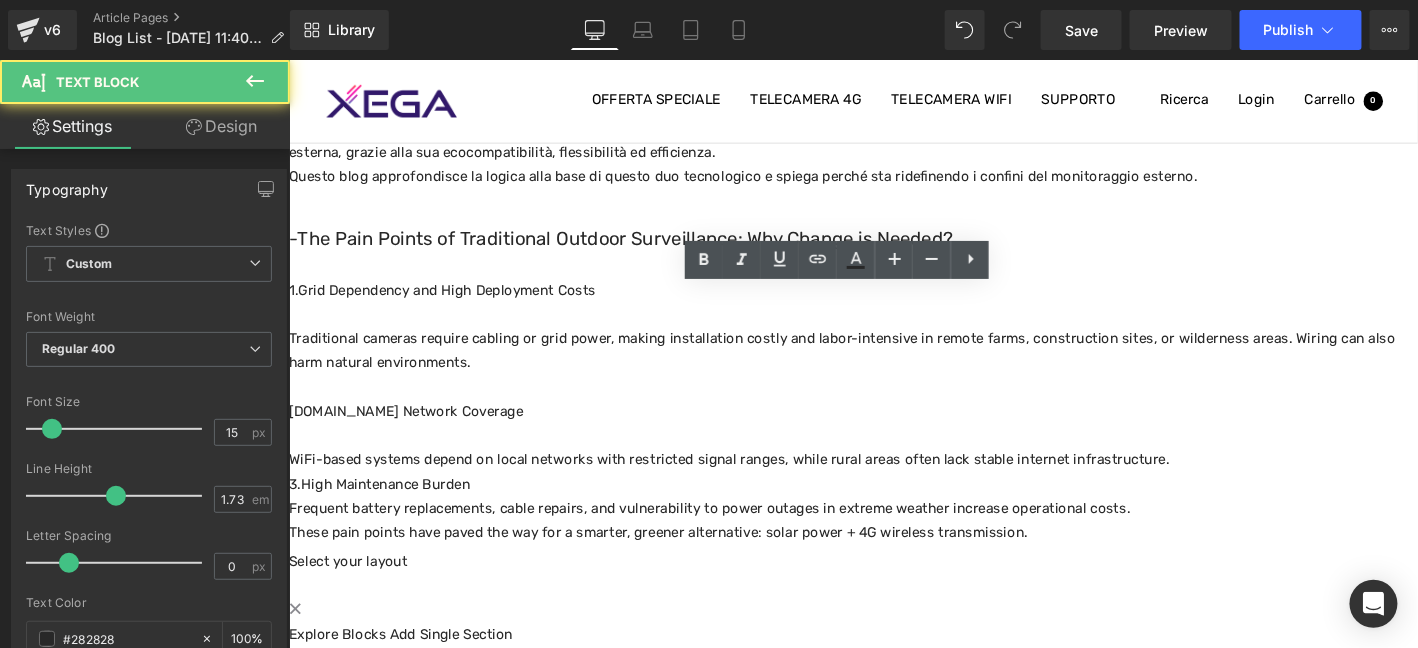 click on "WiFi-based systems depend on local networks with restricted signal ranges, while rural areas often lack stable internet infrastructure." at bounding box center [893, 489] 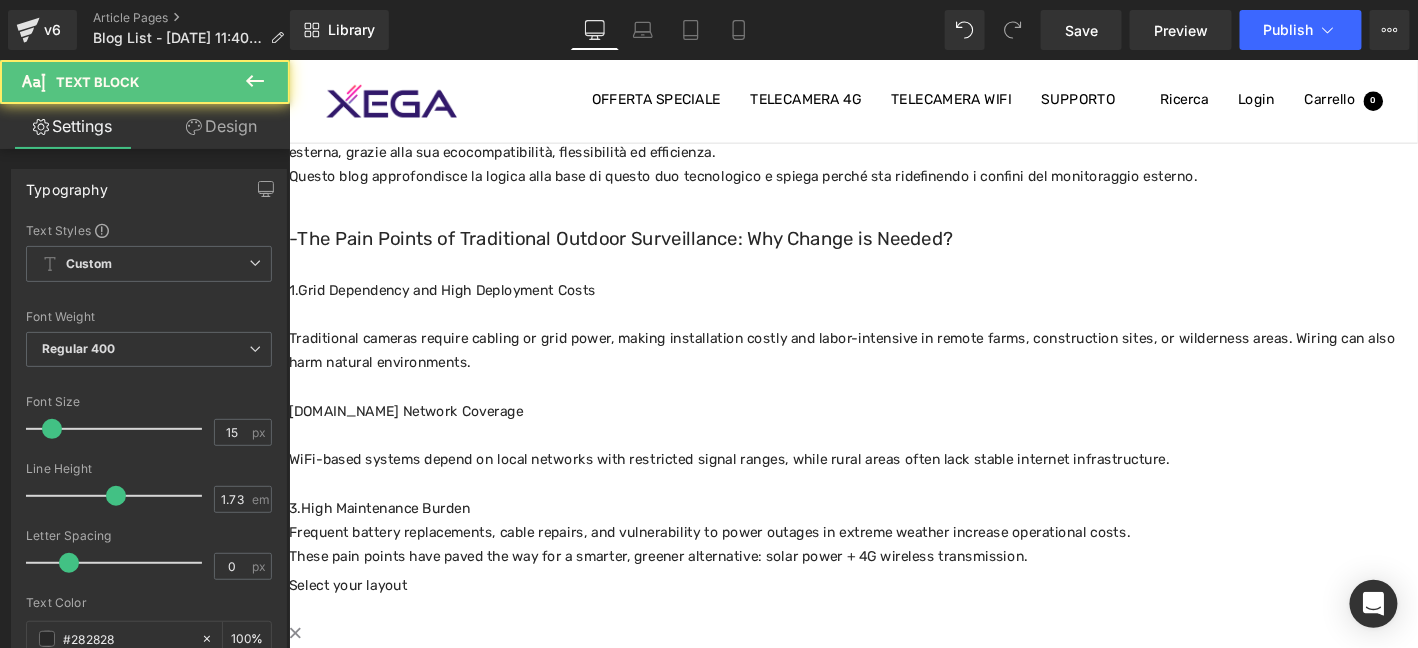 click on "3.High Maintenance Burden" at bounding box center [893, 541] 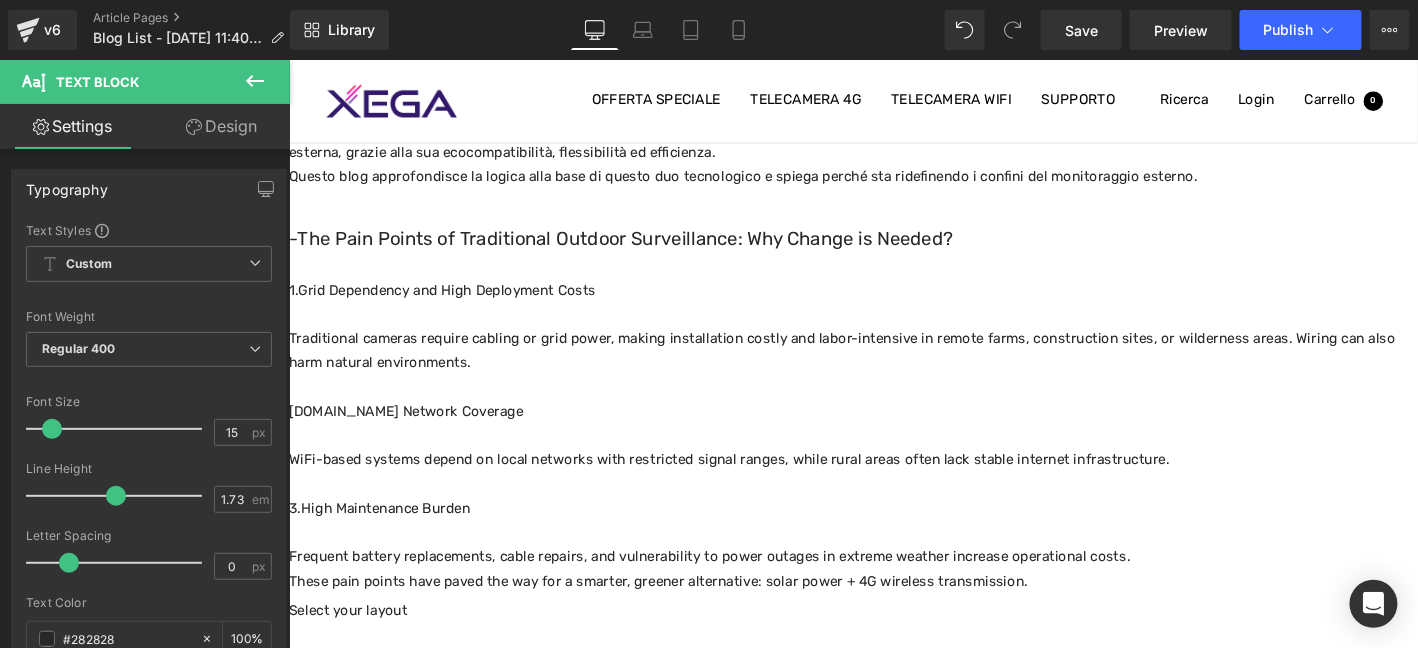 click on "Frequent battery replacements, cable repairs, and vulnerability to power outages in extreme weather increase operational costs." at bounding box center [893, 593] 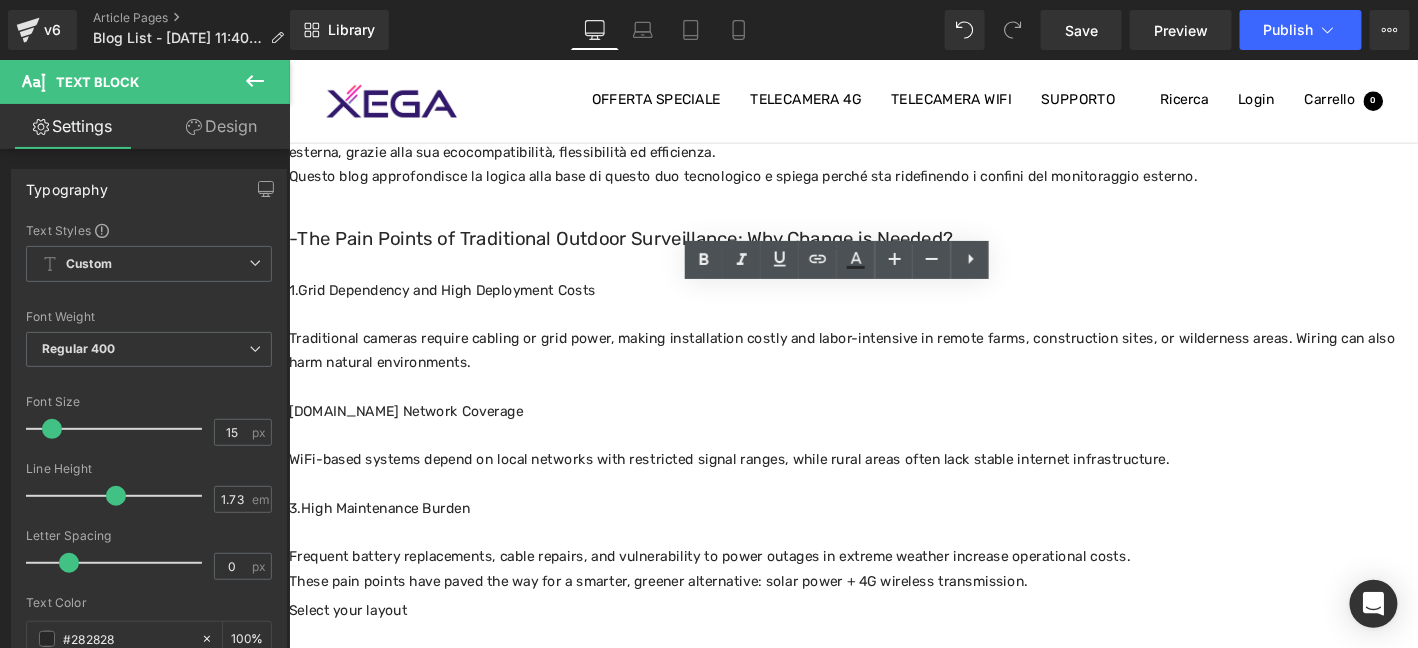 click at bounding box center (893, 515) 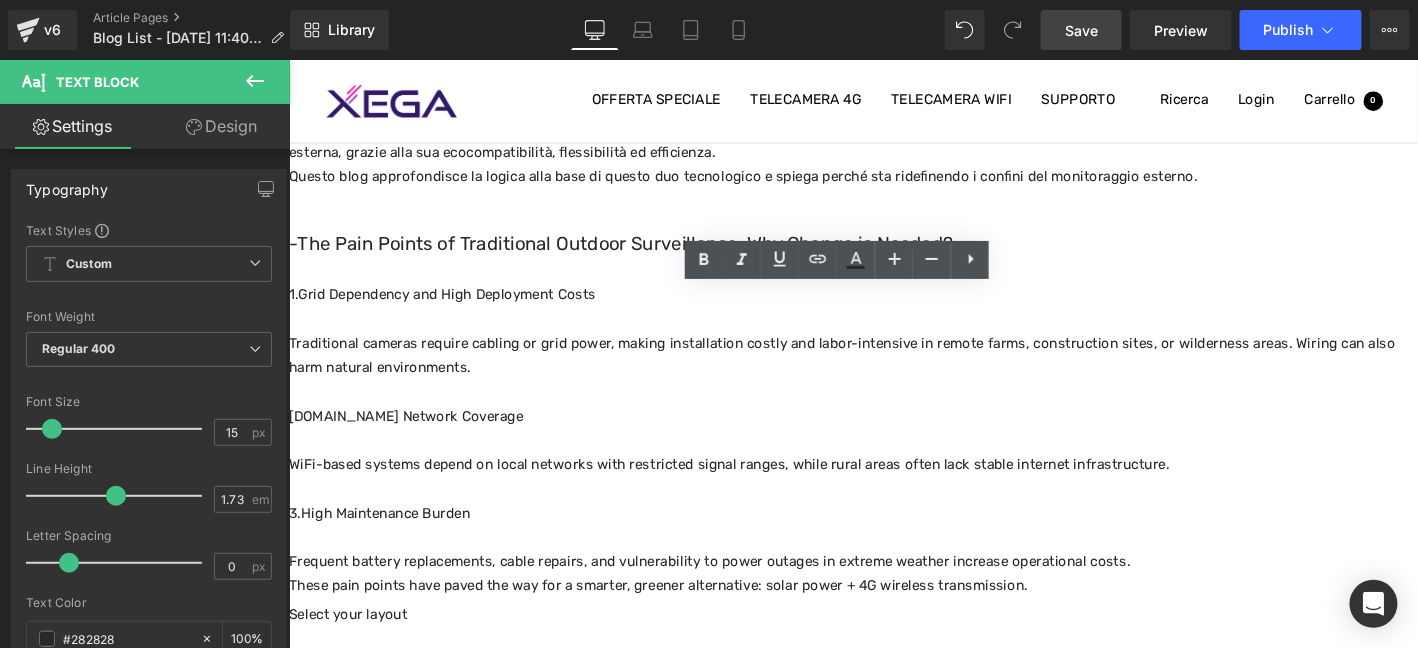 click on "Save" at bounding box center (1081, 30) 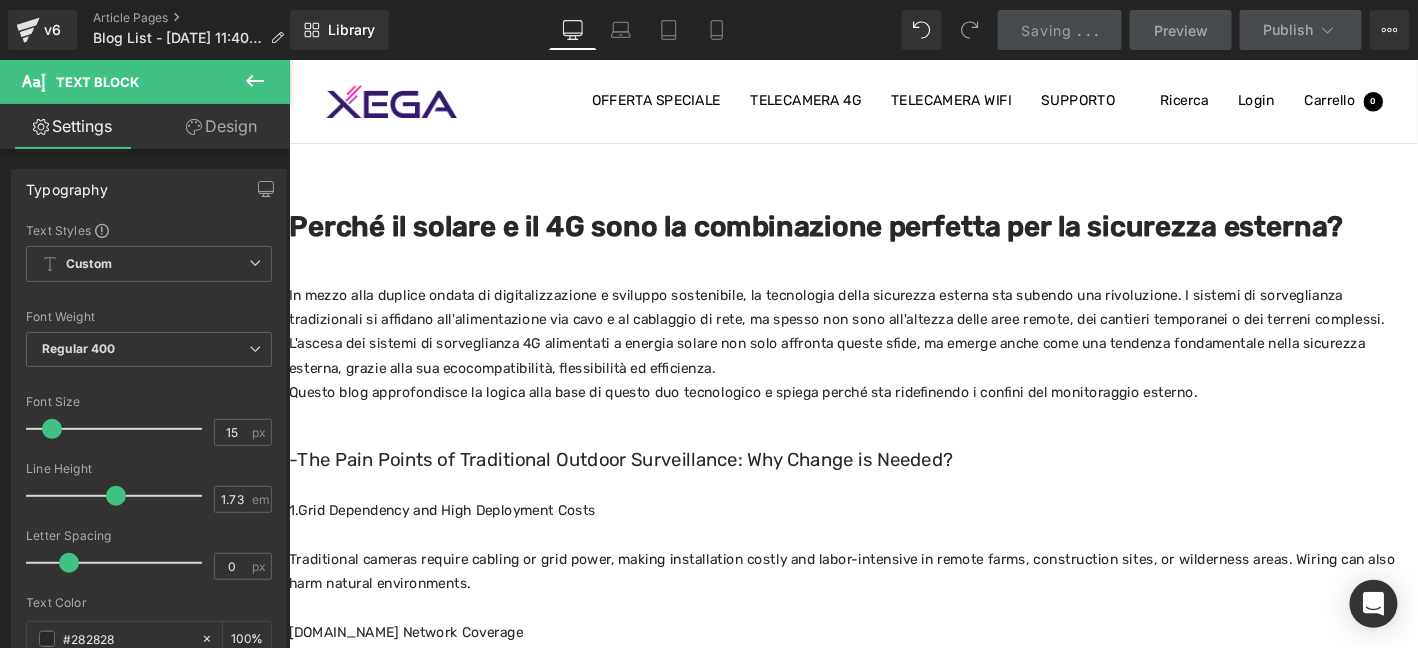 scroll, scrollTop: 98, scrollLeft: 0, axis: vertical 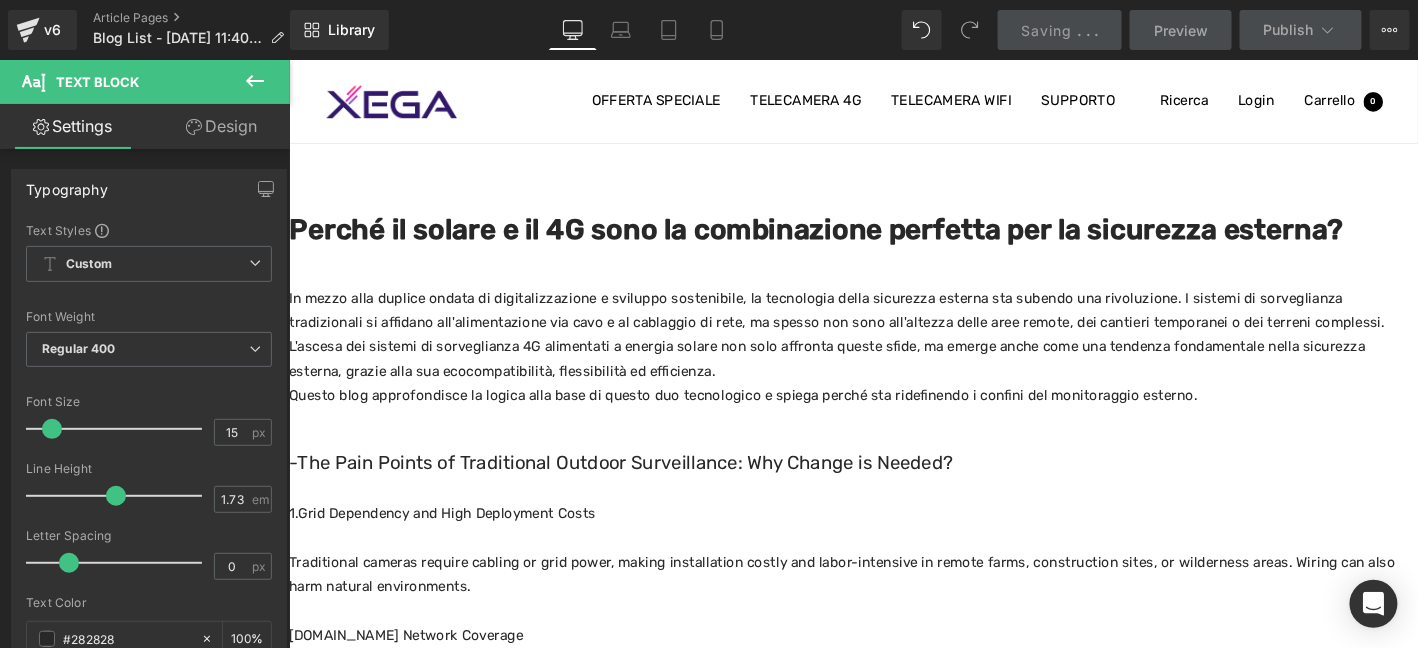 click on "Perché il solare e il 4G sono la combinazione perfetta per la sicurezza esterna?" at bounding box center (893, 242) 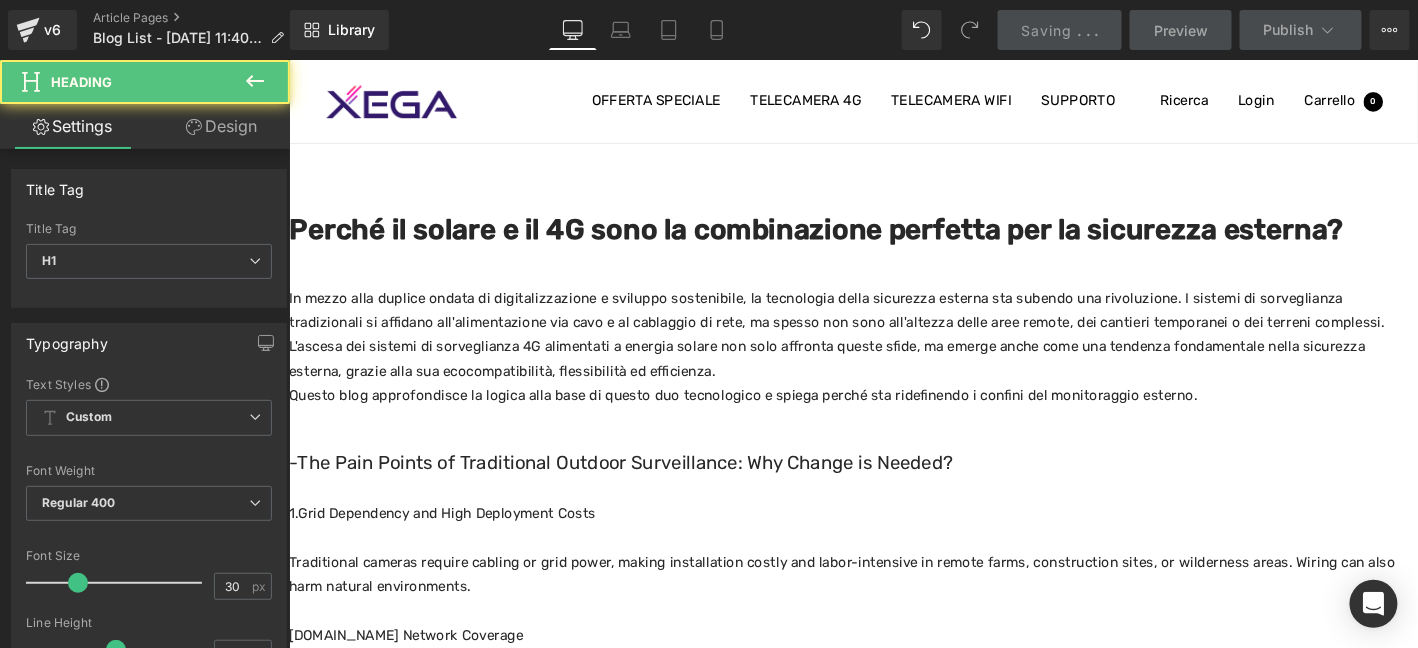 click on "Perché il solare e il 4G sono la combinazione perfetta per la sicurezza esterna?" at bounding box center [893, 242] 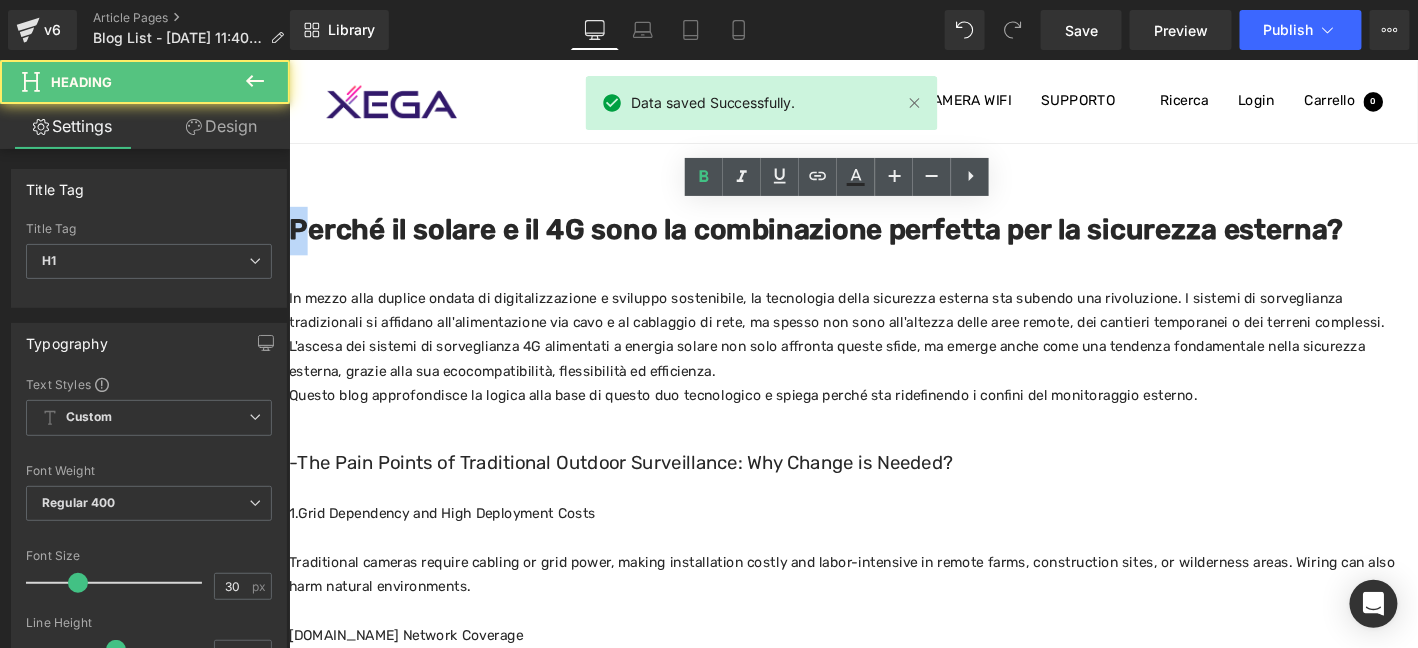 click on "Perché il solare e il 4G sono la combinazione perfetta per la sicurezza esterna?" at bounding box center [893, 242] 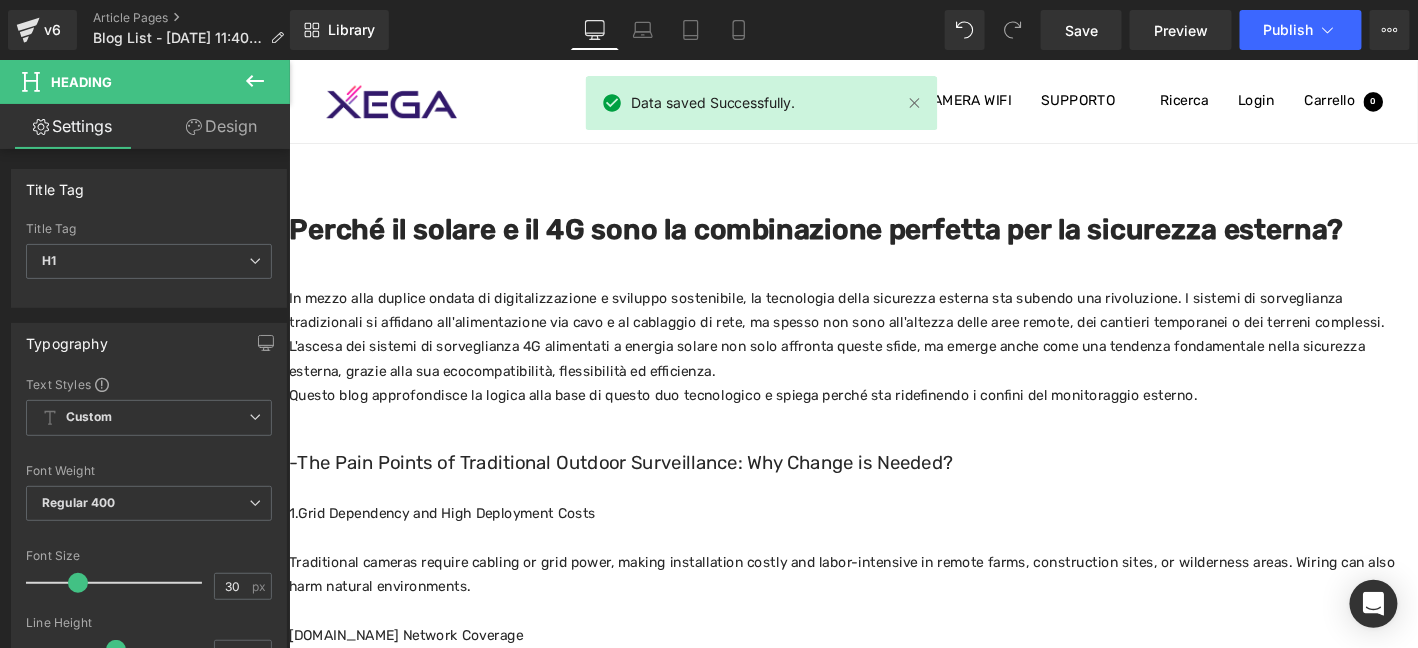 click on "-The Pain Points of Traditional Outdoor Surveillance: Why Change is Needed?" at bounding box center (893, 490) 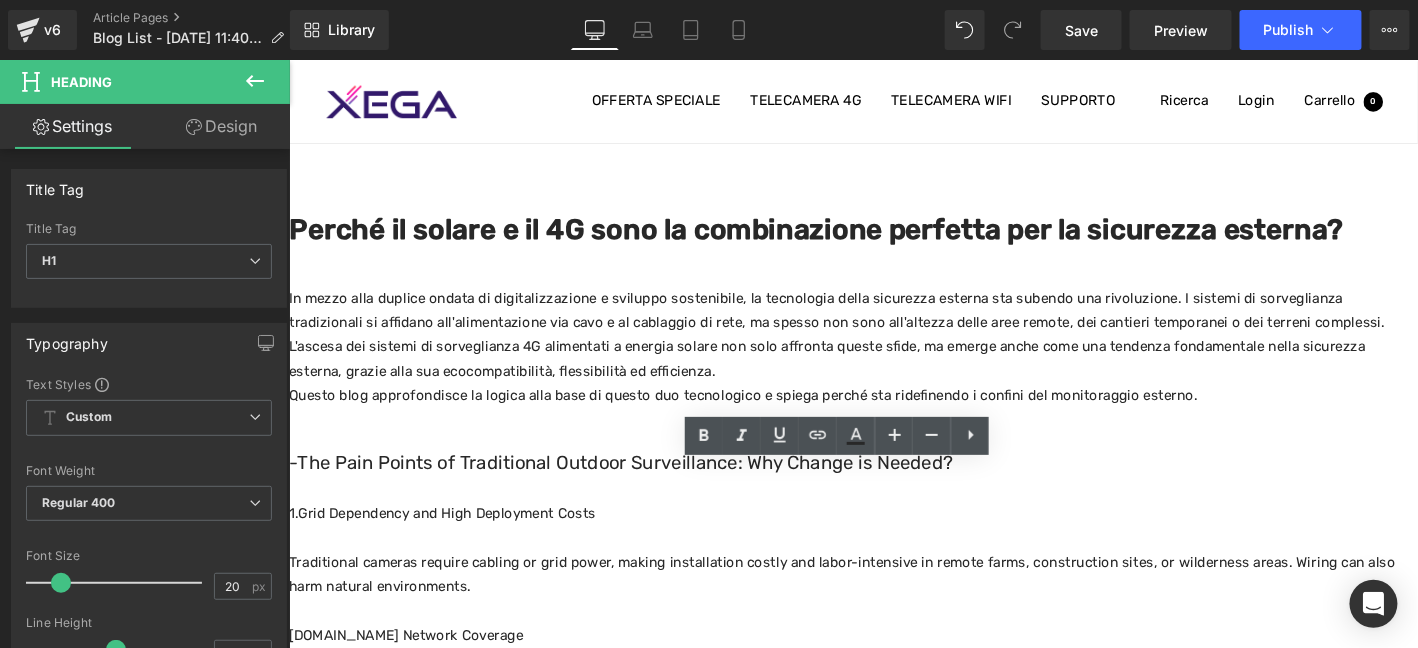 click on "In mezzo alla duplice ondata di digitalizzazione e sviluppo sostenibile, la tecnologia della sicurezza esterna sta subendo una rivoluzione. I sistemi di sorveglianza tradizionali si affidano all'alimentazione via cavo e al cablaggio di rete, ma spesso non sono all'altezza delle aree remote, dei cantieri temporanei o dei terreni complessi. L'ascesa dei sistemi di sorveglianza 4G alimentati a energia solare non solo affronta queste sfide, ma emerge anche come una tendenza fondamentale nella sicurezza esterna, grazie alla sua ecocompatibilità, flessibilità ed efficienza." at bounding box center (893, 354) 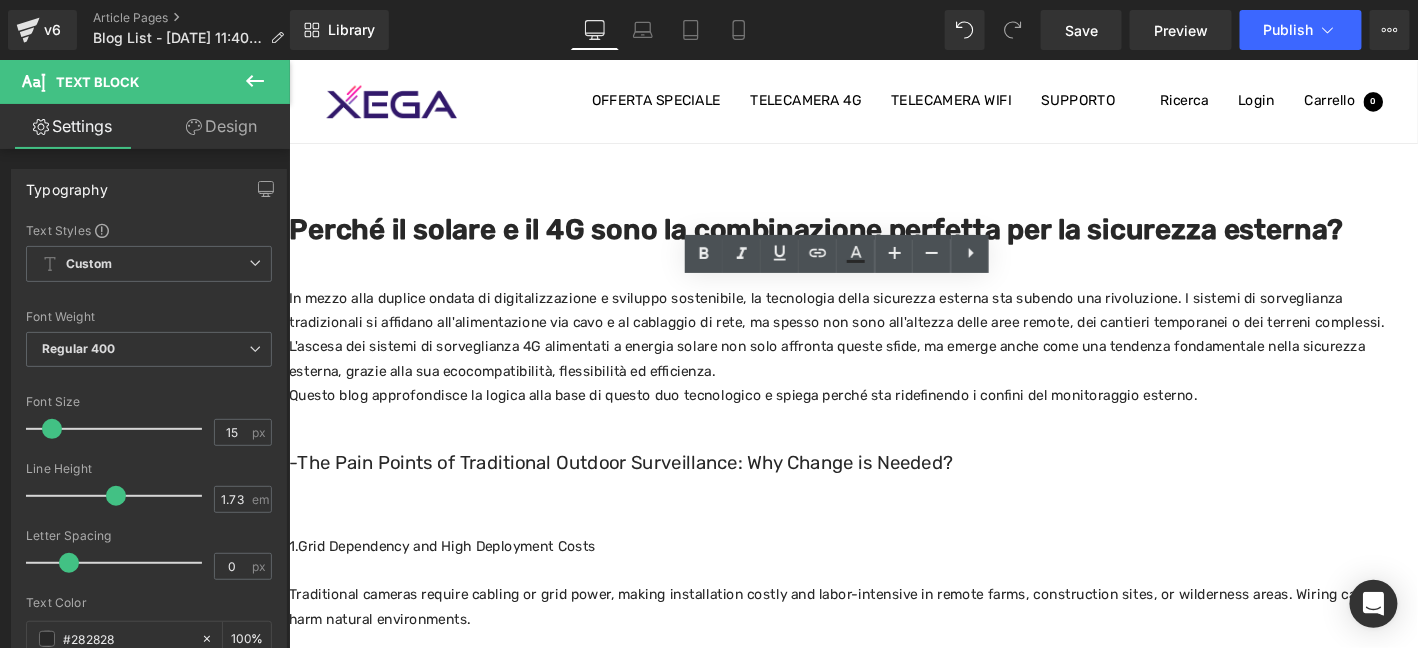 click 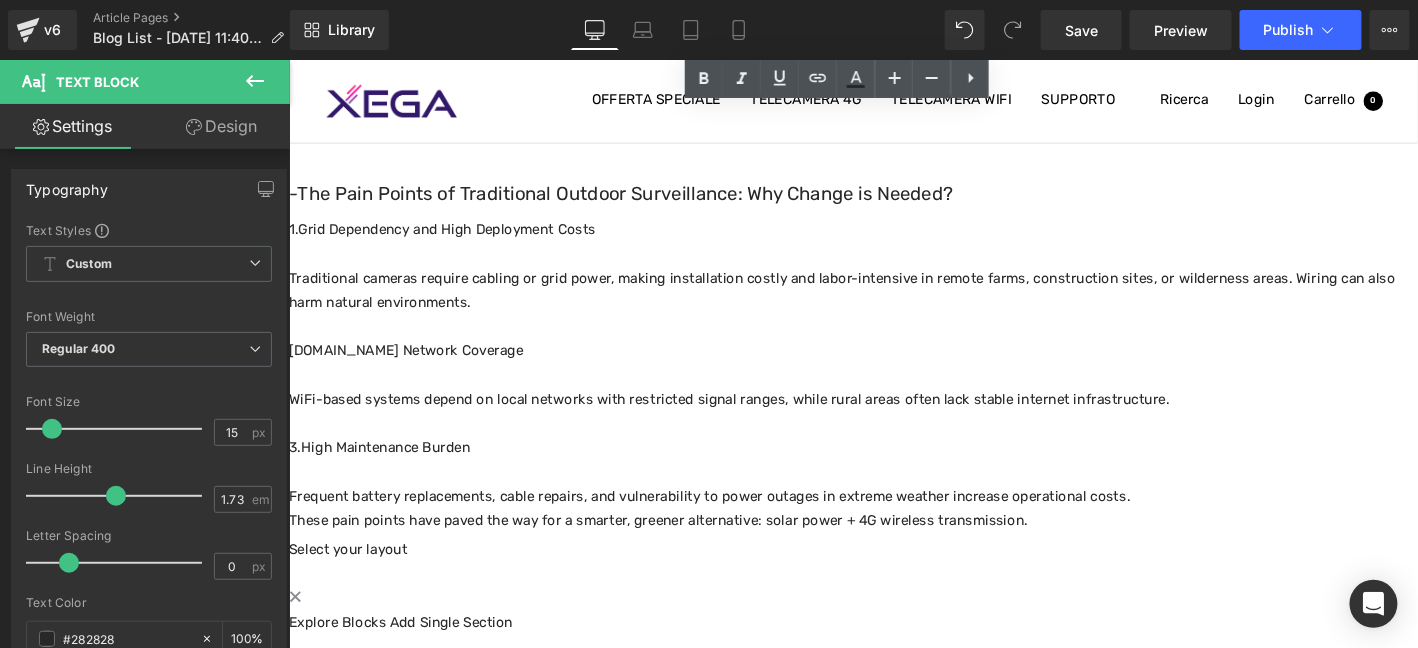 scroll, scrollTop: 496, scrollLeft: 0, axis: vertical 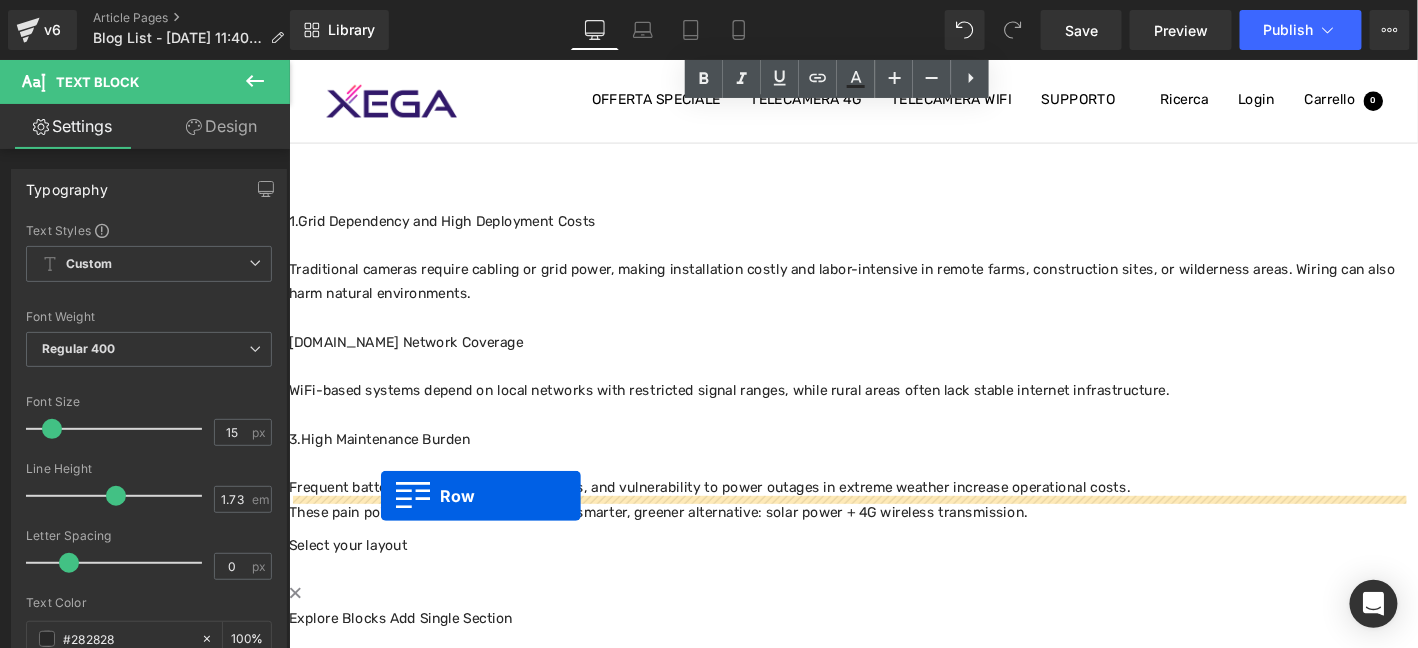 drag, startPoint x: 336, startPoint y: 151, endPoint x: 386, endPoint y: 525, distance: 377.32745 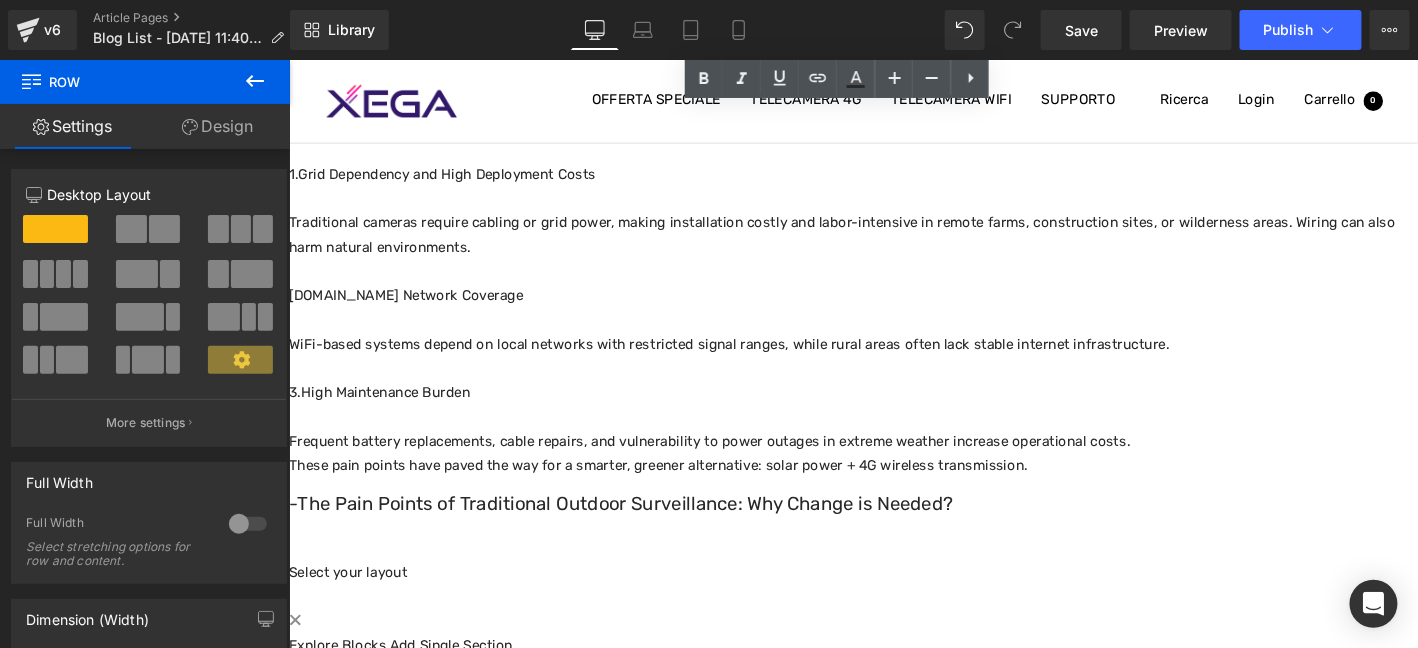 click 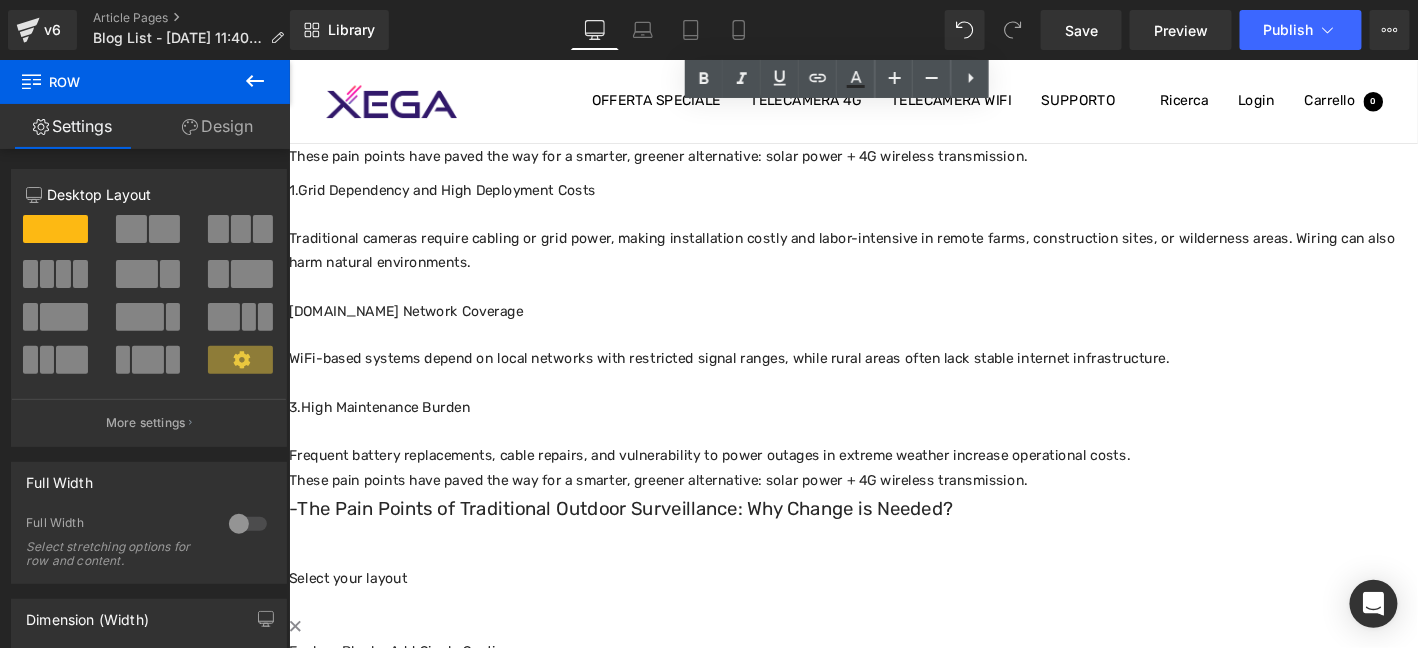 scroll, scrollTop: 834, scrollLeft: 0, axis: vertical 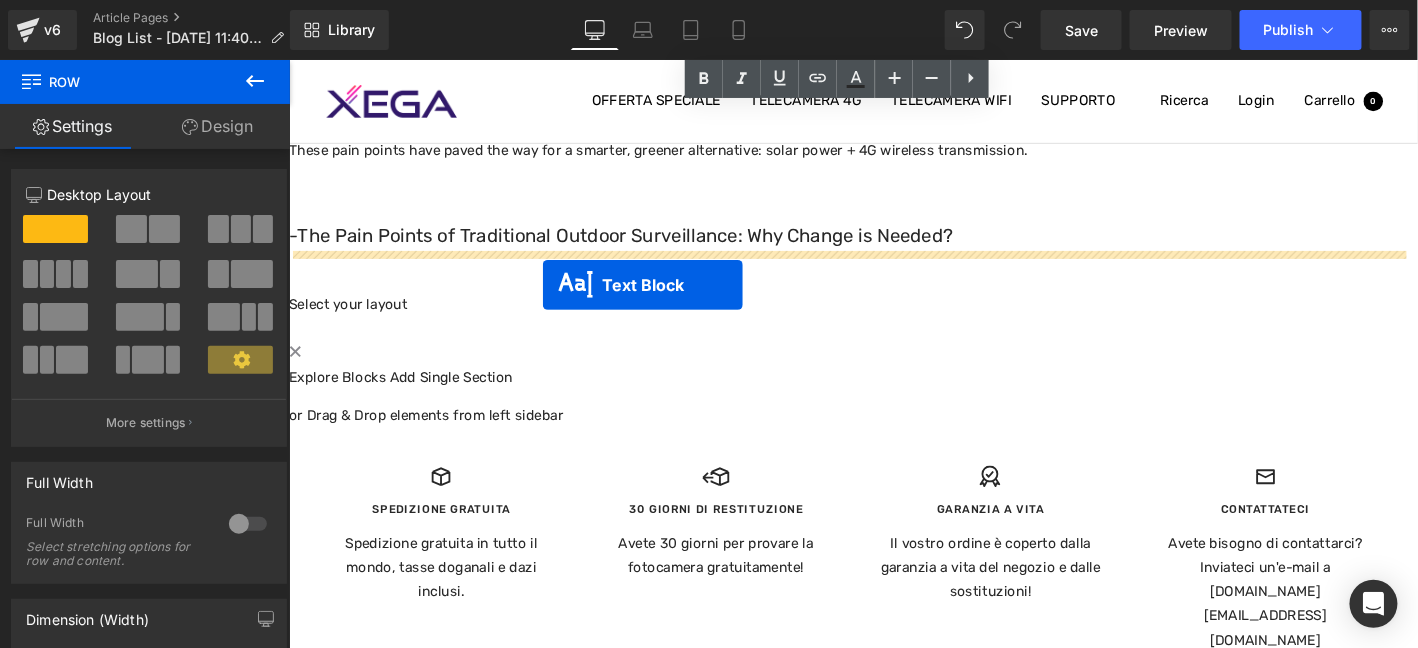drag, startPoint x: 842, startPoint y: 306, endPoint x: 560, endPoint y: 301, distance: 282.0443 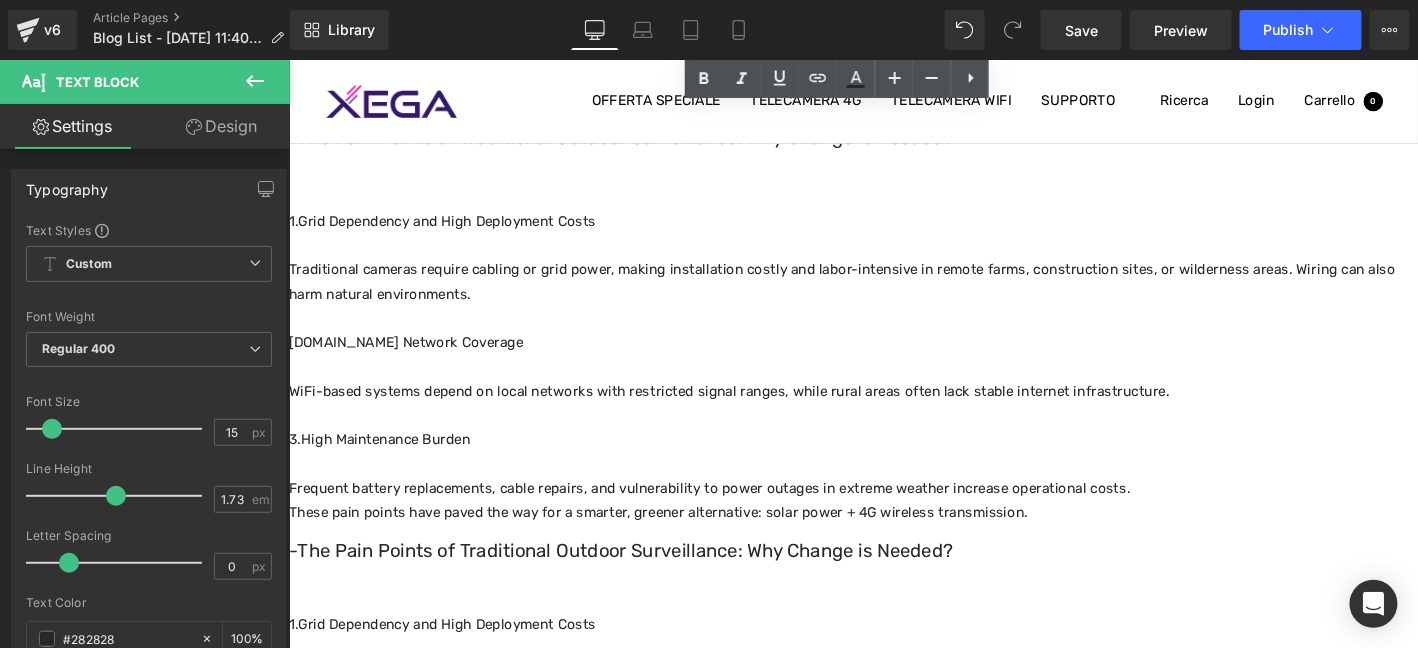 scroll, scrollTop: 434, scrollLeft: 0, axis: vertical 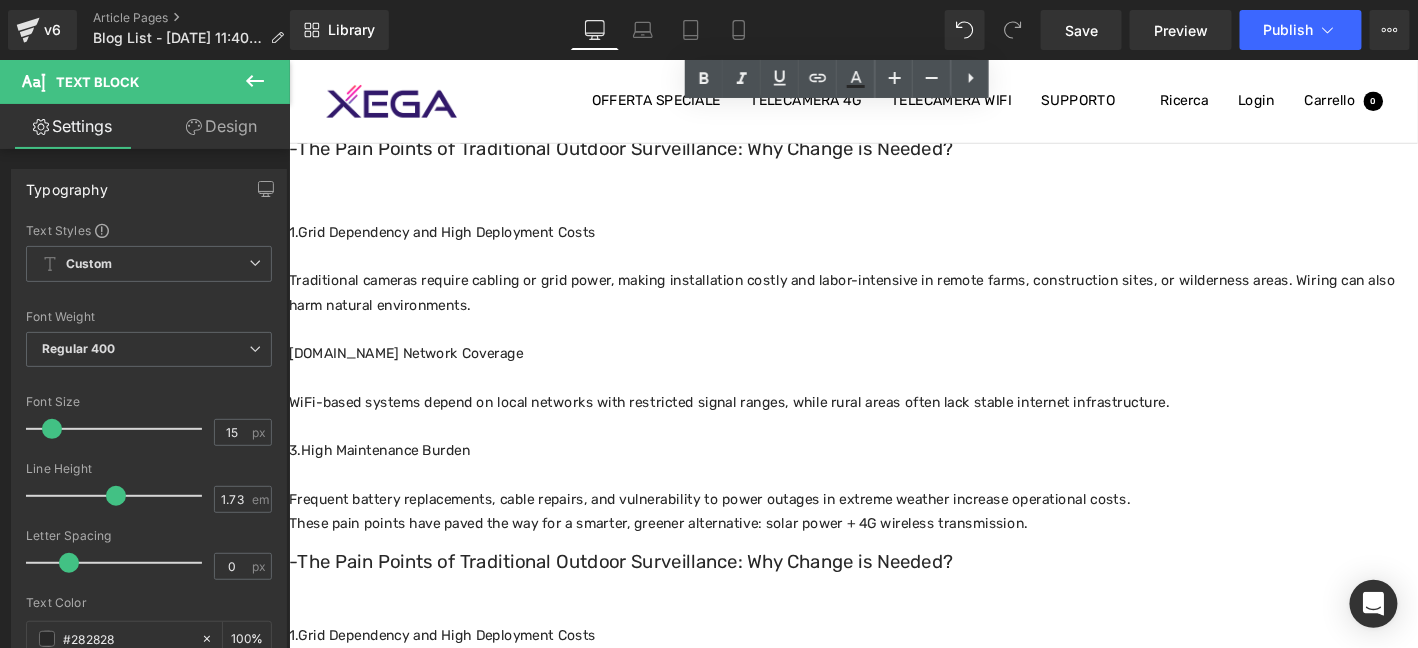 click on "-The Pain Points of Traditional Outdoor Surveillance: Why Change is Needed?" at bounding box center [893, 154] 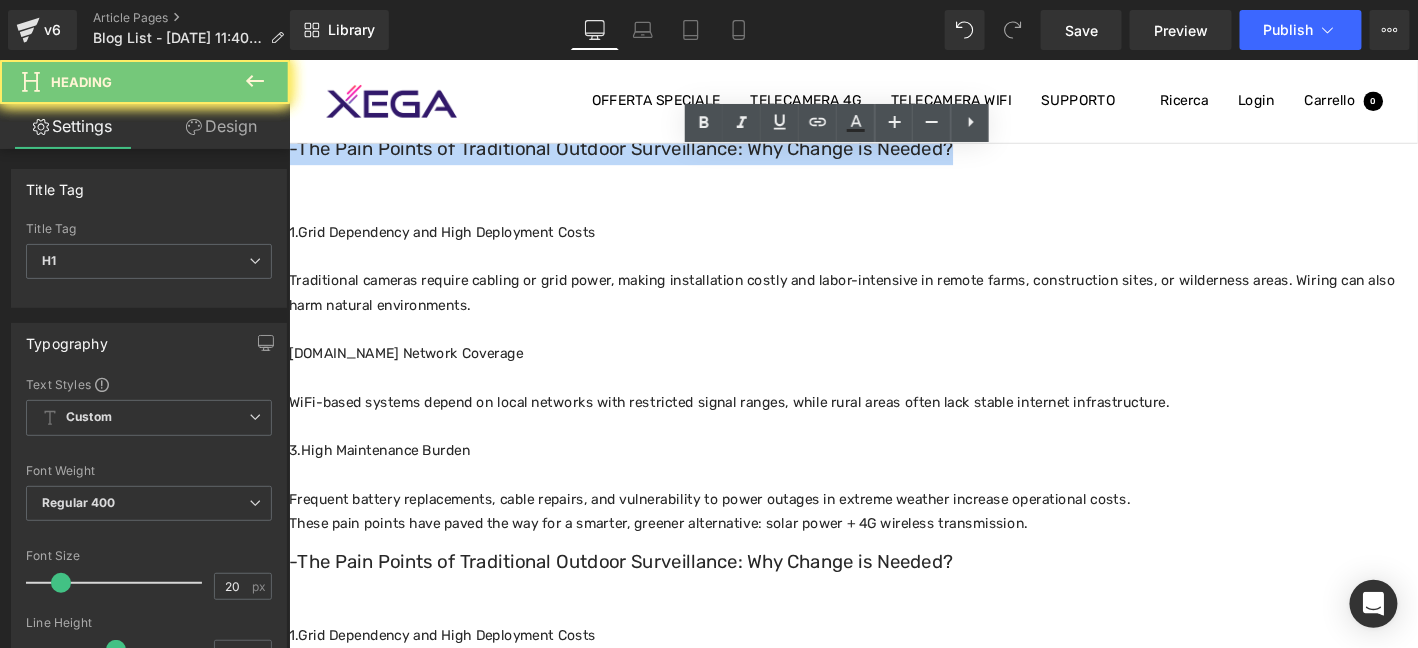 click on "-The Pain Points of Traditional Outdoor Surveillance: Why Change is Needed?" at bounding box center [893, 154] 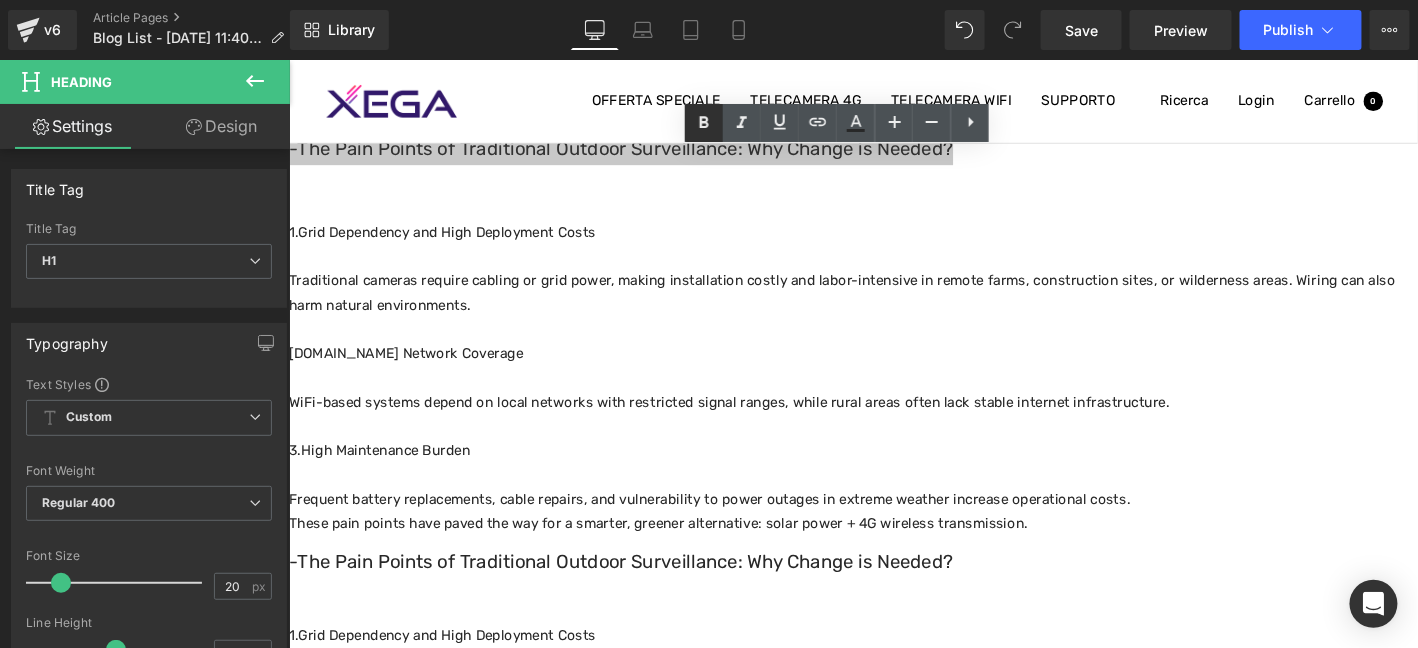 drag, startPoint x: 704, startPoint y: 113, endPoint x: 702, endPoint y: 135, distance: 22.090721 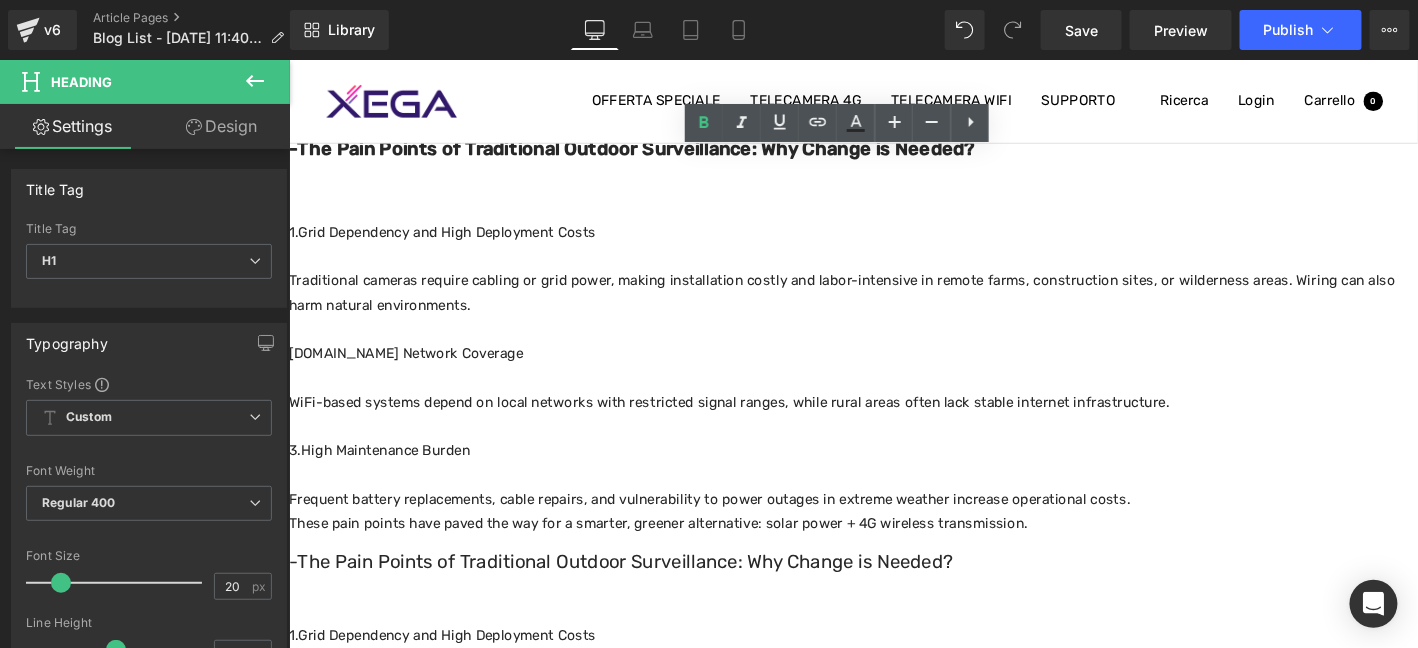 click on "Heading" at bounding box center (288, 59) 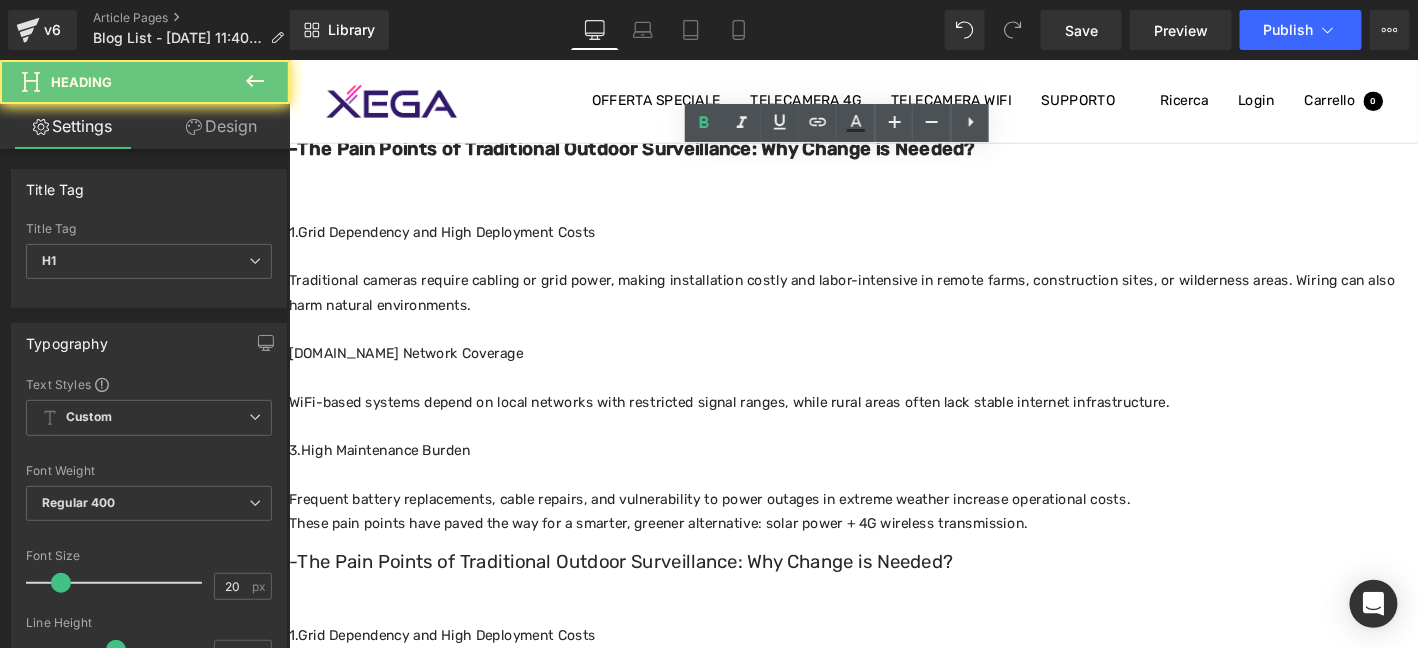 click on "Heading" at bounding box center [288, 59] 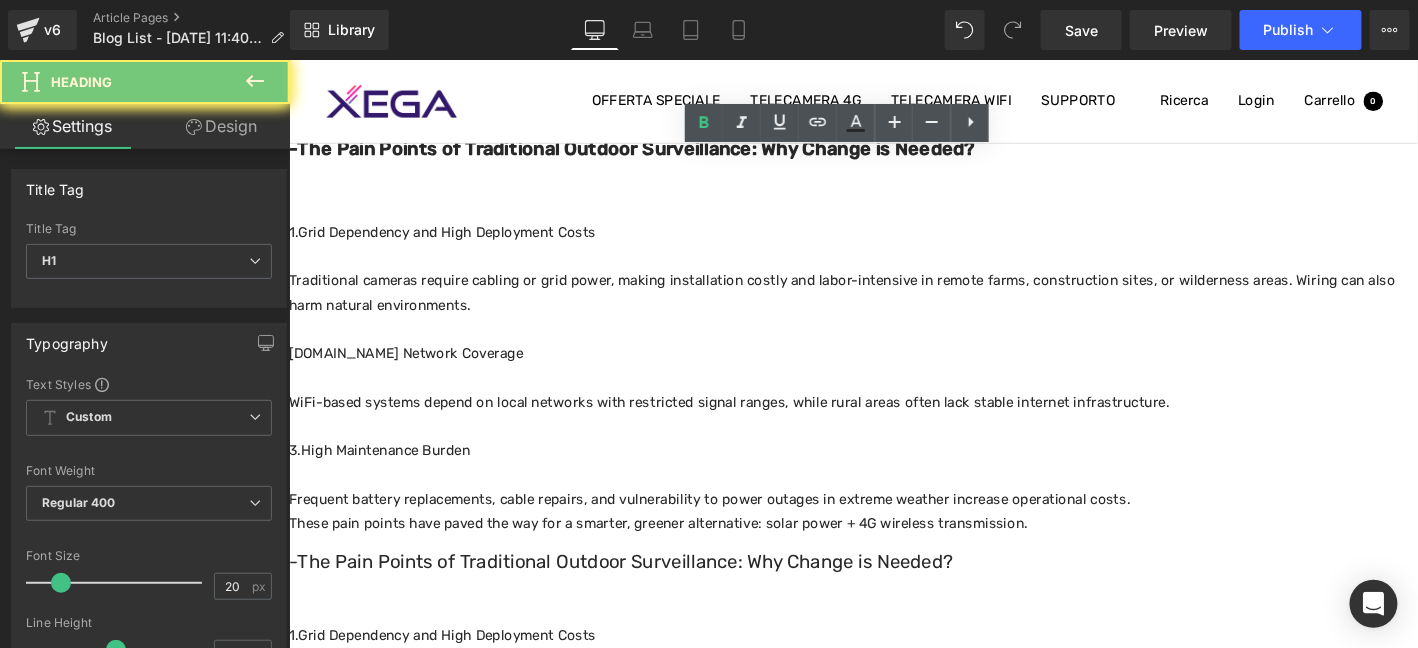 click on "Heading" at bounding box center [288, 59] 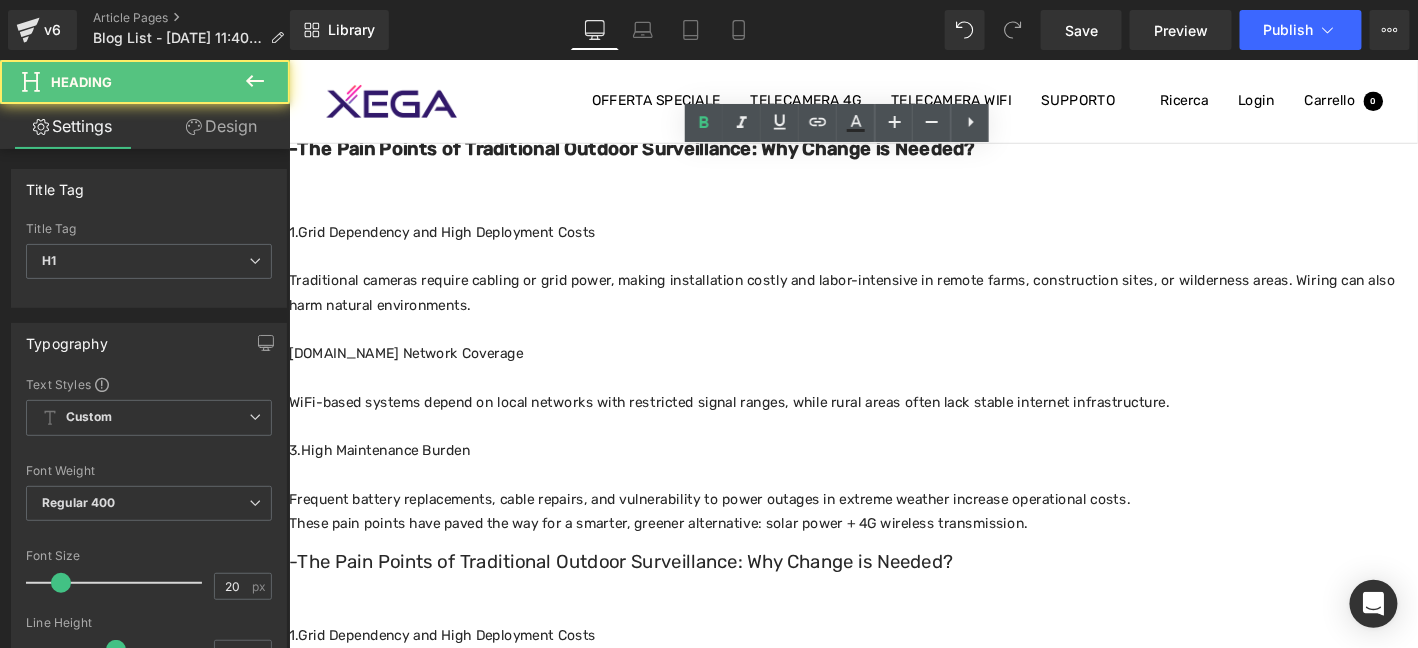 click on "Heading" at bounding box center [288, 59] 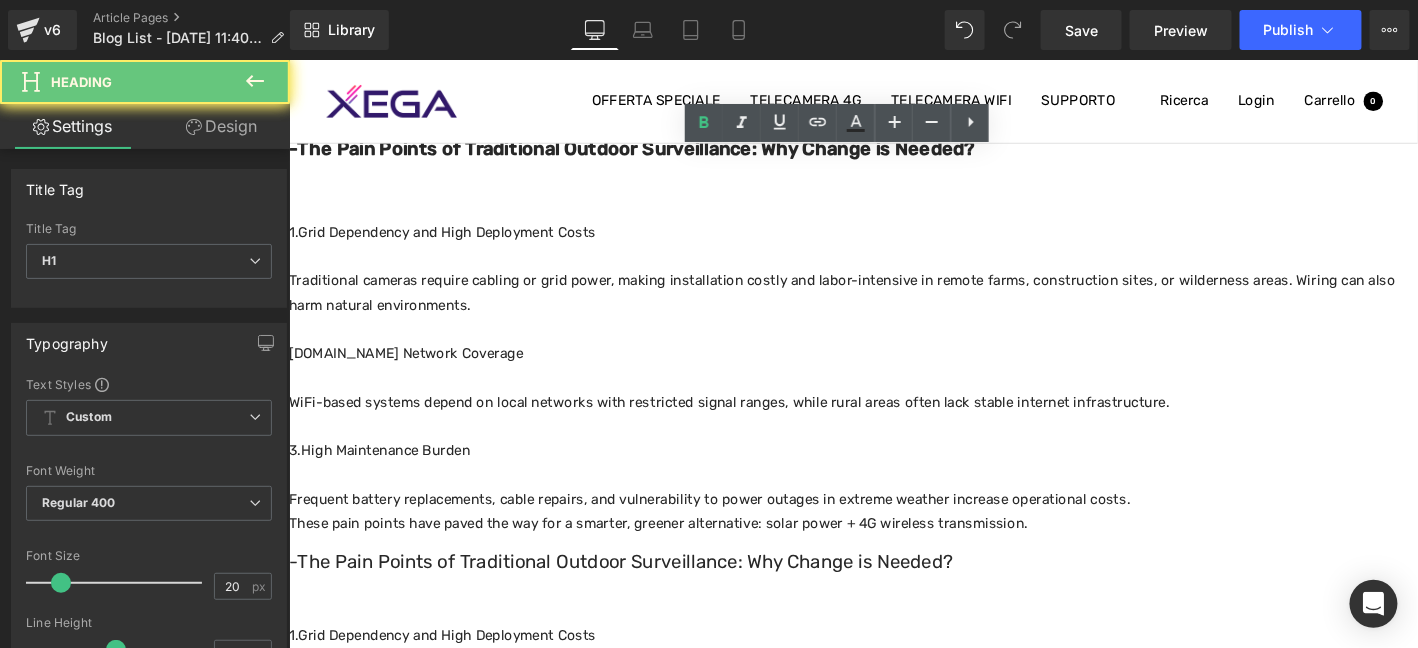 click on "-The Pain Points of Traditional Outdoor Surveillance: Why Change is Needed?" at bounding box center [893, 597] 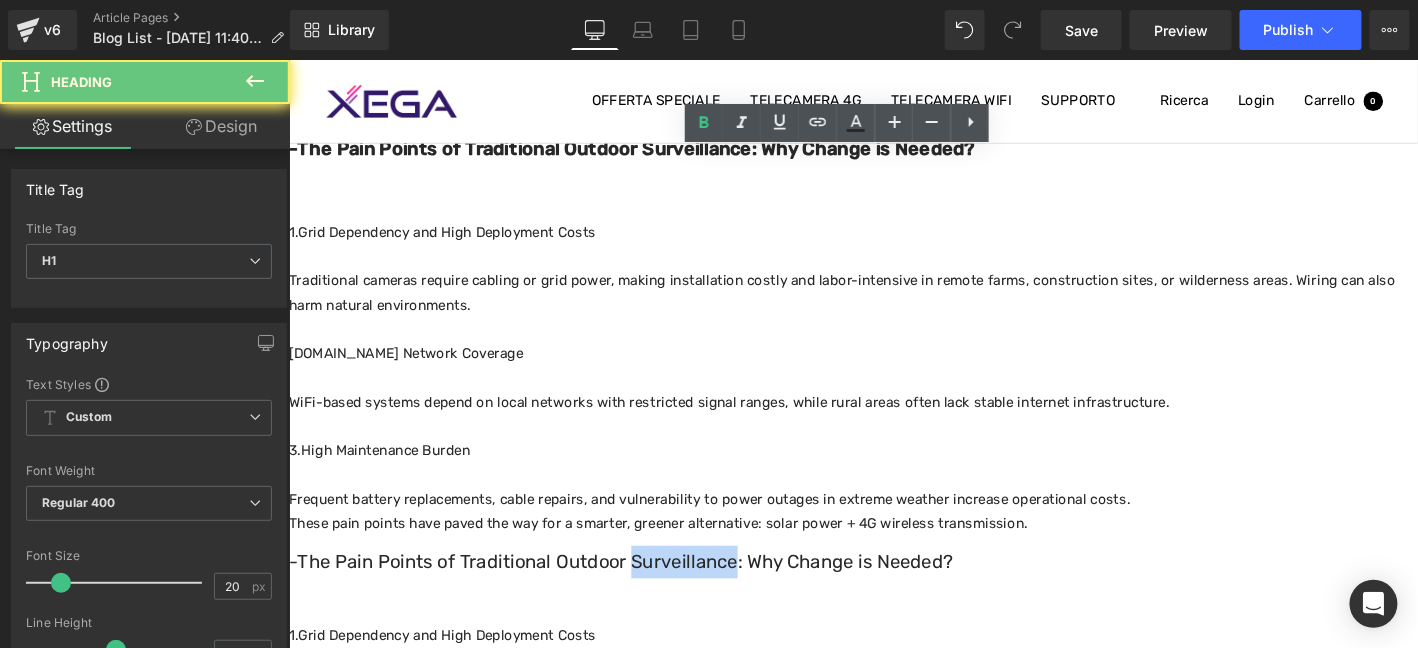 click on "-The Pain Points of Traditional Outdoor Surveillance: Why Change is Needed?" at bounding box center (893, 597) 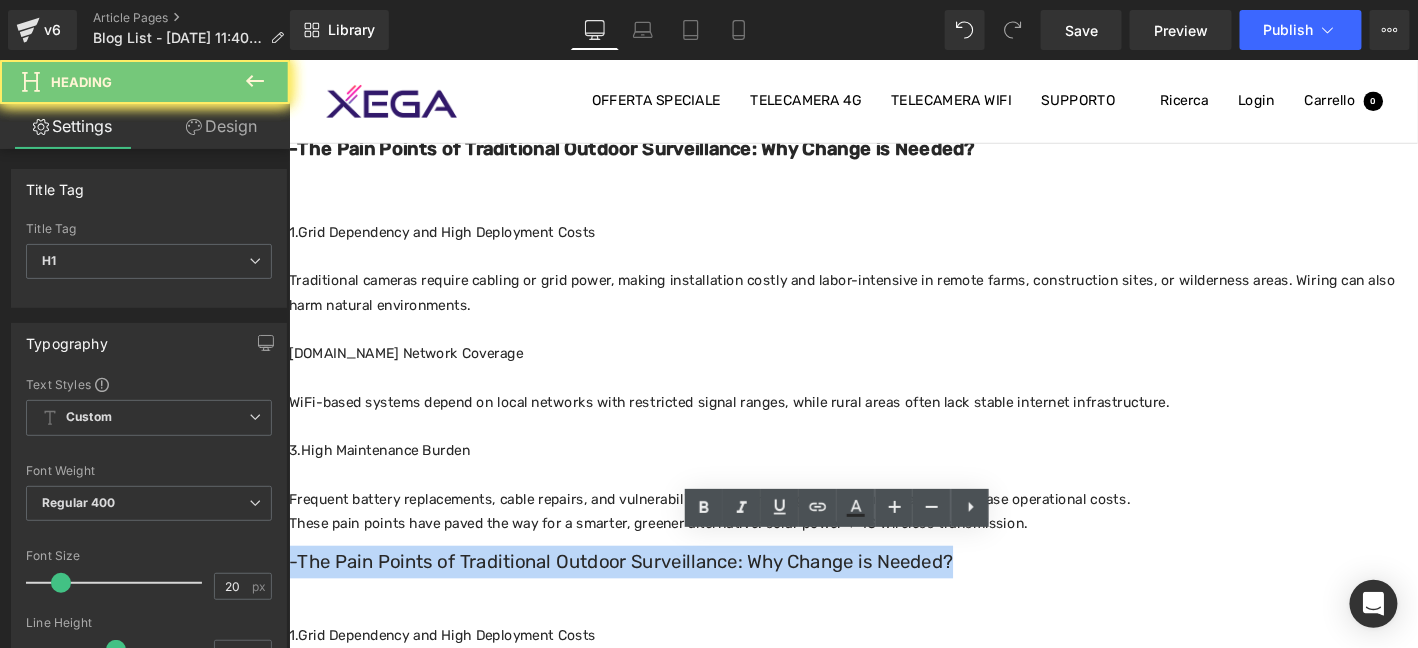 click on "-The Pain Points of Traditional Outdoor Surveillance: Why Change is Needed?" at bounding box center [893, 597] 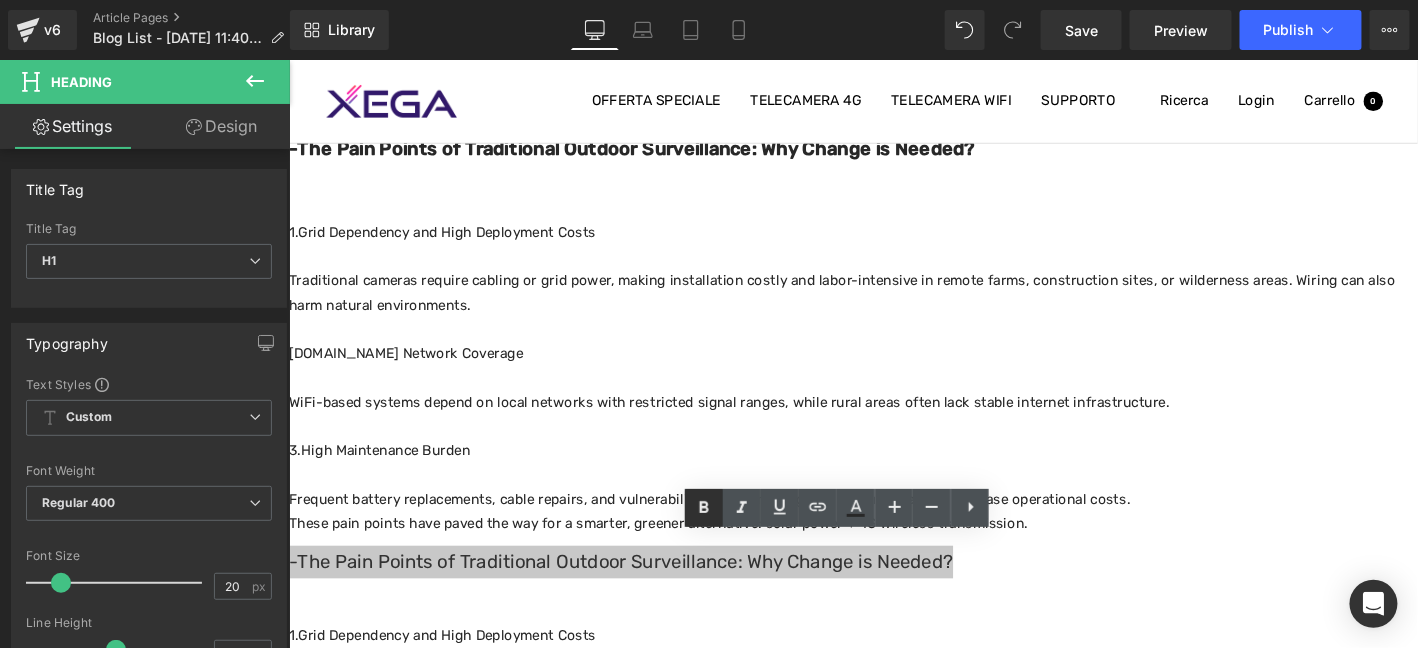 click 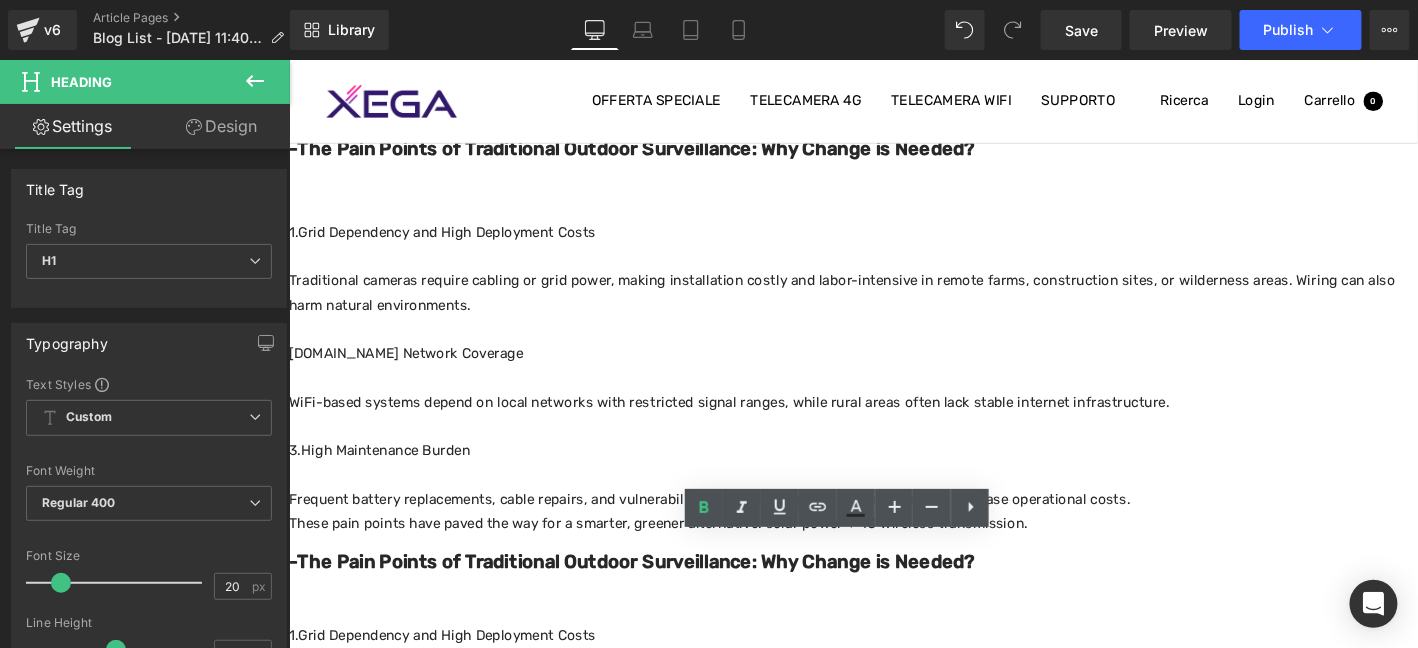 click at bounding box center [893, 453] 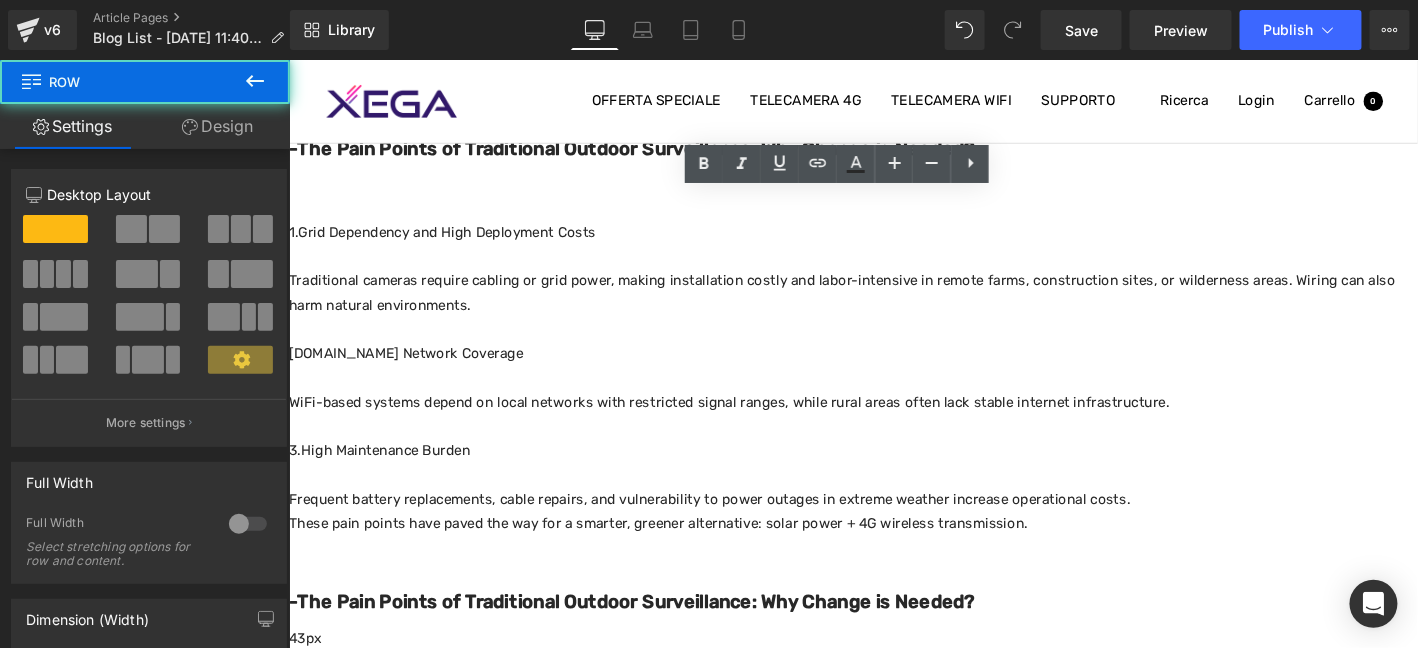 drag, startPoint x: 492, startPoint y: 553, endPoint x: 498, endPoint y: 567, distance: 15.231546 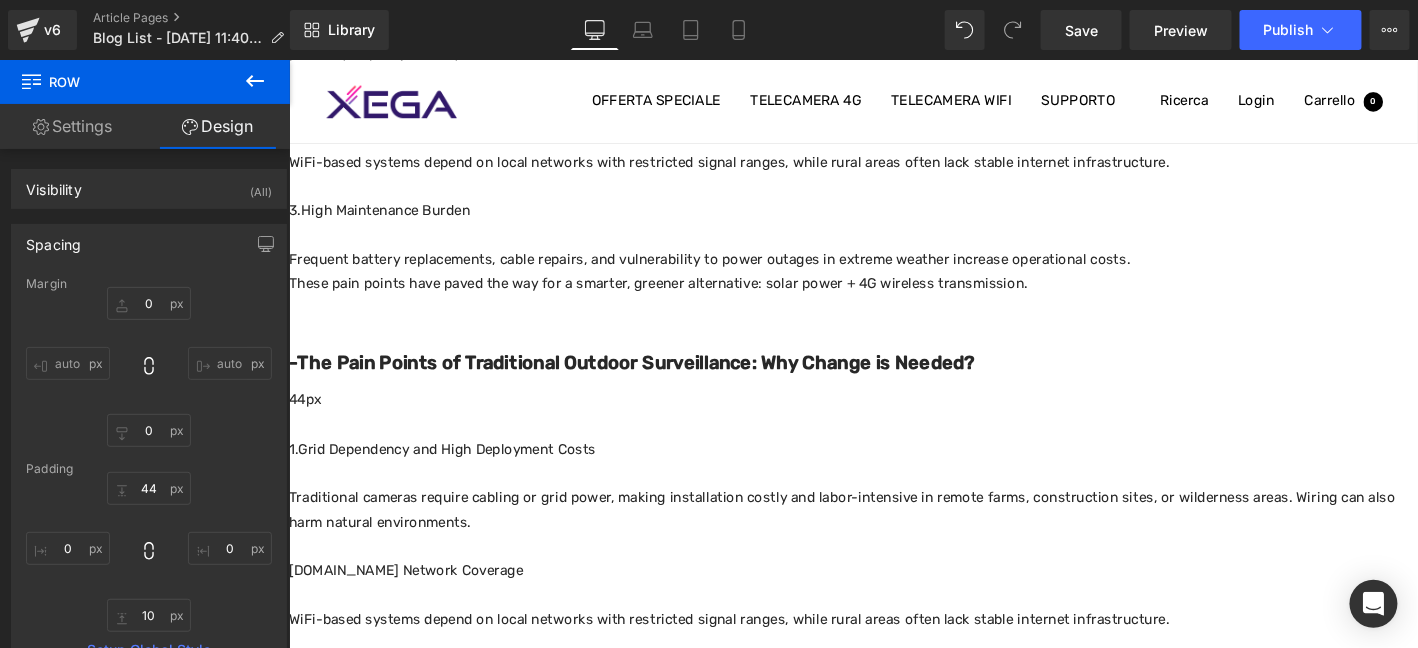 scroll, scrollTop: 701, scrollLeft: 0, axis: vertical 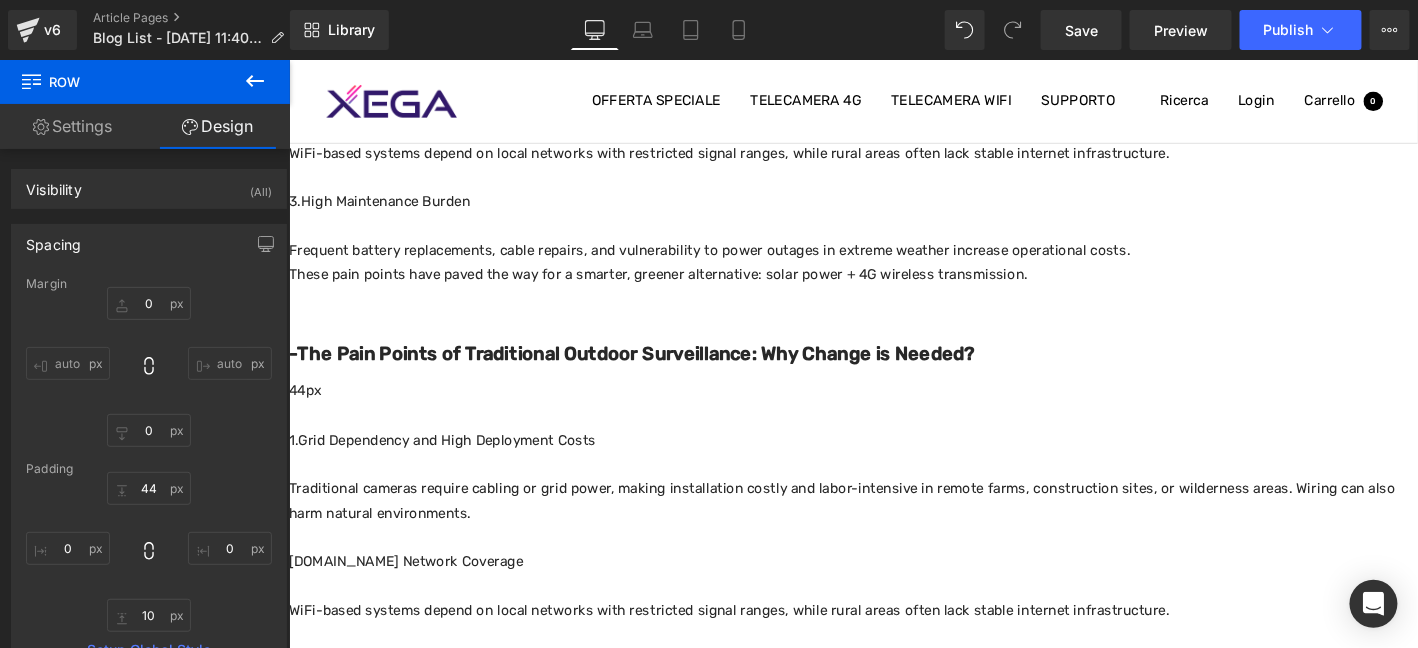 click on "-The Pain Points of Traditional Outdoor Surveillance: Why Change is Needed?" at bounding box center (655, 374) 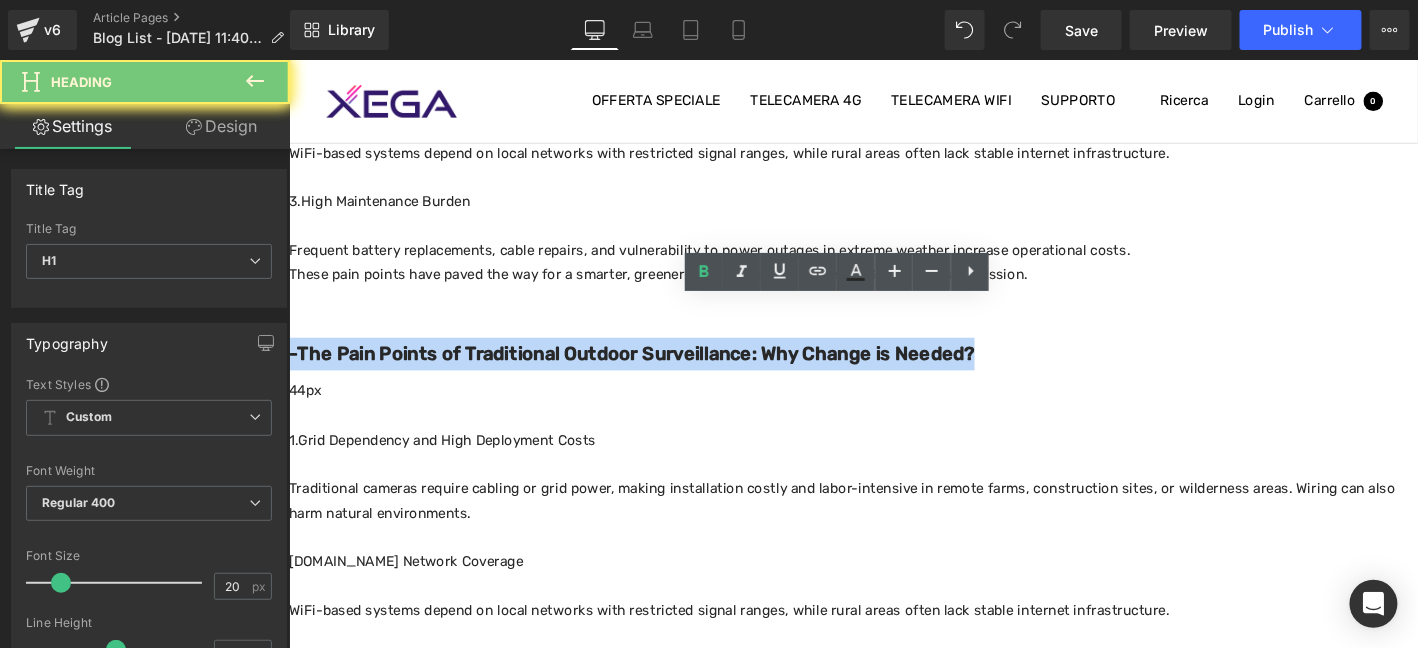 click on "-The Pain Points of Traditional Outdoor Surveillance: Why Change is Needed?" at bounding box center (655, 374) 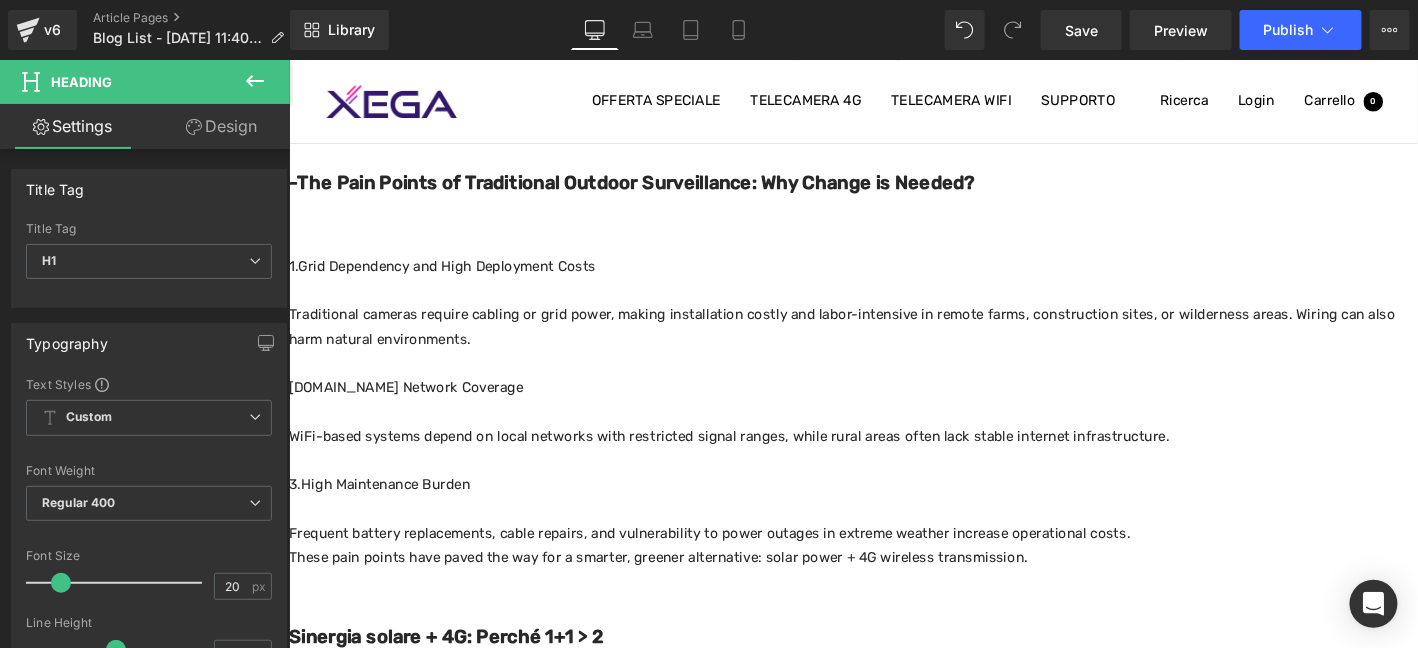 scroll, scrollTop: 501, scrollLeft: 0, axis: vertical 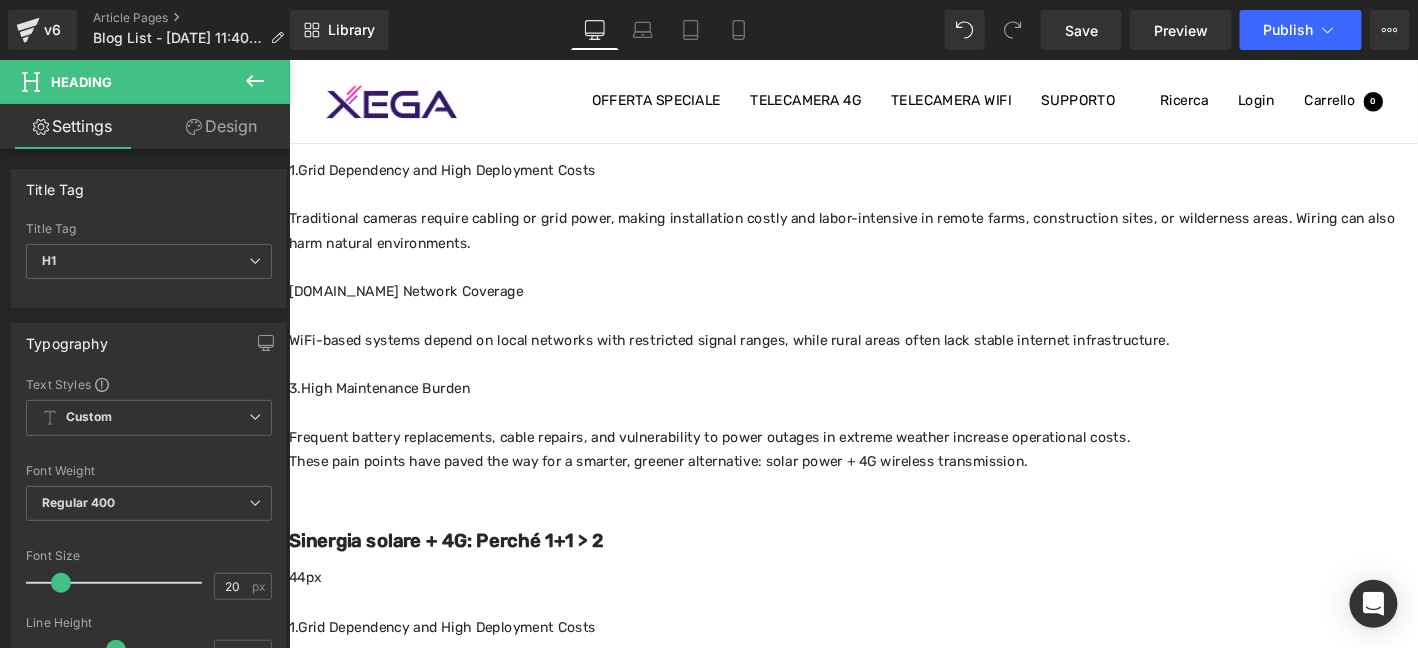 click on "-The Pain Points of Traditional Outdoor Surveillance: Why Change is Needed?" at bounding box center [655, 87] 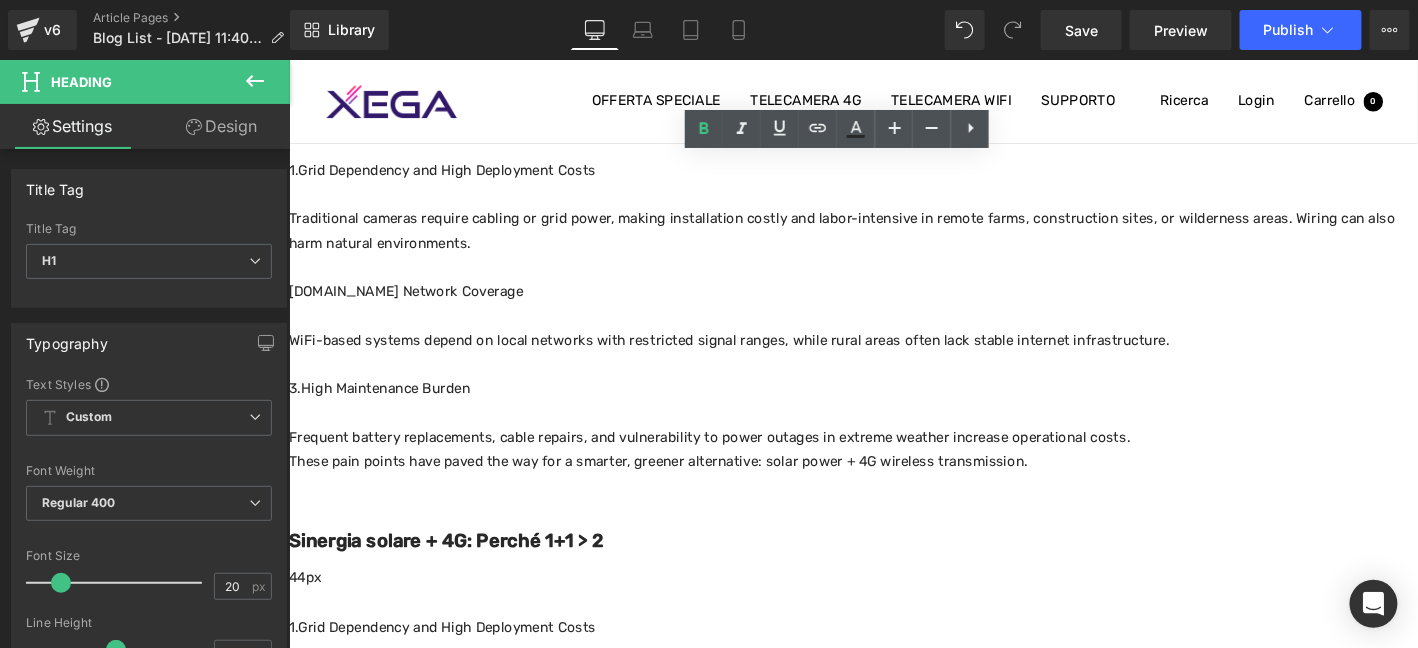 drag, startPoint x: 310, startPoint y: 108, endPoint x: 291, endPoint y: 110, distance: 19.104973 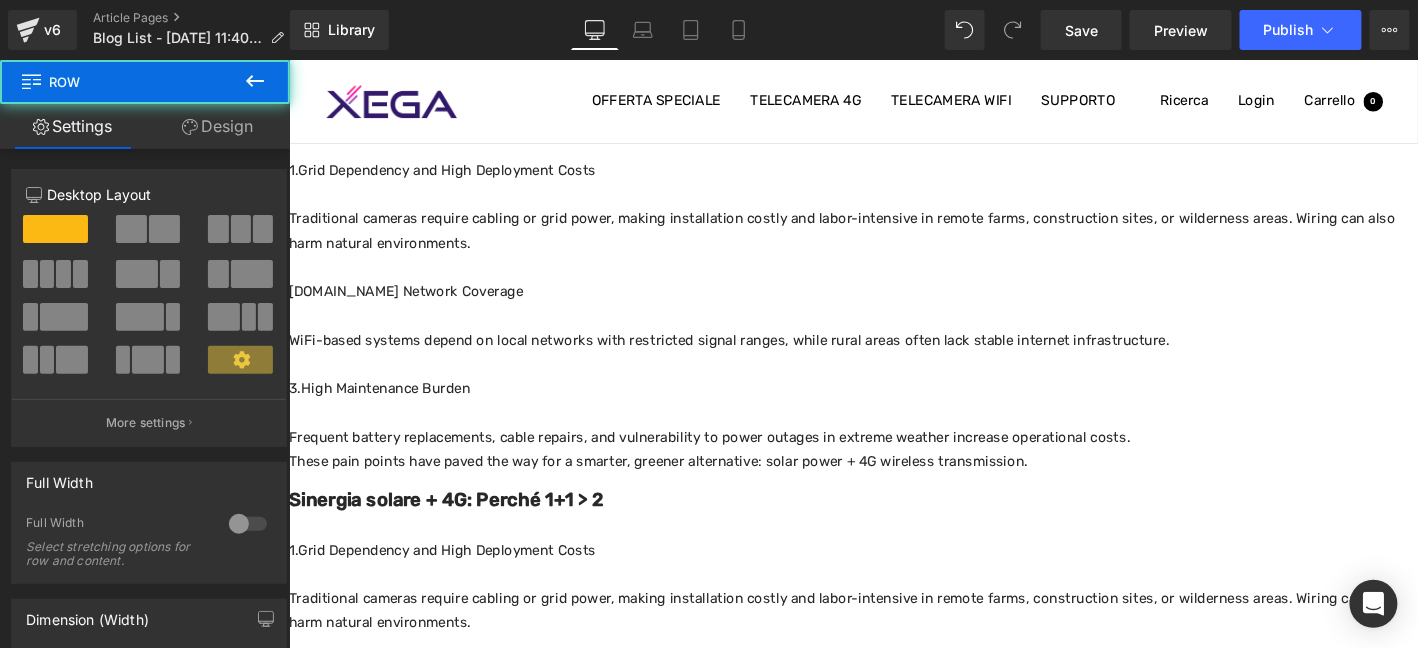 drag, startPoint x: 548, startPoint y: 487, endPoint x: 580, endPoint y: 439, distance: 57.68882 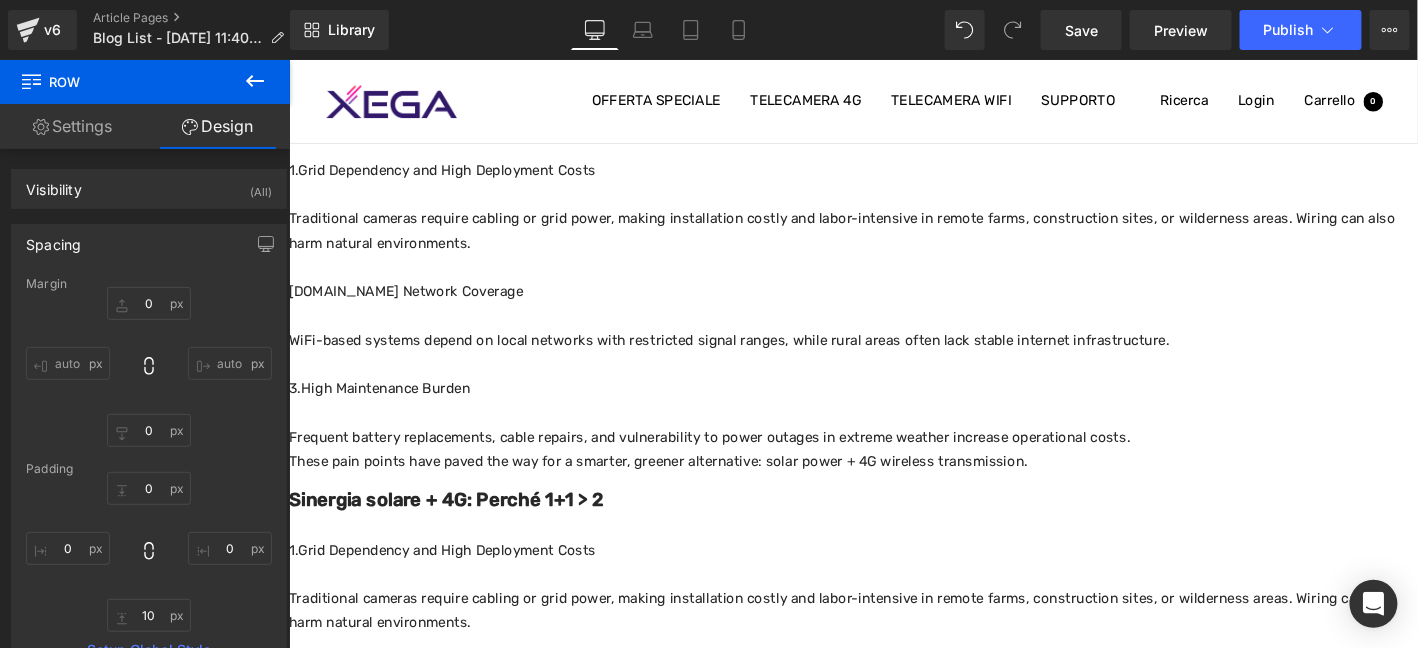 click on "Row" at bounding box center [288, 59] 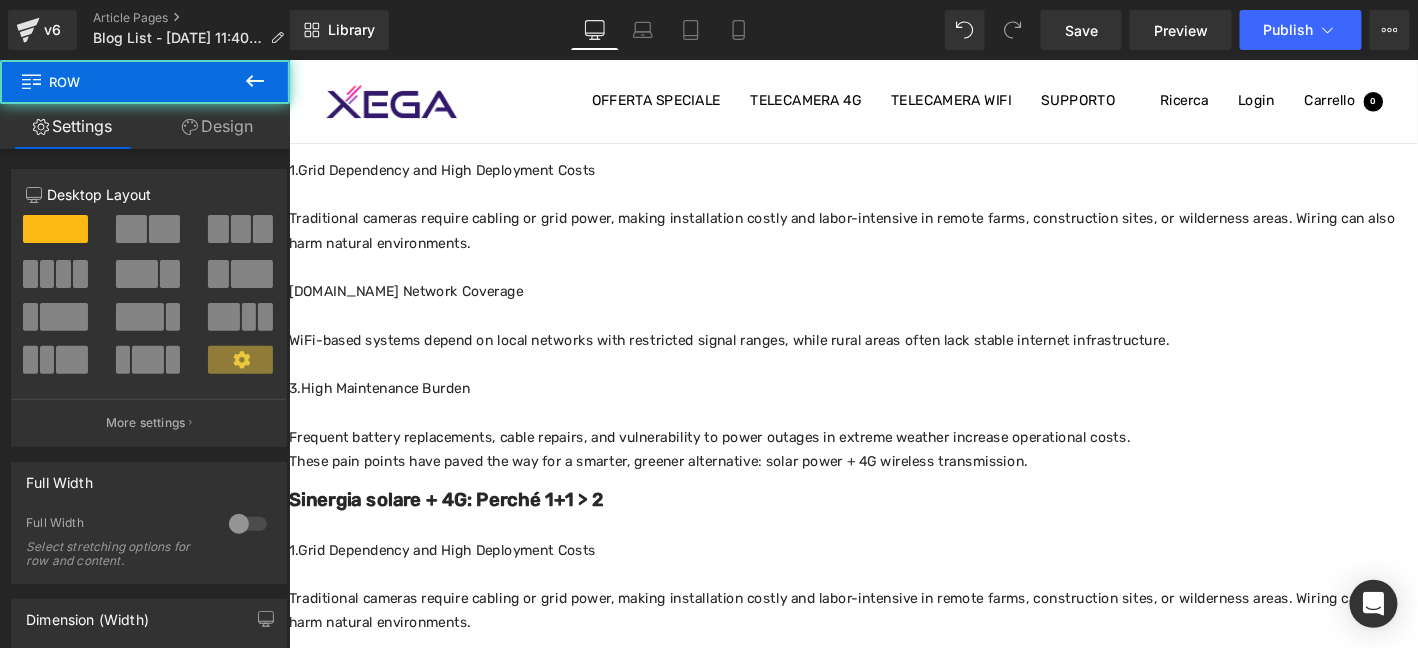 click on "Design" at bounding box center [217, 126] 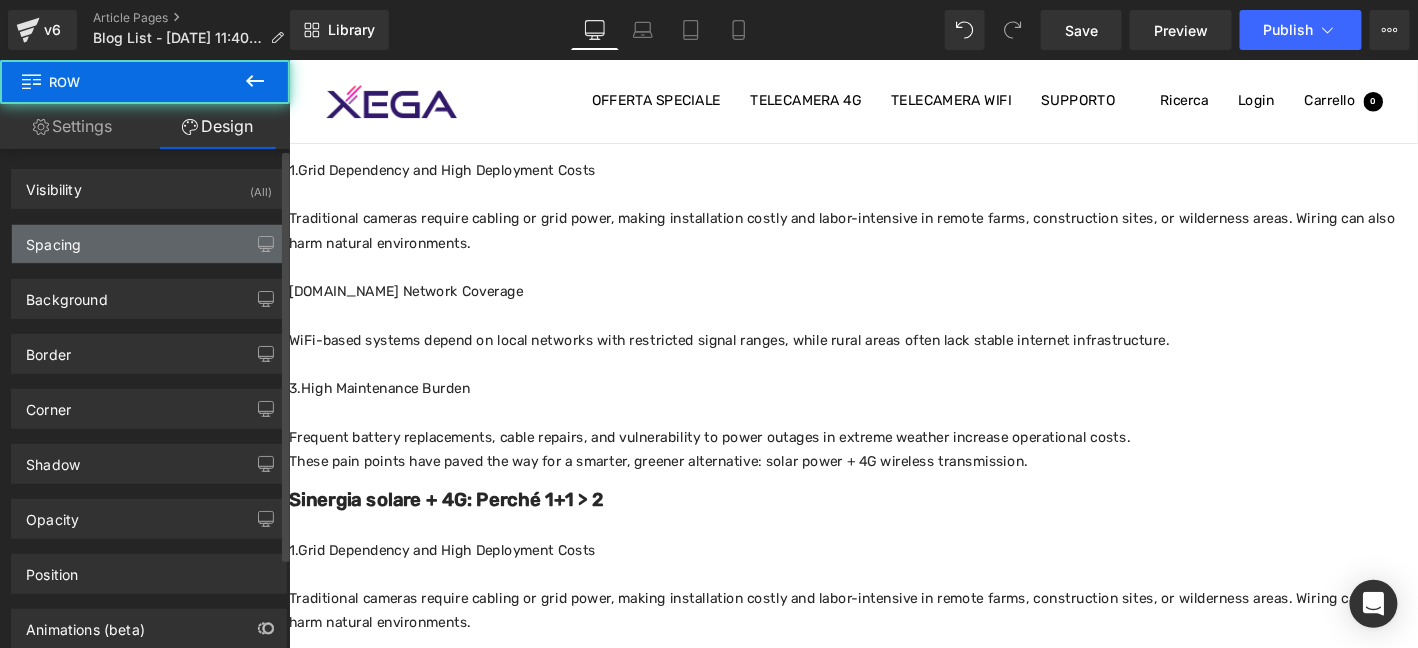 click on "Spacing" at bounding box center (149, 244) 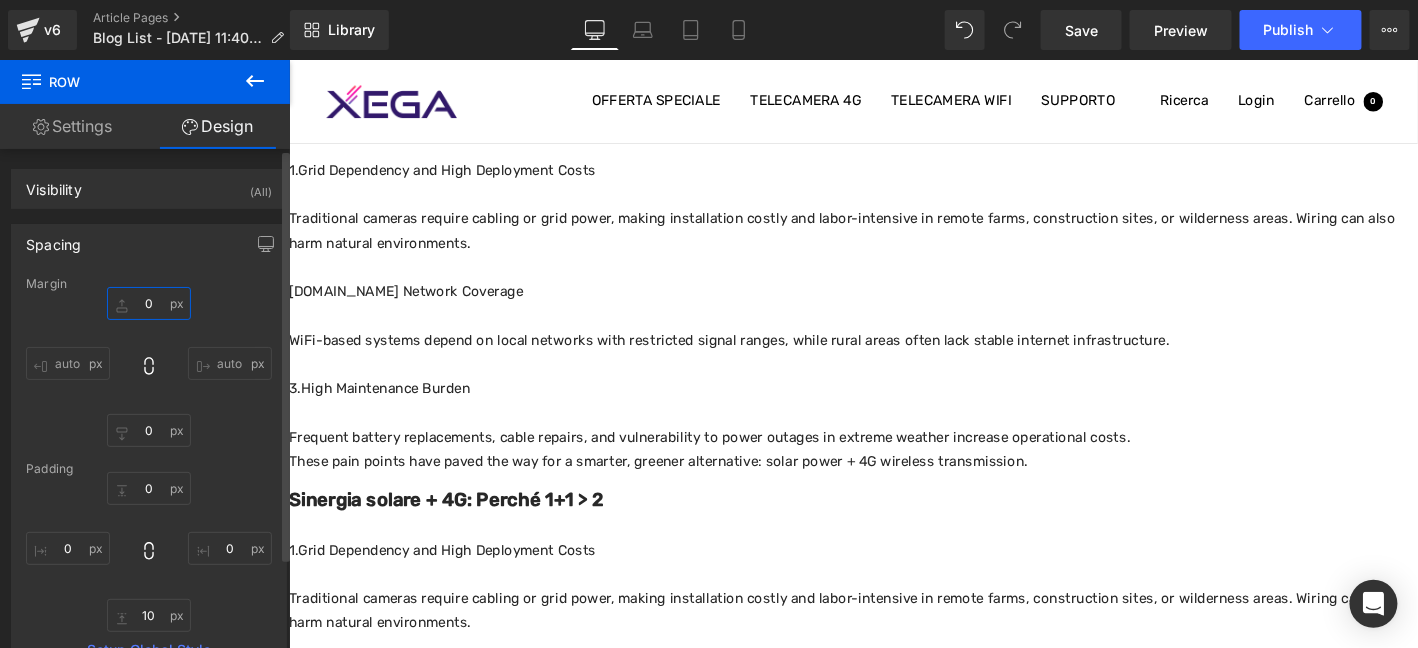 click on "0" at bounding box center [149, 303] 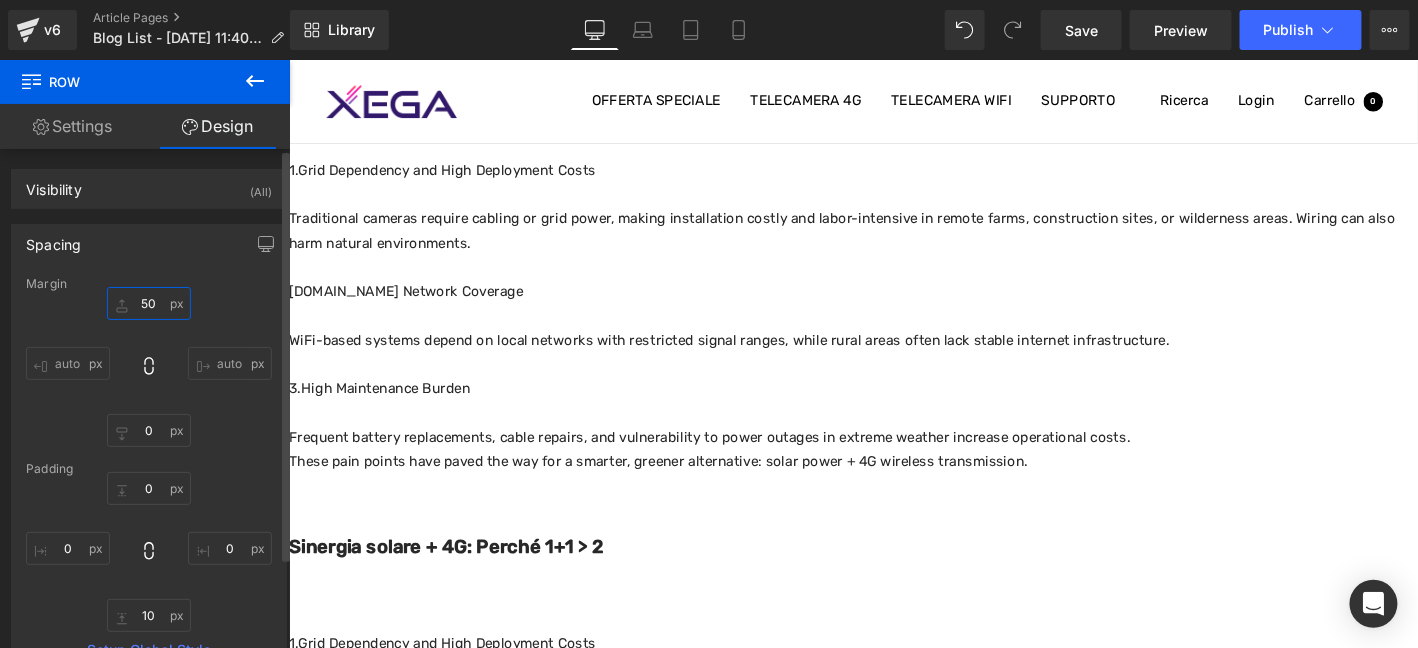click on "50" at bounding box center (149, 303) 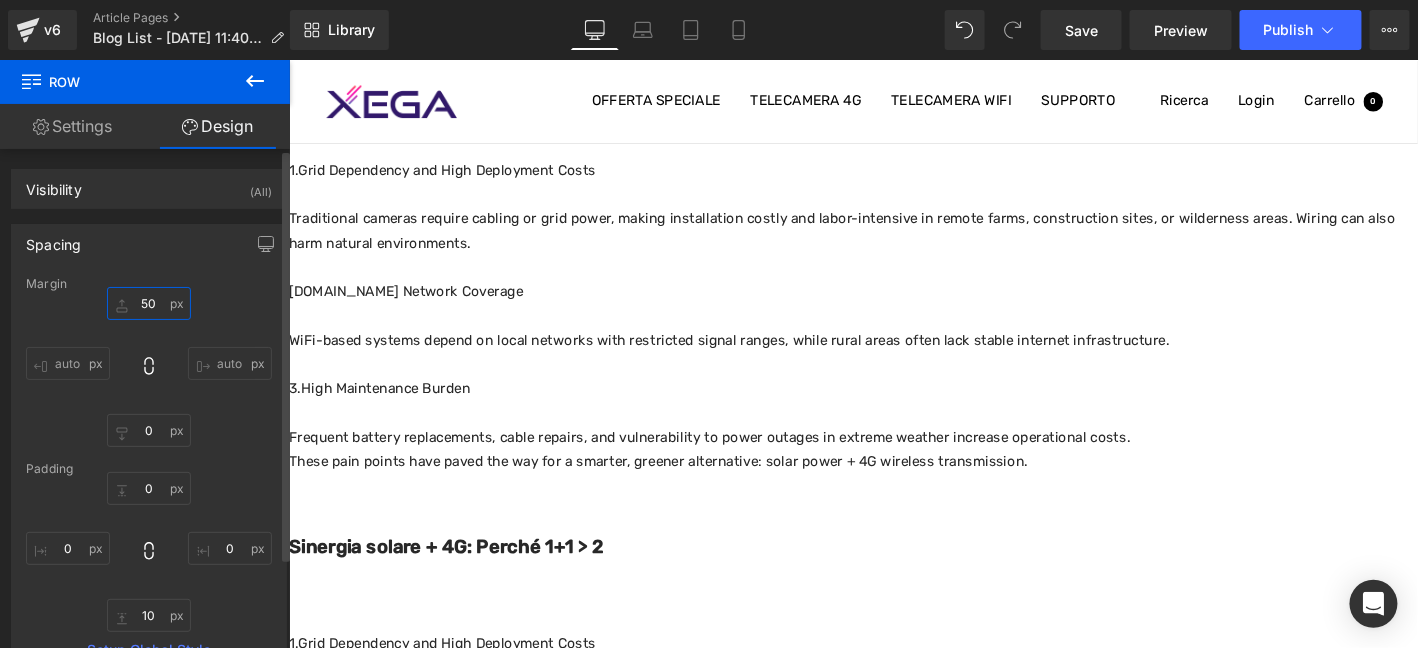 click on "50" at bounding box center [149, 303] 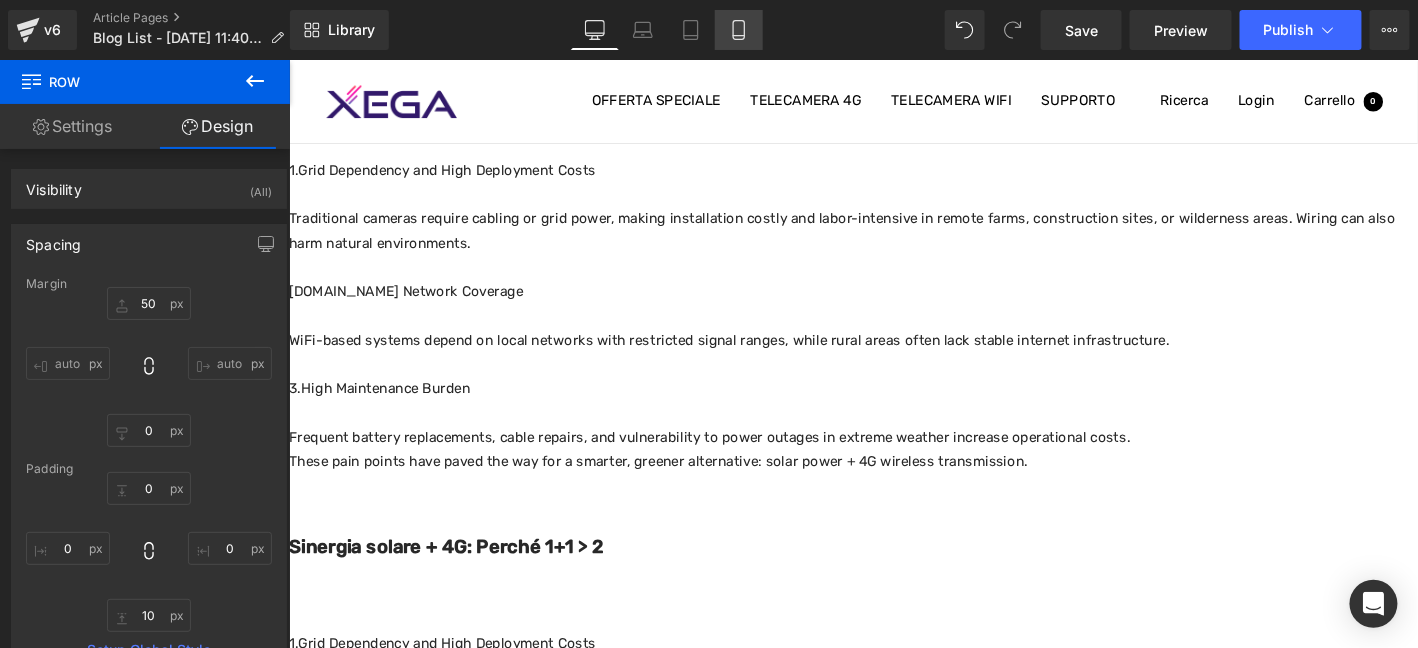 click 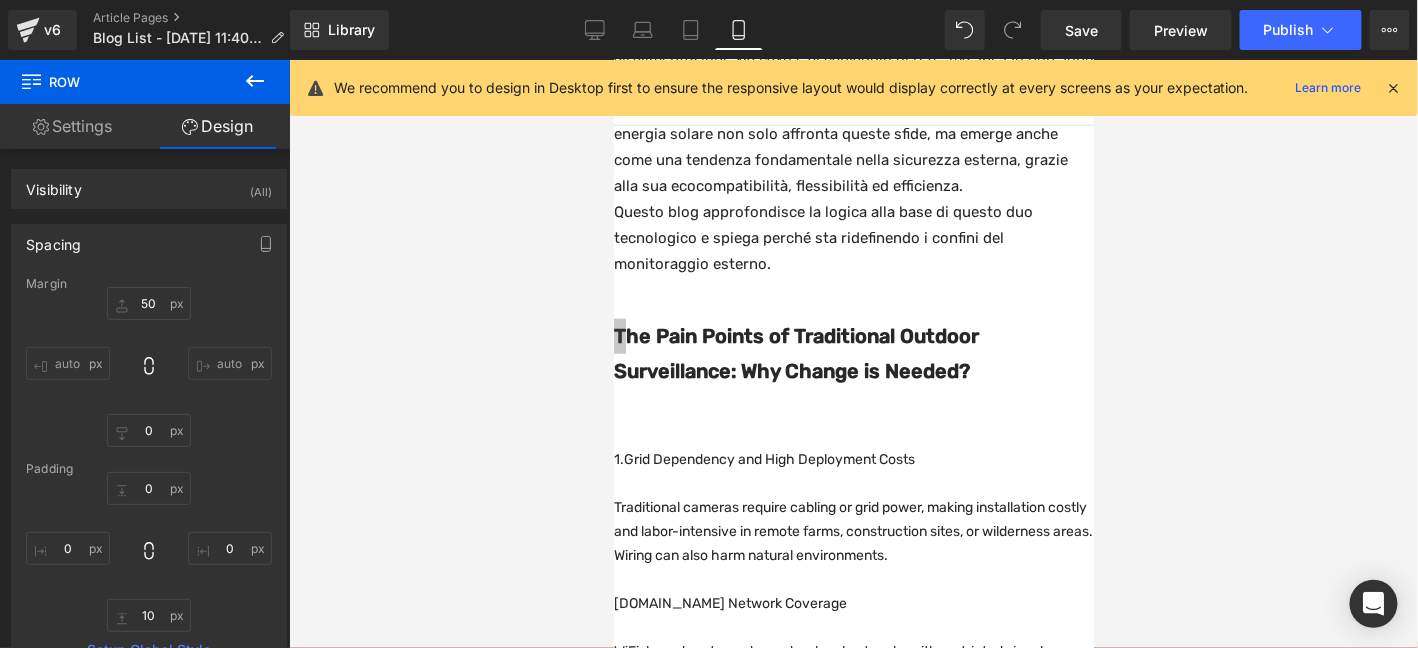 type on "50" 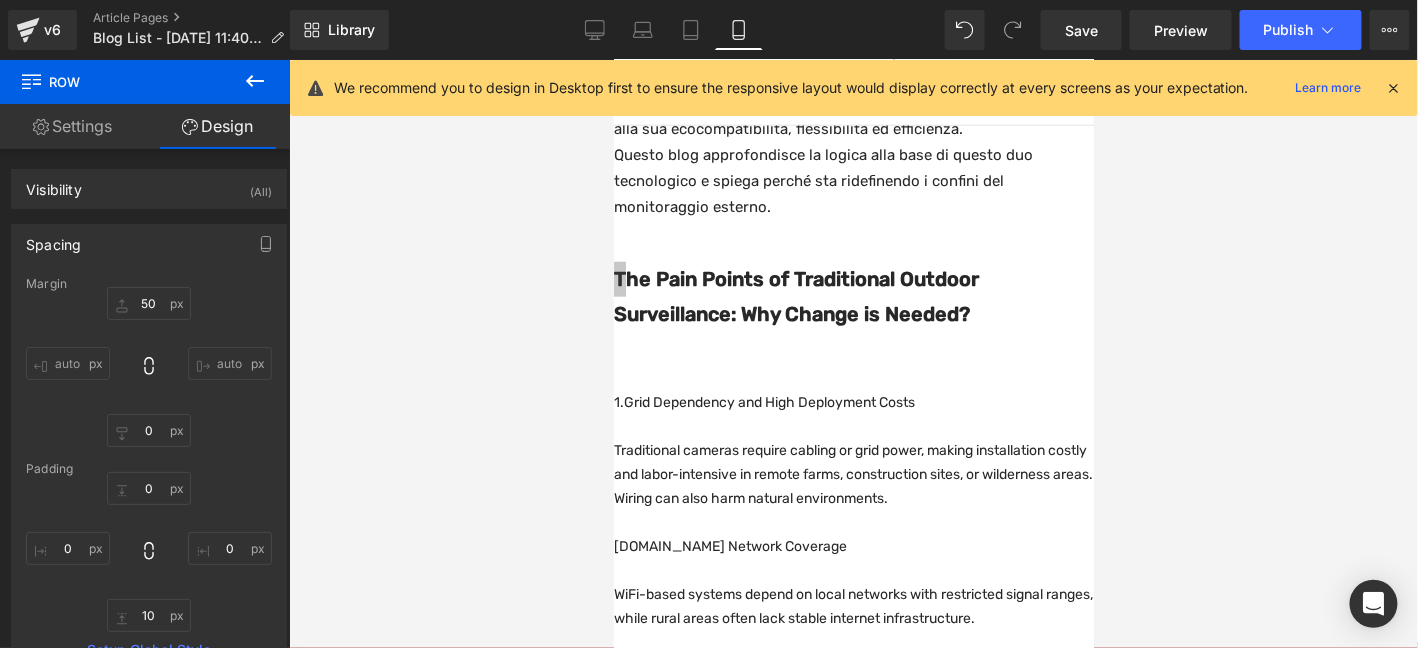 scroll, scrollTop: 546, scrollLeft: 0, axis: vertical 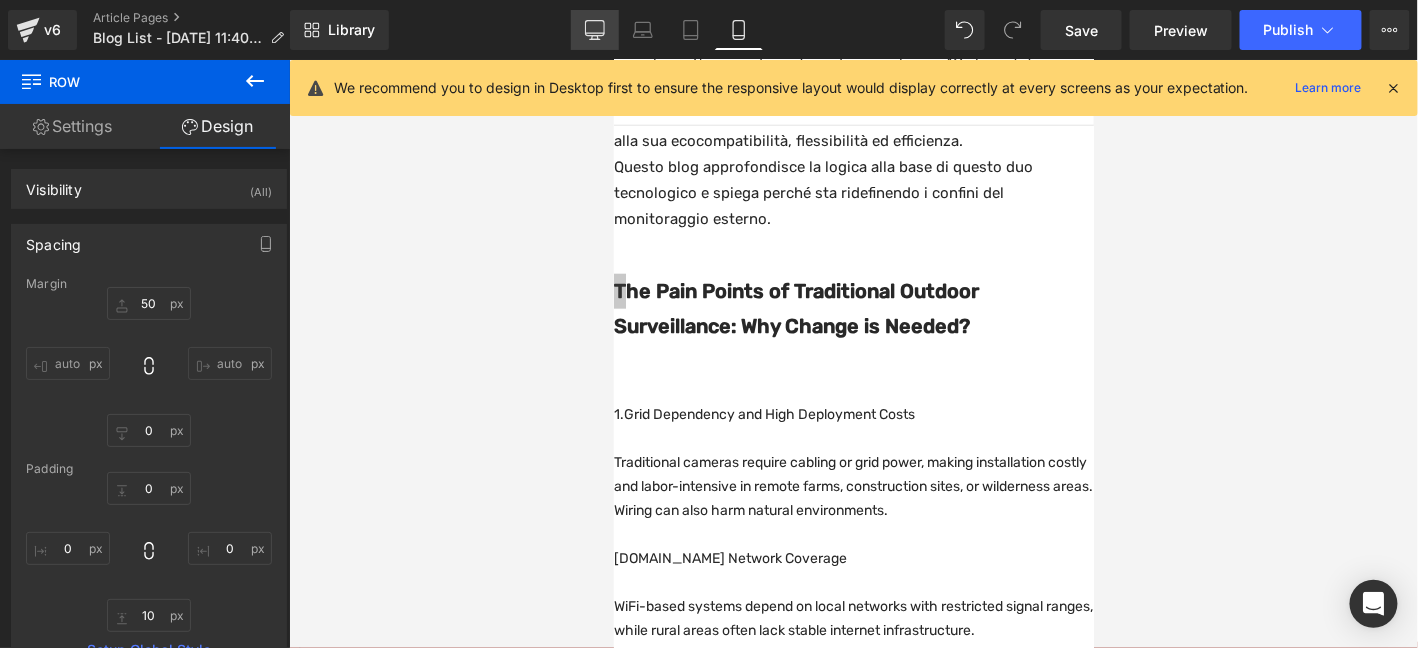 click 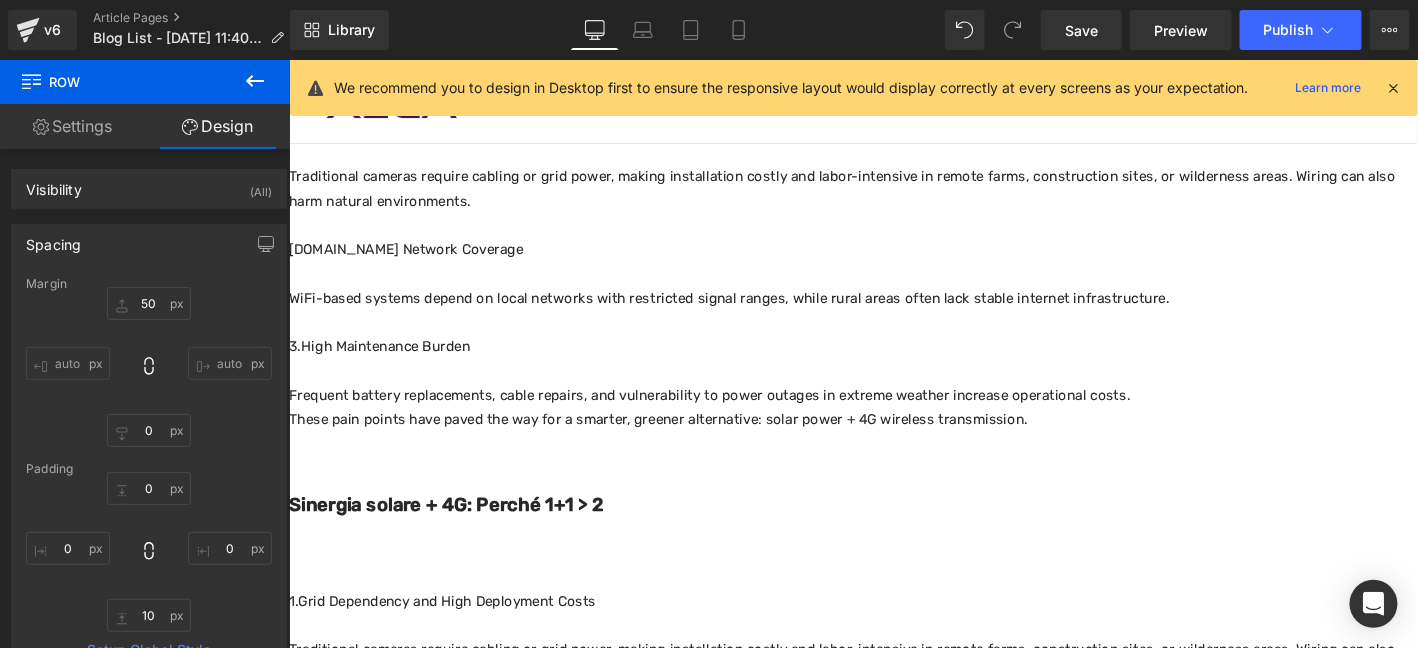 type on "50" 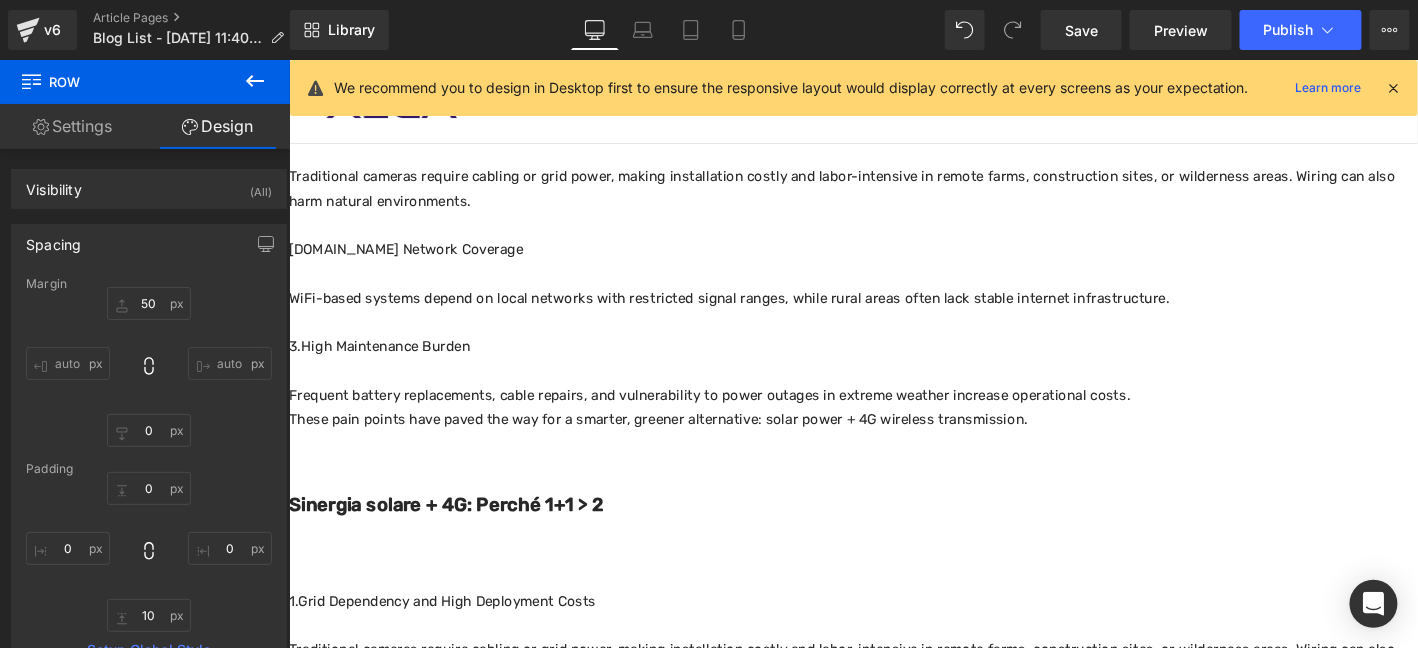 type on "0" 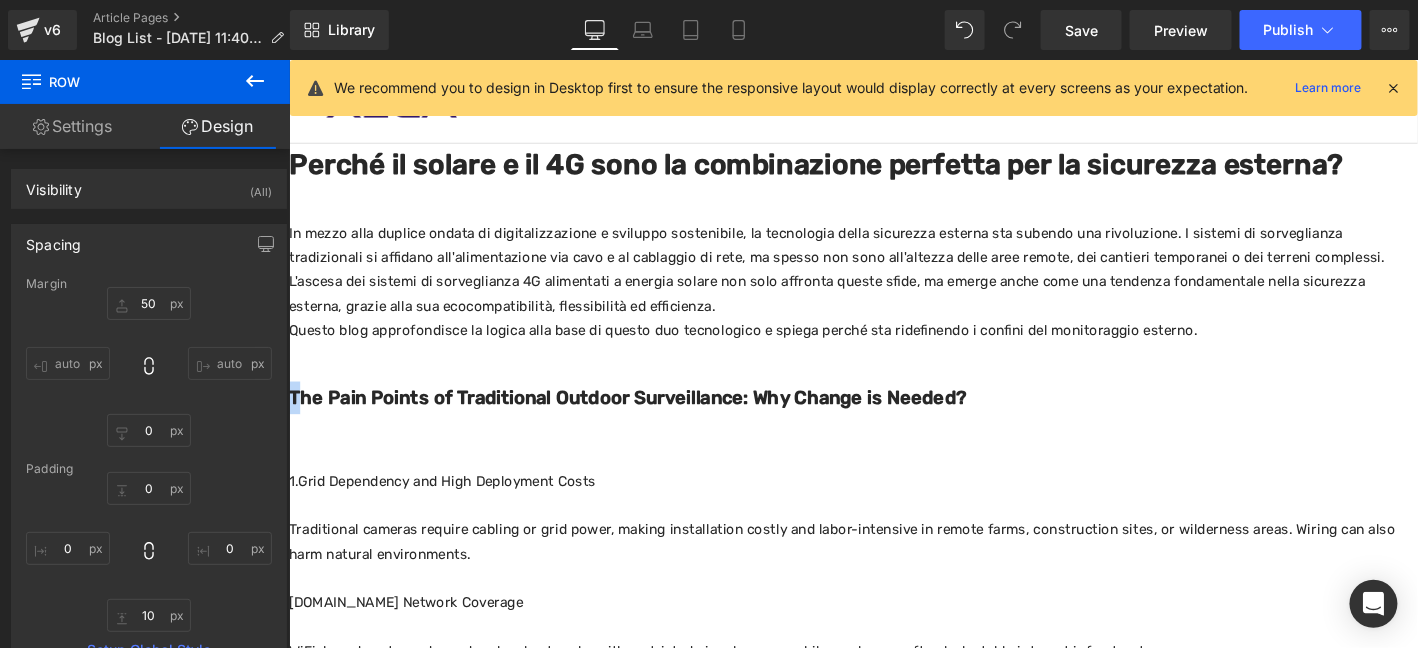 click on "Traditional cameras require cabling or grid power, making installation costly and labor-intensive in remote farms, construction sites, or wilderness areas. Wiring can also harm natural environments." at bounding box center (893, 577) 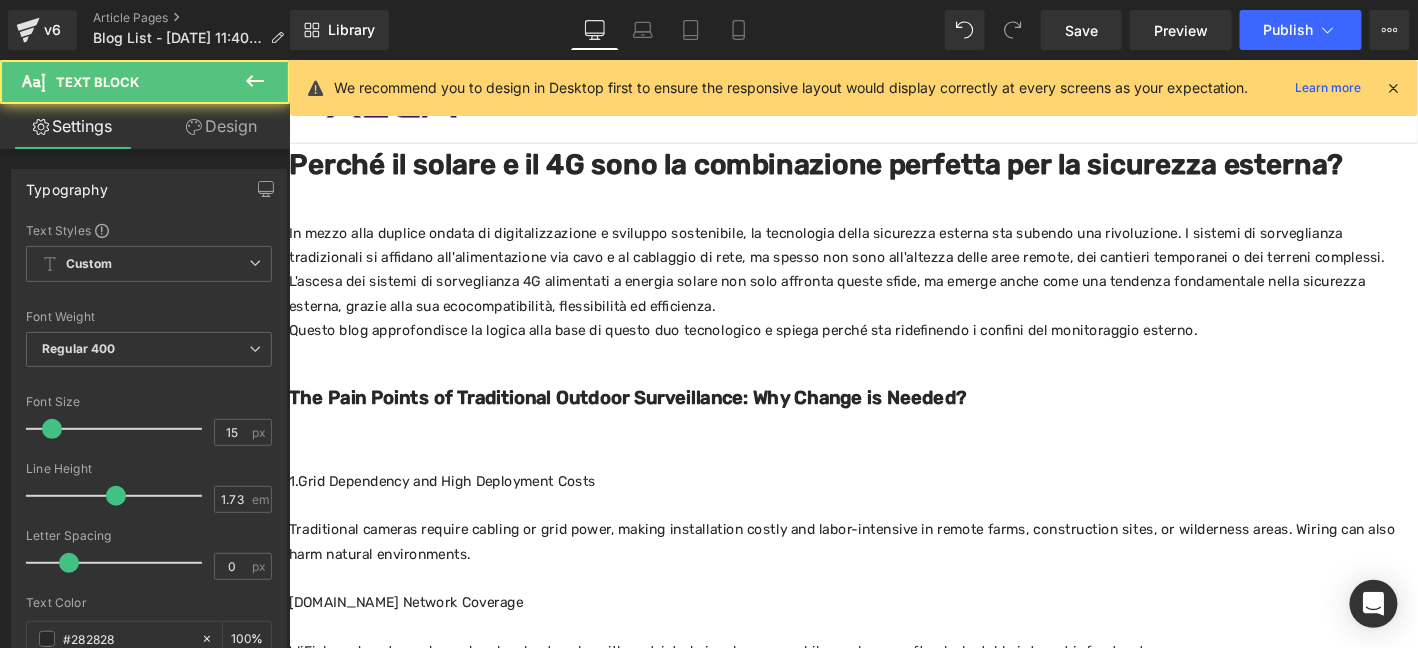 click on "Design" at bounding box center (221, 126) 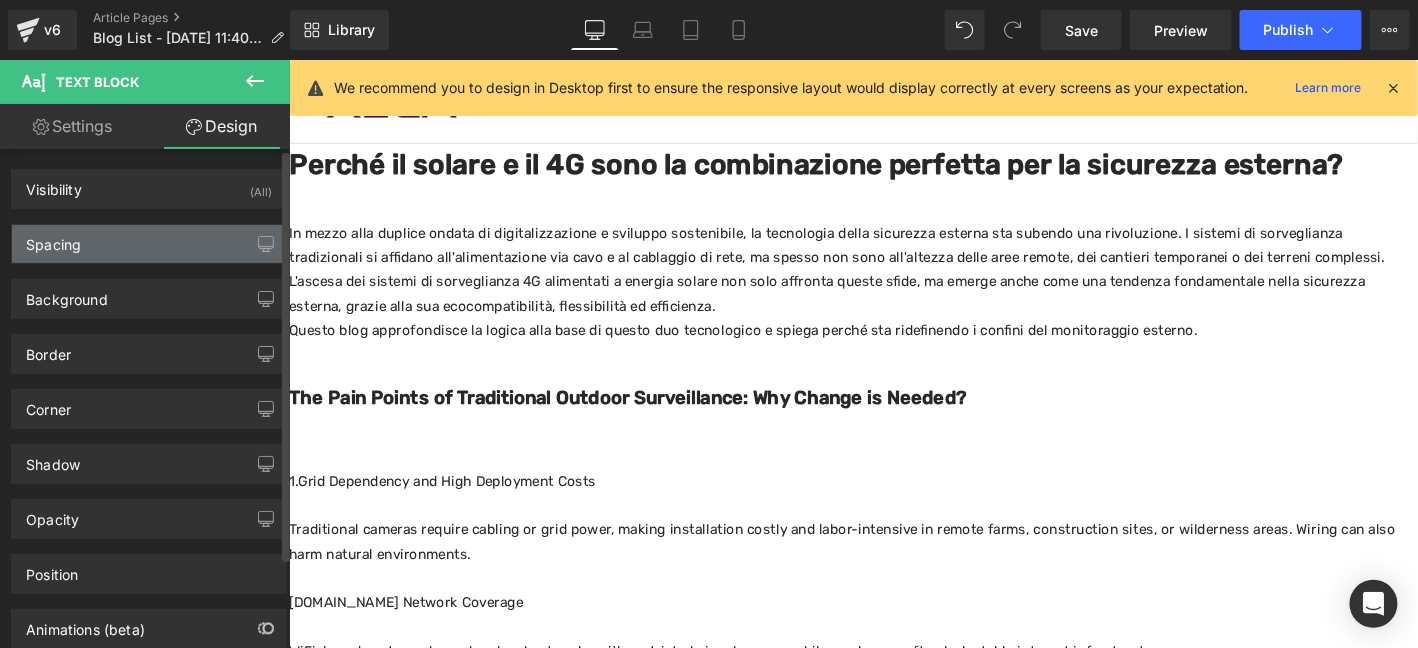 click on "Spacing" at bounding box center (149, 244) 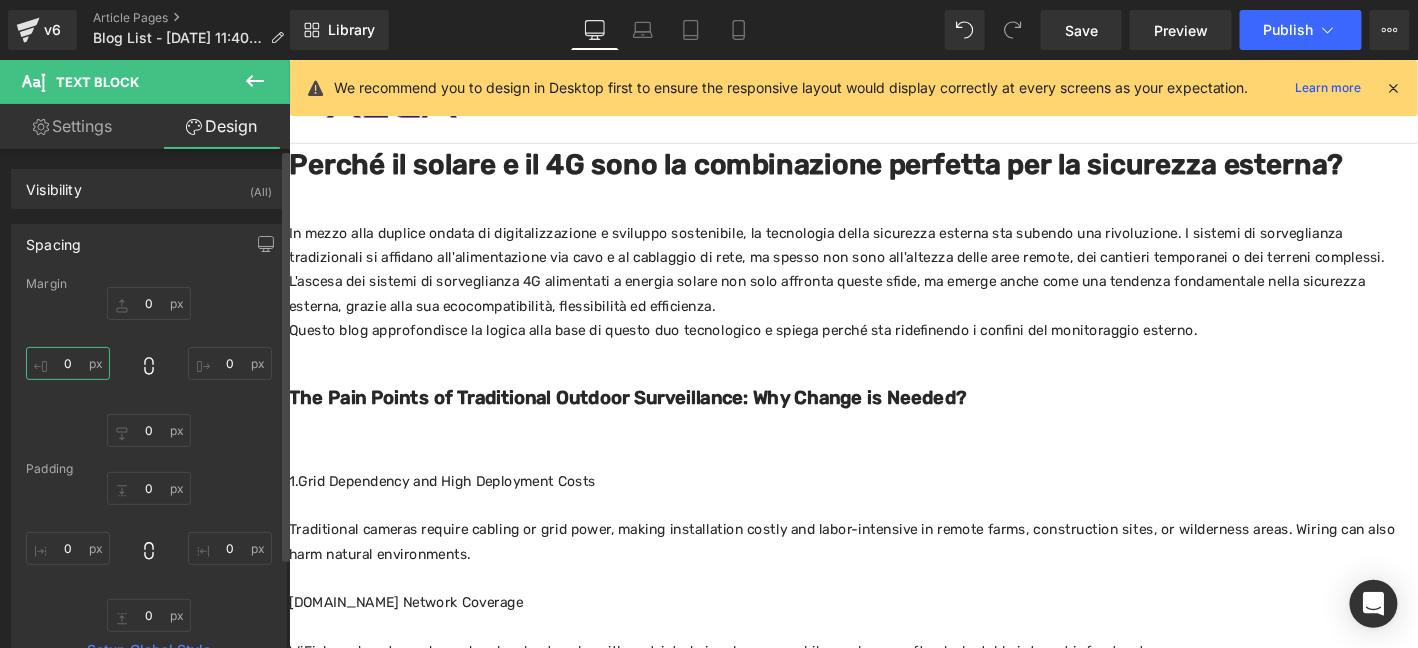 click on "0" at bounding box center (68, 363) 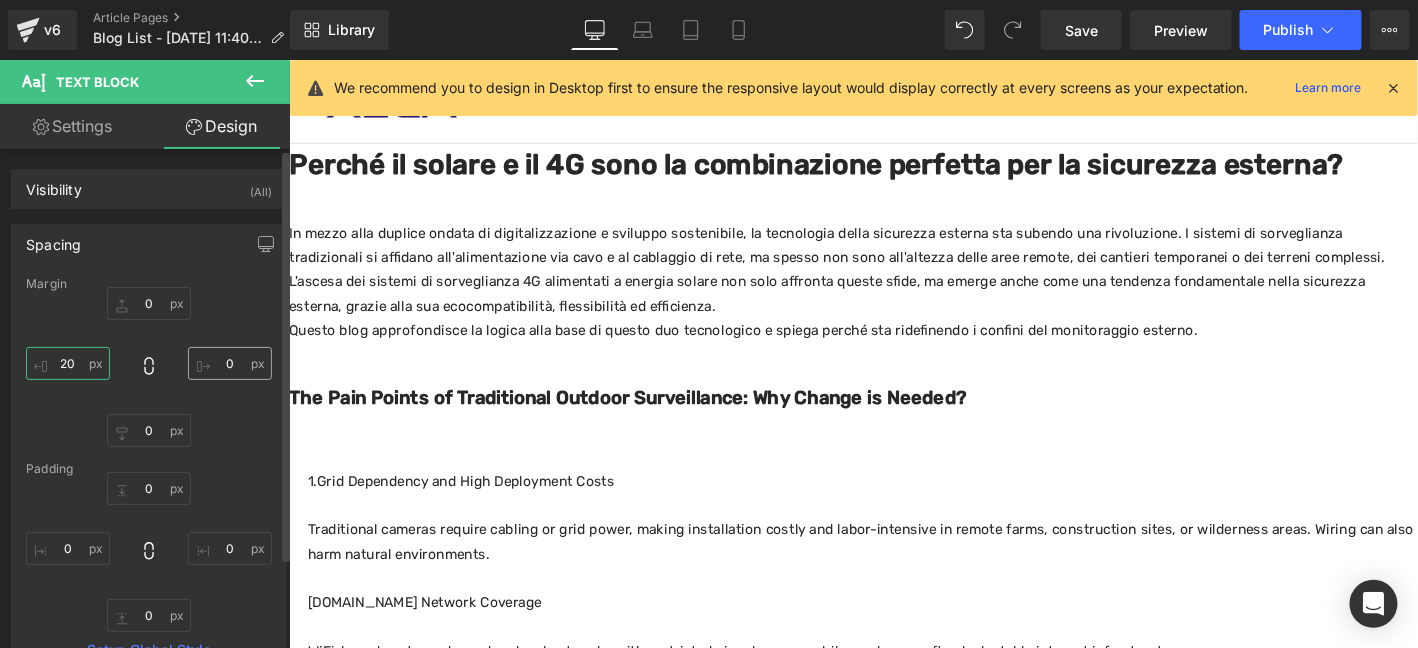 type on "20" 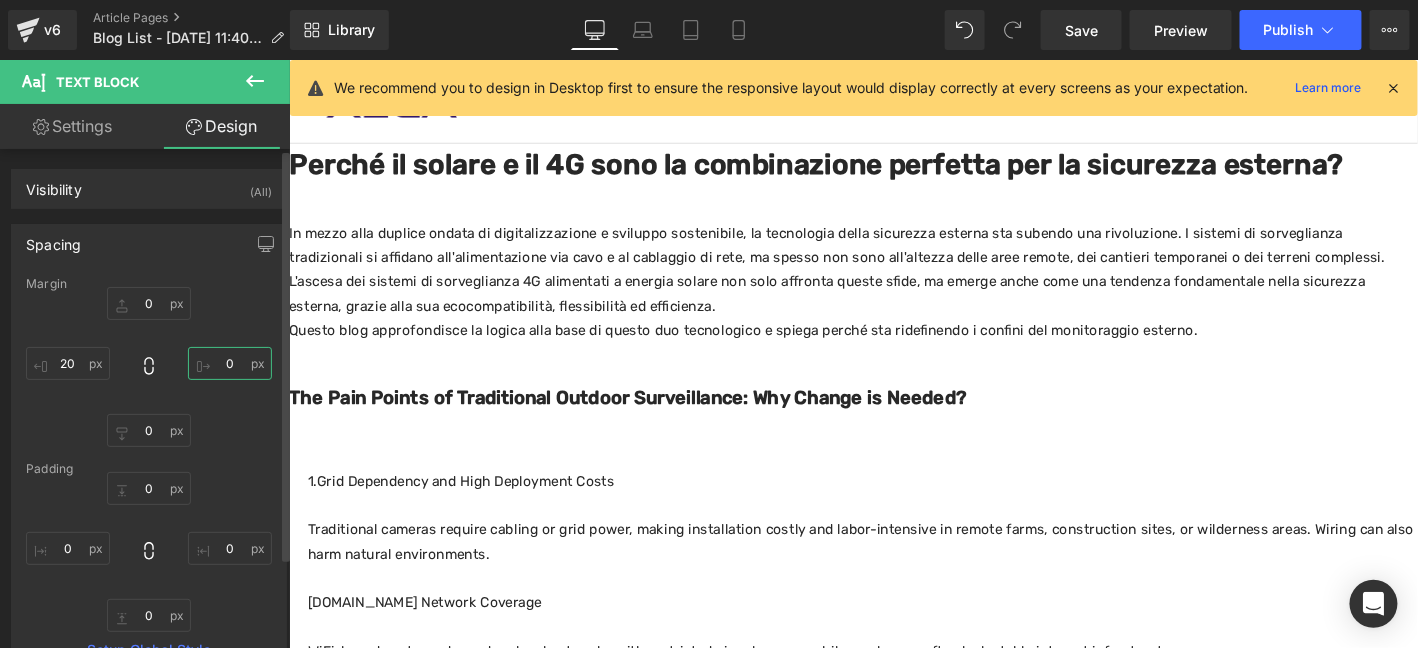 click on "0" at bounding box center (230, 363) 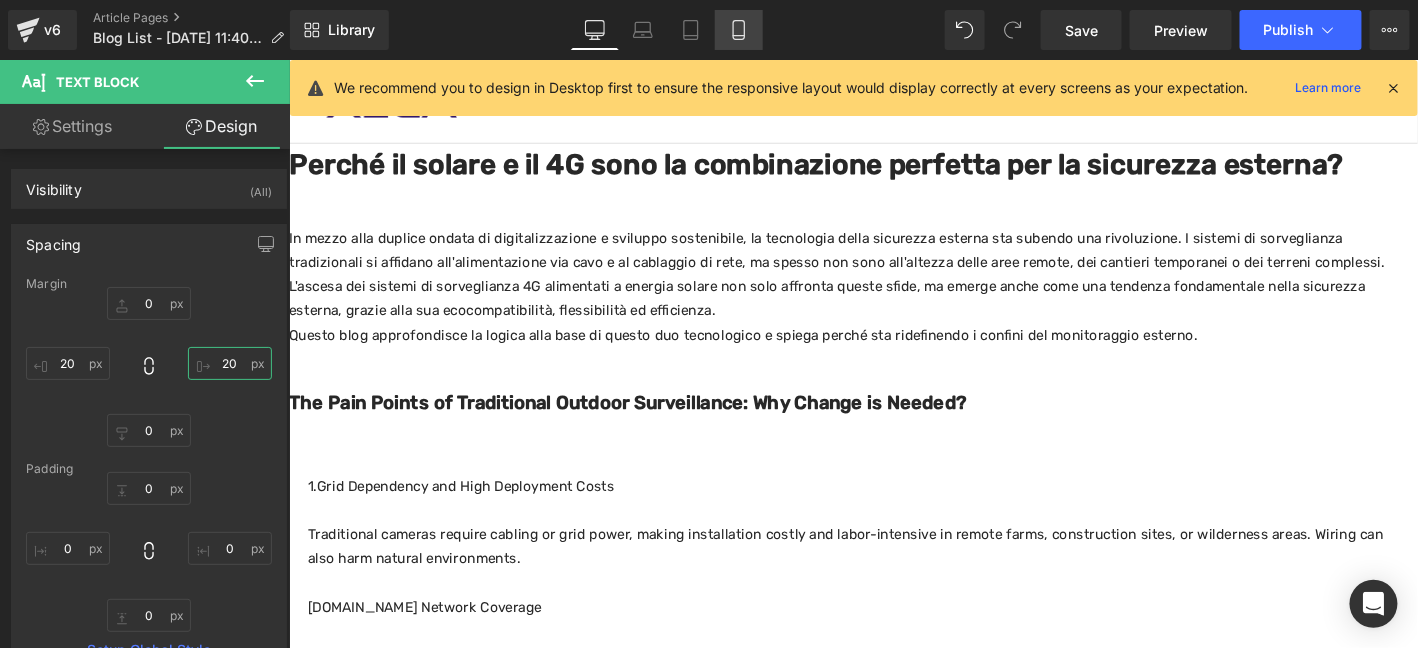 type on "20" 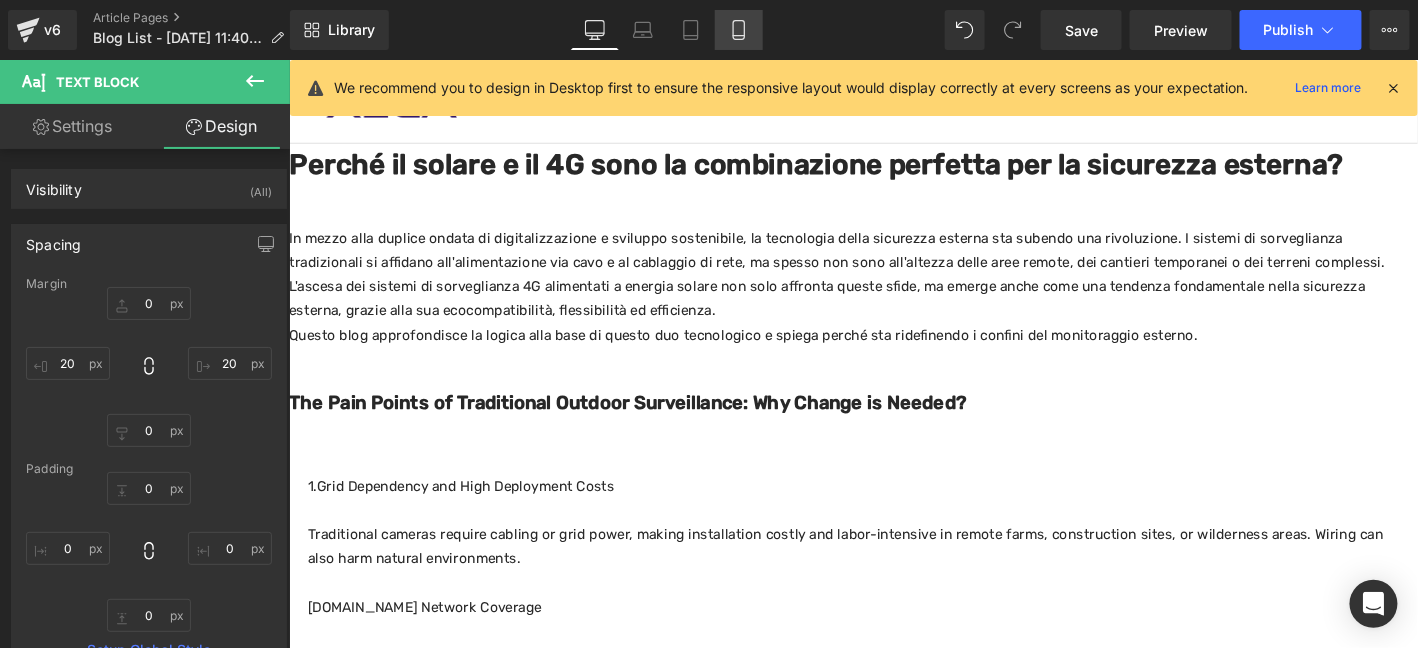 click on "Mobile" at bounding box center (739, 30) 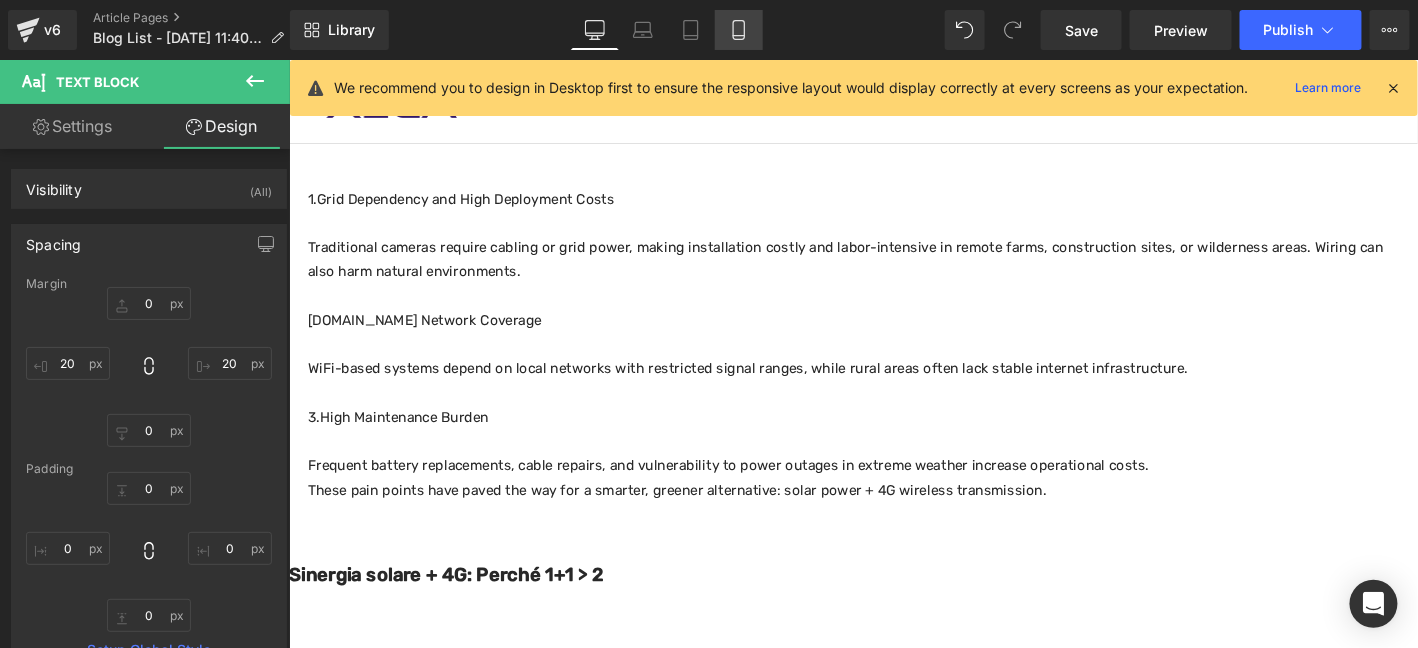 type on "0" 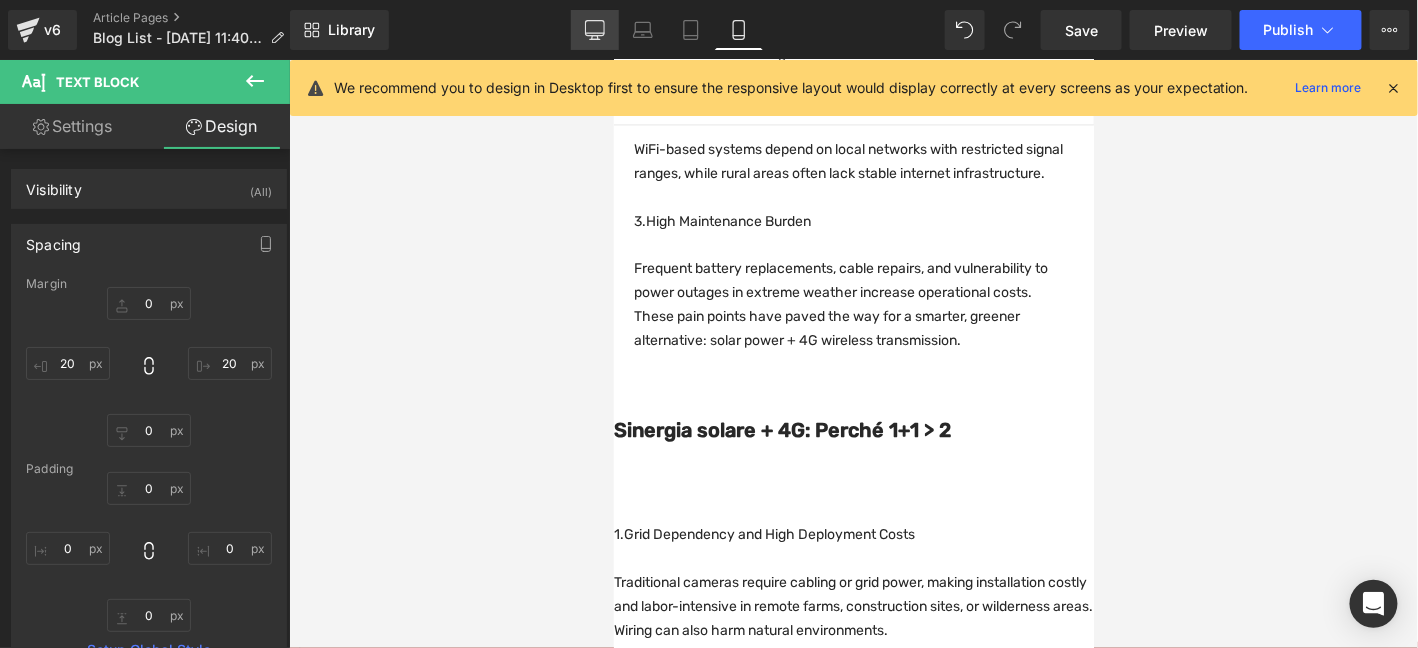 click 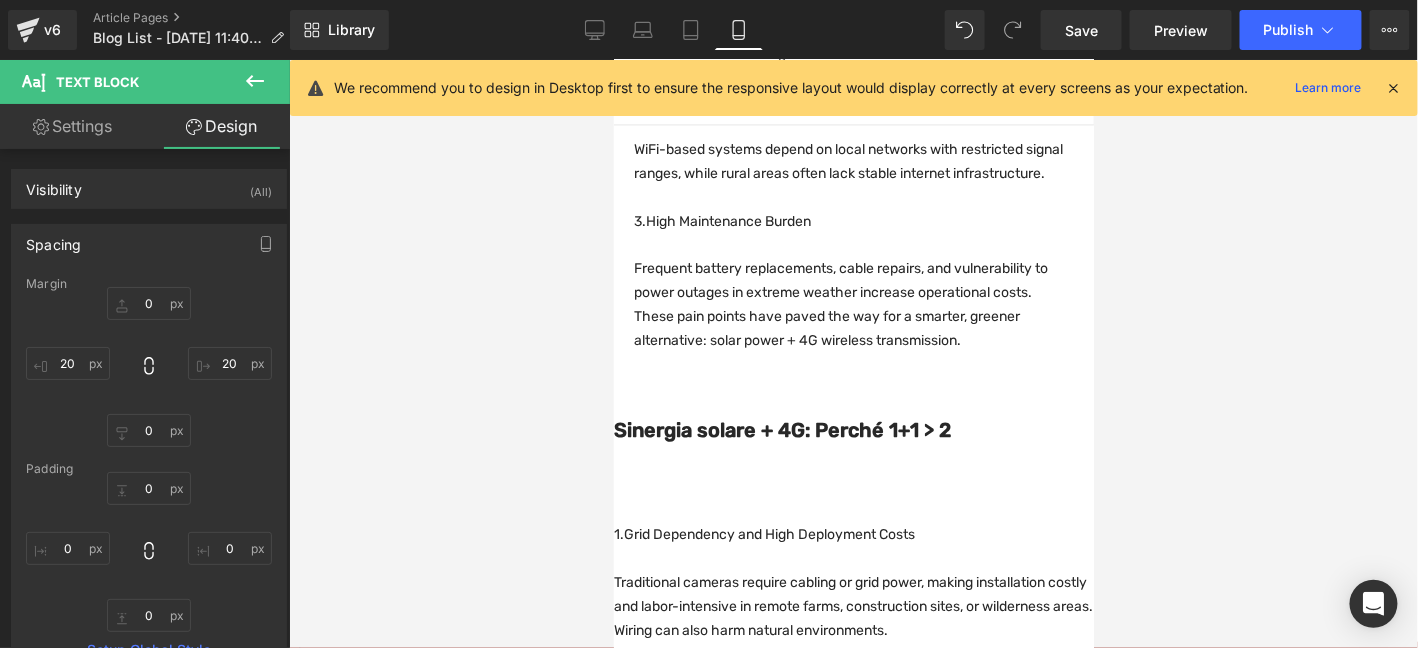 type on "0" 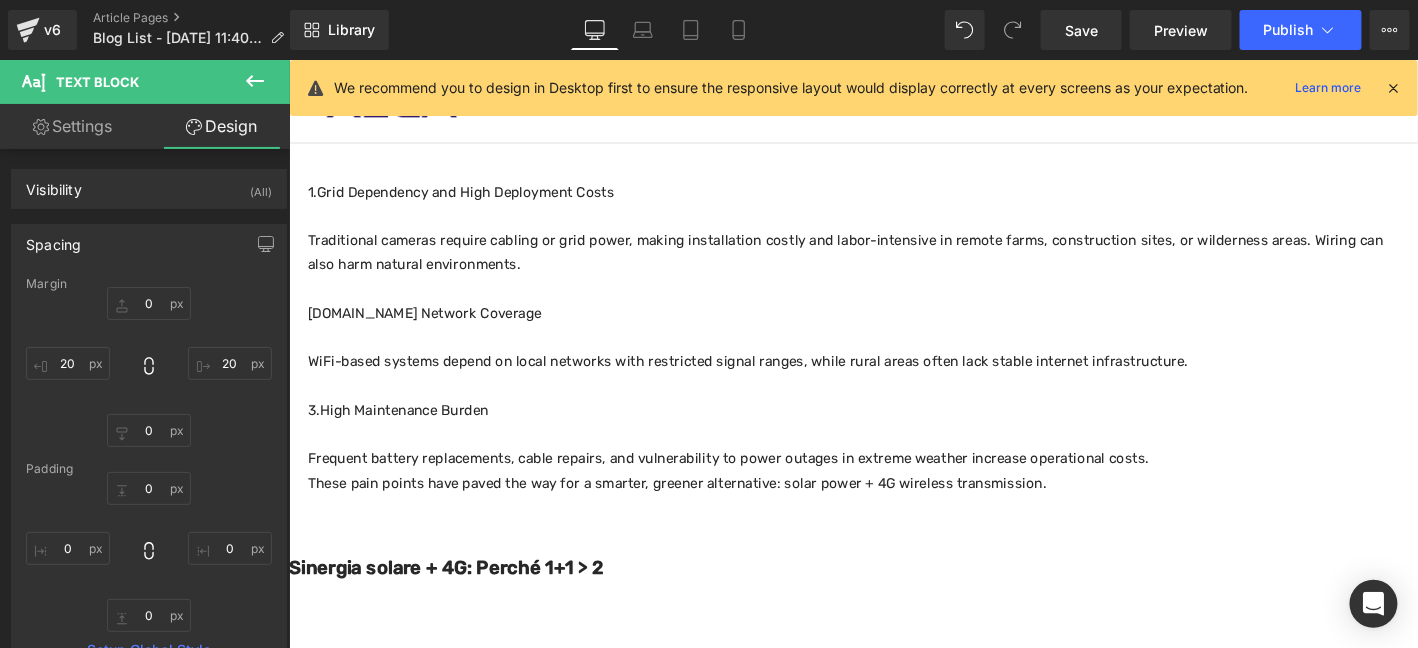 scroll, scrollTop: 577, scrollLeft: 0, axis: vertical 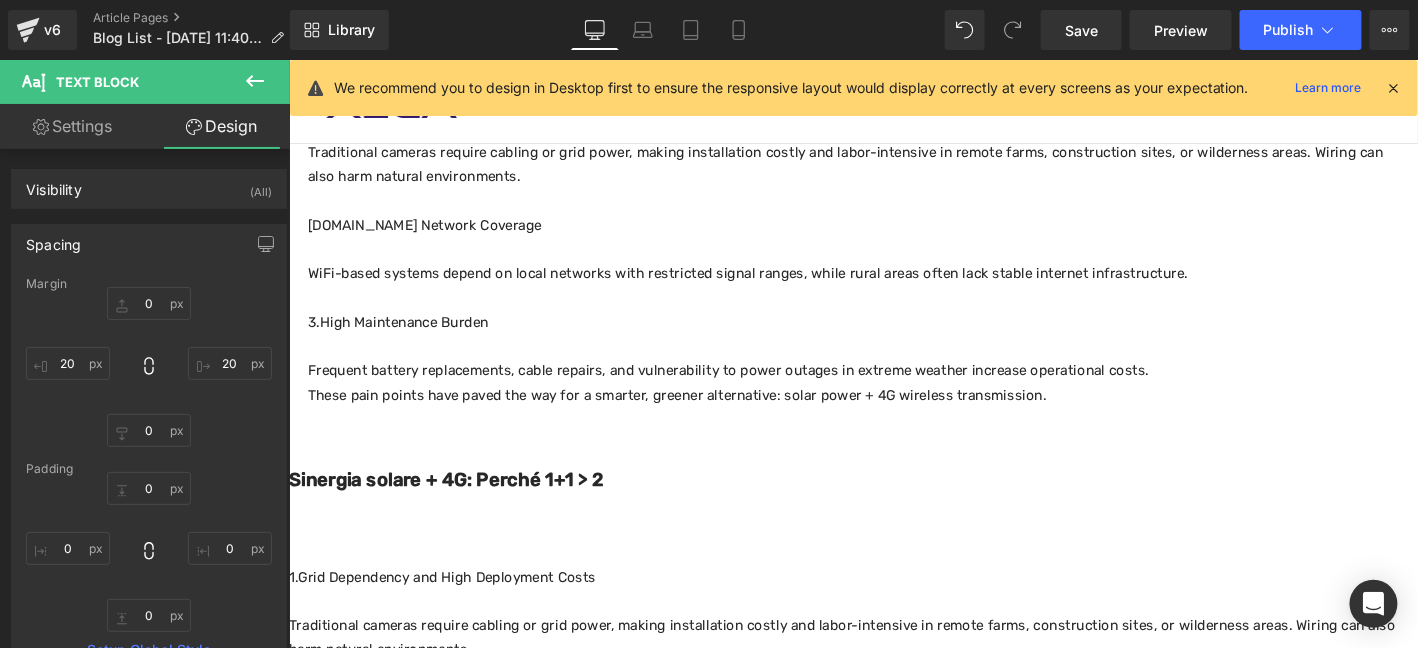 drag, startPoint x: 490, startPoint y: 587, endPoint x: 372, endPoint y: 578, distance: 118.34272 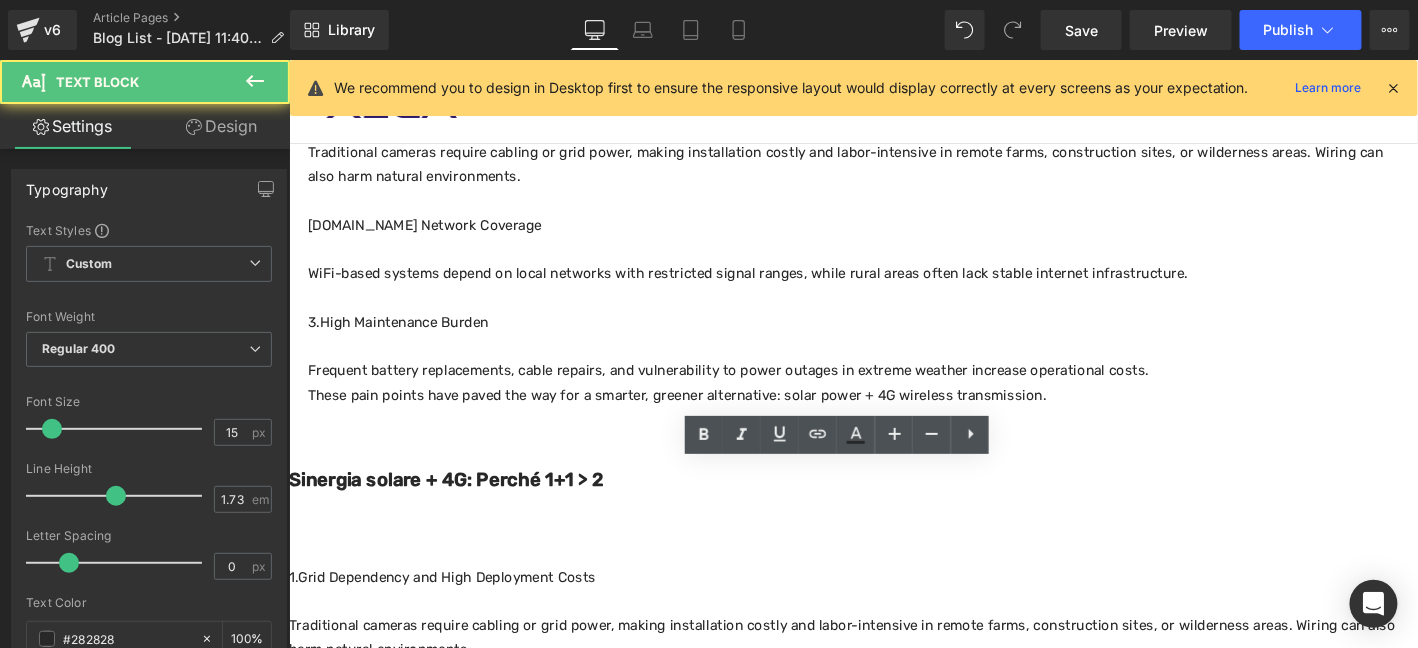 click on "Traditional cameras require cabling or grid power, making installation costly and labor-intensive in remote farms, construction sites, or wilderness areas. Wiring can also harm natural environments." at bounding box center (893, 679) 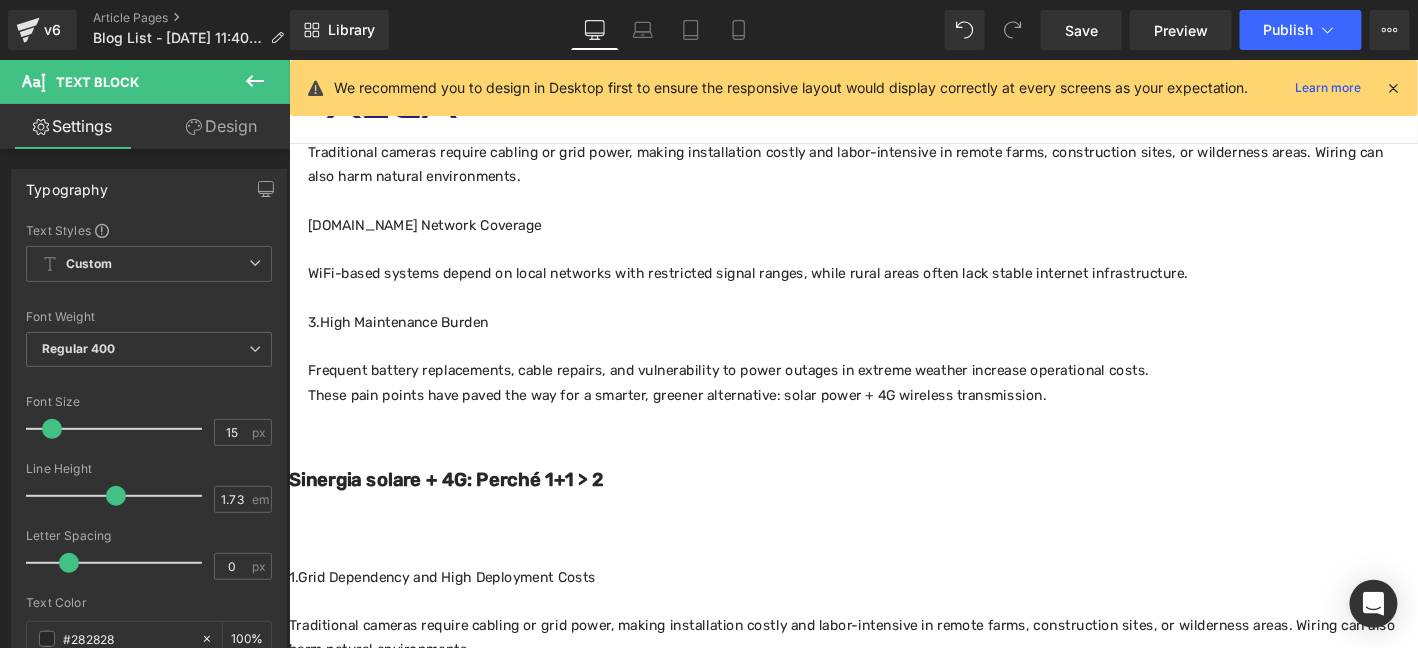 click on "Design" at bounding box center (221, 126) 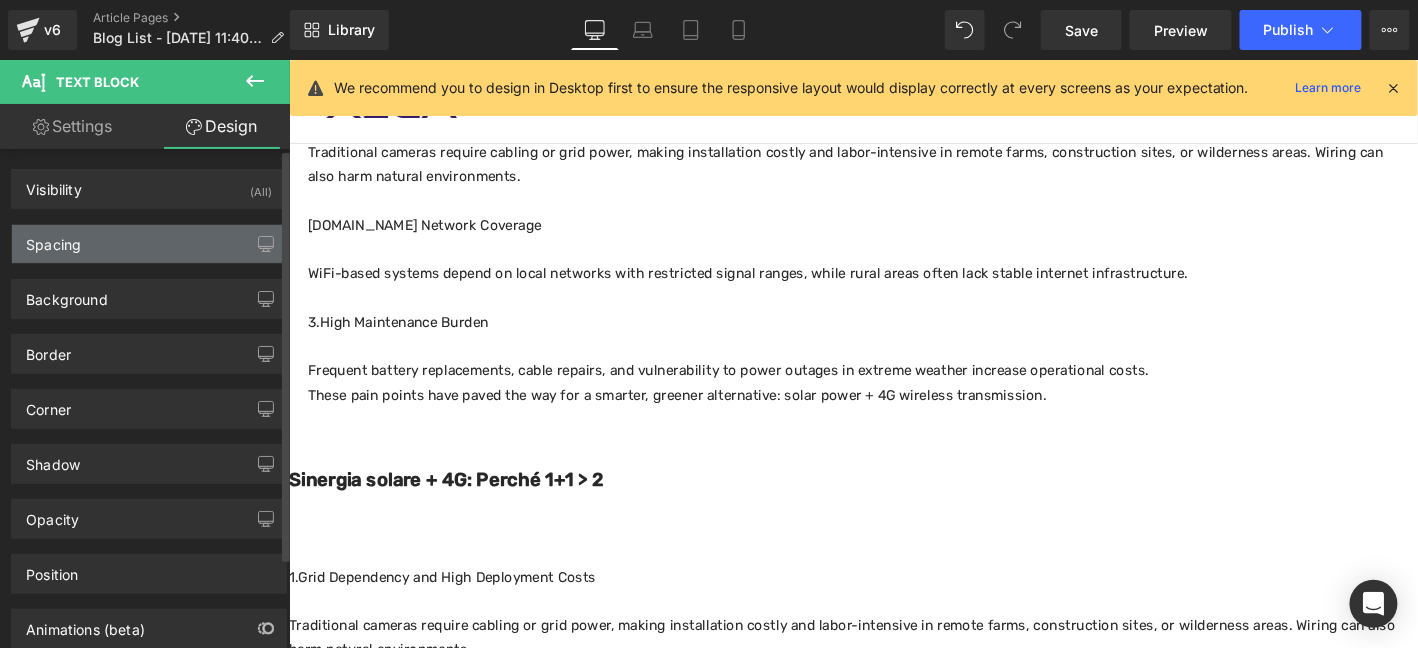 type on "0" 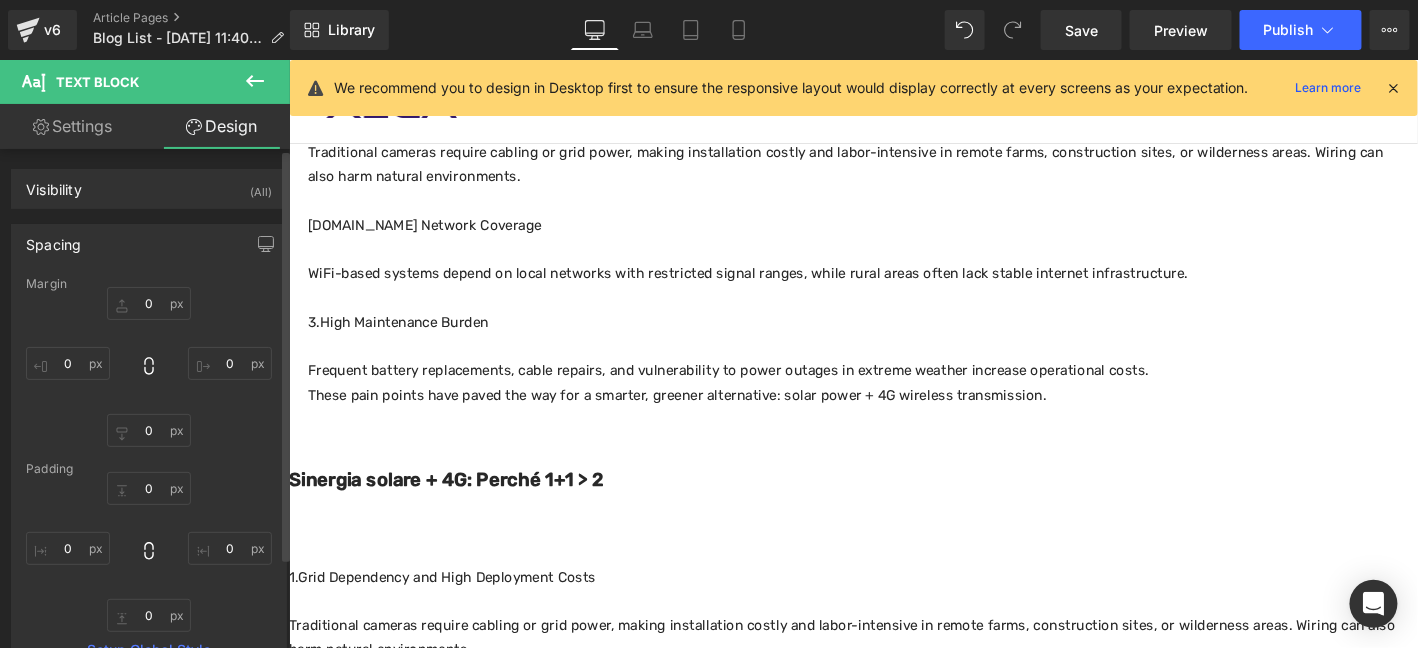 click on "Spacing
[GEOGRAPHIC_DATA]
0px 0
0px 0
0px 0
0px 0
[GEOGRAPHIC_DATA]
0px 0
0px 0
0px 0
0px 0
Setup Global Style" at bounding box center (149, 444) 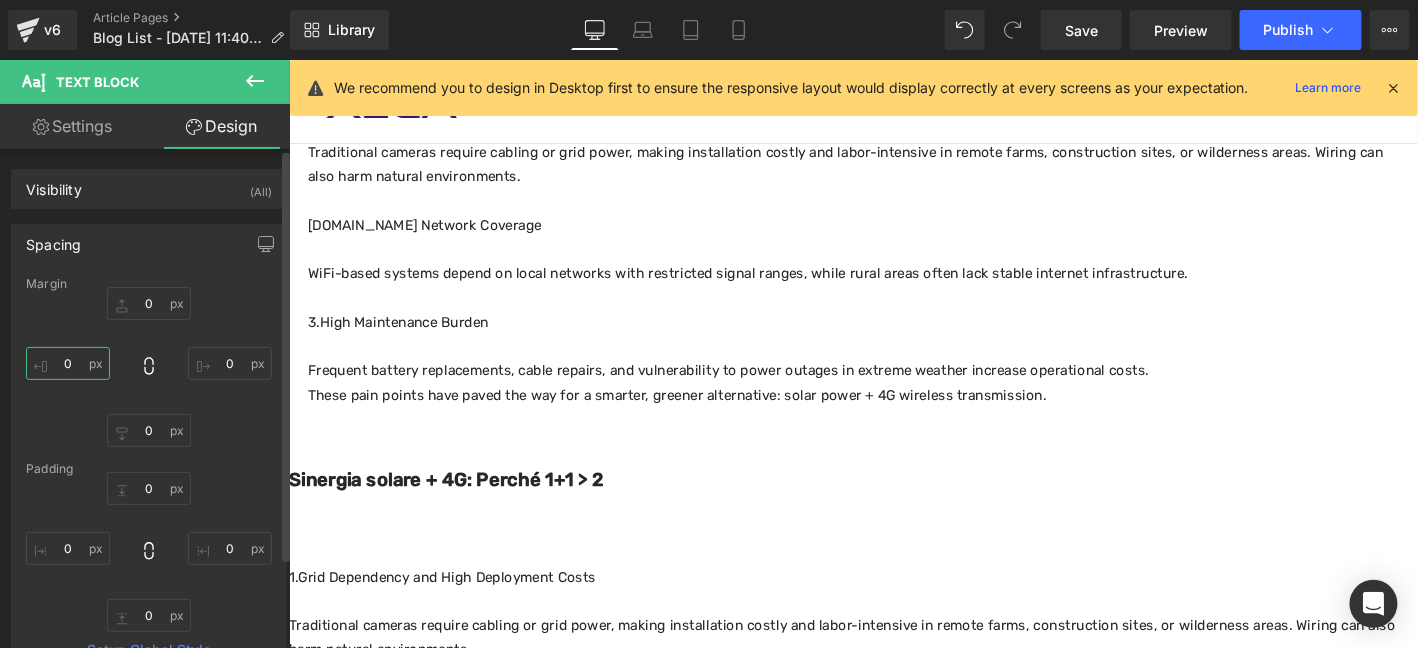 click on "0" at bounding box center (68, 363) 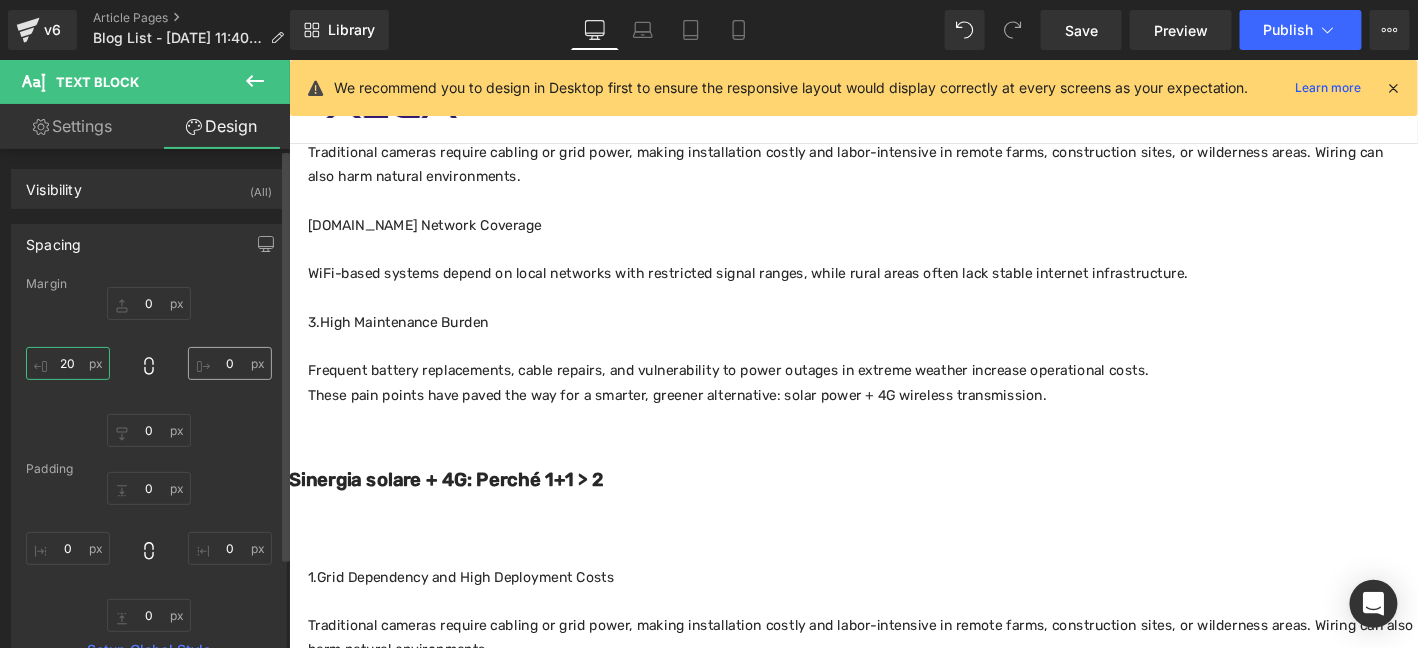 type on "20" 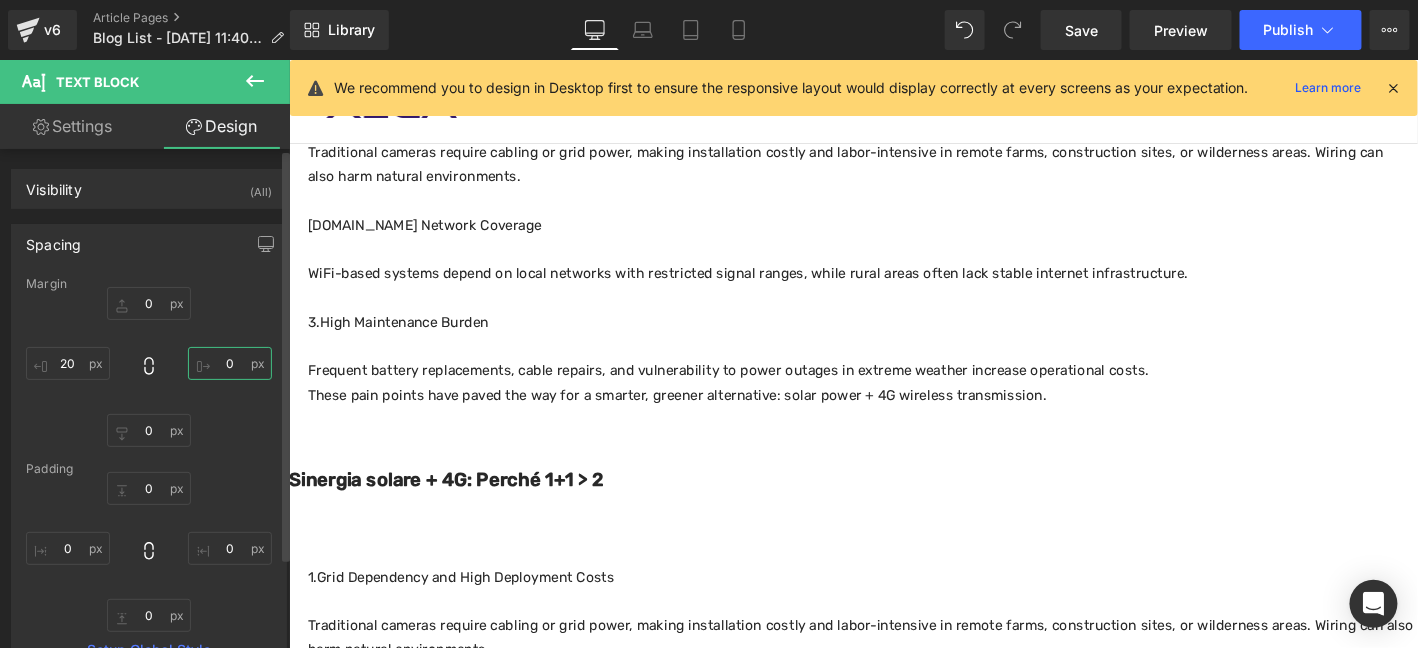 click on "0" at bounding box center (230, 363) 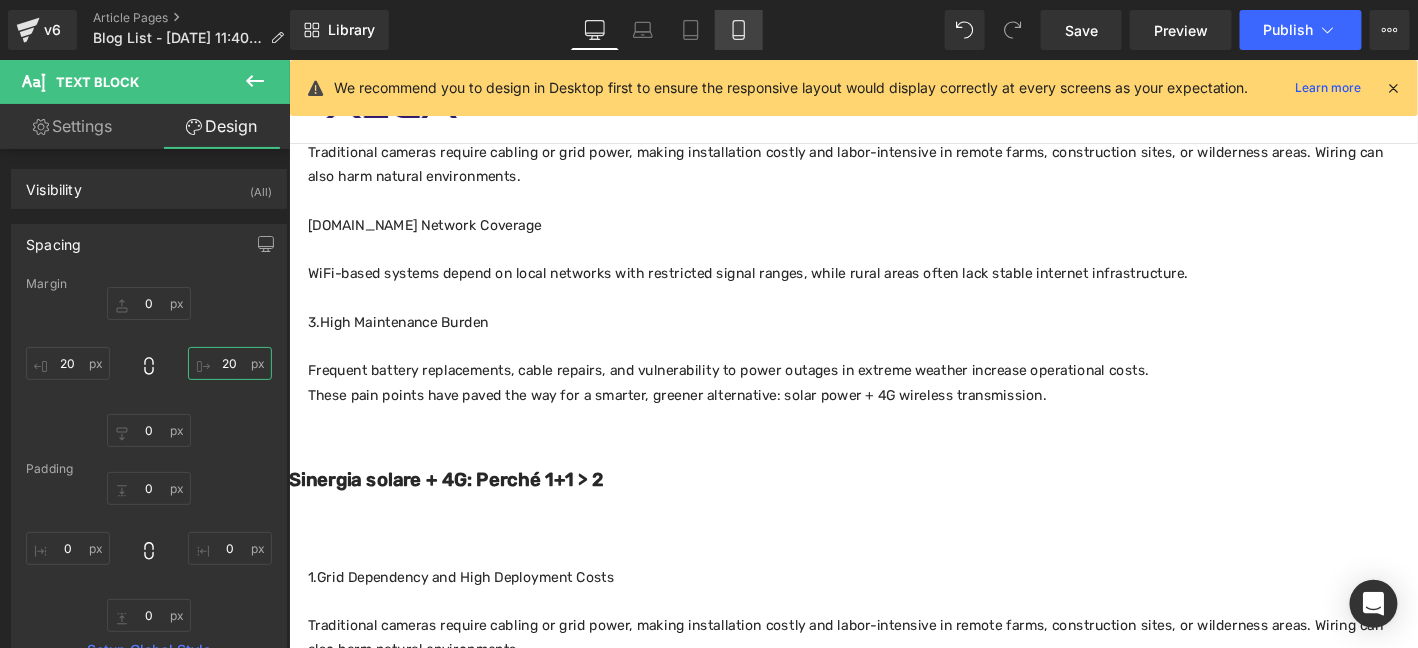 type on "20" 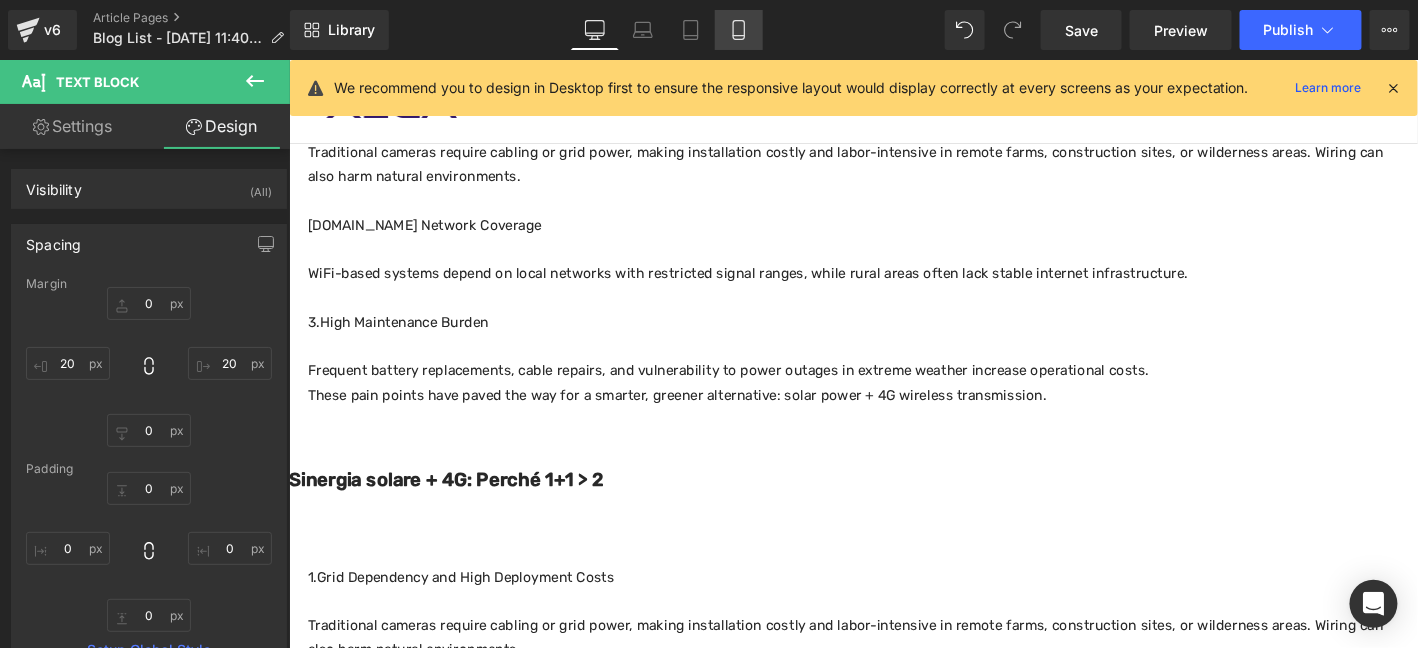 click 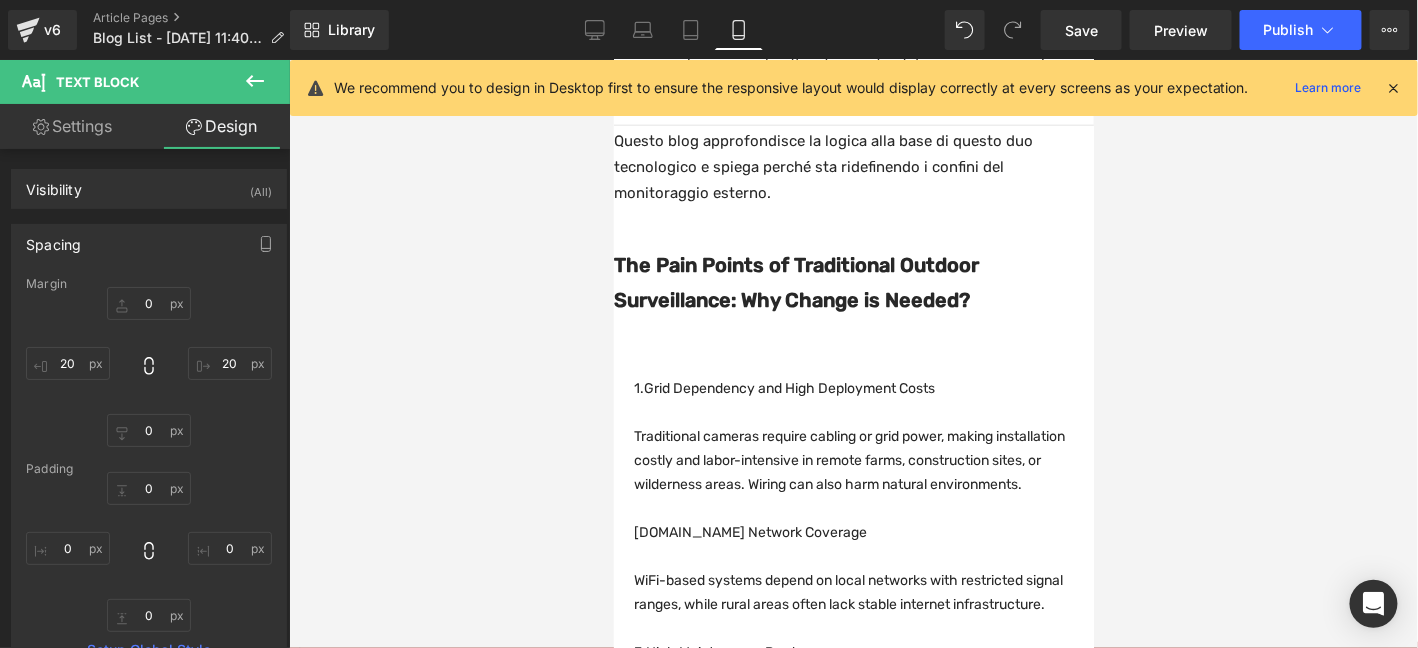 type on "0" 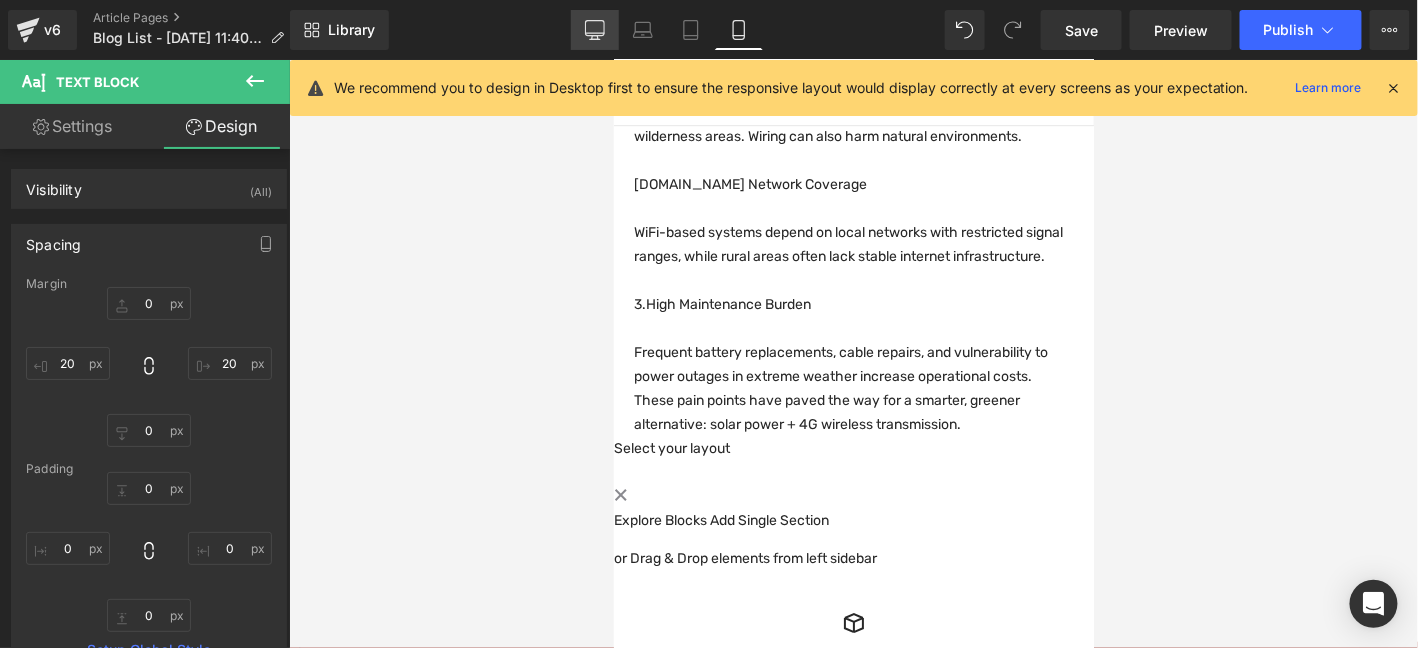 click 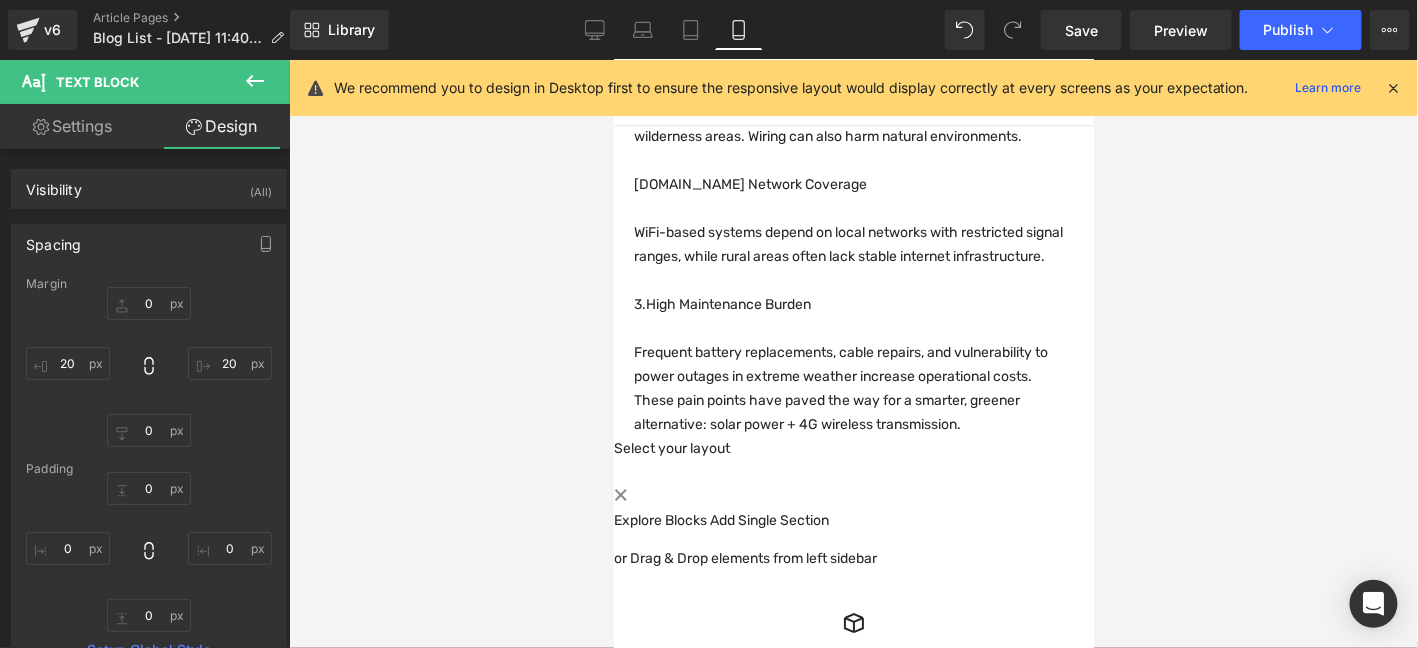 type on "0" 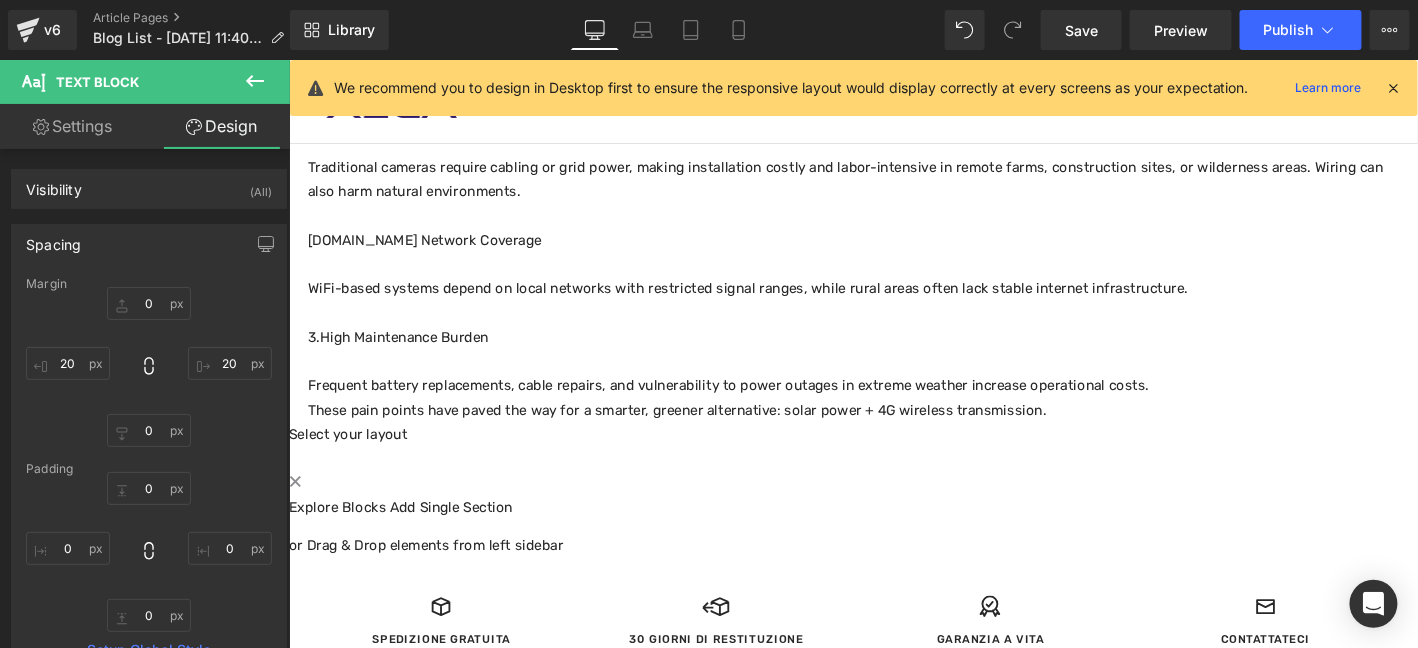 scroll, scrollTop: 1075, scrollLeft: 0, axis: vertical 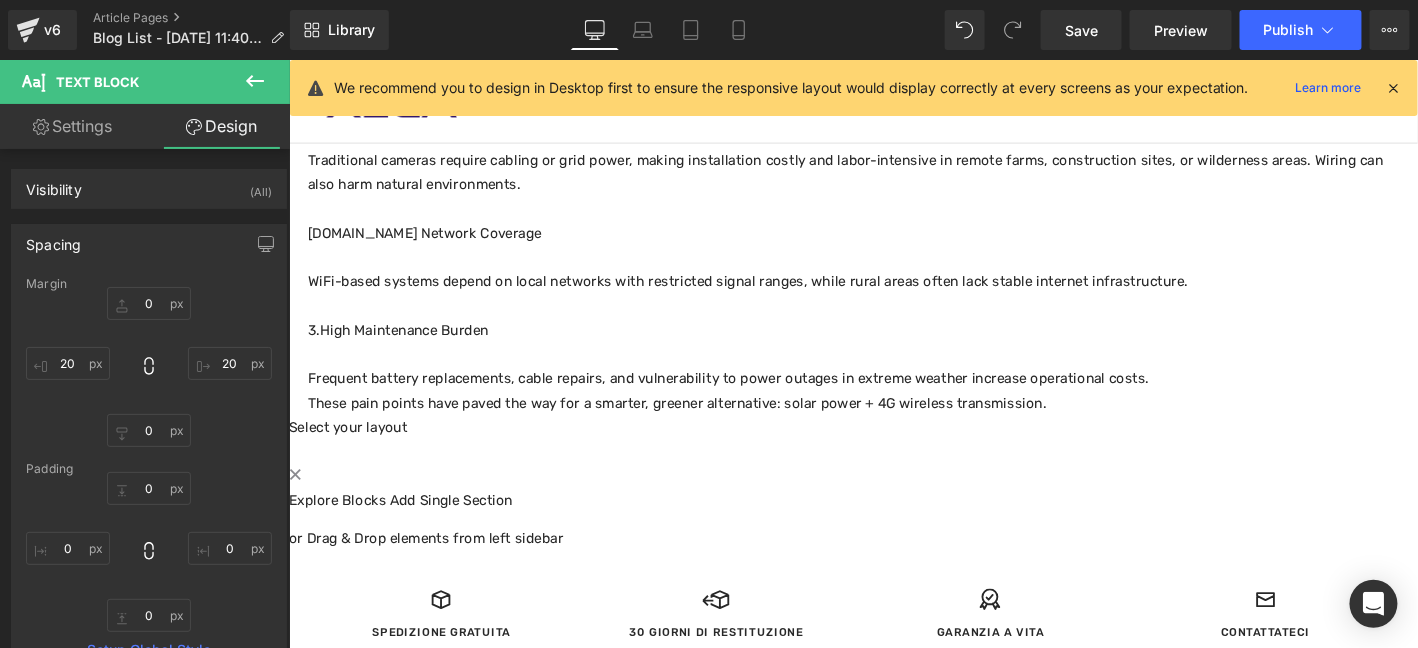click on "WiFi-based systems depend on local networks with restricted signal ranges, while rural areas often lack stable internet infrastructure." at bounding box center (893, 298) 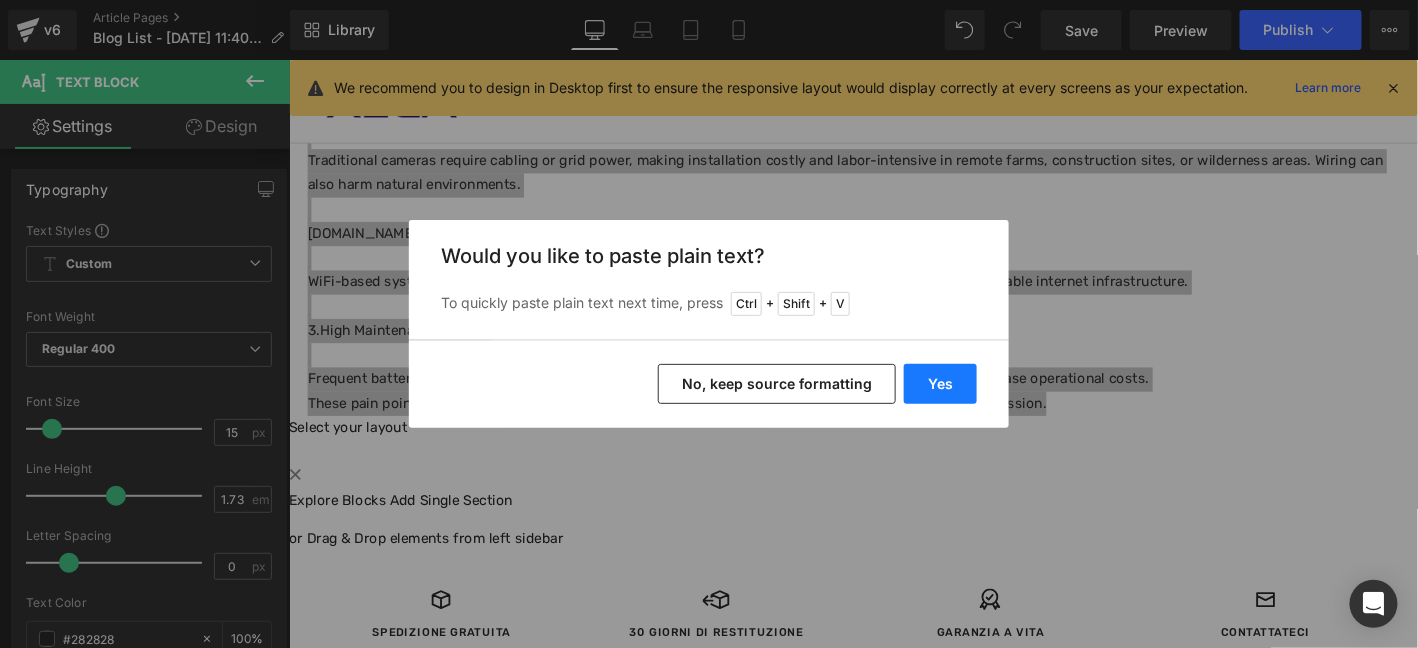 click on "Yes" at bounding box center (940, 384) 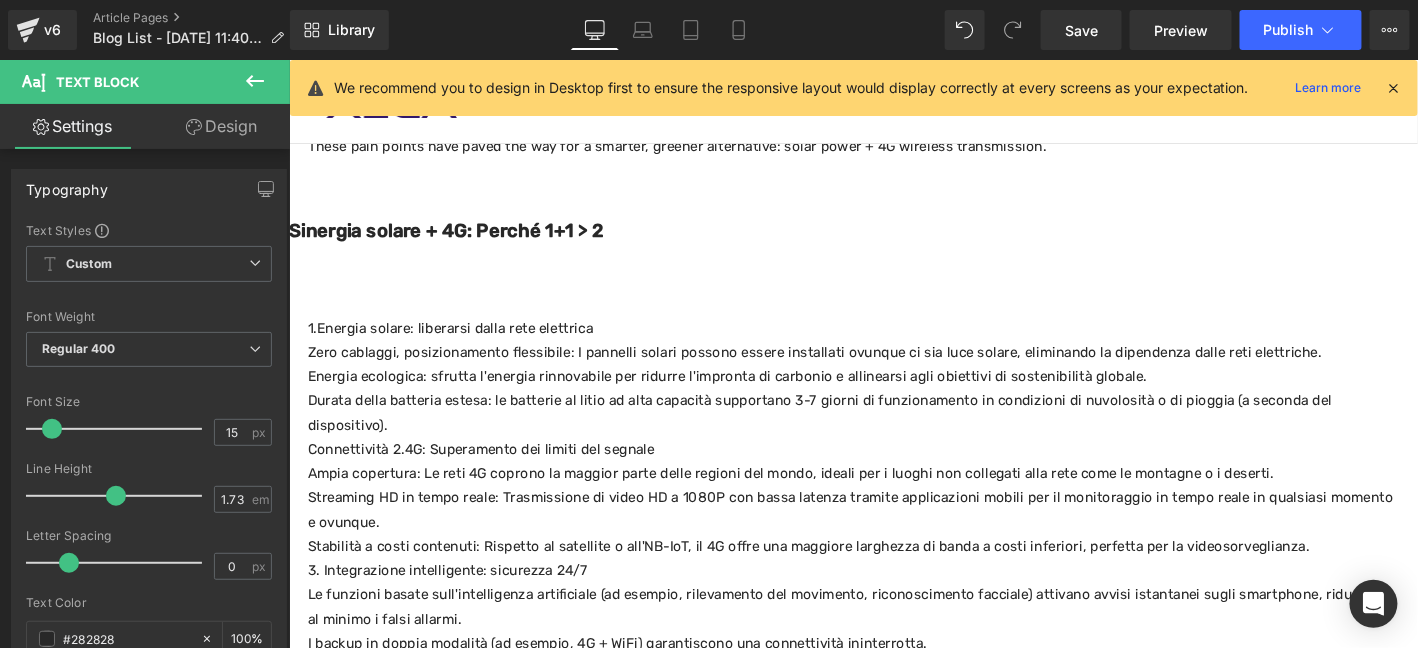 scroll, scrollTop: 842, scrollLeft: 0, axis: vertical 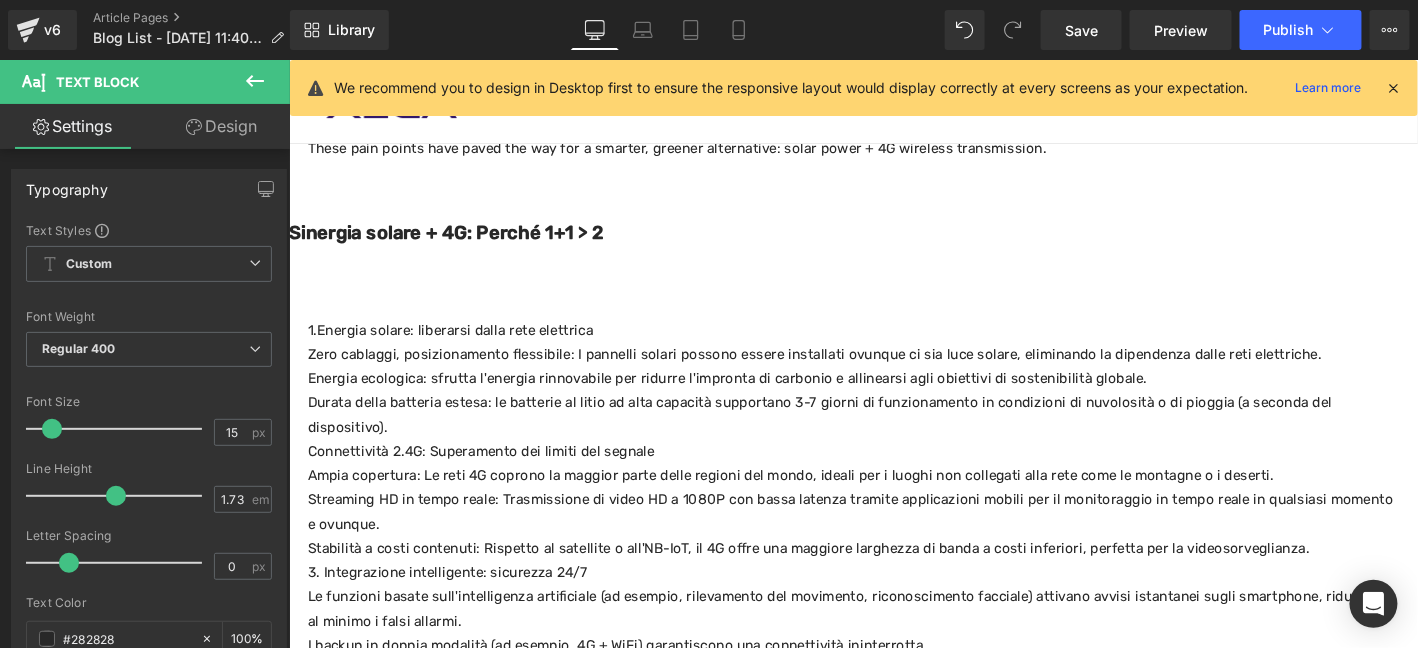 click on "Connettività 2.4G: Superamento dei limiti del segnale" at bounding box center [893, 479] 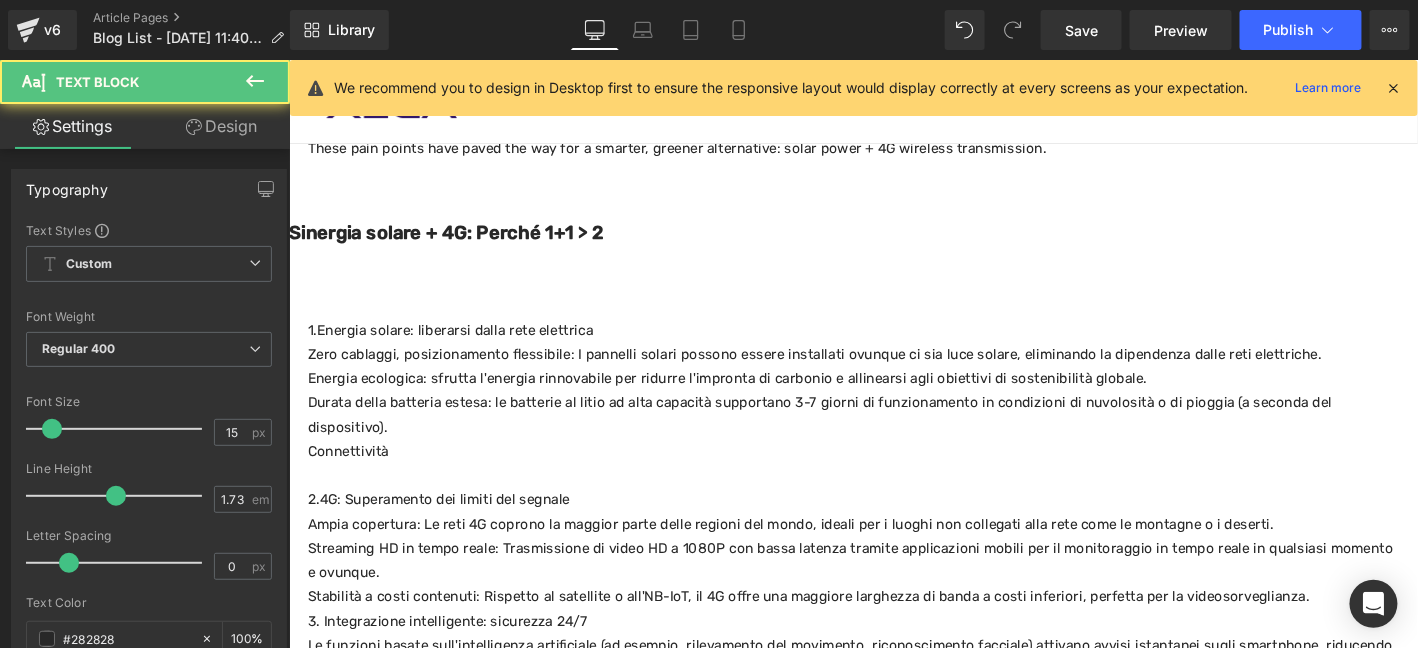 click on "1.Energia solare: liberarsi dalla rete elettrica" at bounding box center [893, 349] 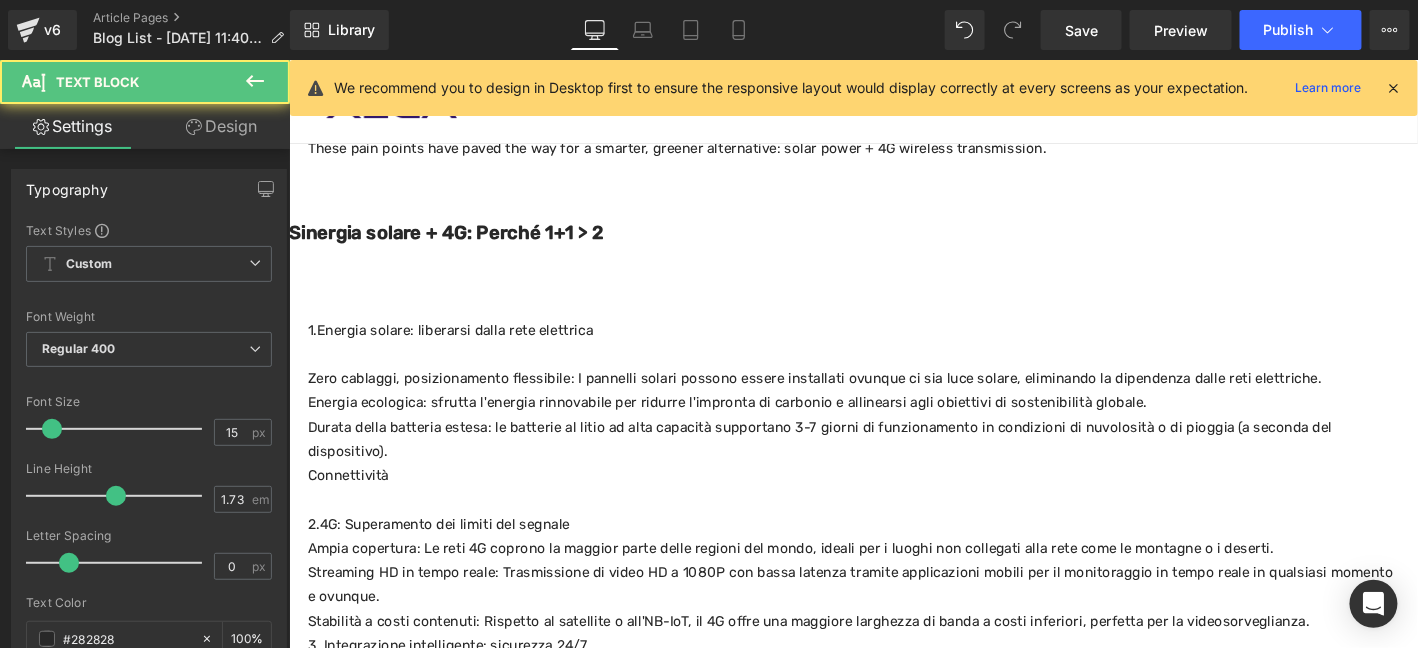 drag, startPoint x: 405, startPoint y: 403, endPoint x: 305, endPoint y: 403, distance: 100 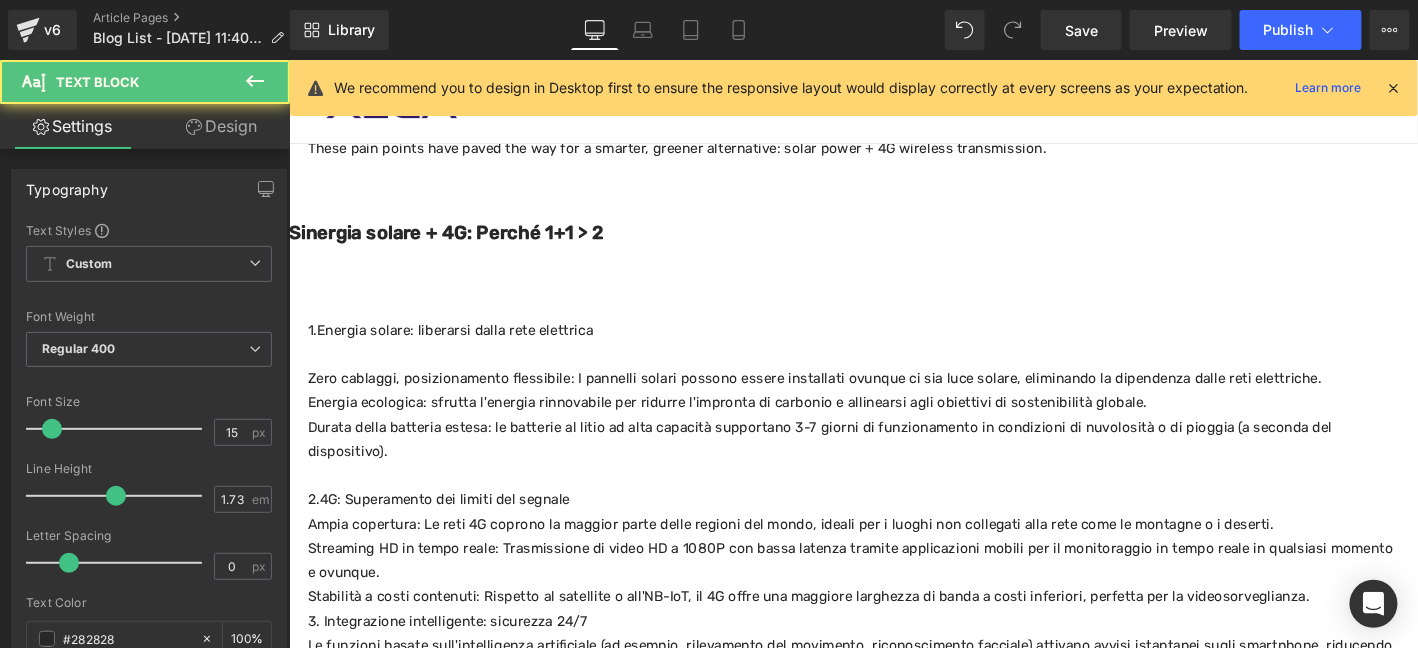 click on "2.4G: Superamento dei limiti del segnale" at bounding box center [893, 531] 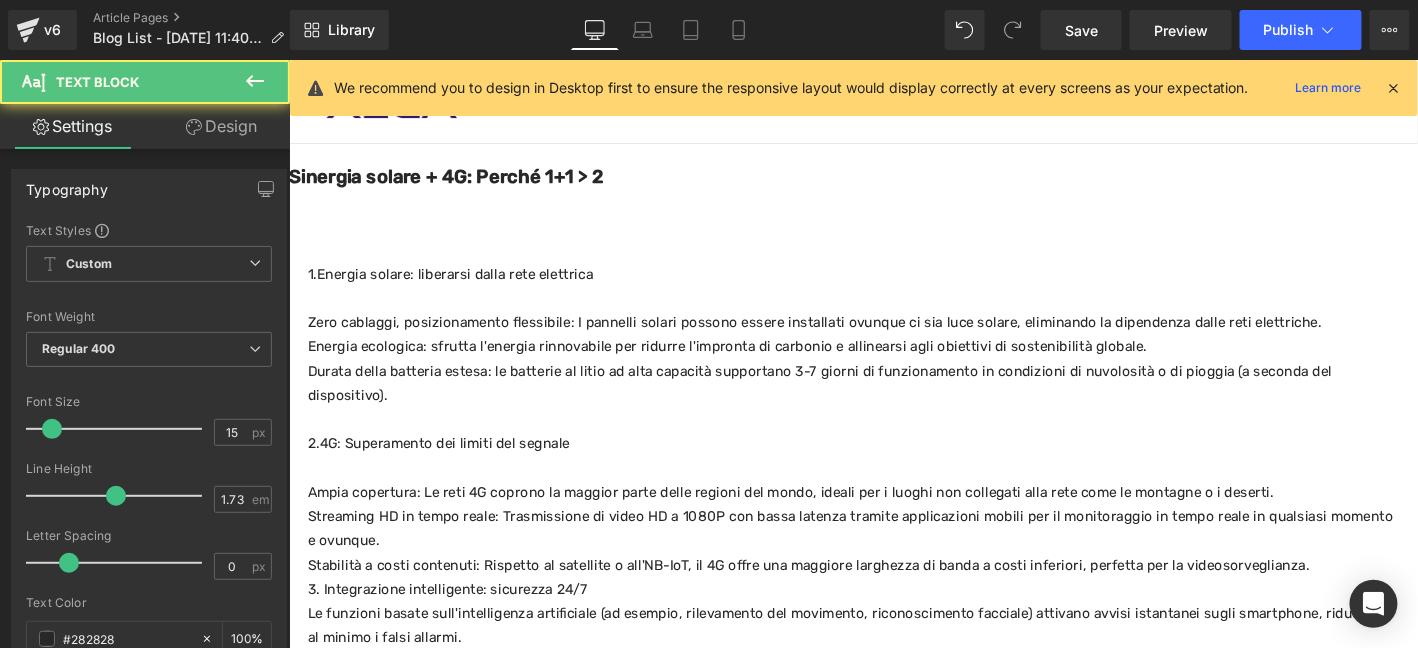 scroll, scrollTop: 909, scrollLeft: 0, axis: vertical 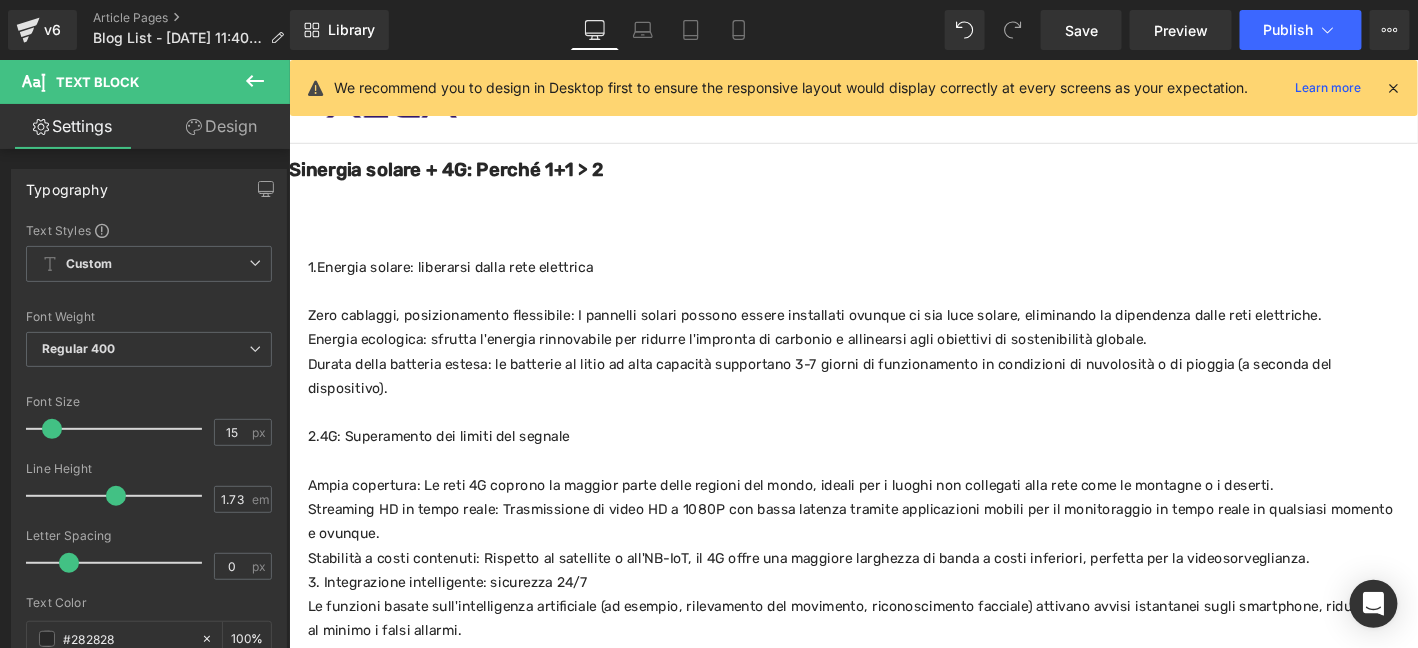 click on "Stabilità a costi contenuti: Rispetto al satellite o all'NB-IoT, il 4G offre una maggiore larghezza di banda a costi inferiori, perfetta per la videosorveglianza." at bounding box center (893, 594) 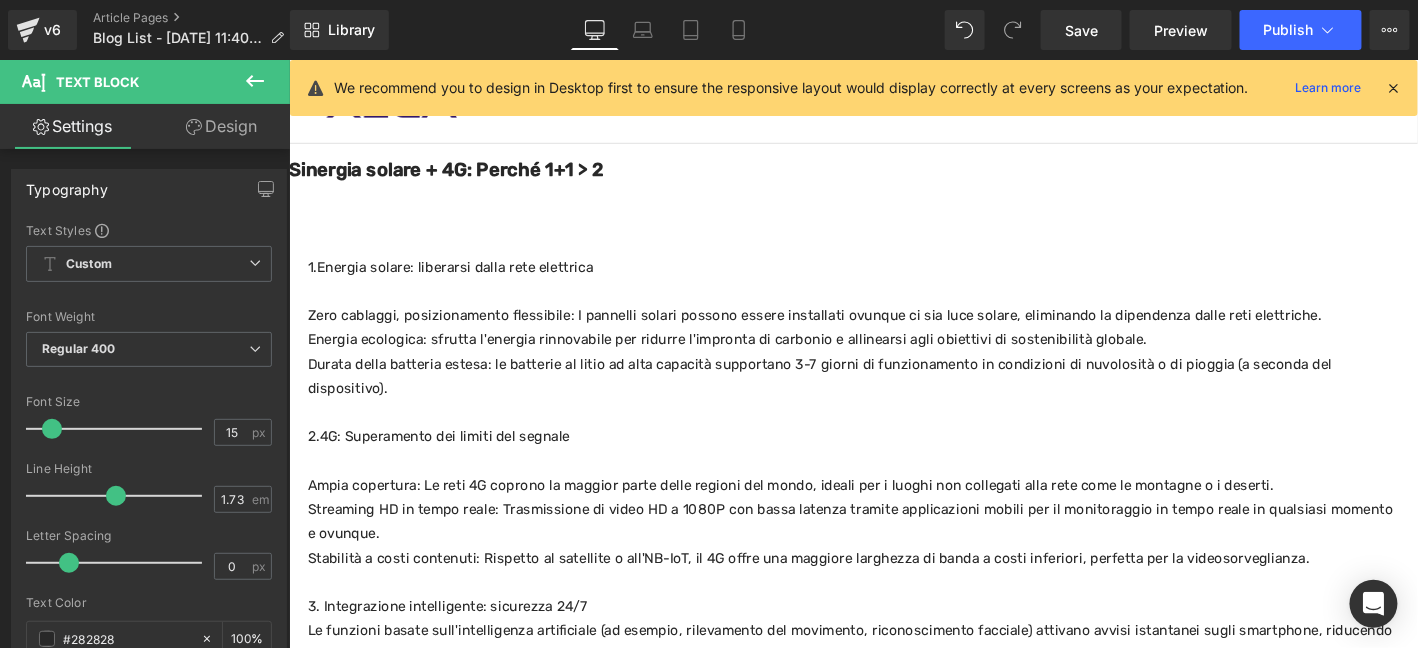 click on "3. Integrazione intelligente: sicurezza 24/7" at bounding box center (893, 646) 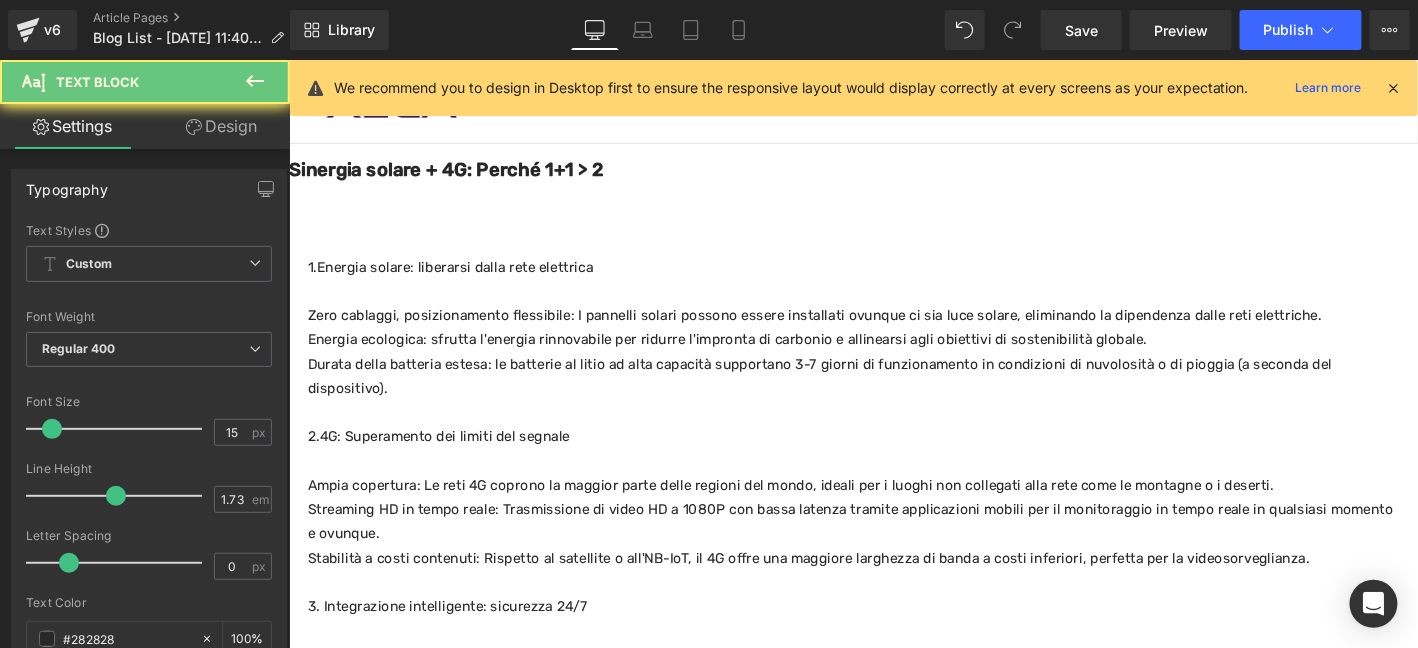 click at bounding box center [893, 620] 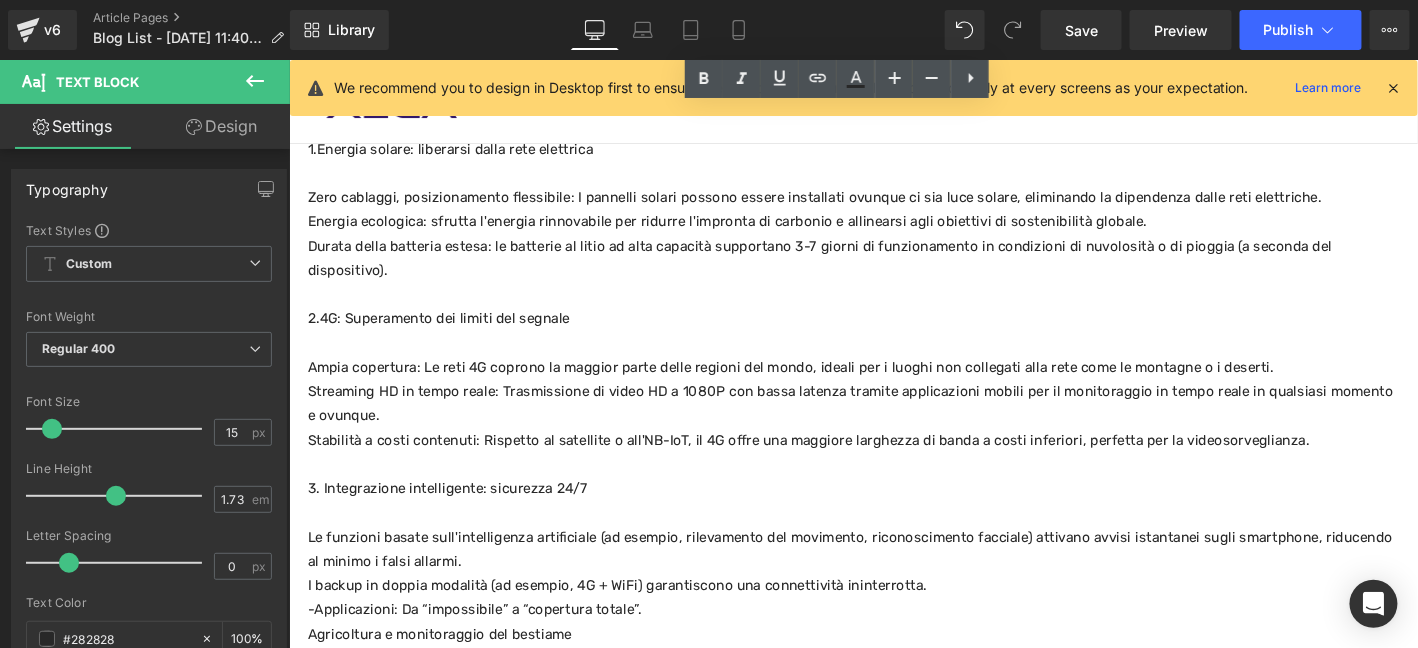 scroll, scrollTop: 1075, scrollLeft: 0, axis: vertical 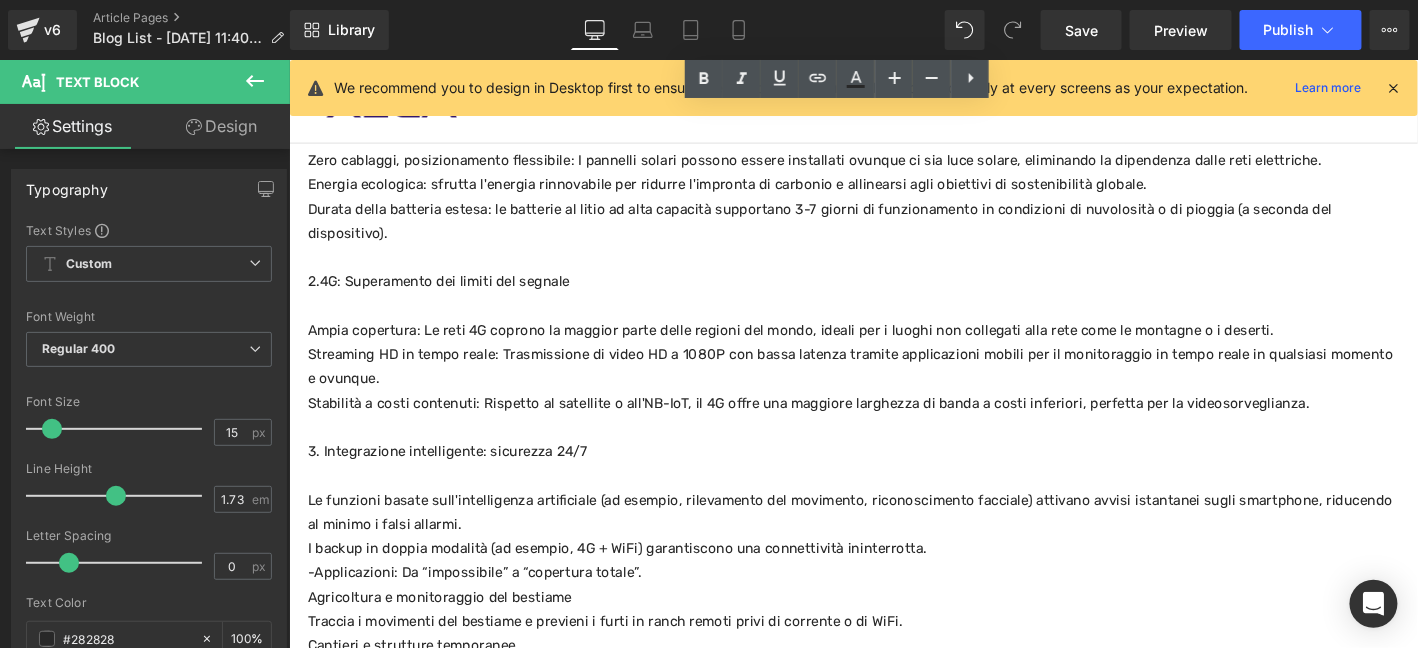 click on "I backup in doppia modalità (ad esempio, 4G + WiFi) garantiscono una connettività ininterrotta." at bounding box center [893, 584] 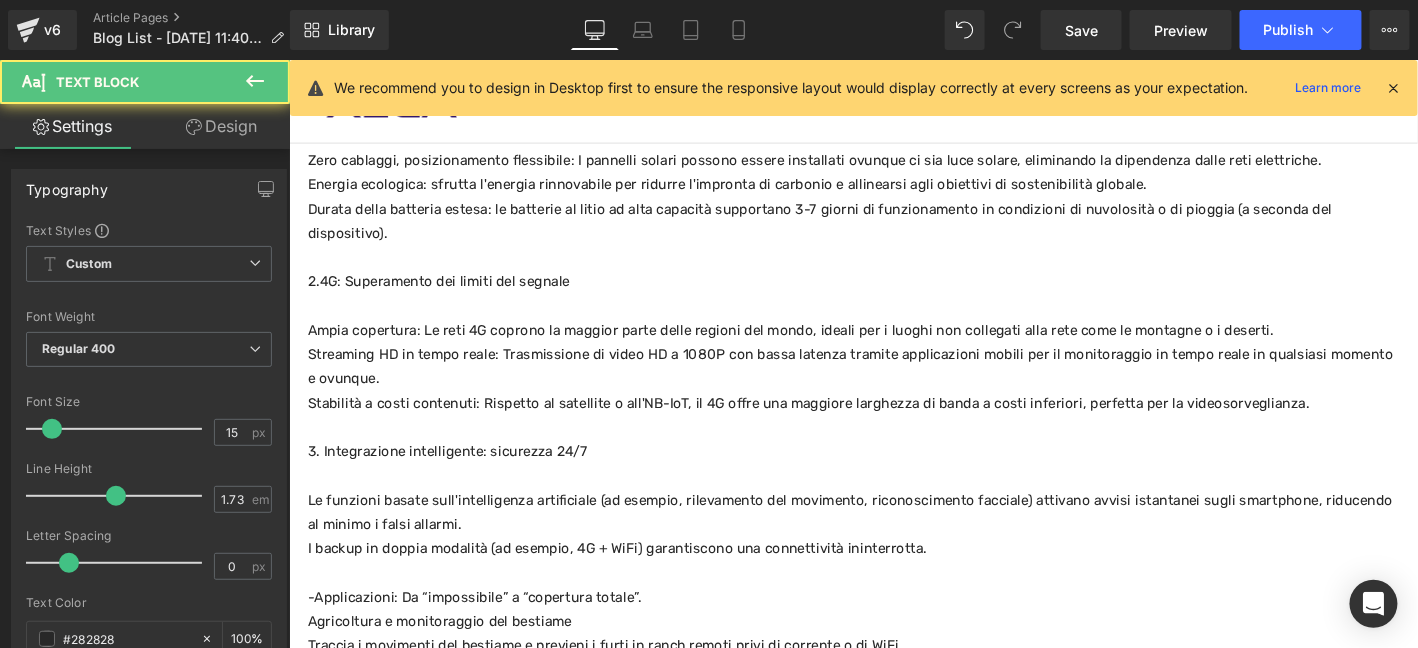 click on "-Applicazioni: Da “impossibile” a “copertura totale”." at bounding box center [893, 636] 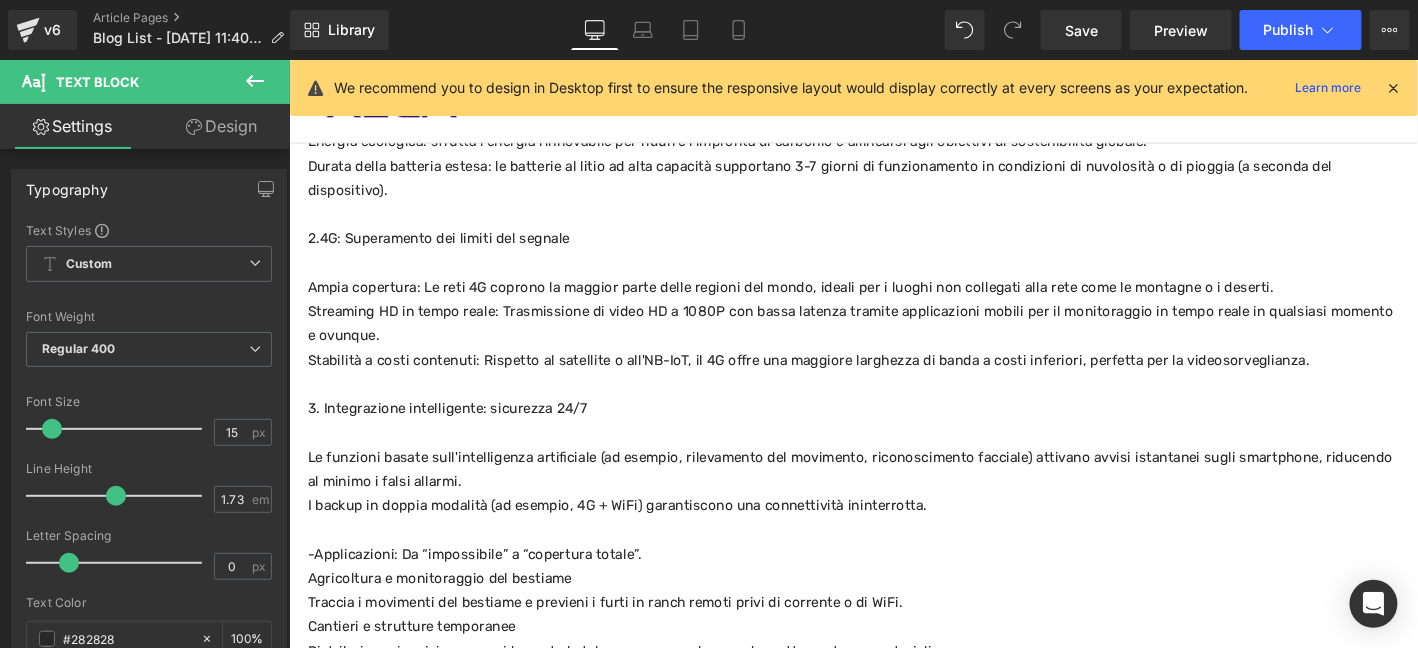 scroll, scrollTop: 1109, scrollLeft: 0, axis: vertical 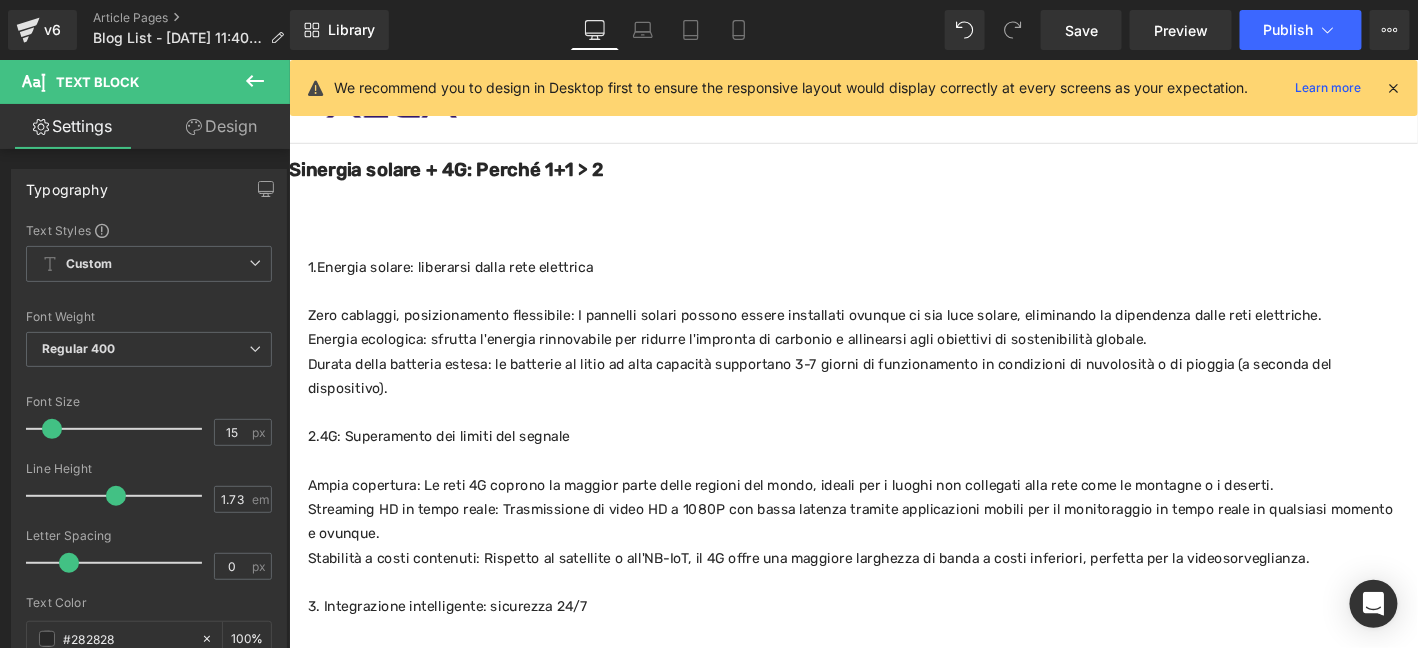 click on "Stabilità a costi contenuti: Rispetto al satellite o all'NB-IoT, il 4G offre una maggiore larghezza di banda a costi inferiori, perfetta per la videosorveglianza." at bounding box center [893, 594] 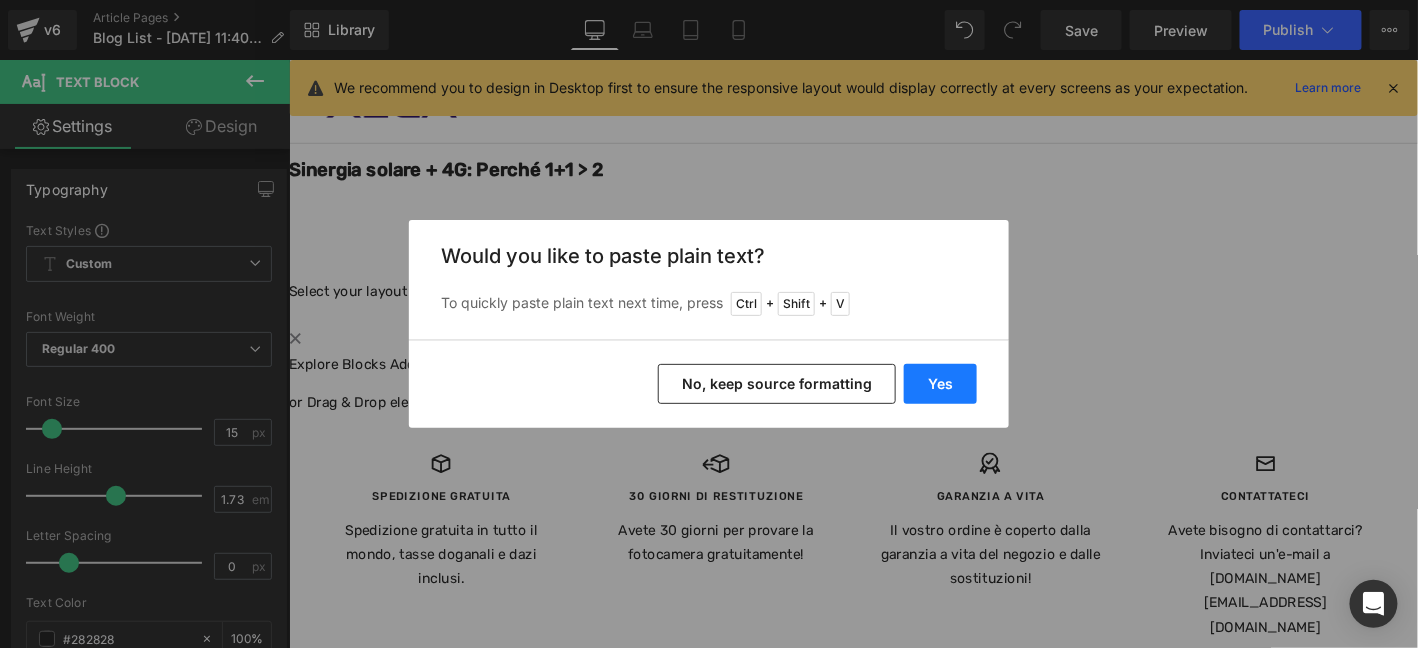 click on "Yes" at bounding box center [940, 384] 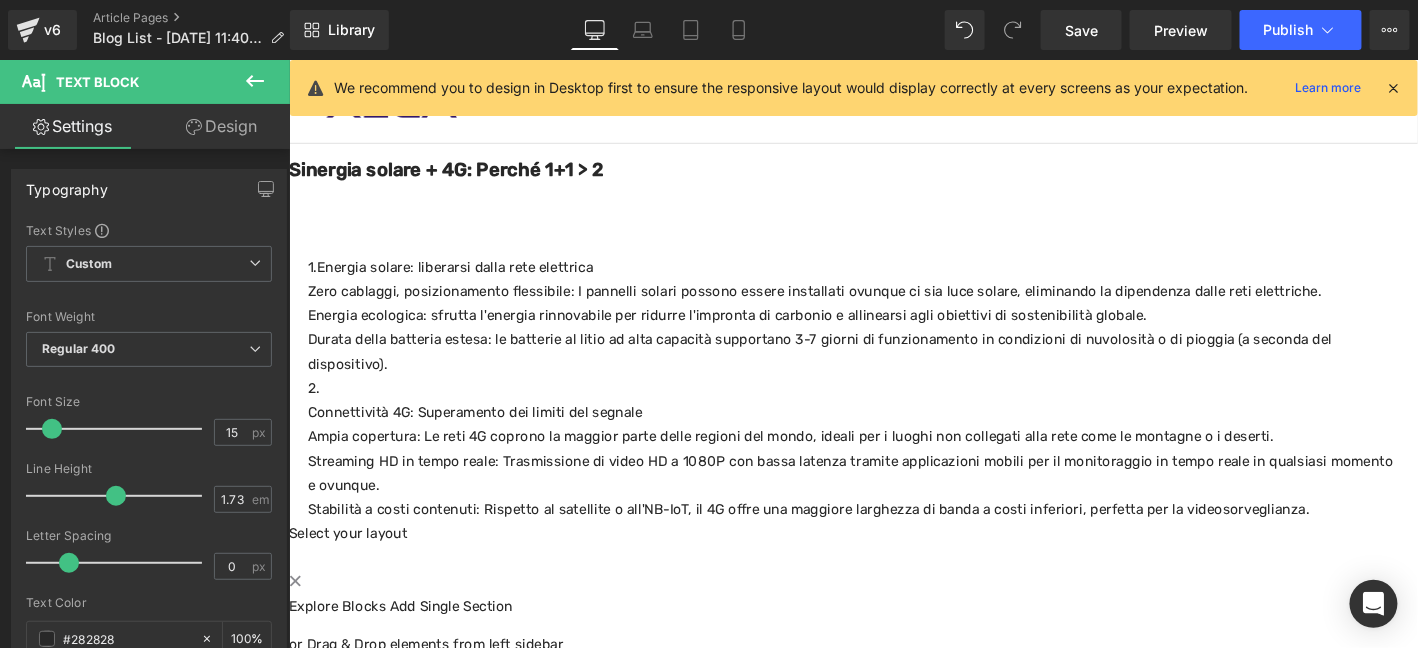 click on "Connettività 4G: Superamento dei limiti del segnale" at bounding box center [893, 438] 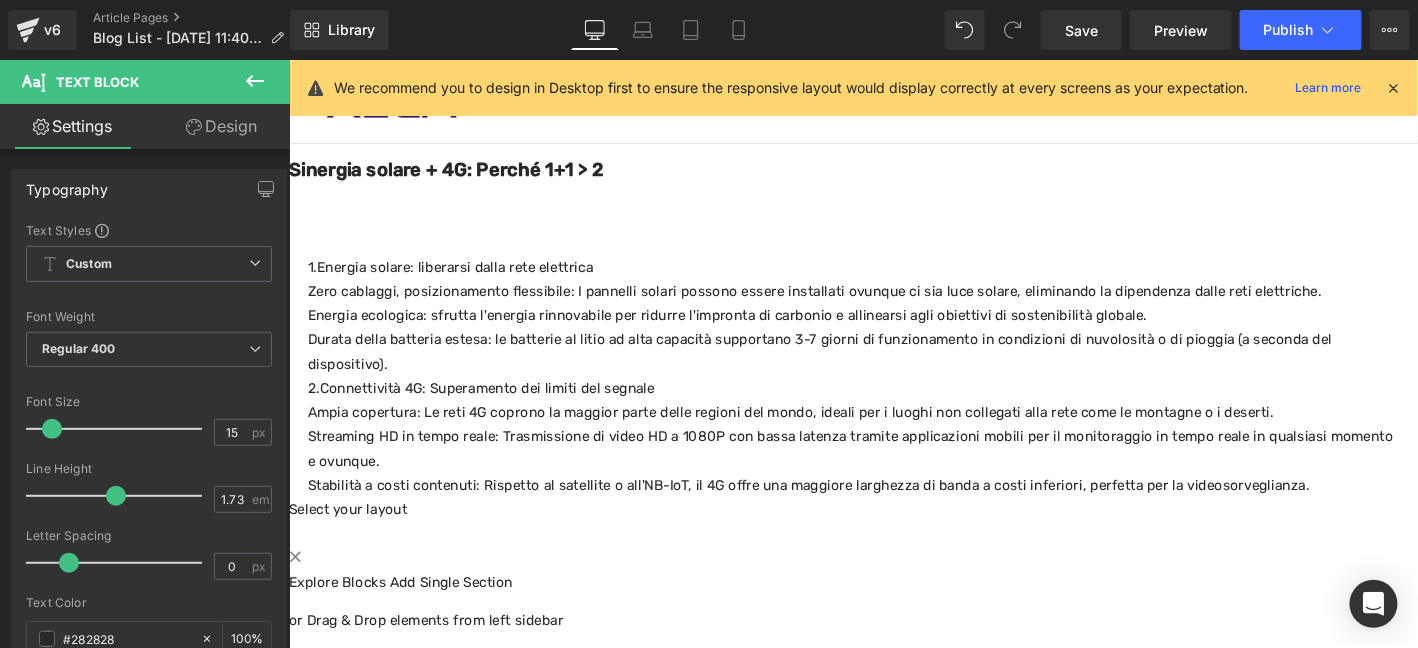 click on "Durata della batteria estesa: le batterie al litio ad alta capacità supportano 3-7 giorni di funzionamento in condizioni di nuvolosità o di pioggia (a seconda del dispositivo)." at bounding box center [893, 373] 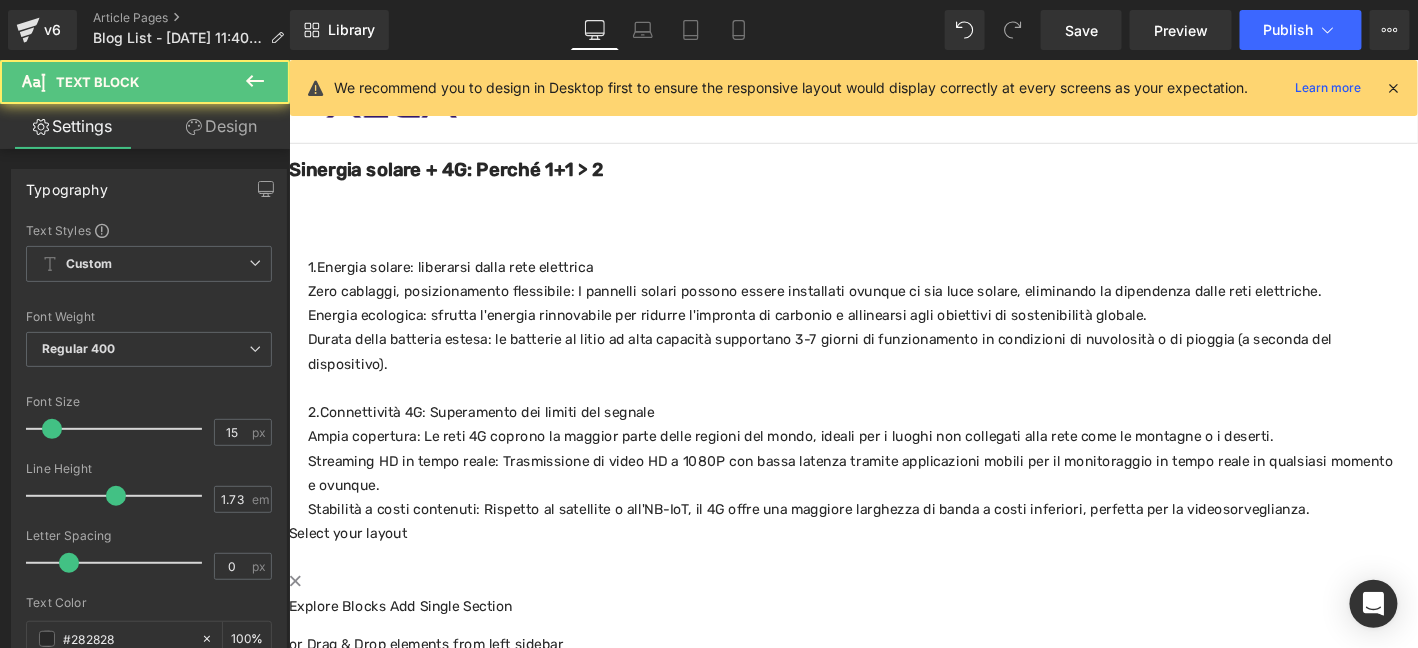 click on "1.Energia solare: liberarsi dalla rete elettrica" at bounding box center [893, 282] 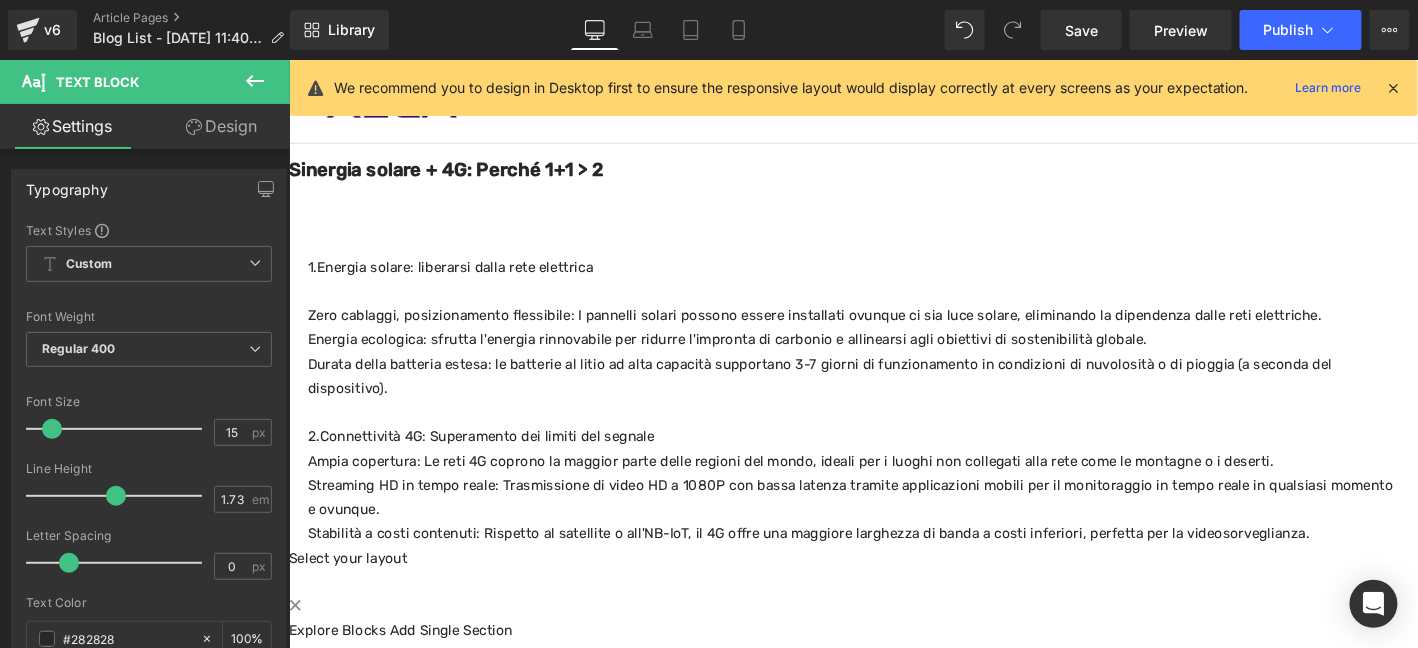 click on "2. Connettività 4G: Superamento dei limiti del segnale" at bounding box center (893, 464) 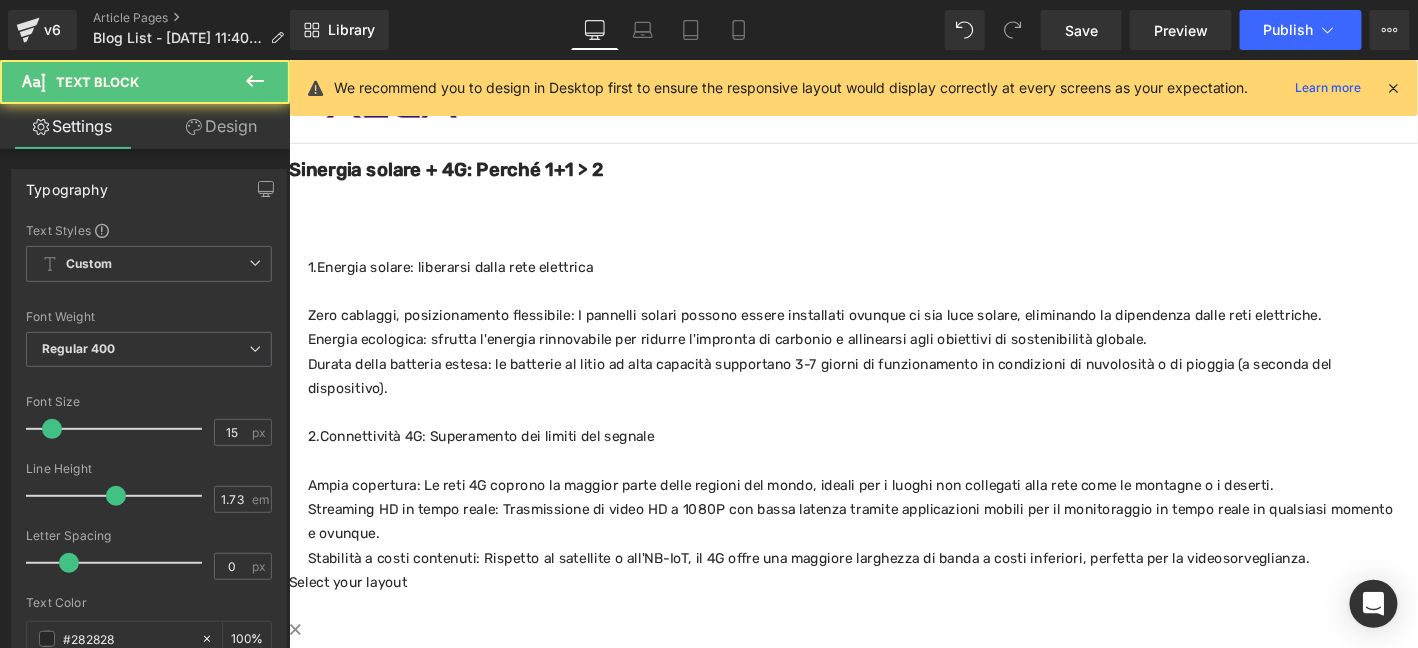 click at bounding box center [893, 438] 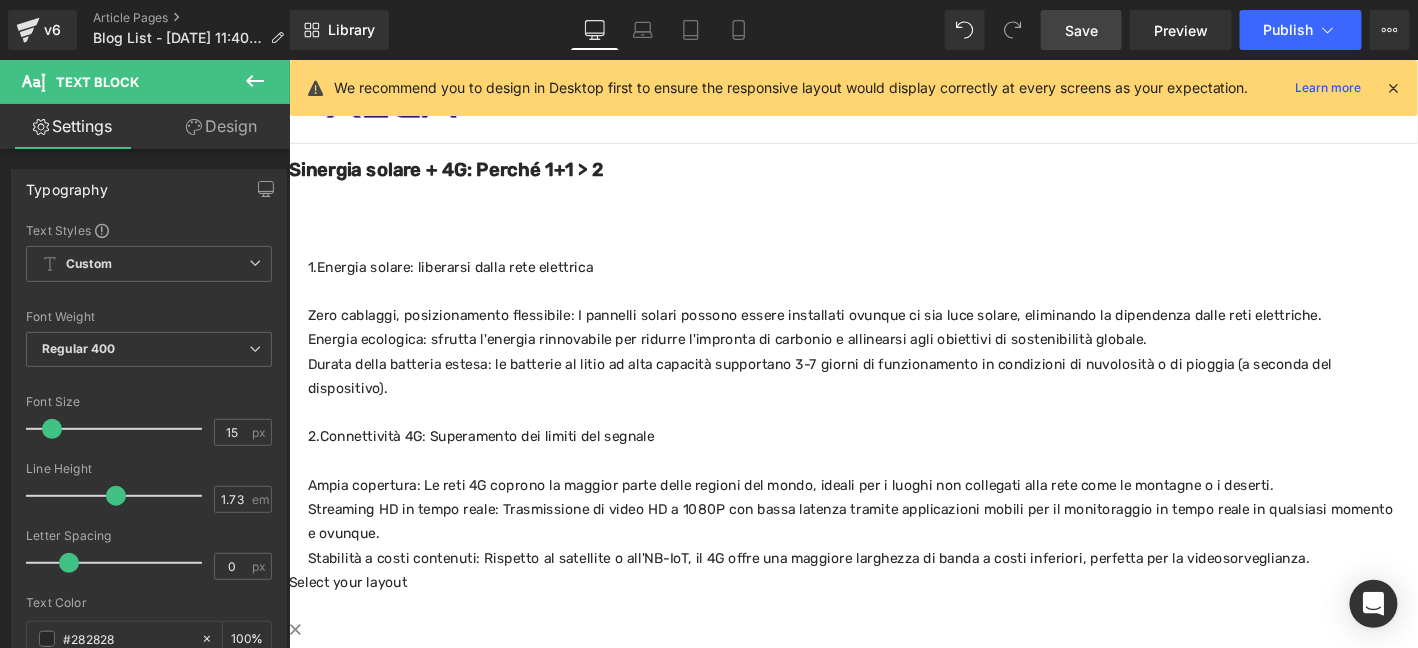 click on "Save" at bounding box center [1081, 30] 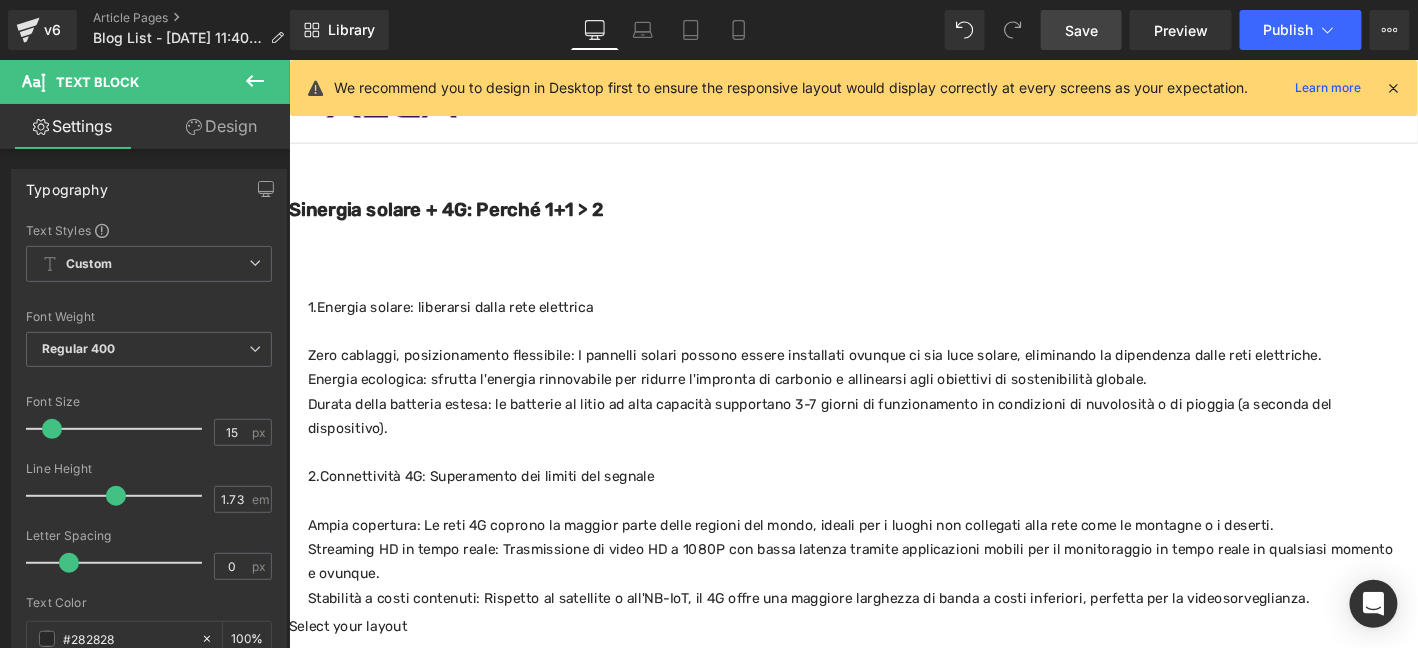 scroll, scrollTop: 975, scrollLeft: 0, axis: vertical 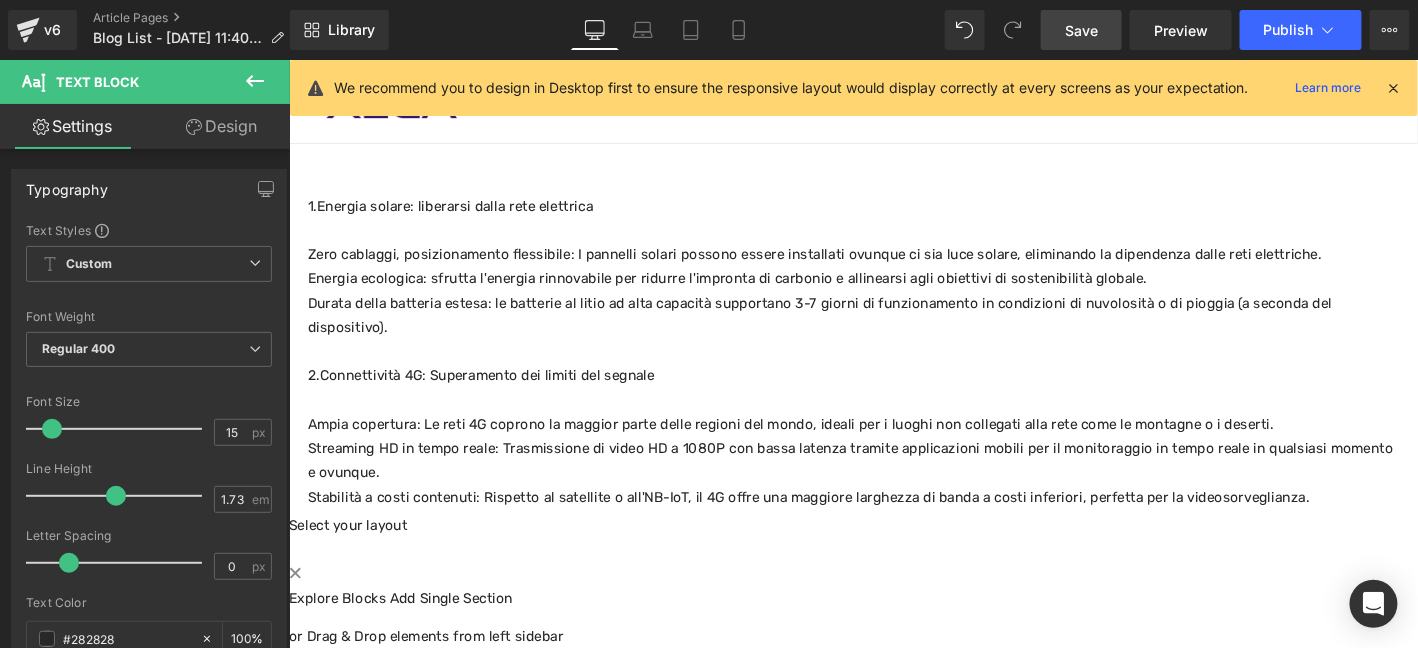 click on "Stabilità a costi contenuti: Rispetto al satellite o all'NB-IoT, il 4G offre una maggiore larghezza di banda a costi inferiori, perfetta per la videosorveglianza." at bounding box center (893, 528) 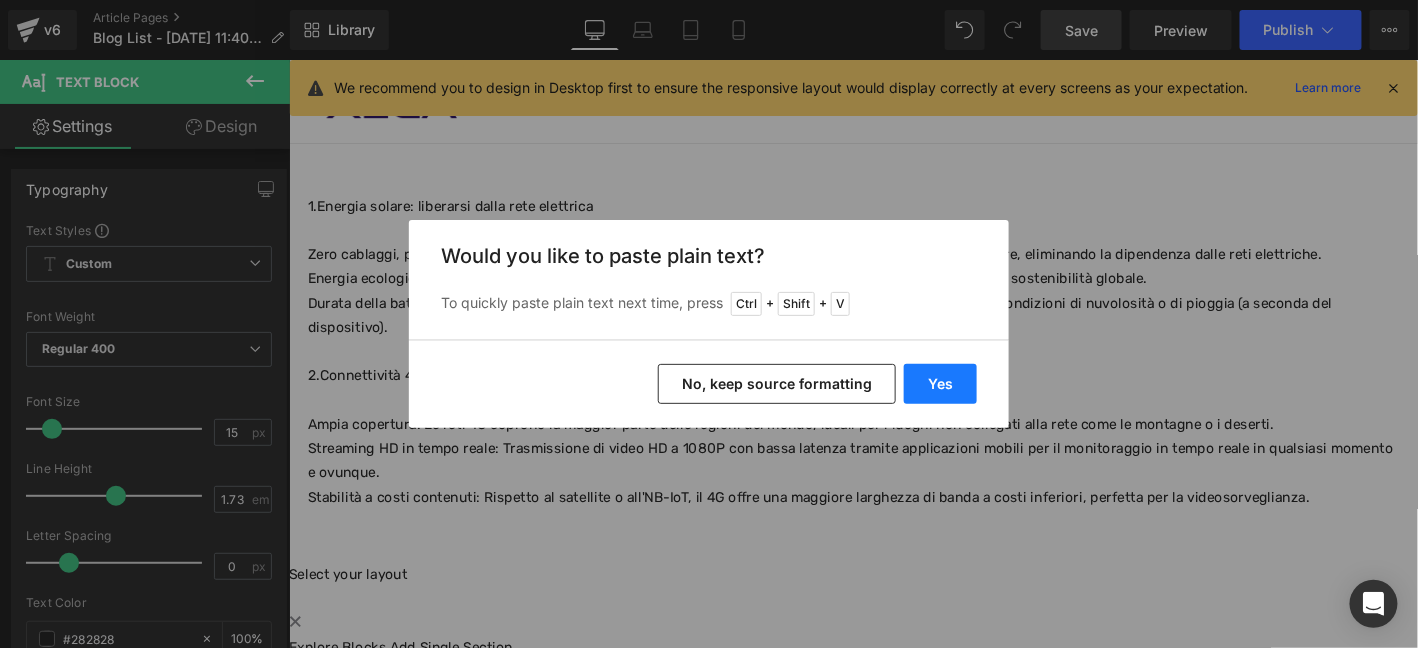 click on "Yes" at bounding box center (940, 384) 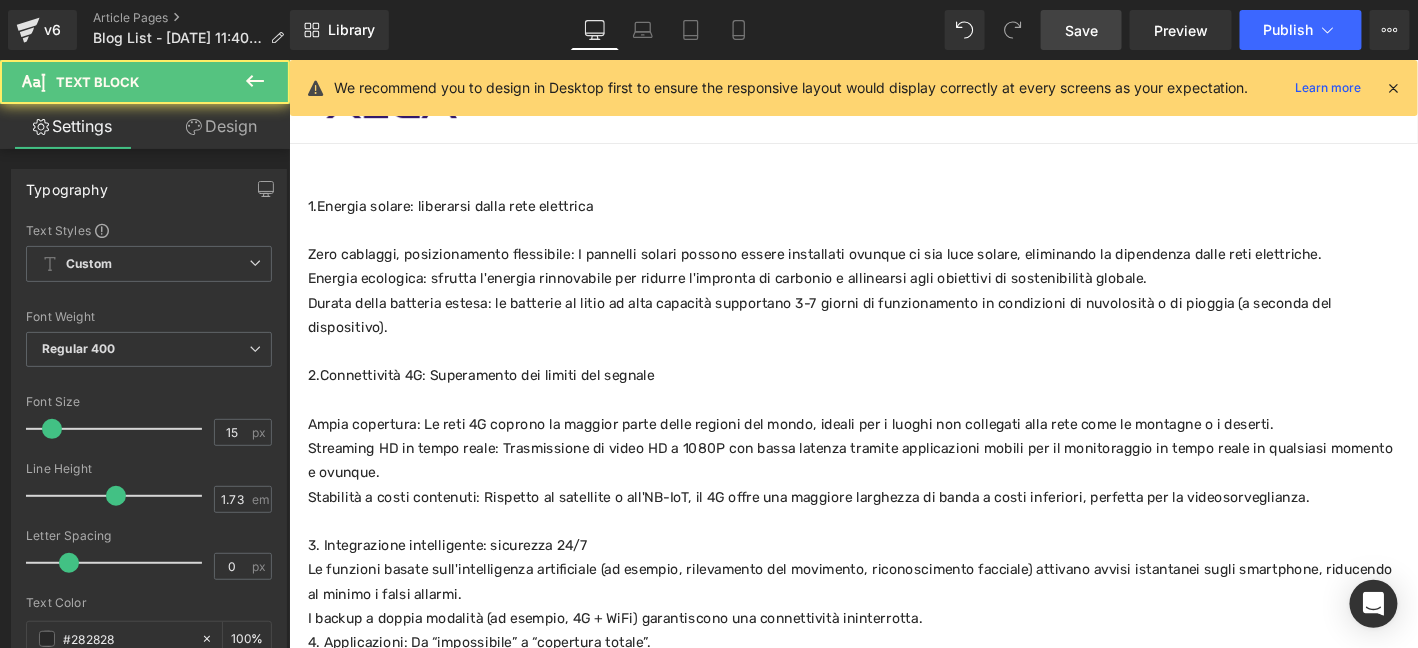click on "3. Integrazione intelligente: sicurezza 24/7" at bounding box center [893, 580] 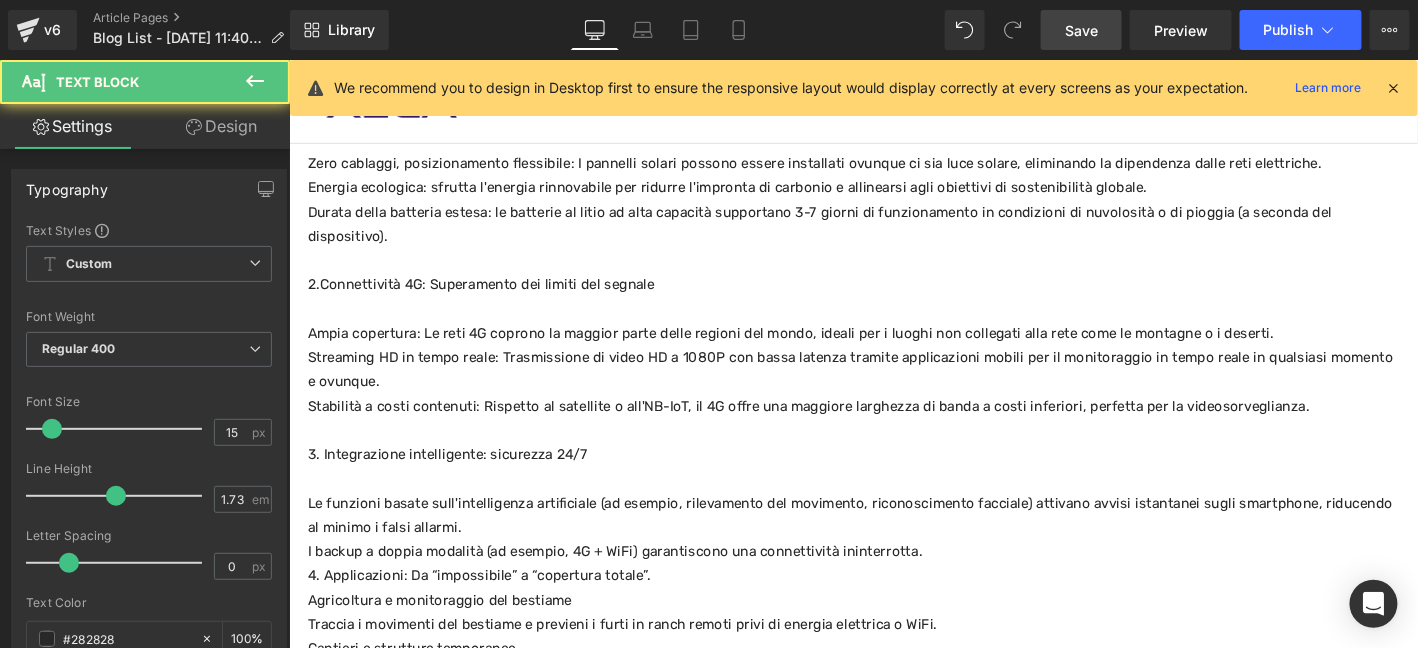 scroll, scrollTop: 1075, scrollLeft: 0, axis: vertical 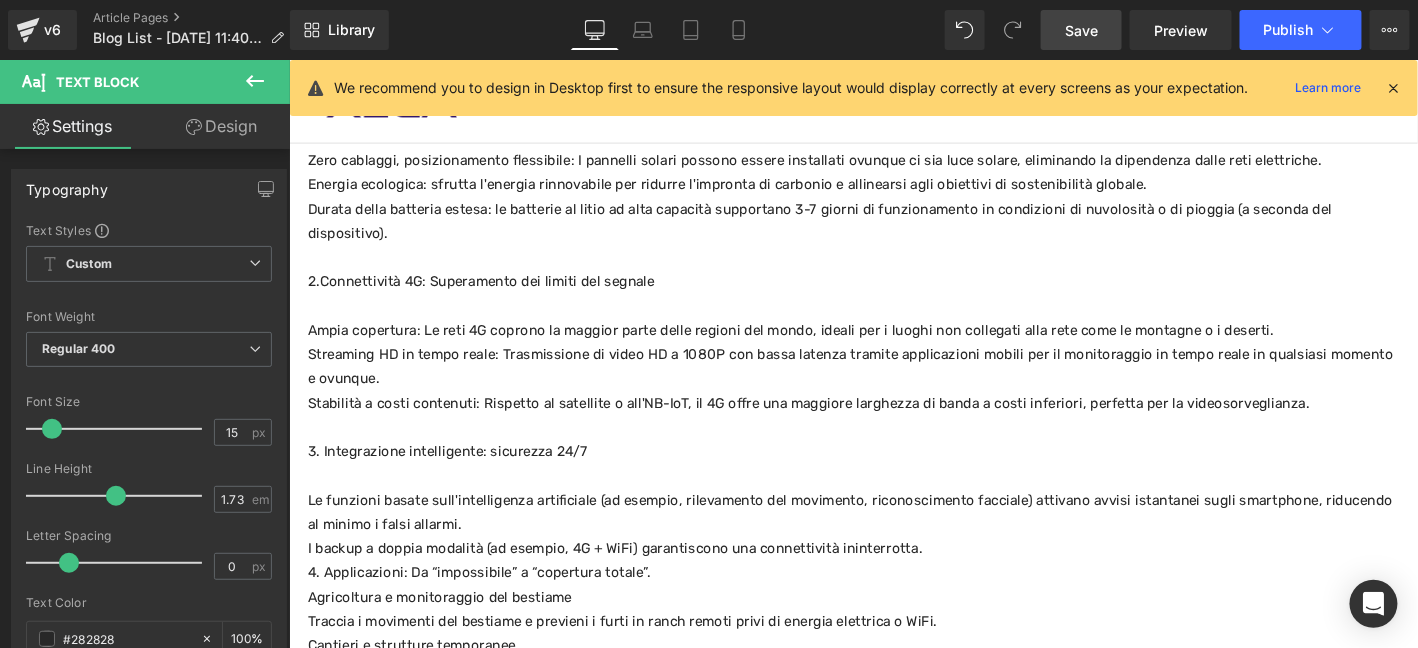 click on "Le funzioni basate sull'intelligenza artificiale (ad esempio, rilevamento del movimento, riconoscimento facciale) attivano avvisi istantanei sugli smartphone, riducendo al minimo i falsi allarmi." at bounding box center [893, 545] 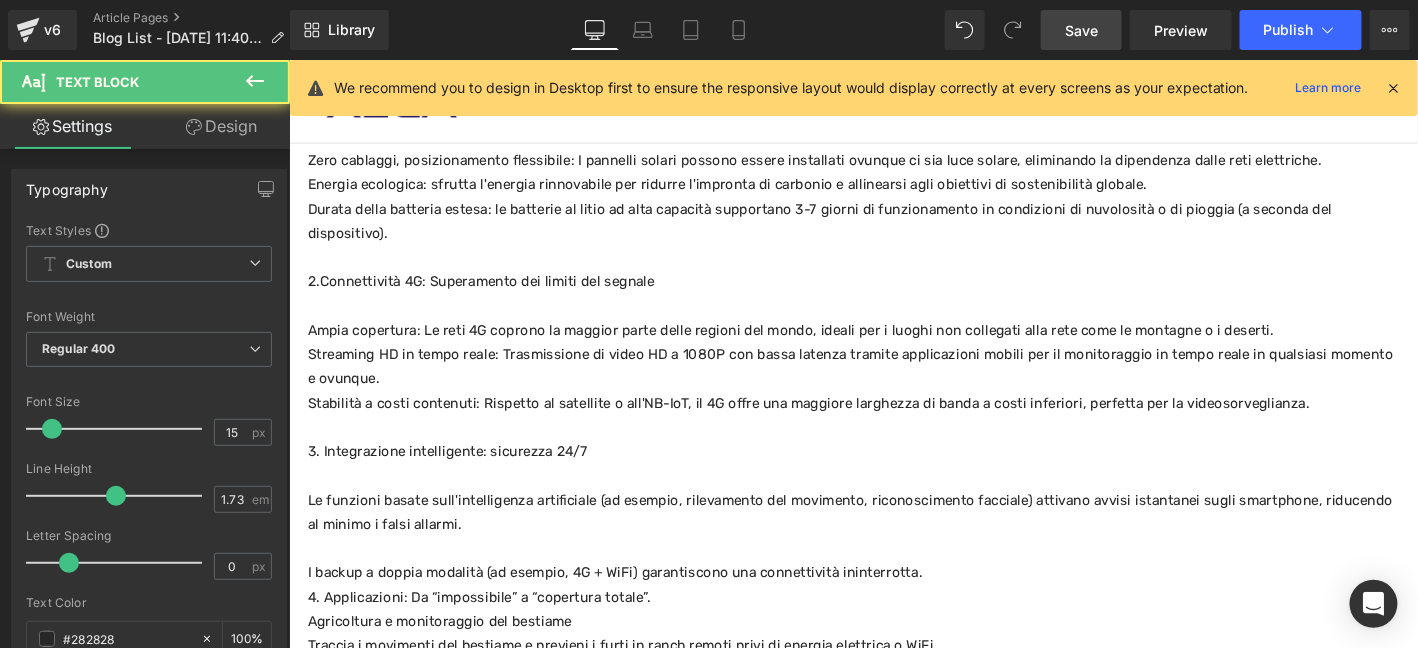 click on "4. Applicazioni: Da “impossibile” a “copertura totale”." at bounding box center [893, 636] 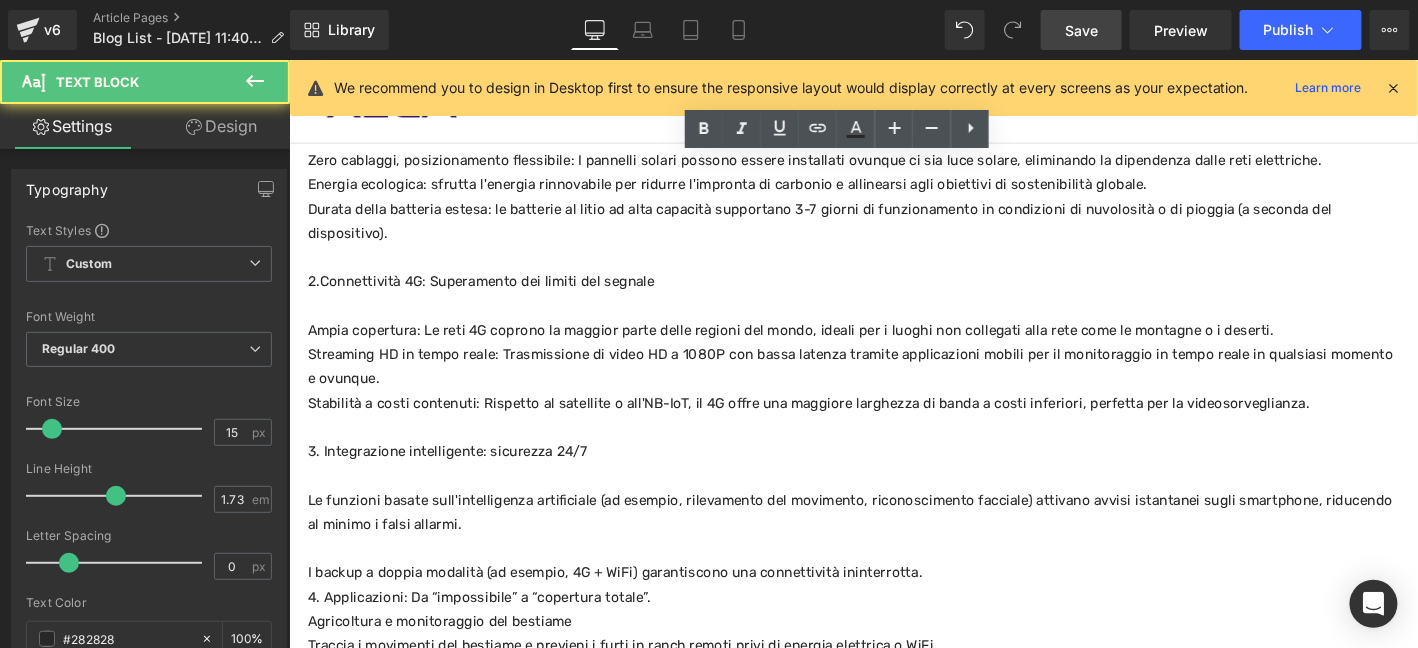 click on "I backup a doppia modalità (ad esempio, 4G + WiFi) garantiscono una connettività ininterrotta." at bounding box center [893, 610] 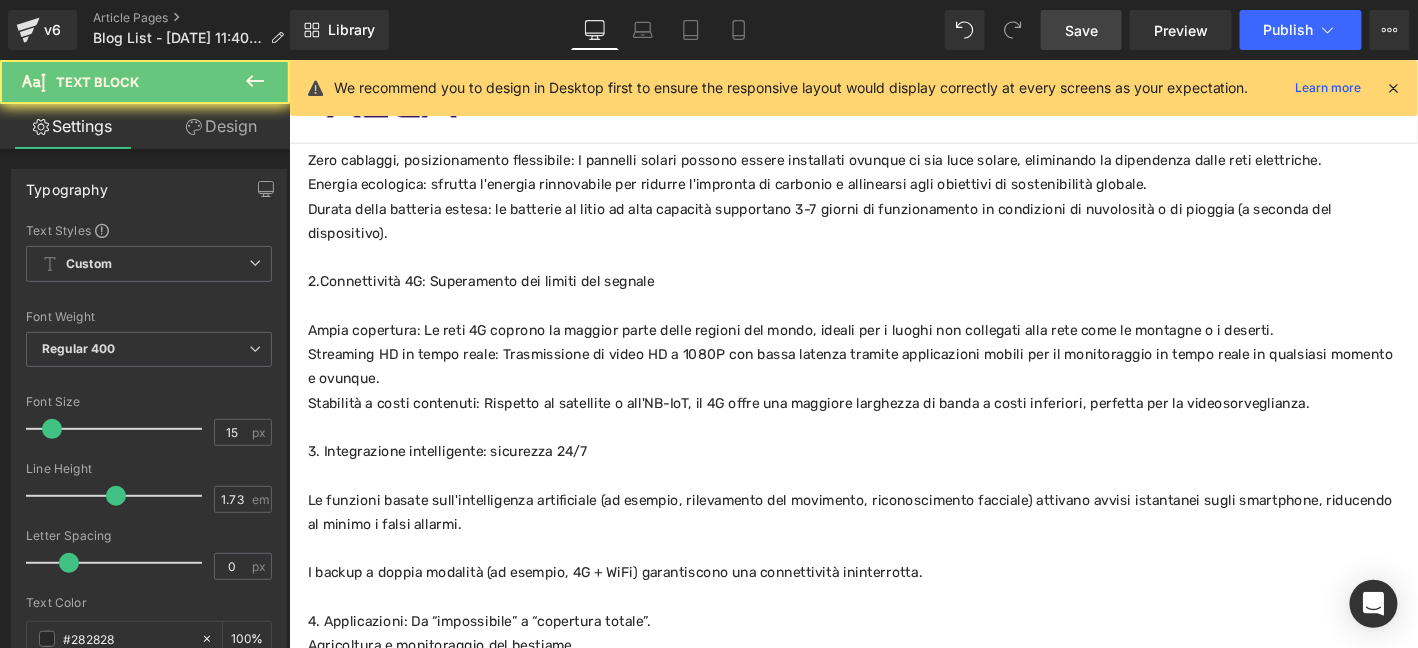 click on "4. Applicazioni: Da “impossibile” a “copertura totale”." at bounding box center [893, 662] 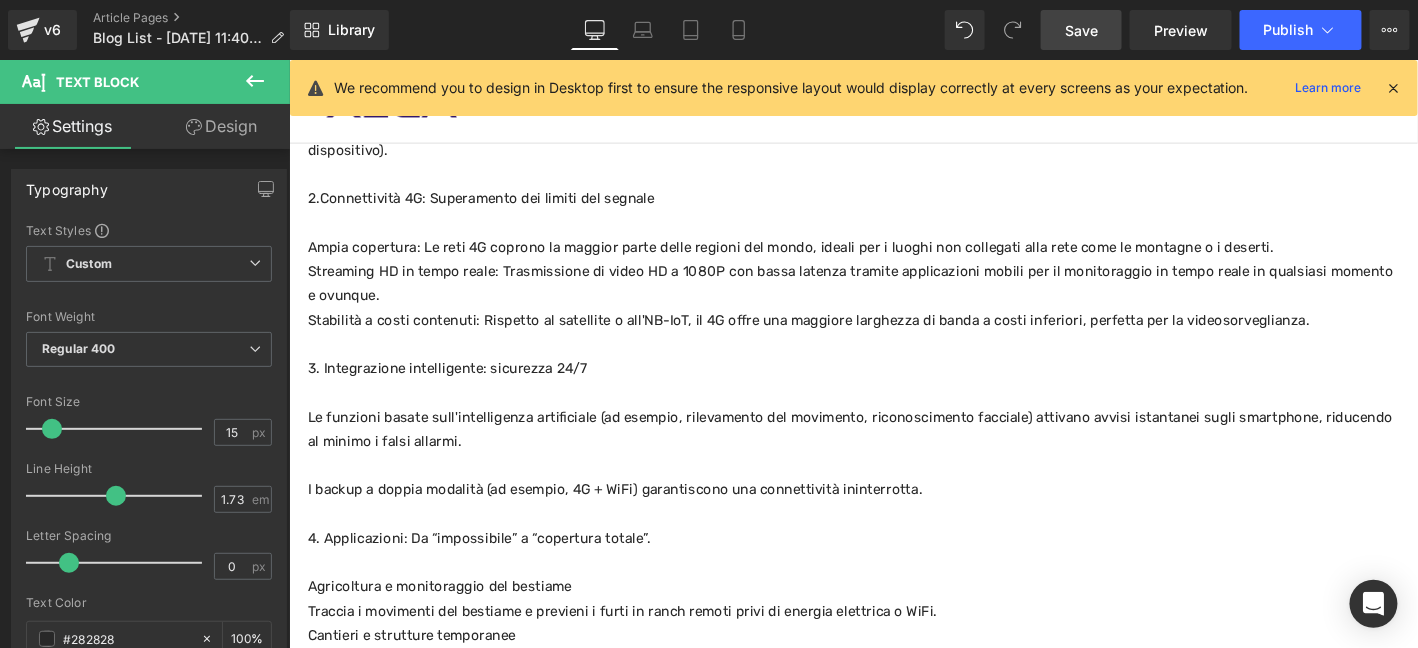 scroll, scrollTop: 1175, scrollLeft: 0, axis: vertical 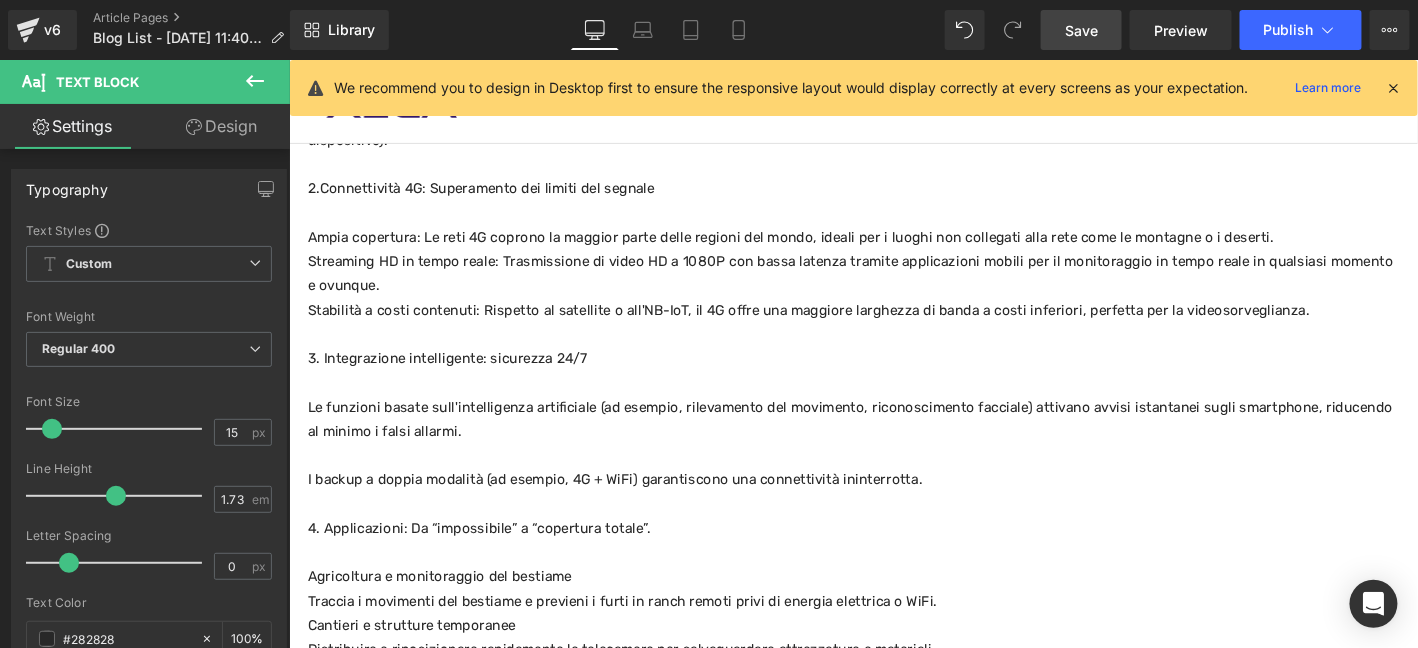 click on "Agricoltura e monitoraggio del bestiame" at bounding box center [893, 614] 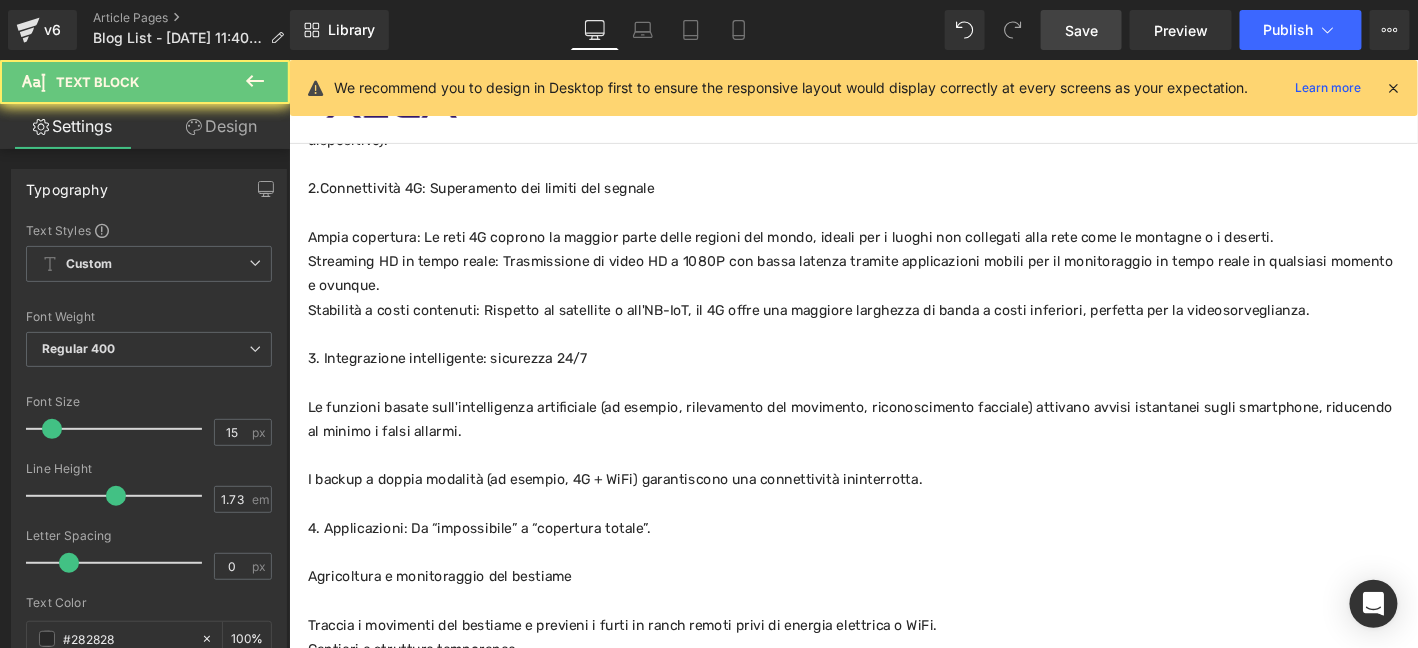 click on "Traccia i movimenti del bestiame e previeni i furti in ranch remoti privi di energia elettrica o WiFi." at bounding box center (893, 666) 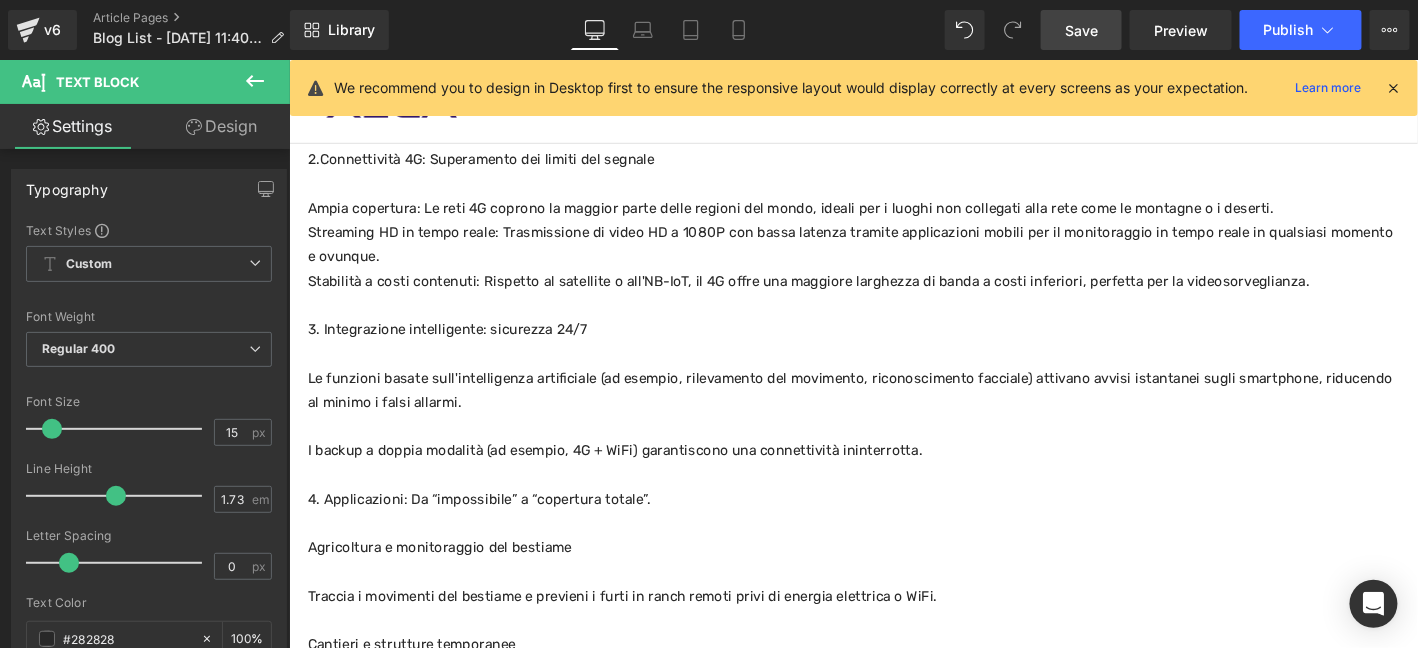 scroll, scrollTop: 1242, scrollLeft: 0, axis: vertical 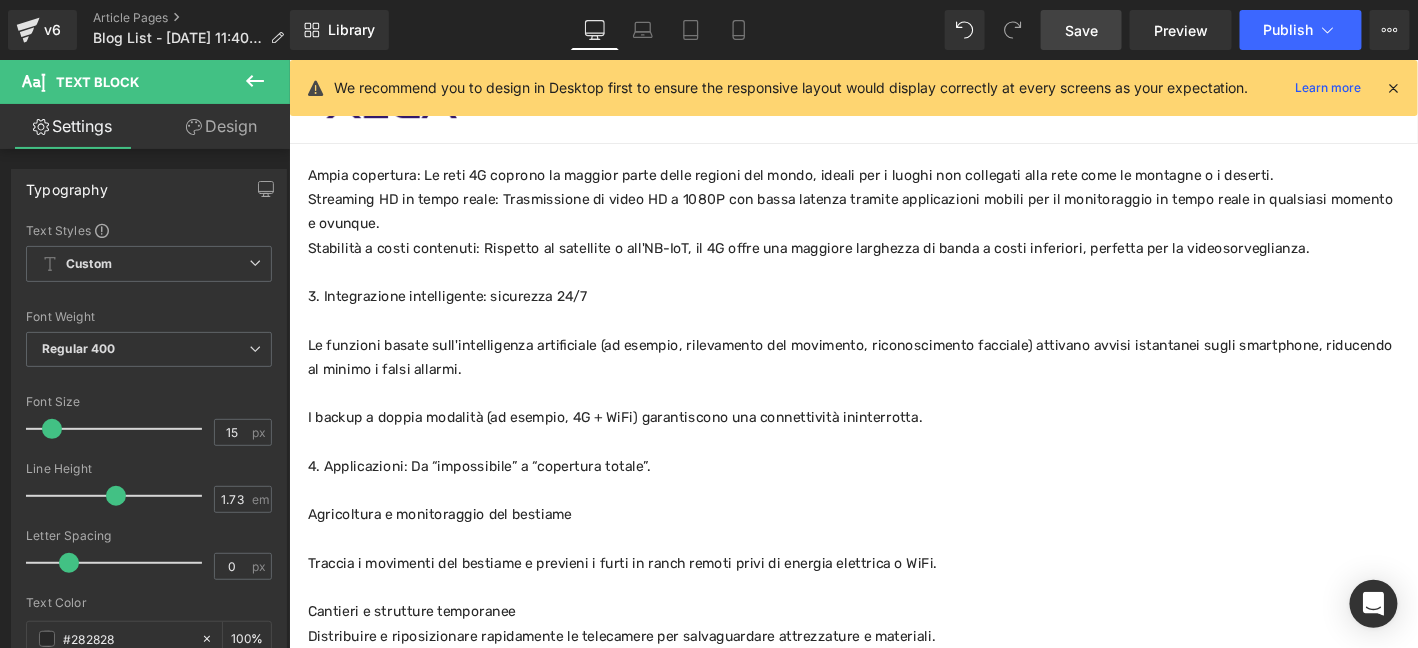 click on "Cantieri e strutture temporanee" at bounding box center [893, 651] 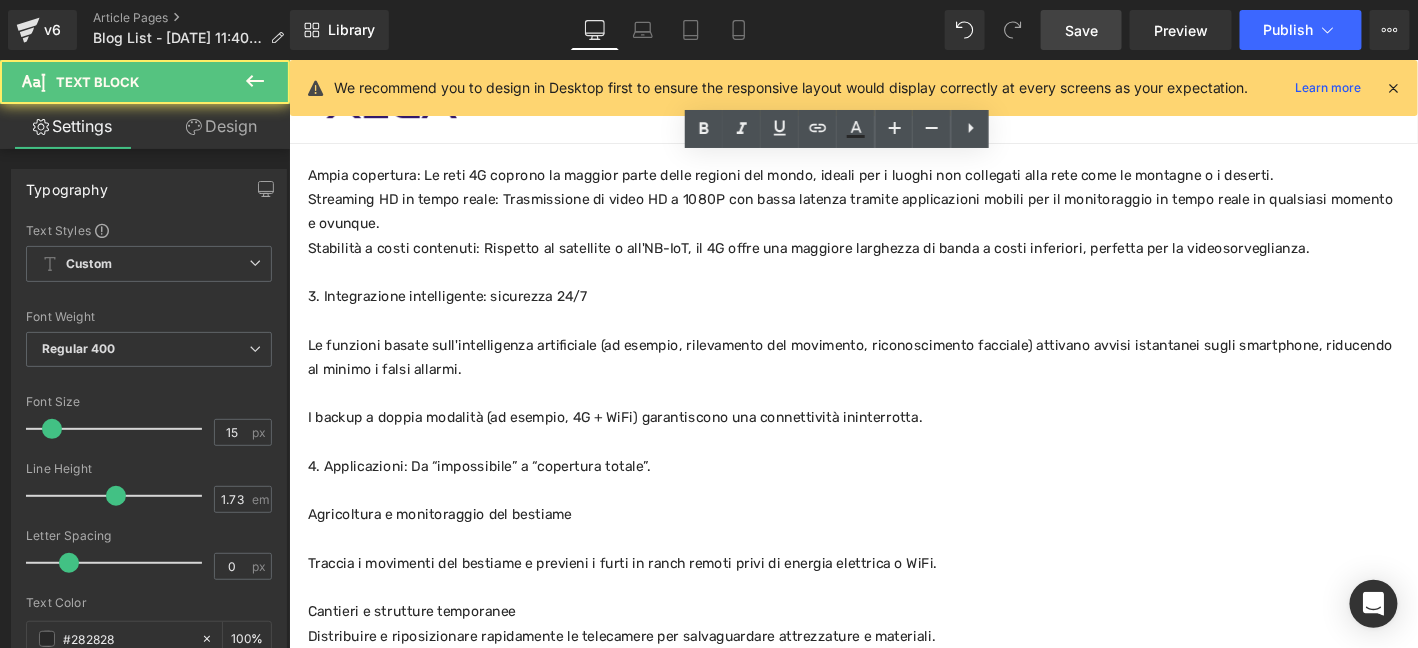 click on "Traccia i movimenti del bestiame e previeni i furti in ranch remoti privi di energia elettrica o WiFi." at bounding box center [893, 599] 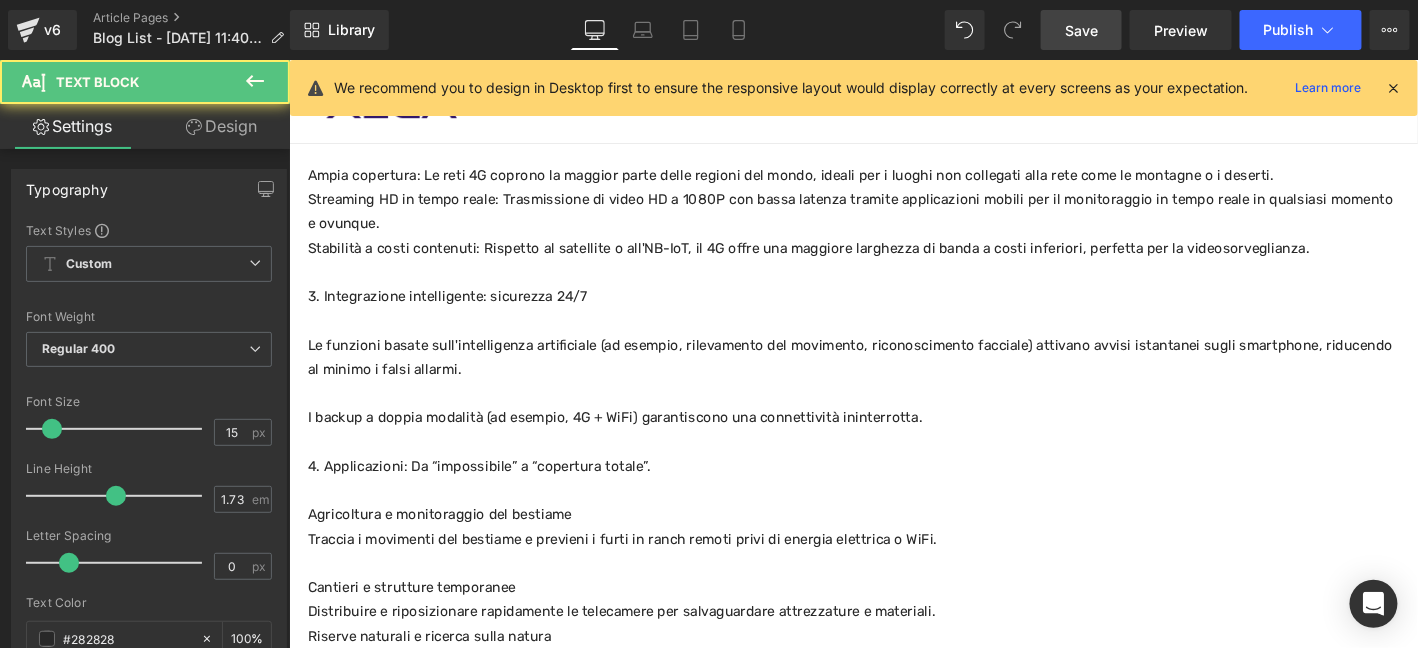 click on "Cantieri e strutture temporanee" at bounding box center (893, 625) 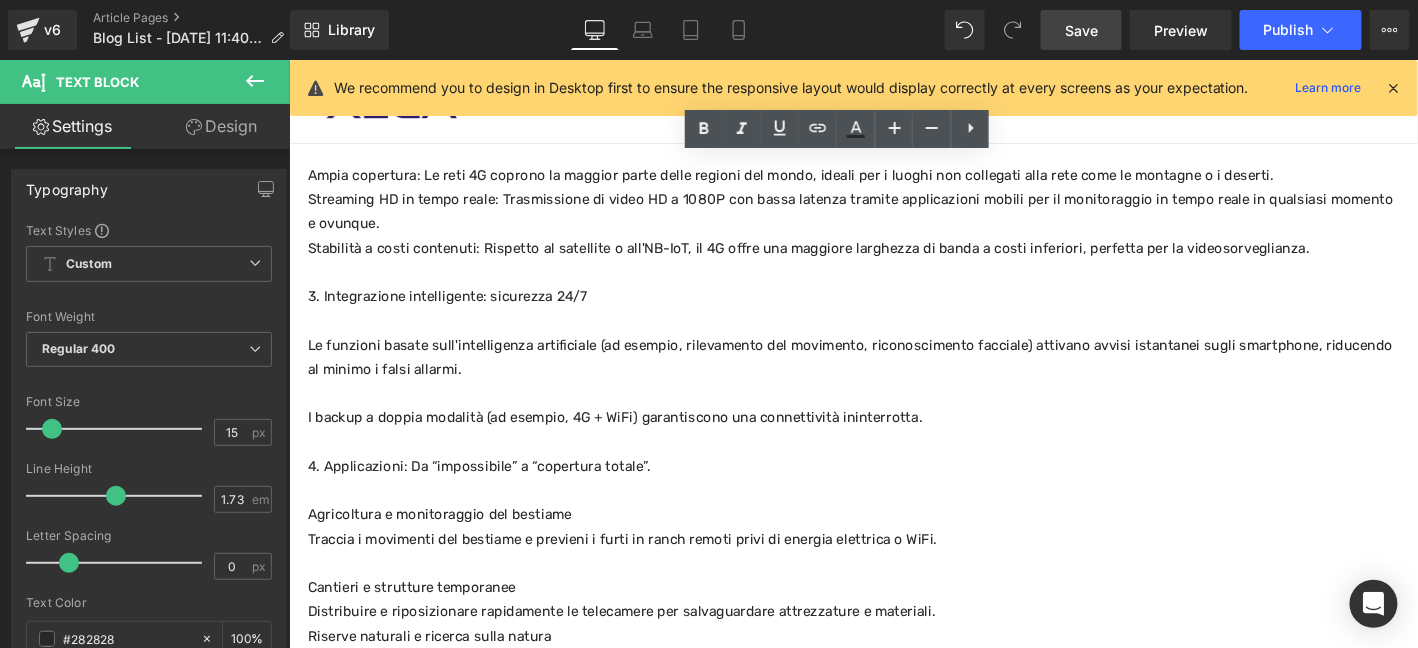 click on "Distribuire e riposizionare rapidamente le telecamere per salvaguardare attrezzature e materiali." at bounding box center [893, 651] 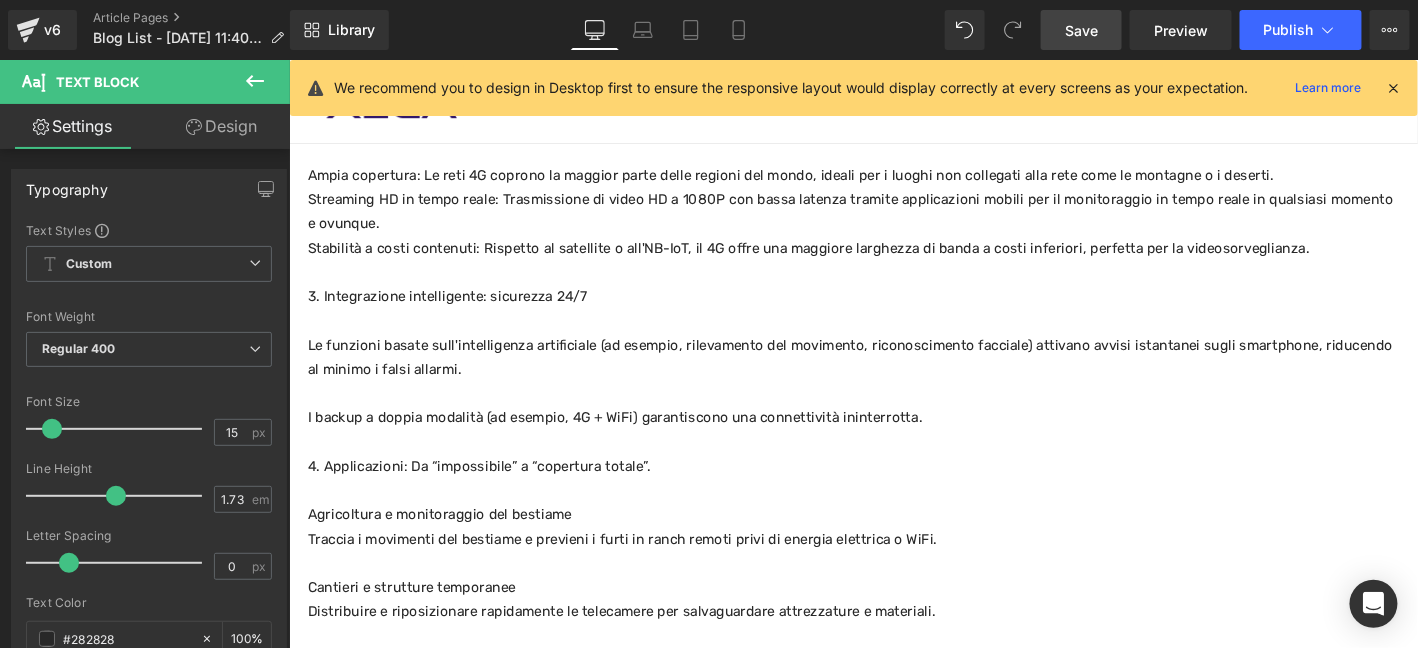 click on "Risposta alle emergenze e soccorso in caso di calamità" at bounding box center [893, 755] 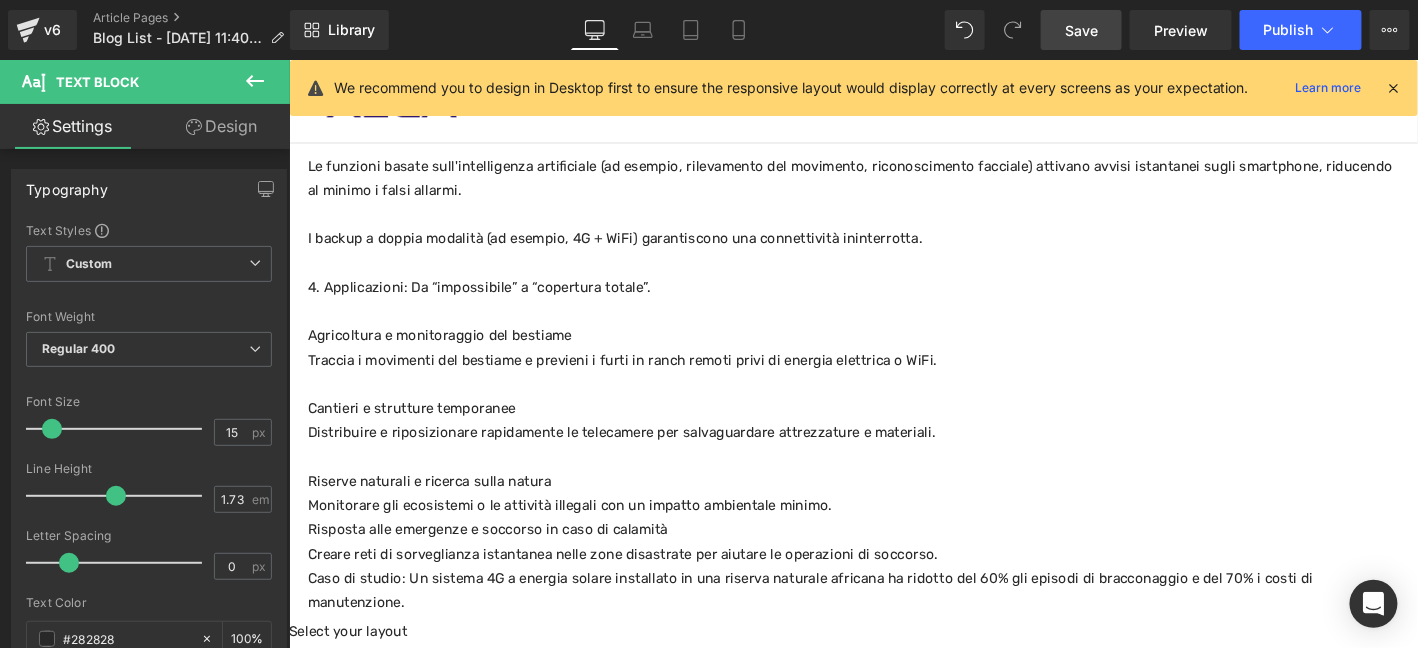 scroll, scrollTop: 1442, scrollLeft: 0, axis: vertical 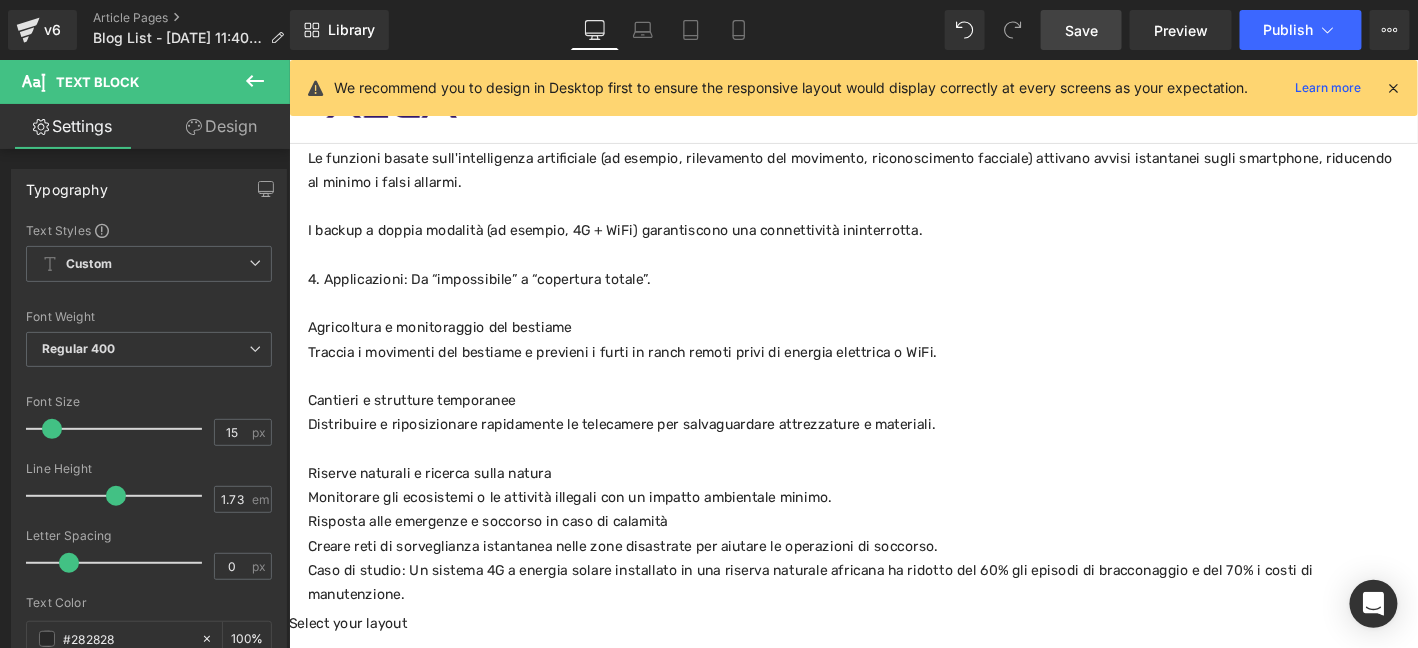 click on "Risposta alle emergenze e soccorso in caso di calamità" at bounding box center (893, 555) 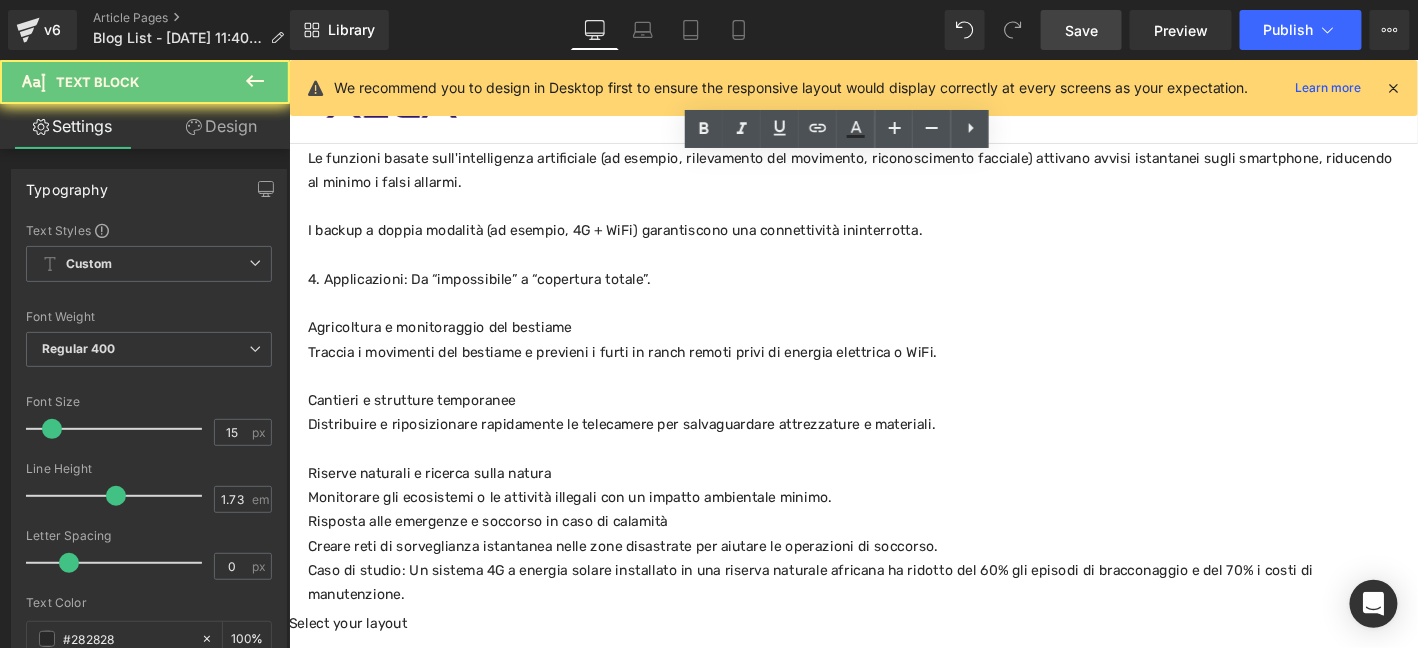 click on "Caso di studio: Un sistema 4G a energia solare installato in una riserva naturale africana ha ridotto del 60% gli episodi di bracconaggio e del 70% i costi di manutenzione." at bounding box center (893, 620) 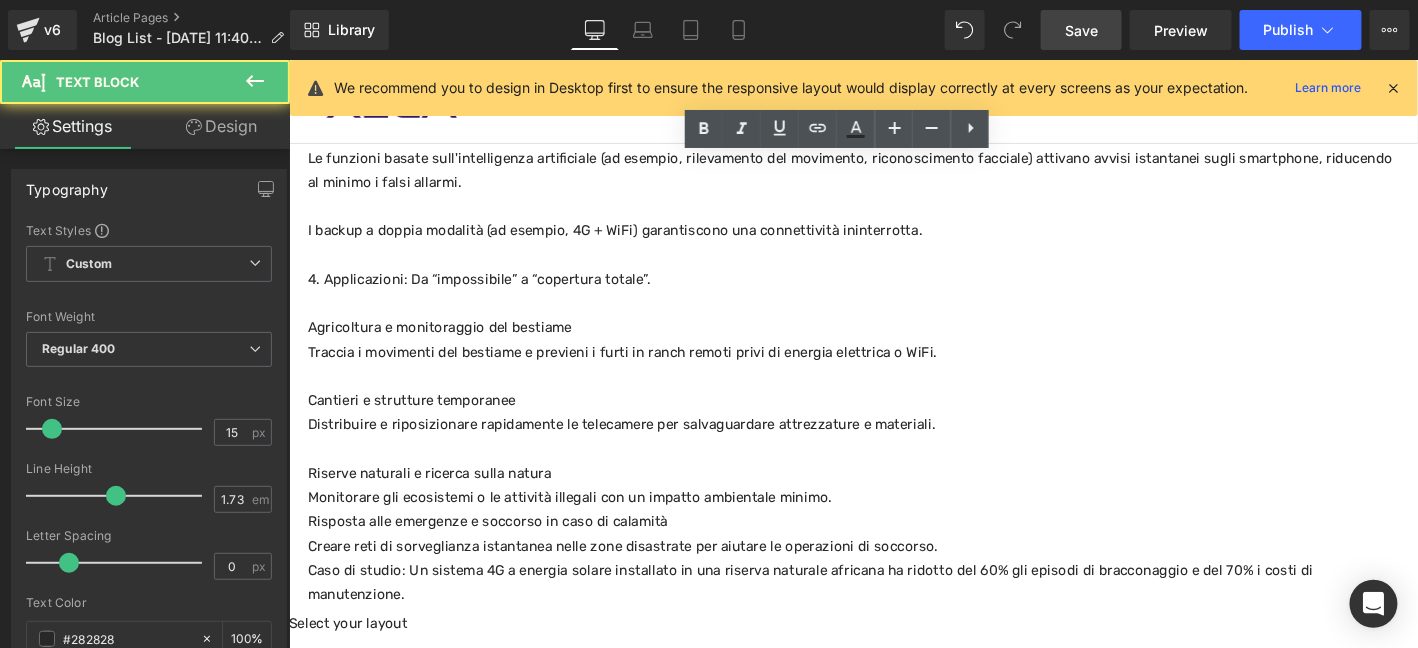 click on "Monitorare gli ecosistemi o le attività illegali con un impatto ambientale minimo." at bounding box center [893, 529] 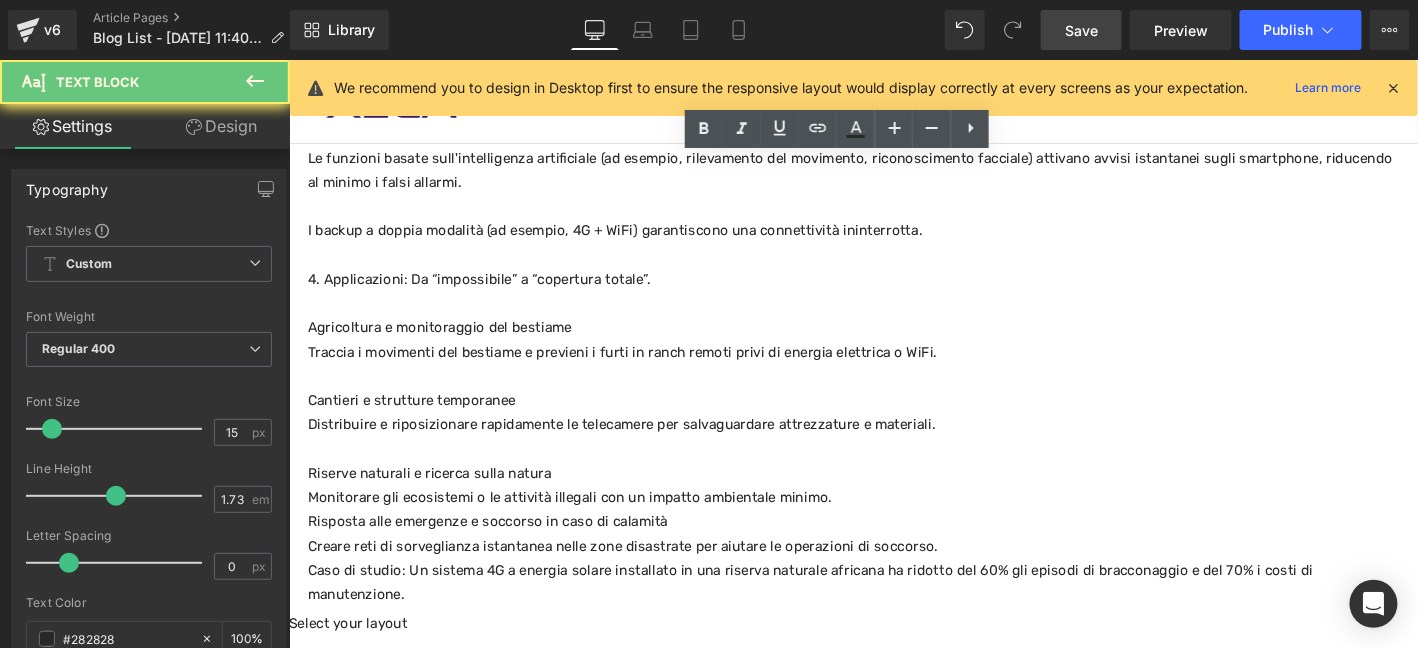 click on "Riserve naturali e ricerca sulla natura" at bounding box center (893, 503) 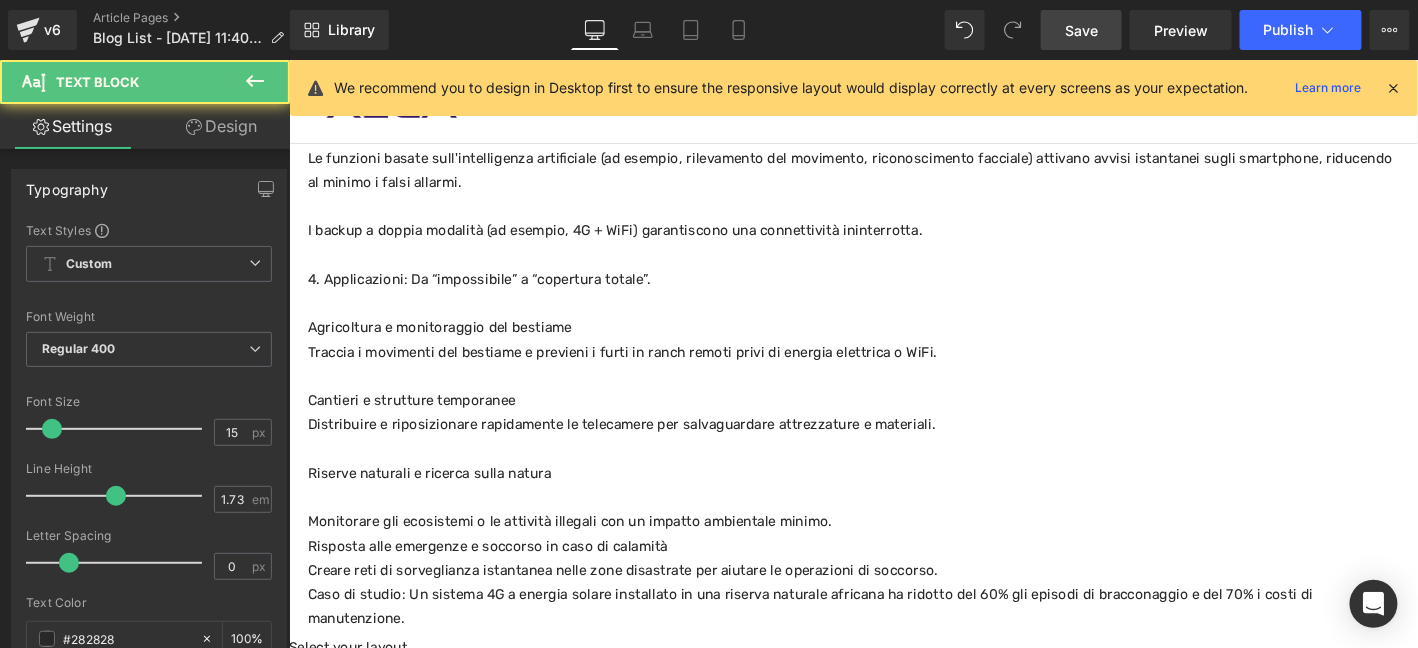 click on "Cantieri e strutture temporanee" at bounding box center (893, 425) 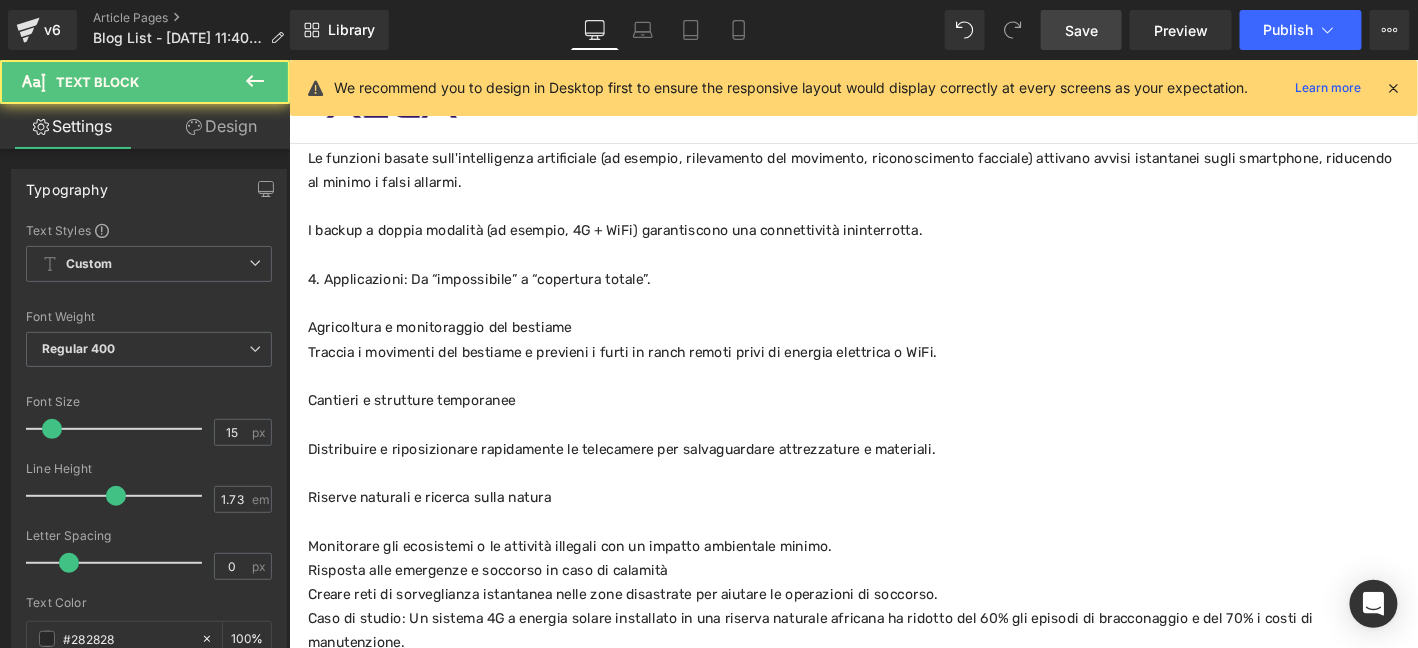 click on "Agricoltura e monitoraggio del bestiame" at bounding box center [893, 347] 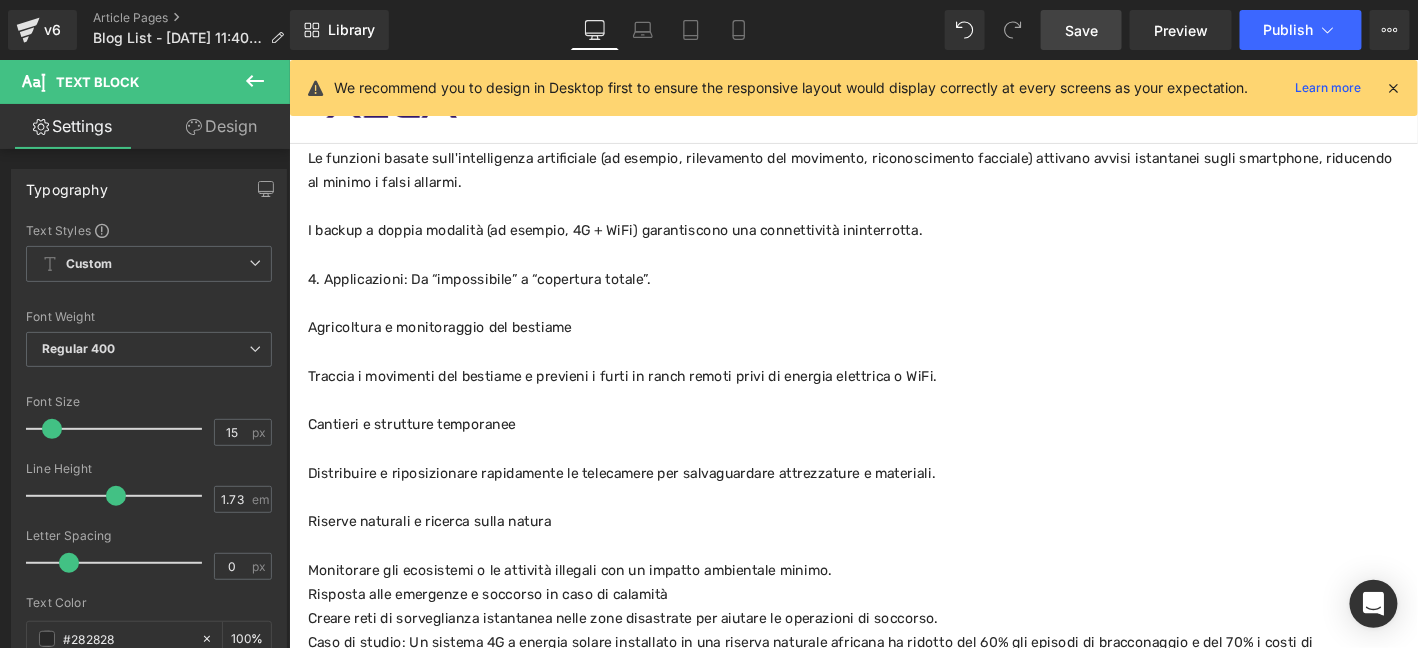 click on "Monitorare gli ecosistemi o le attività illegali con un impatto ambientale minimo." at bounding box center [893, 607] 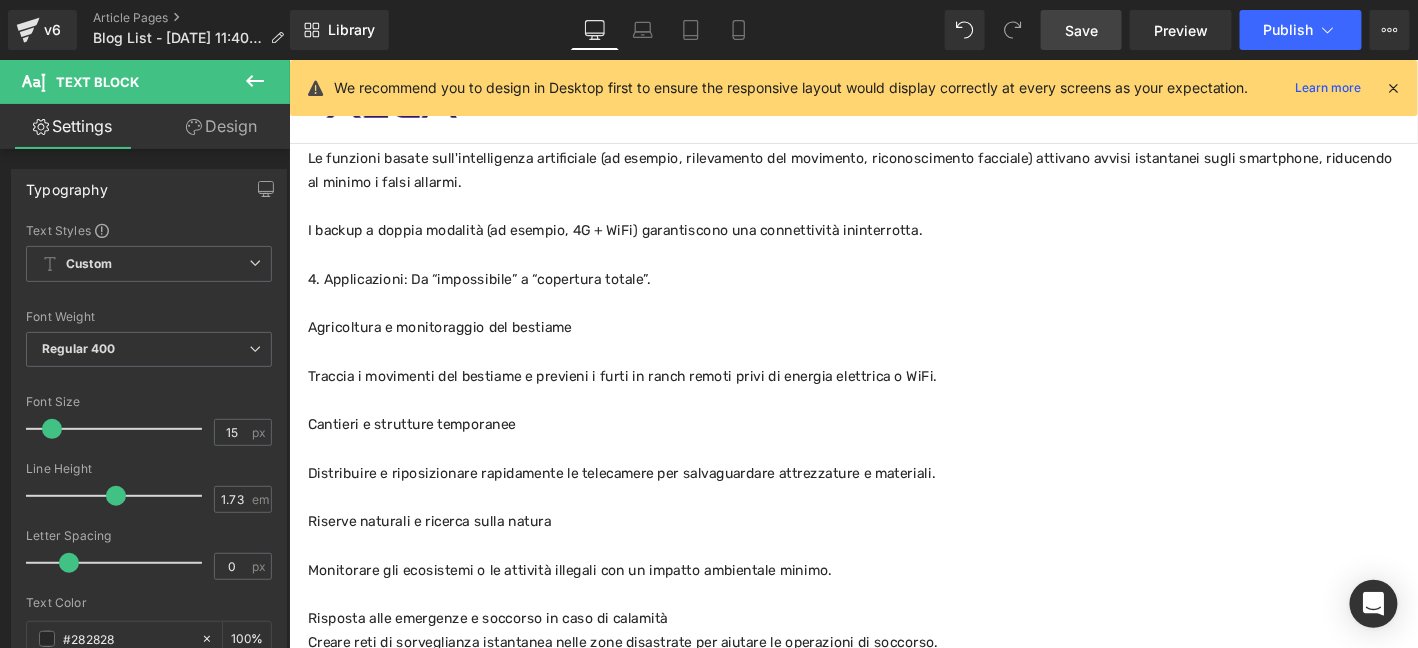 click on "Risposta alle emergenze e soccorso in caso di calamità" at bounding box center [893, 659] 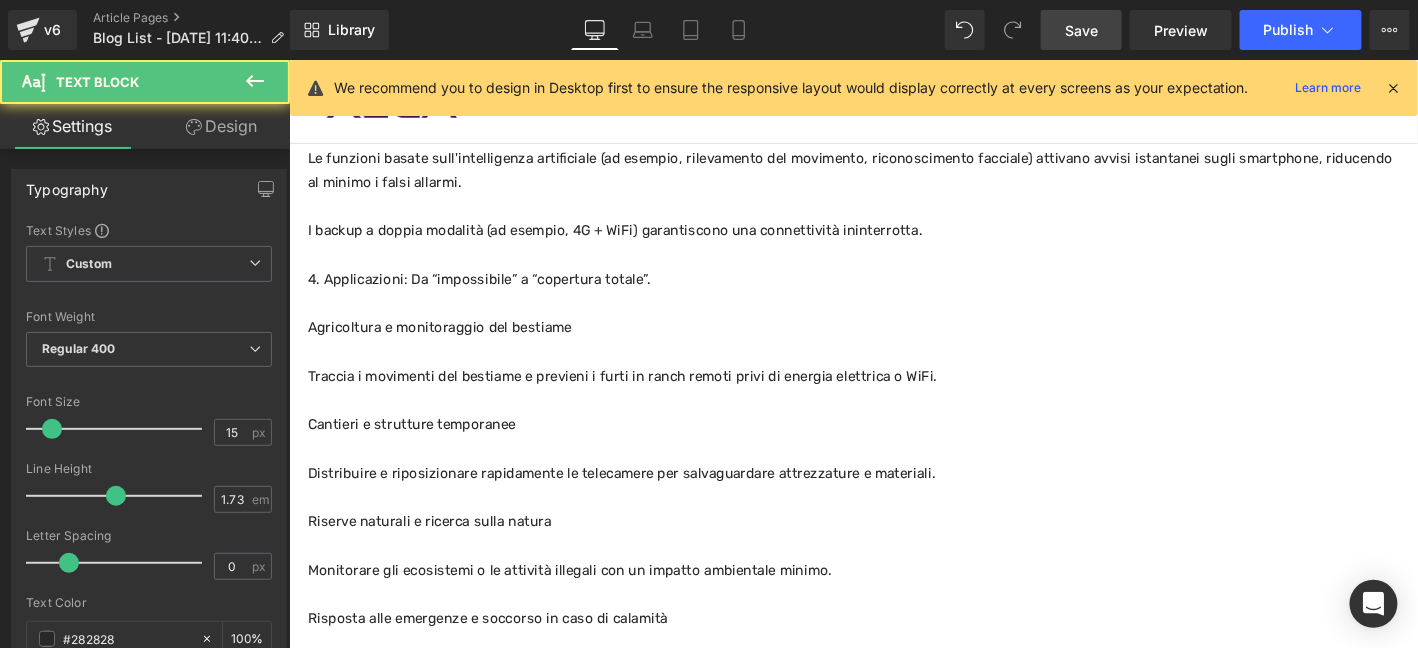 click on "Creare reti di sorveglianza istantanea nelle zone disastrate per aiutare le operazioni di soccorso." at bounding box center [893, 711] 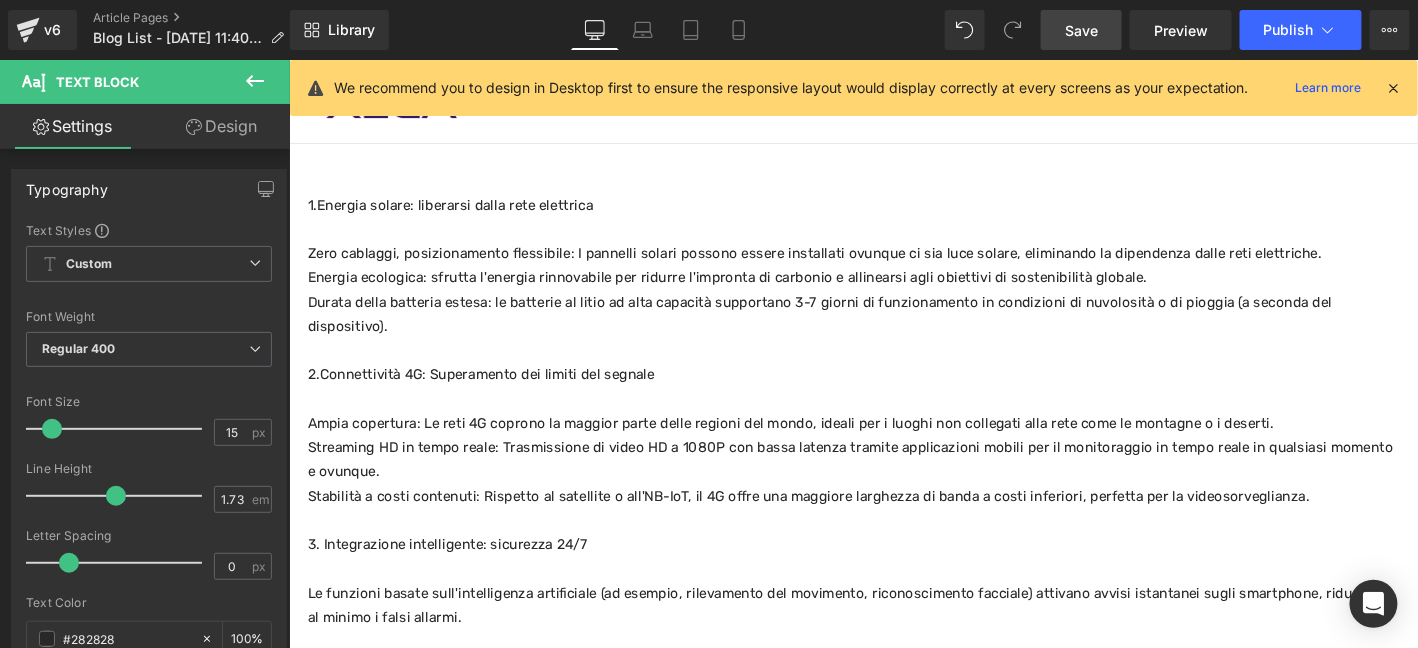 scroll, scrollTop: 975, scrollLeft: 0, axis: vertical 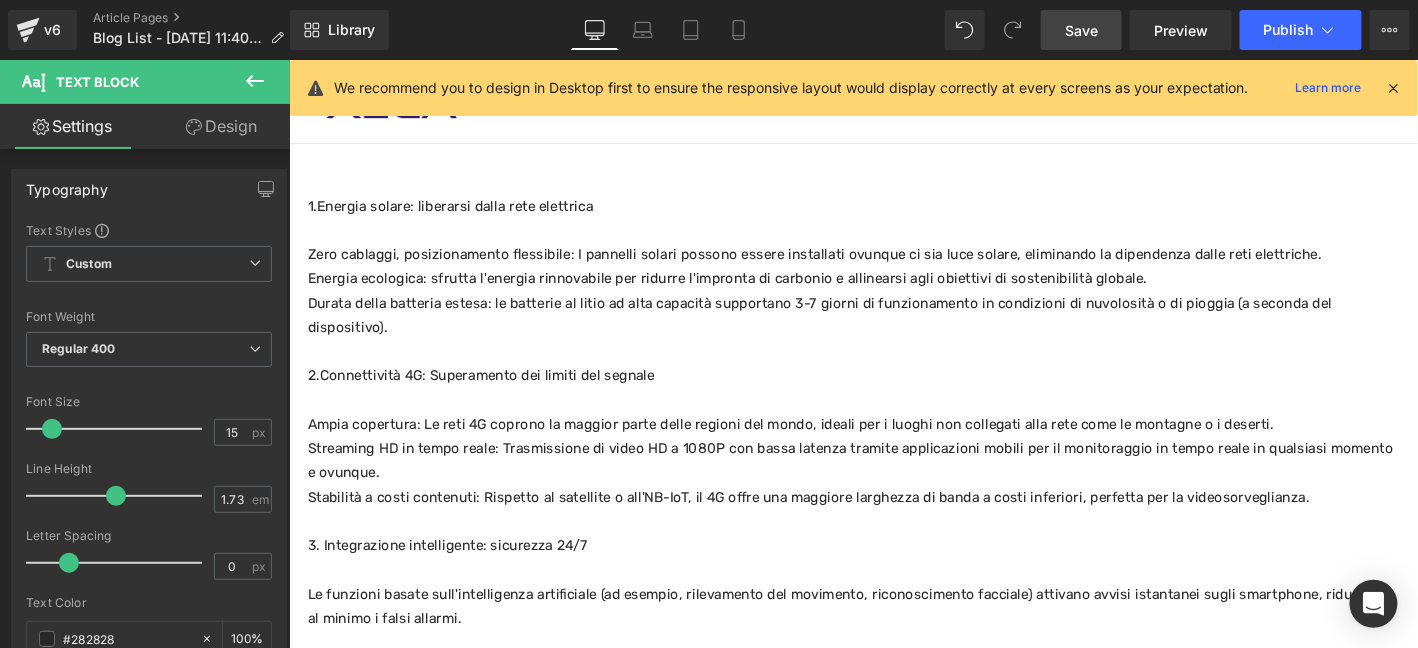 click on "Save" at bounding box center (1081, 30) 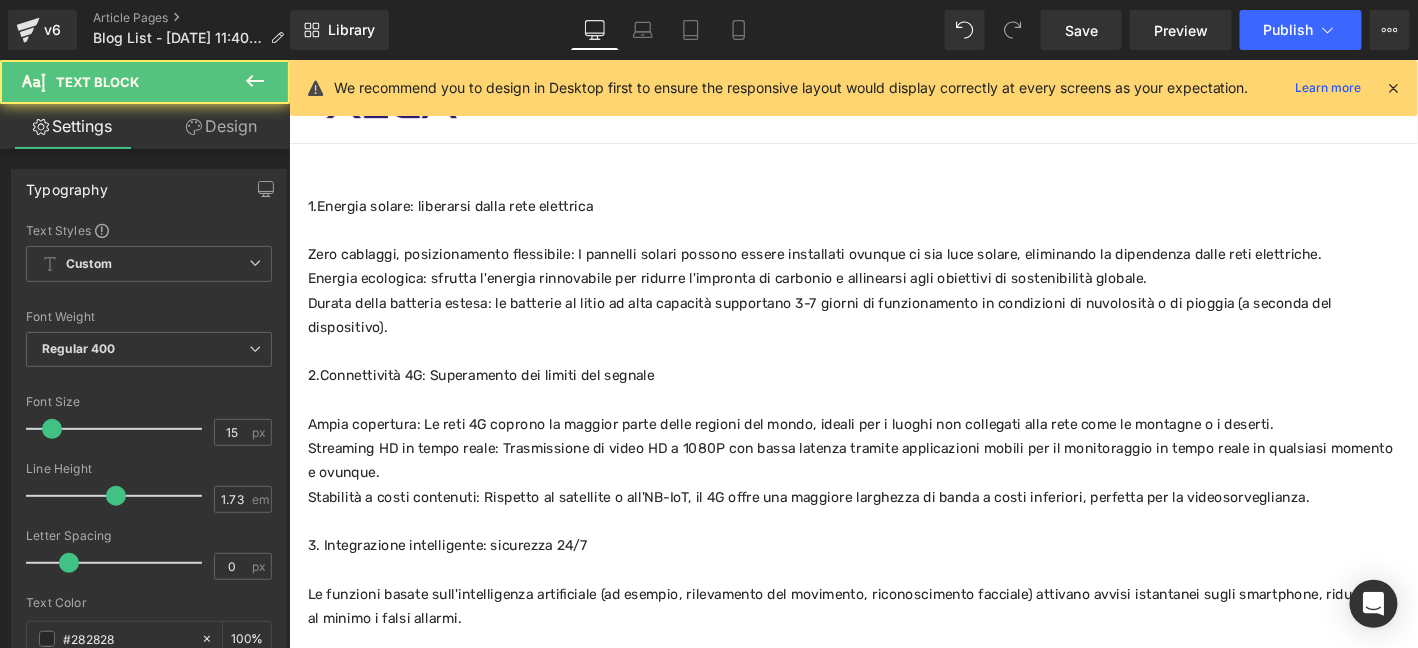 click at bounding box center [893, 372] 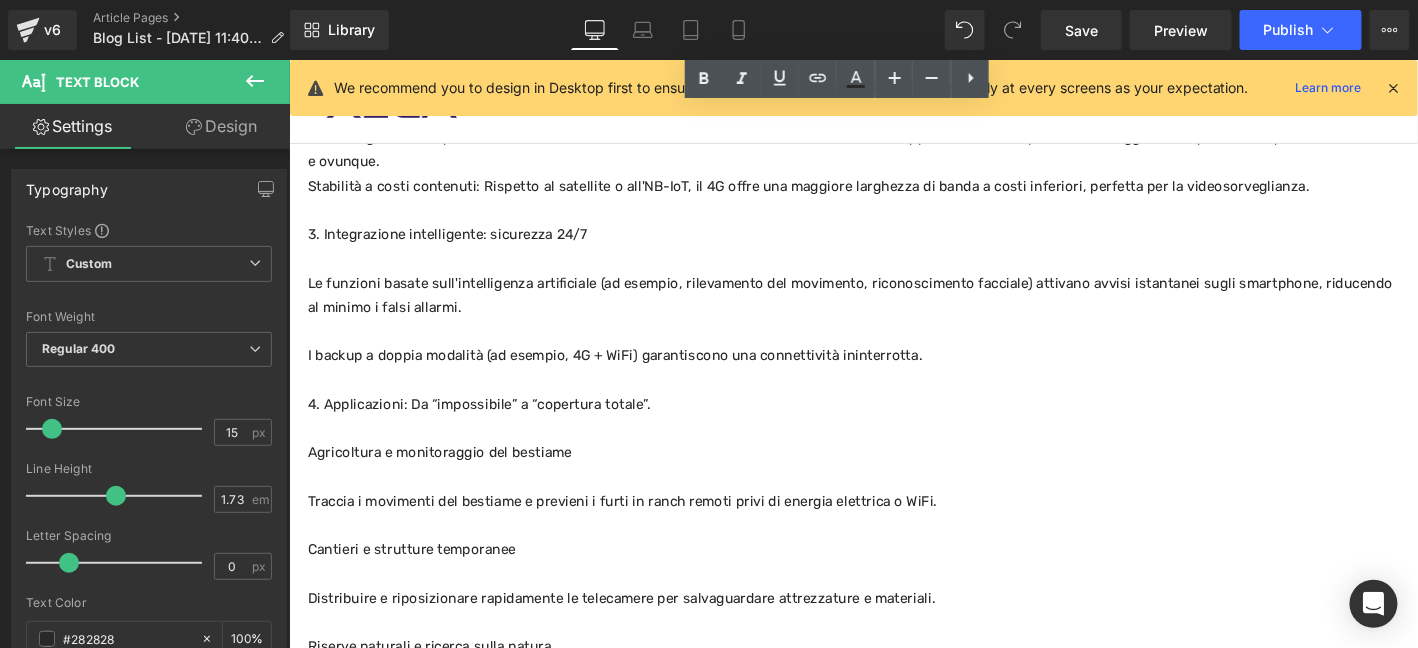 scroll, scrollTop: 1309, scrollLeft: 0, axis: vertical 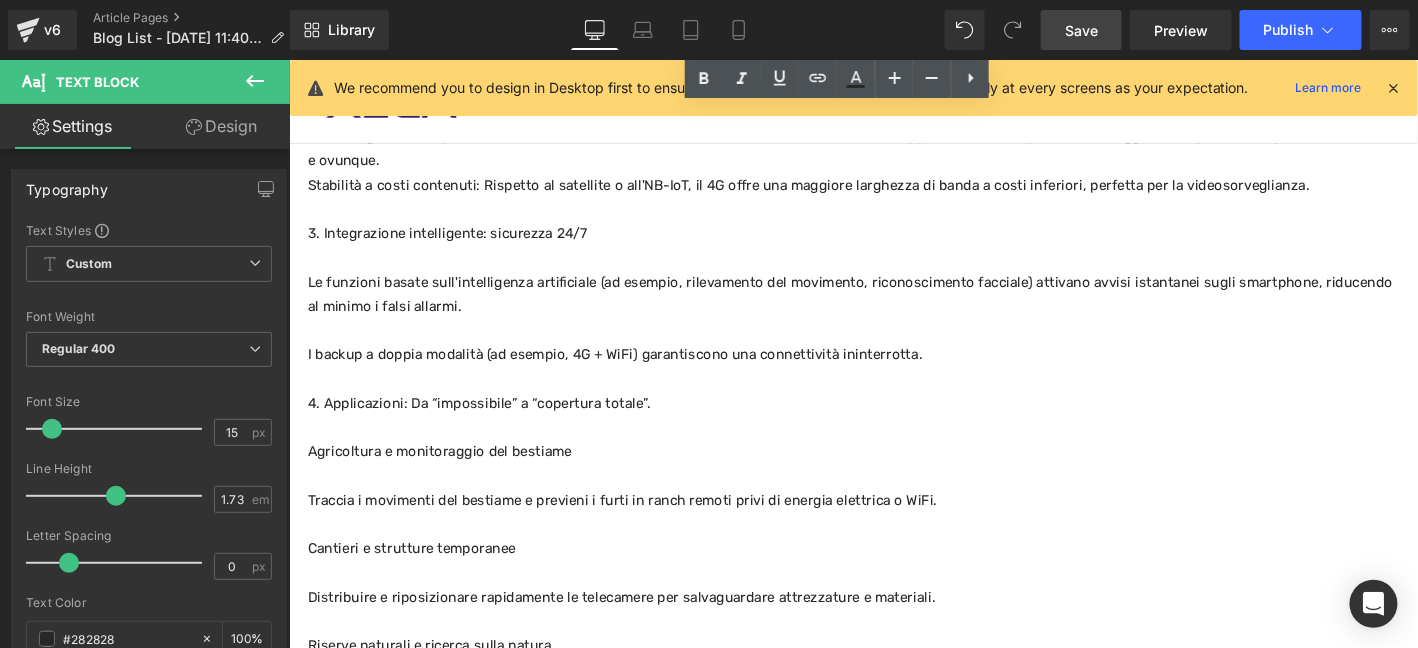 click on "Save" at bounding box center (1081, 30) 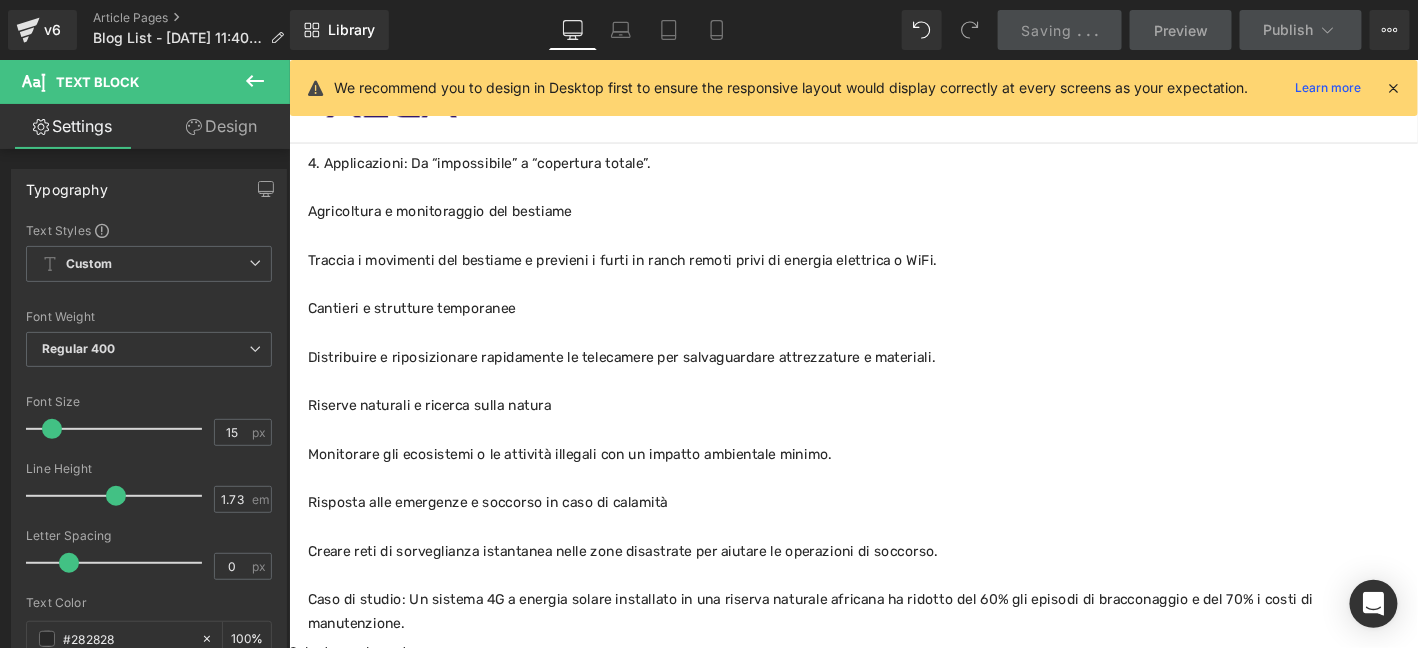 scroll, scrollTop: 1609, scrollLeft: 0, axis: vertical 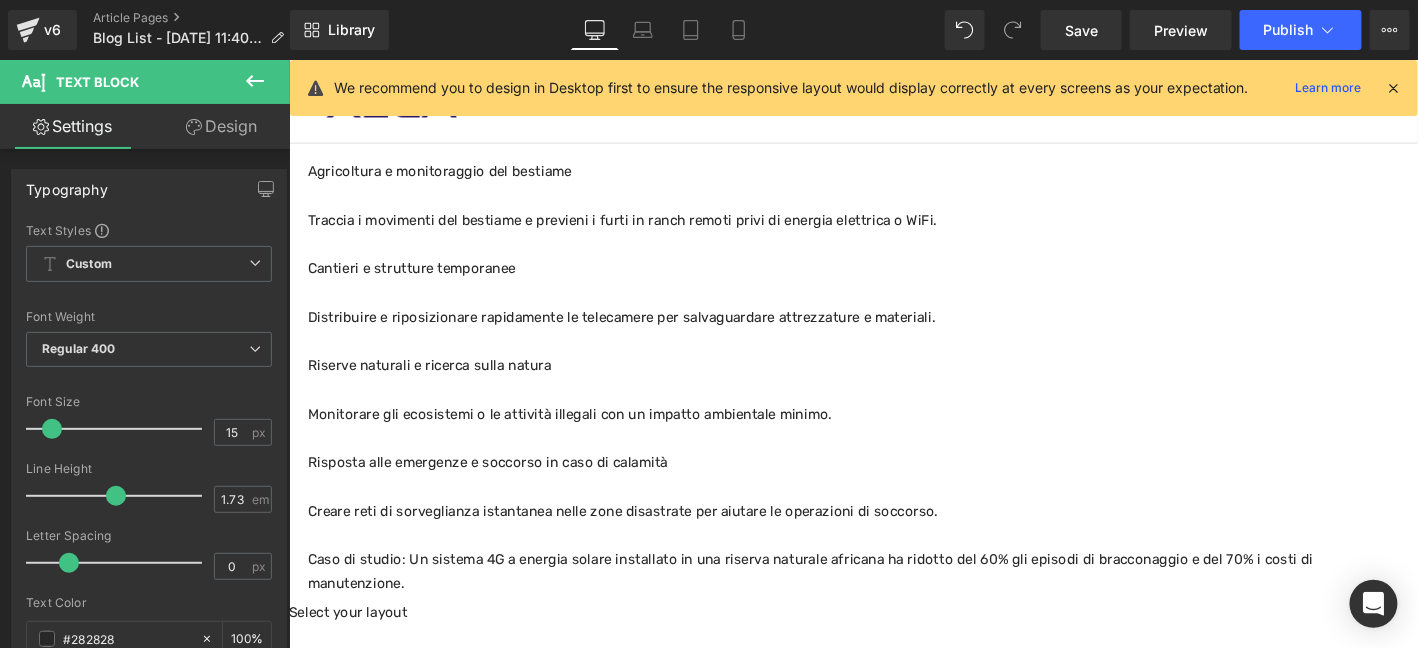 click at bounding box center [893, 466] 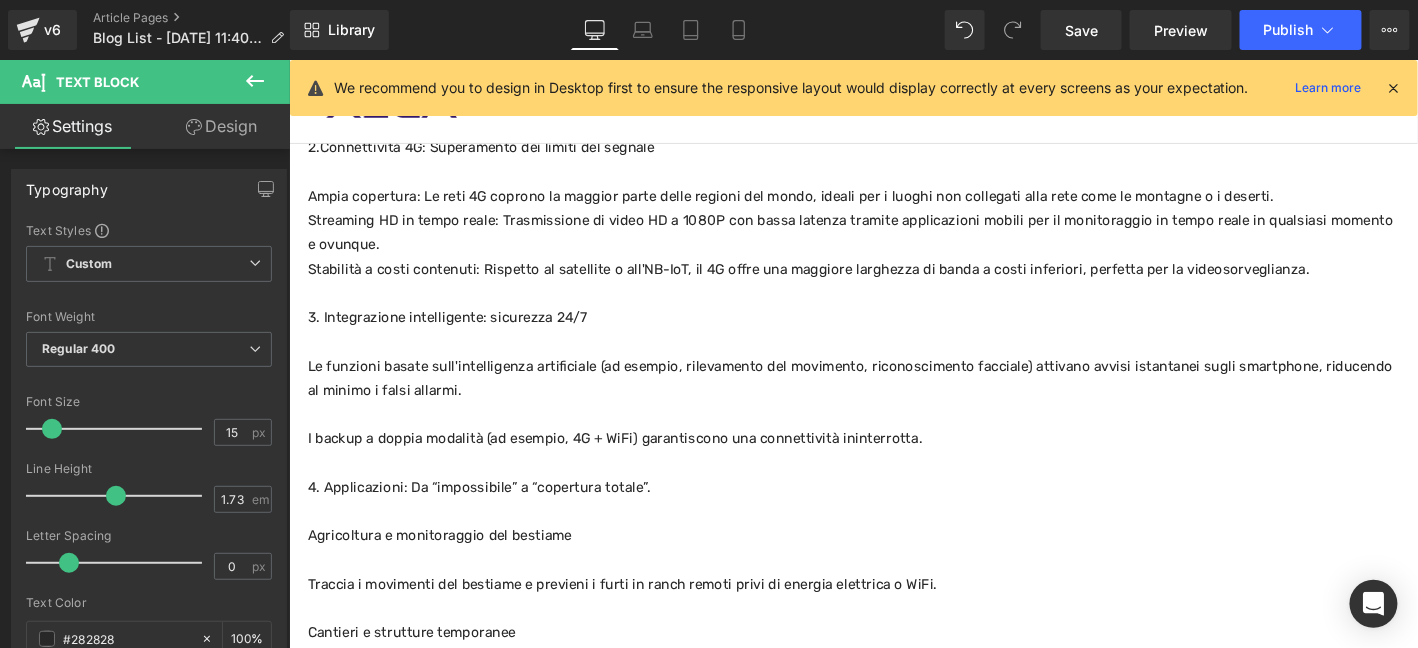 scroll, scrollTop: 1208, scrollLeft: 0, axis: vertical 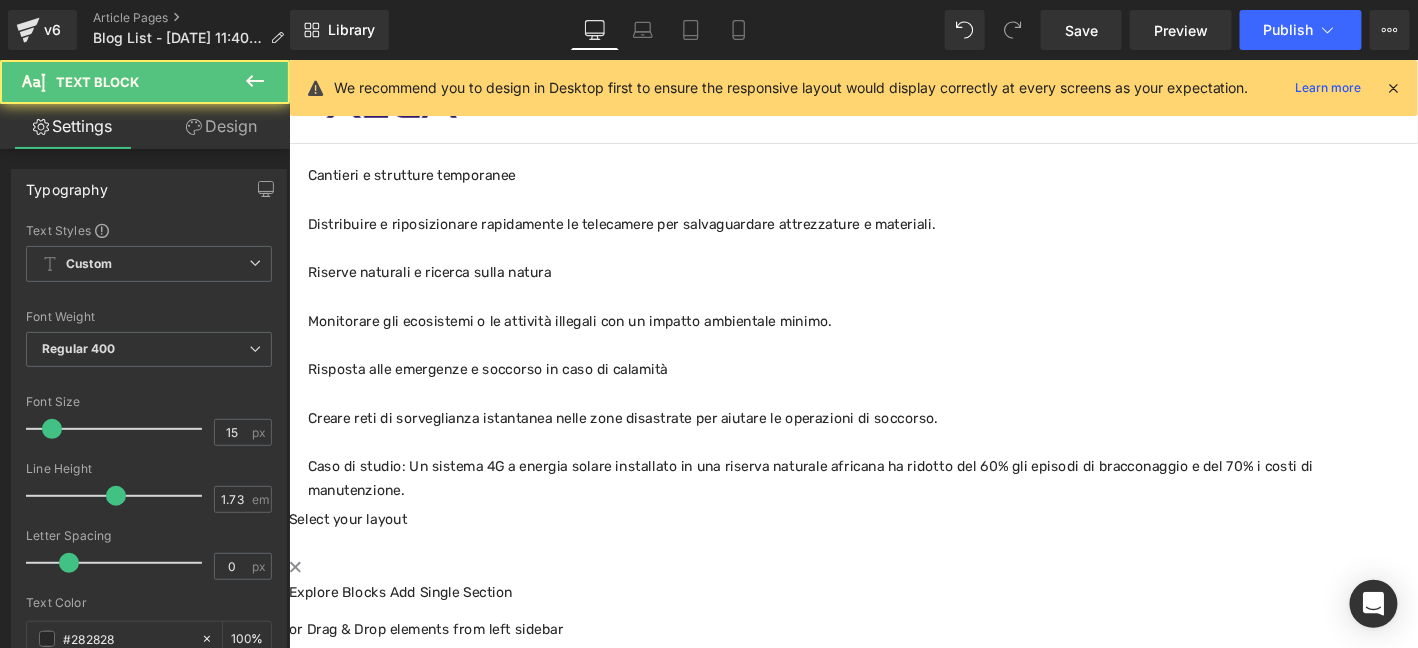 click on "Monitorare gli ecosistemi o le attività illegali con un impatto ambientale minimo." at bounding box center [893, 340] 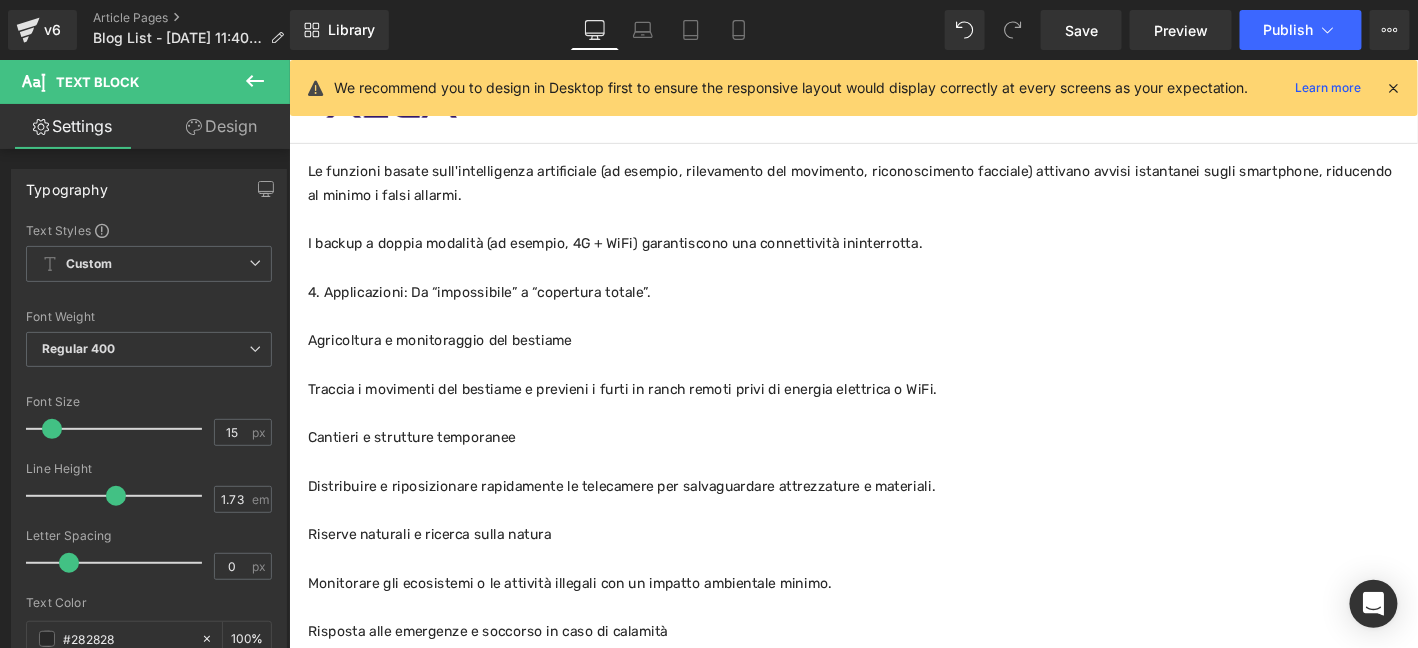 scroll, scrollTop: 1575, scrollLeft: 0, axis: vertical 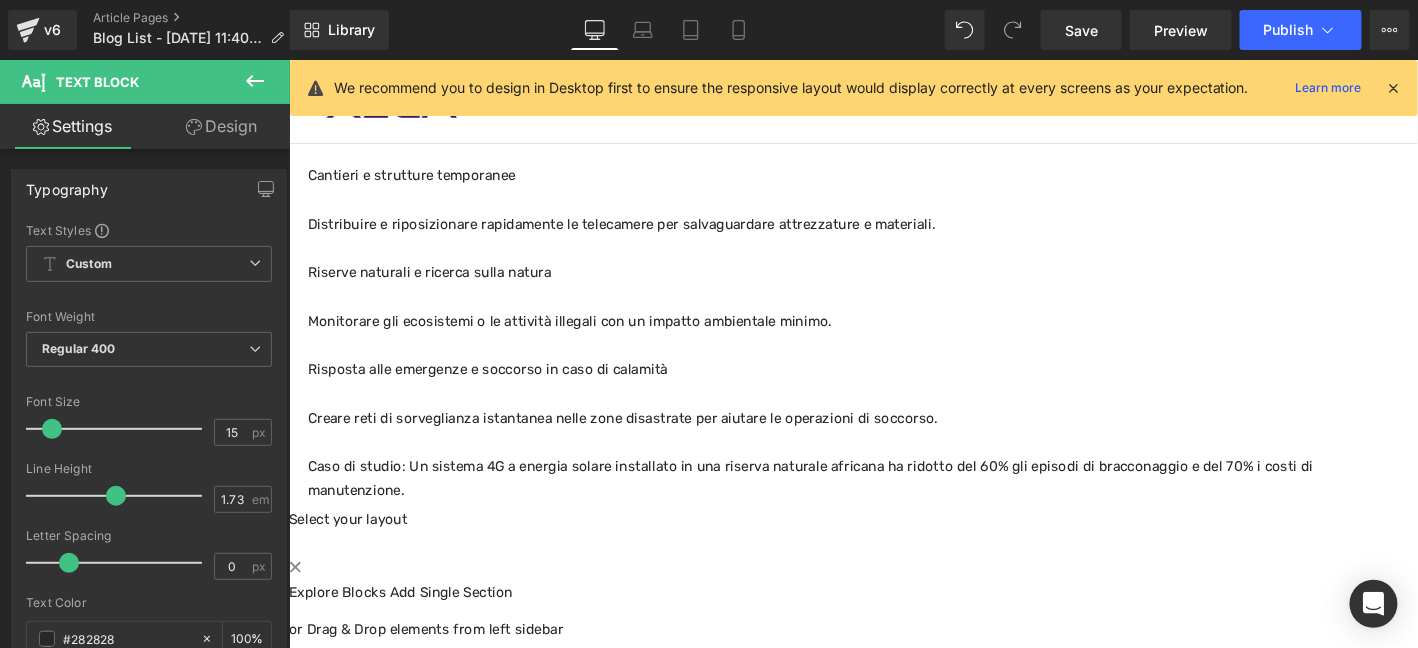 click on "Perché il solare e il 4G sono la combinazione perfetta per la sicurezza esterna? Heading         In mezzo alla duplice ondata di digitalizzazione e sviluppo sostenibile, la tecnologia della sicurezza esterna sta subendo una rivoluzione. I sistemi di sorveglianza tradizionali si affidano all'alimentazione via cavo e al cablaggio di rete, ma spesso non sono all'altezza delle aree remote, dei cantieri temporanei o dei terreni complessi. L'ascesa dei sistemi di sorveglianza 4G alimentati a energia solare non solo affronta queste sfide, ma emerge anche come una tendenza fondamentale nella sicurezza esterna, grazie alla sua ecocompatibilità, flessibilità ed efficienza. Questo blog approfondisce la logica alla base di questo duo tecnologico e spiega perché sta ridefinendo i confini del monitoraggio esterno.
Text Block         Row" at bounding box center [893, -411] 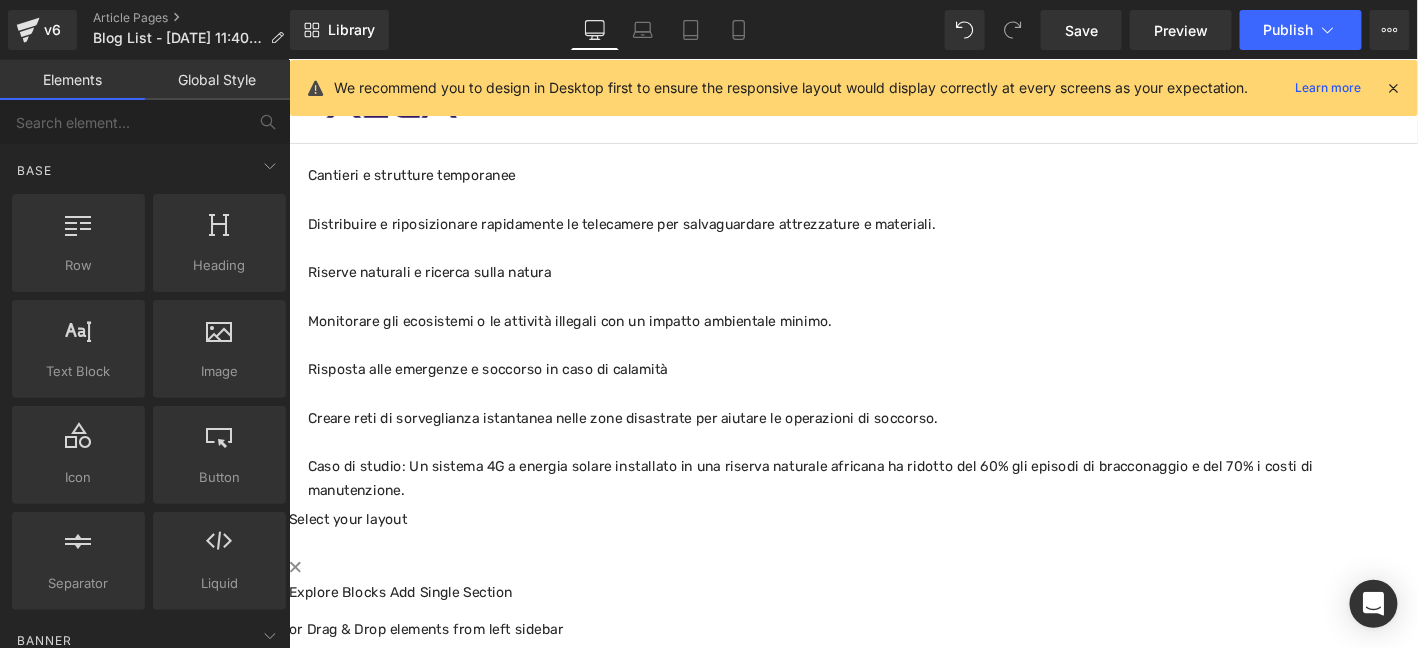 click on "Caso di studio: Un sistema 4G a energia solare installato in una riserva naturale africana ha ridotto del 60% gli episodi di bracconaggio e del 70% i costi di manutenzione." at bounding box center [893, 509] 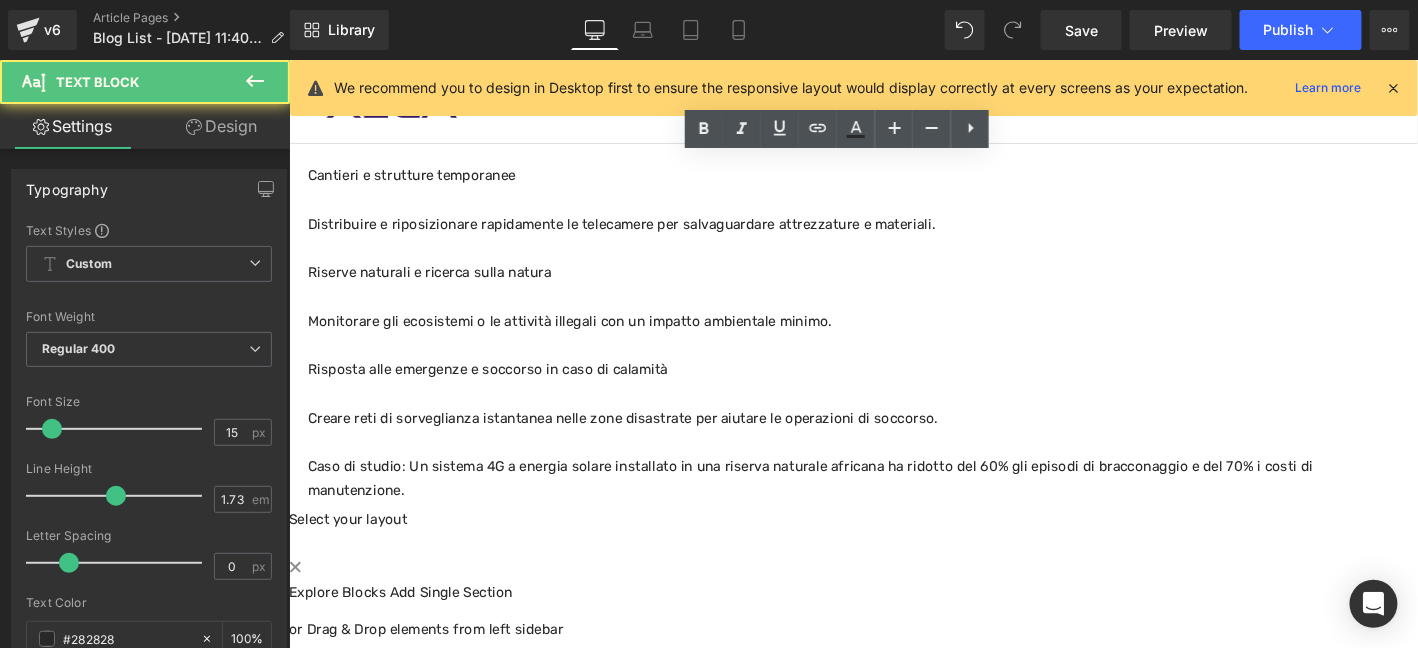 click on "Caso di studio: Un sistema 4G a energia solare installato in una riserva naturale africana ha ridotto del 60% gli episodi di bracconaggio e del 70% i costi di manutenzione." at bounding box center [893, 509] 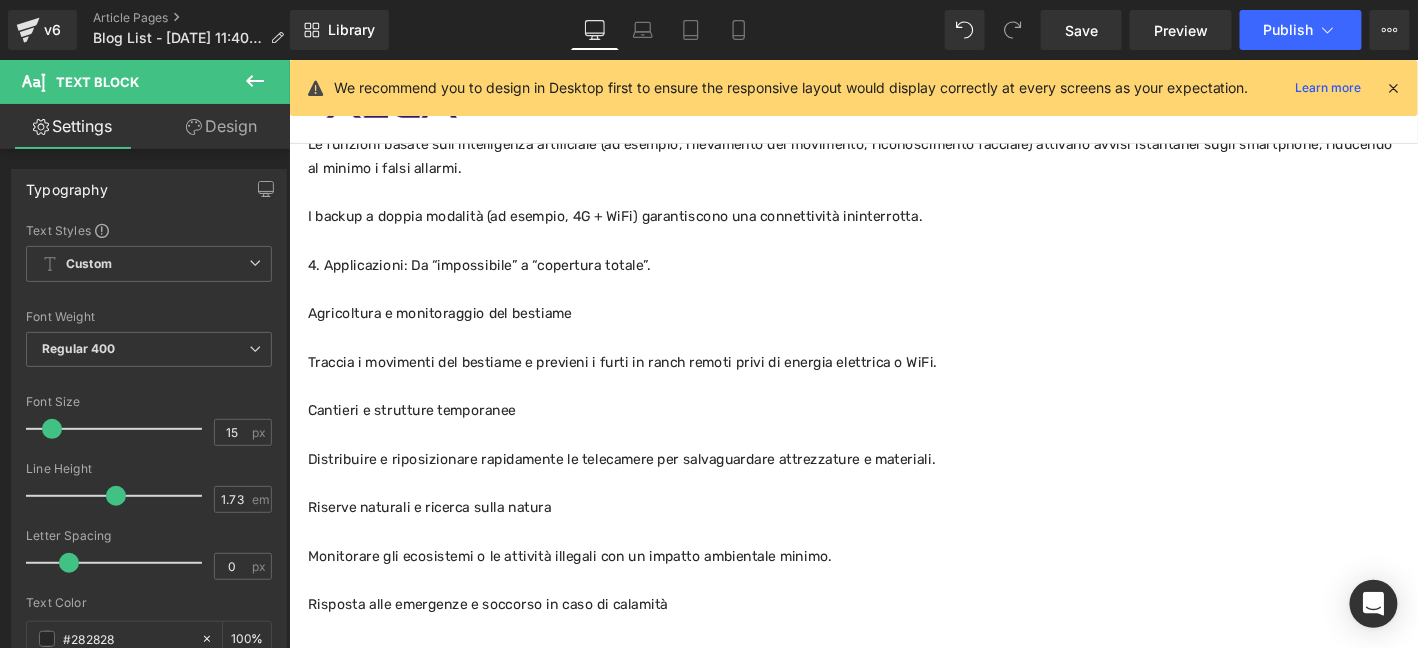 scroll, scrollTop: 1509, scrollLeft: 0, axis: vertical 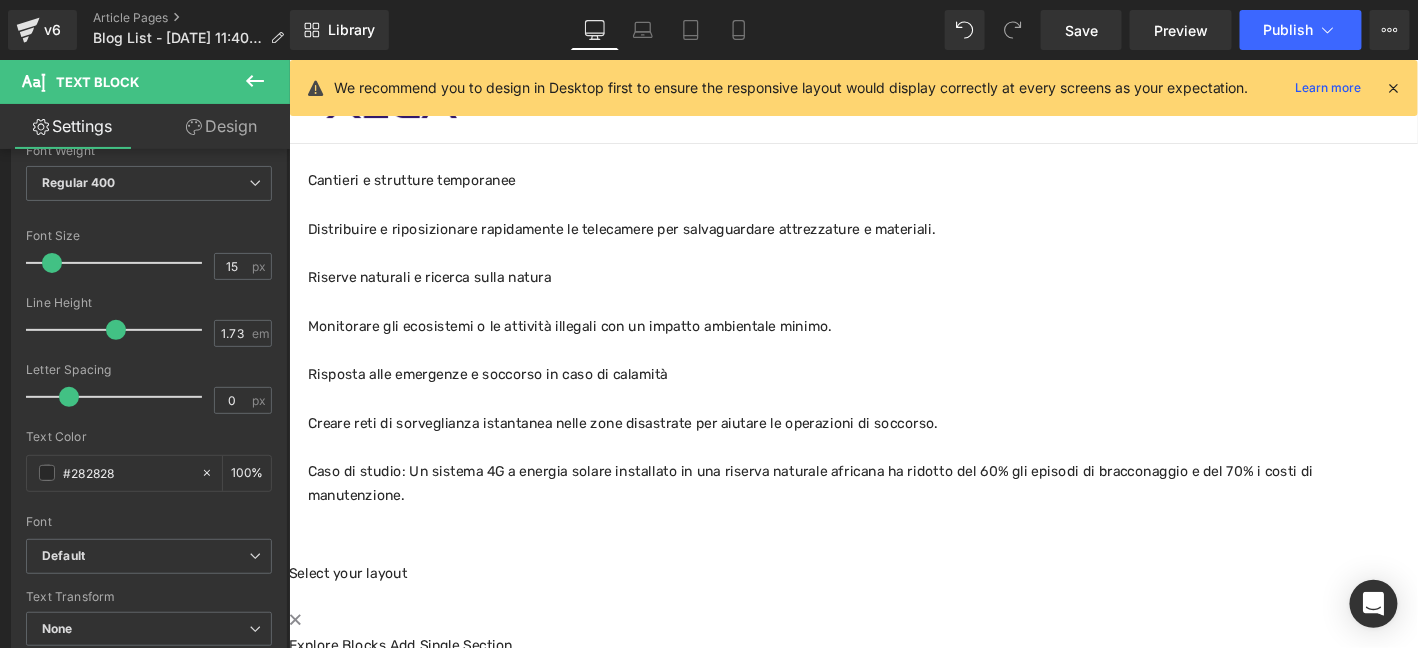 click at bounding box center [893, 579] 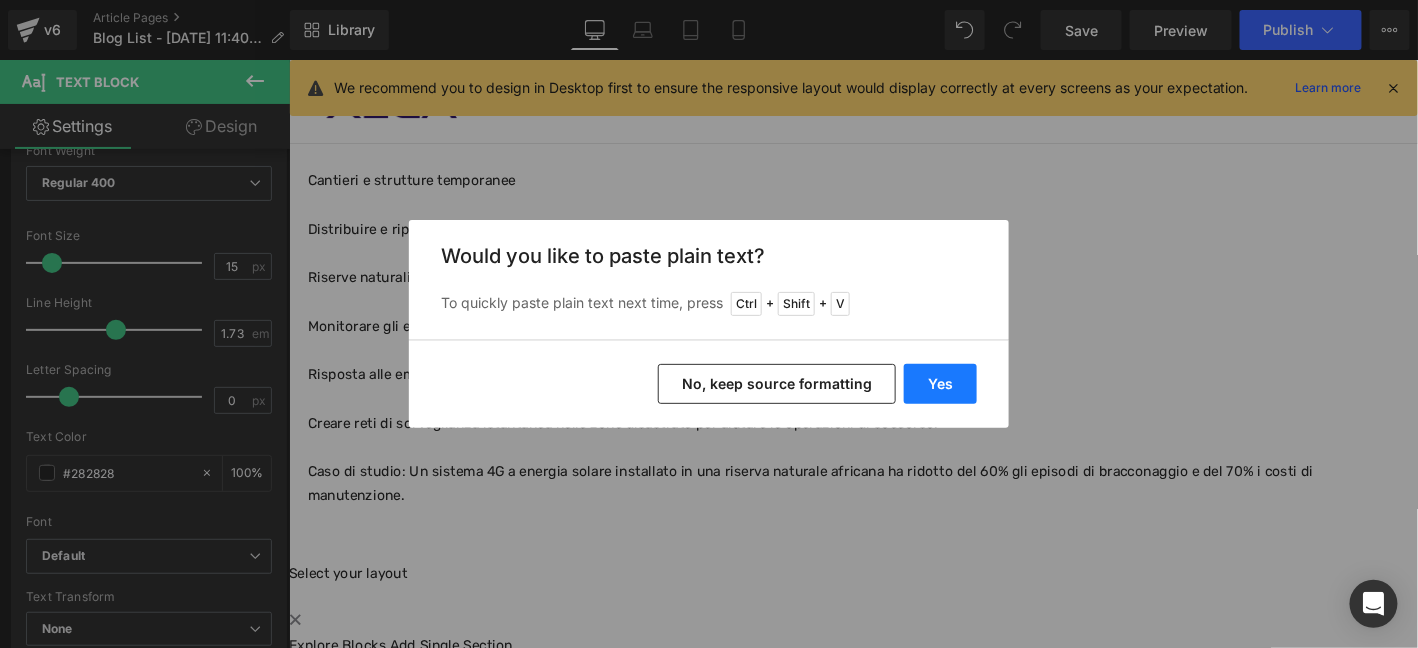 click on "Yes" at bounding box center [940, 384] 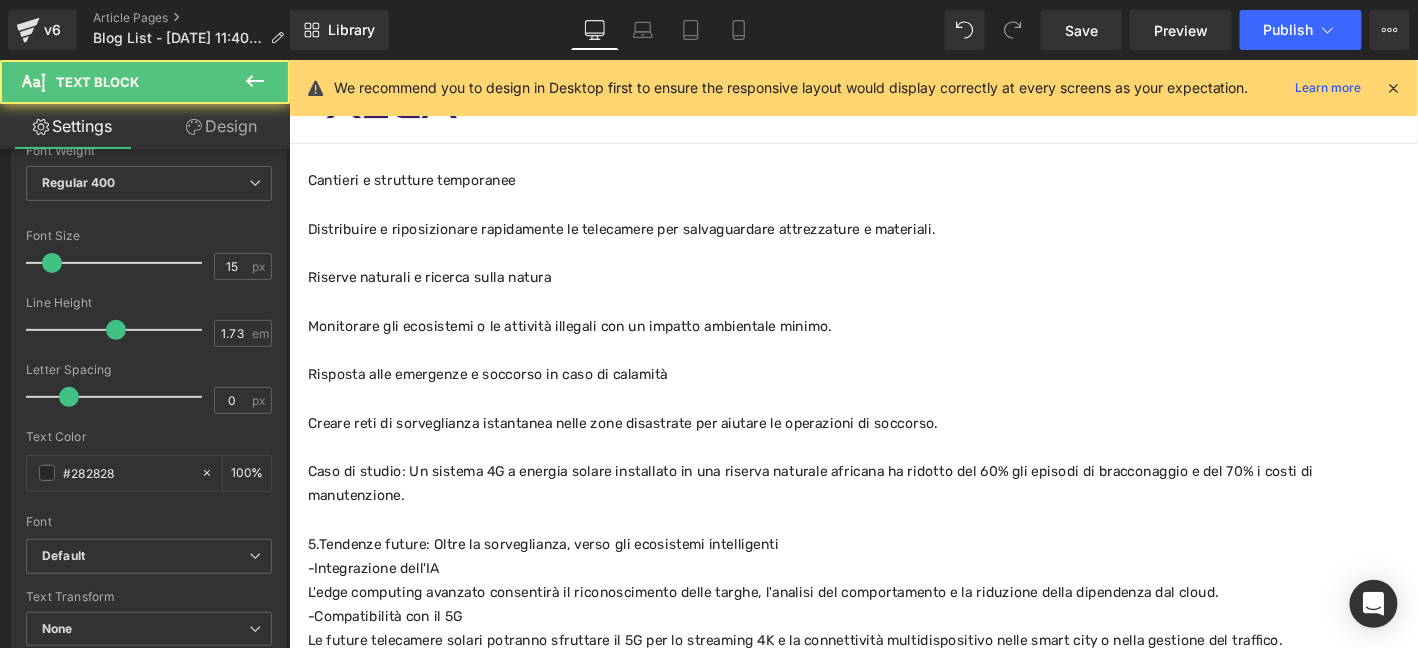 click on "5.Tendenze future: Oltre la sorveglianza, verso gli ecosistemi intelligenti" at bounding box center (893, 579) 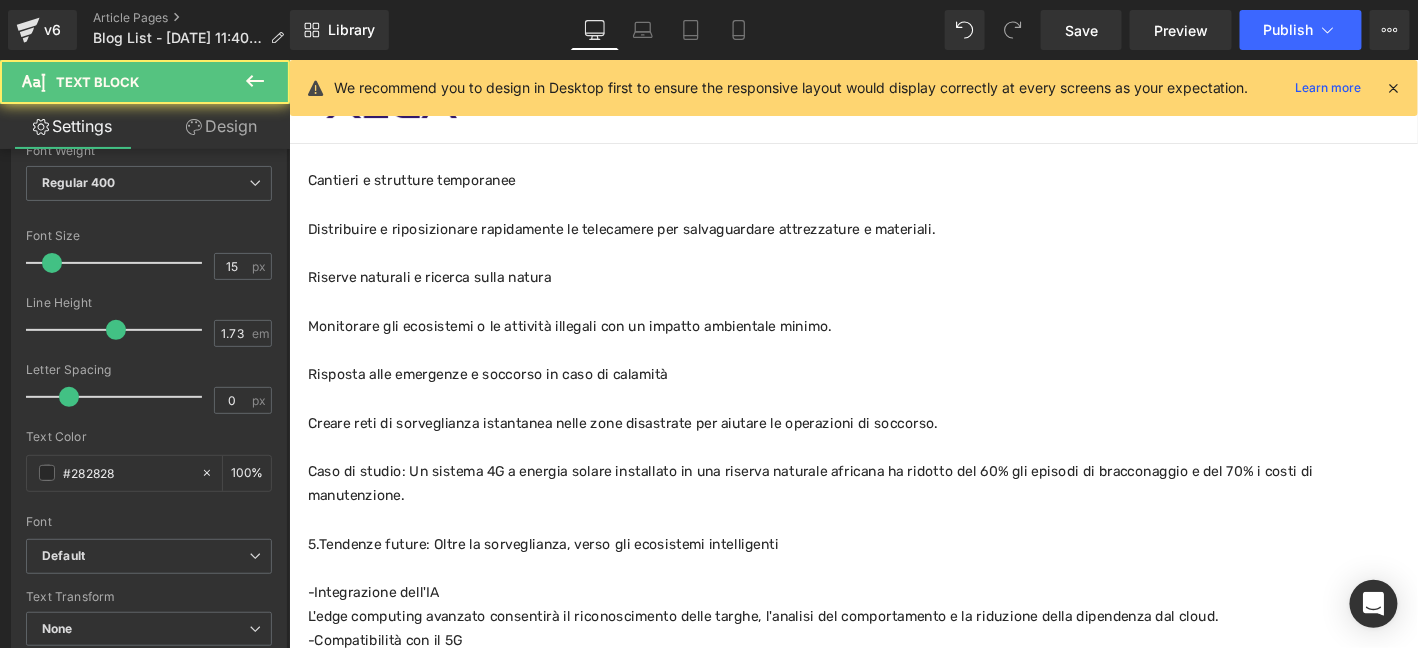 click on "-Integrazione dell'IA" at bounding box center [893, 631] 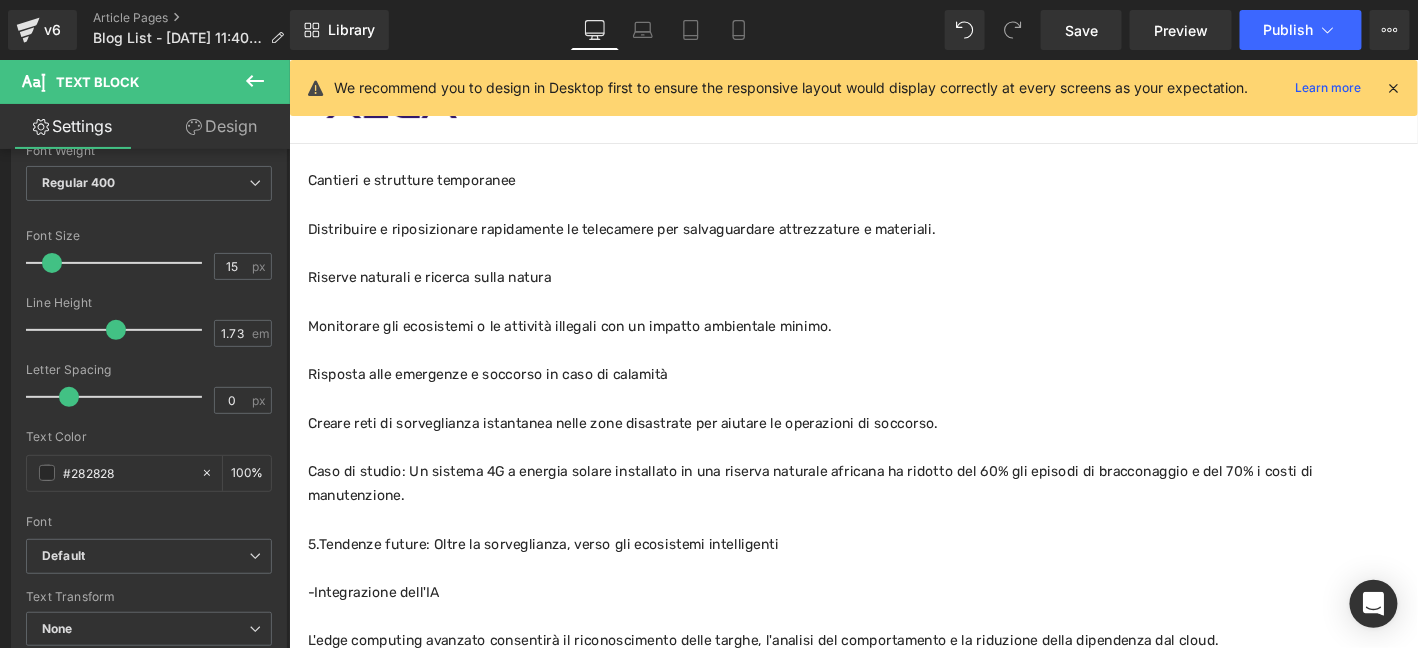 click on "L'edge computing avanzato consentirà il riconoscimento delle targhe, l'analisi del comportamento e la riduzione della dipendenza dal cloud." at bounding box center [893, 682] 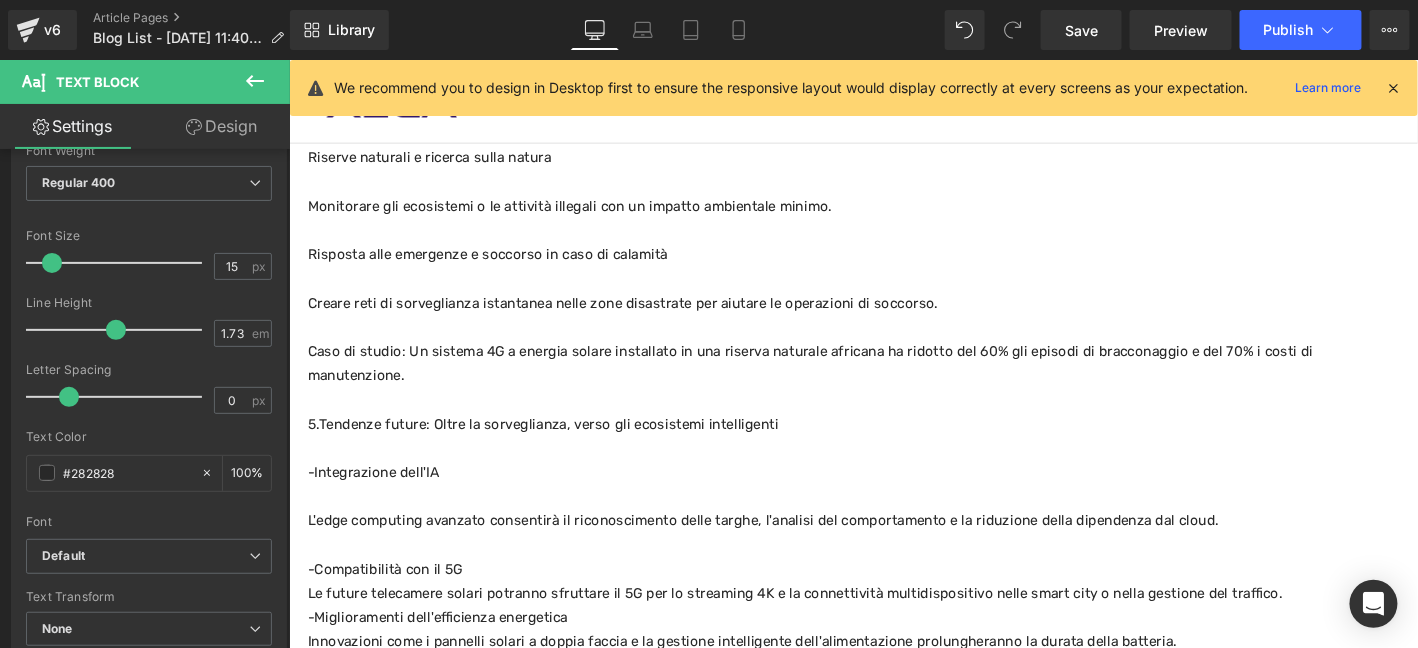 scroll, scrollTop: 1837, scrollLeft: 0, axis: vertical 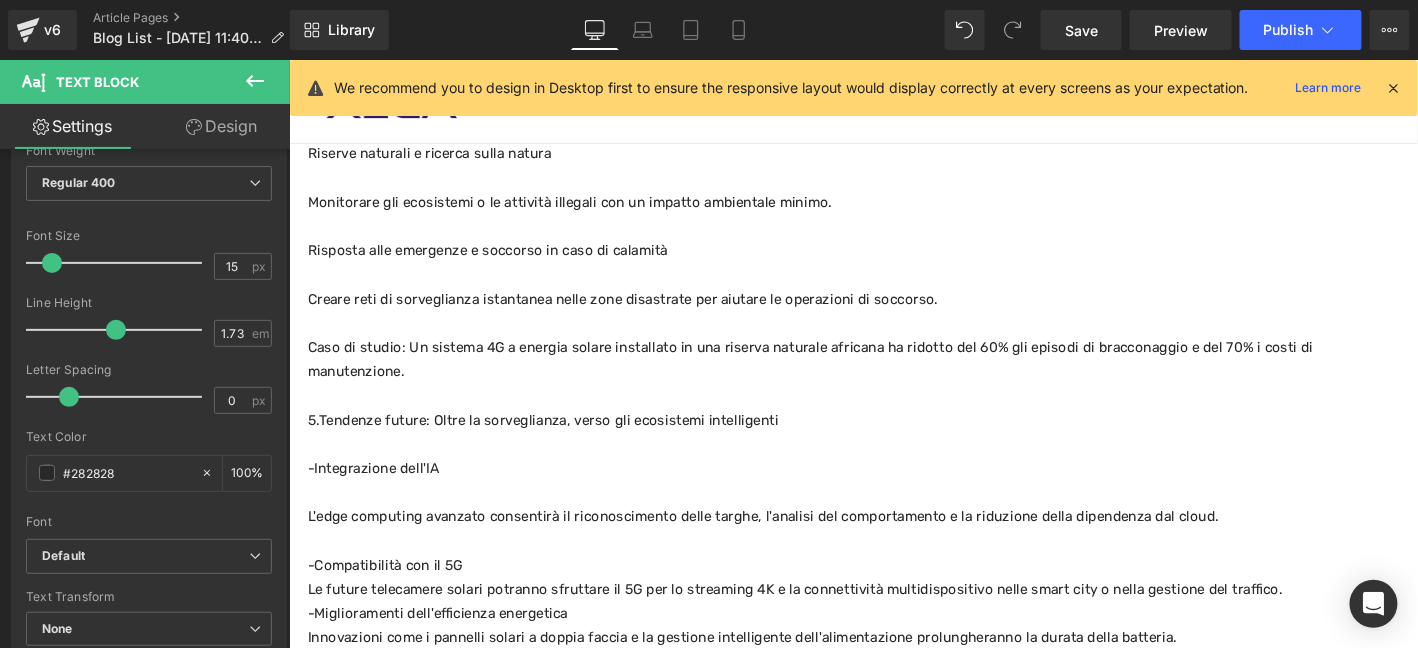 click on "-Compatibilità con il 5G" at bounding box center [893, 601] 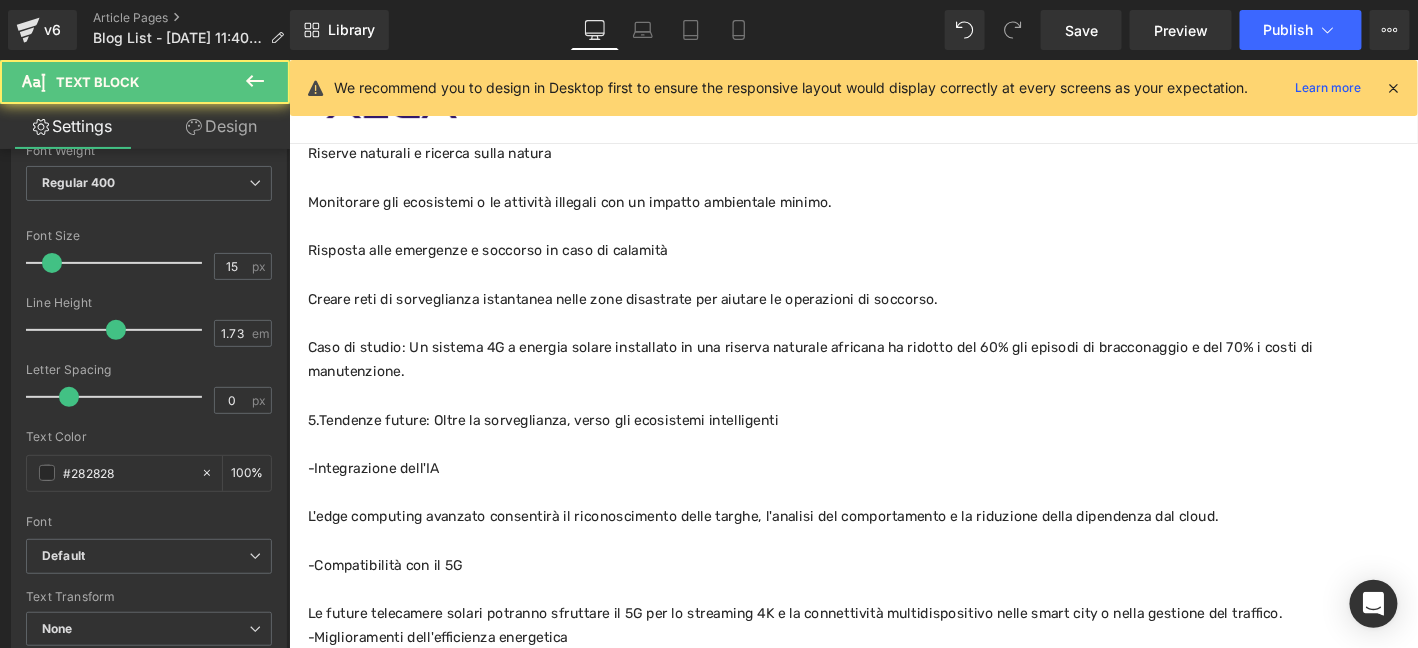 click on "Le future telecamere solari potranno sfruttare il 5G per lo streaming 4K e la connettività multidispositivo nelle smart city o nella gestione del traffico." at bounding box center (893, 653) 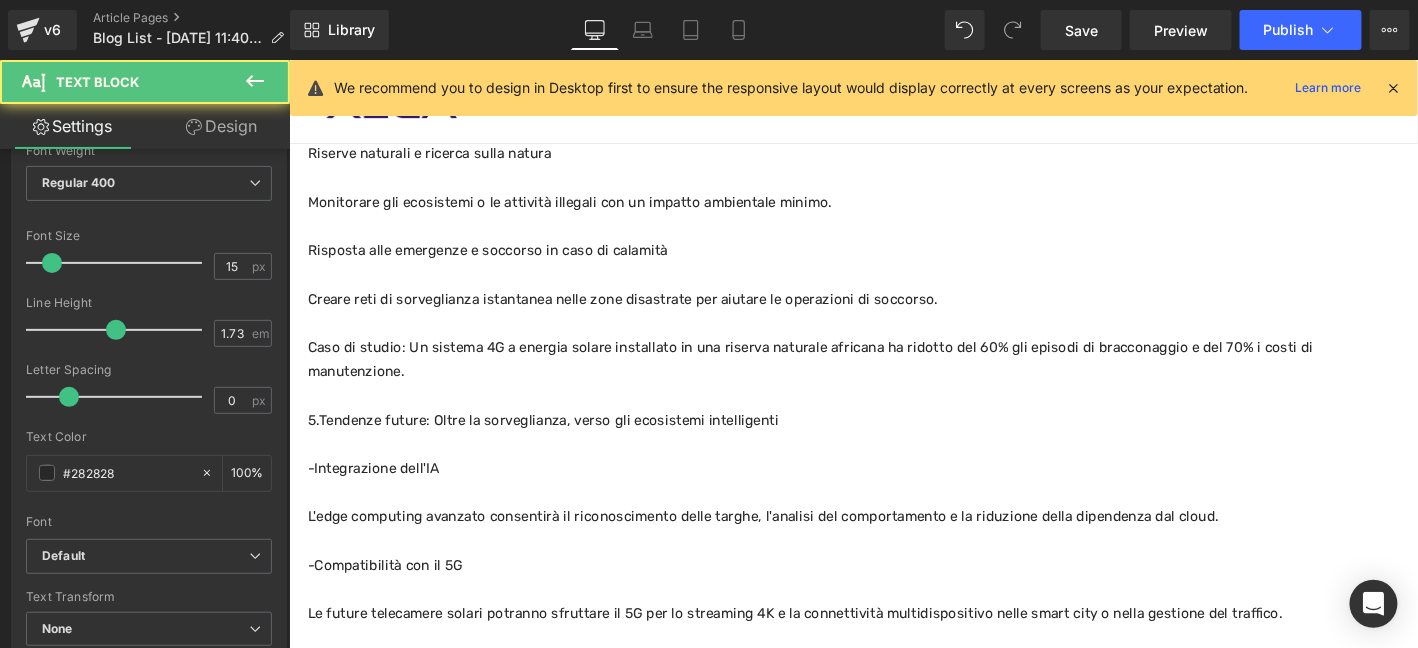 click on "-Miglioramenti dell'efficienza energetica" at bounding box center (893, 705) 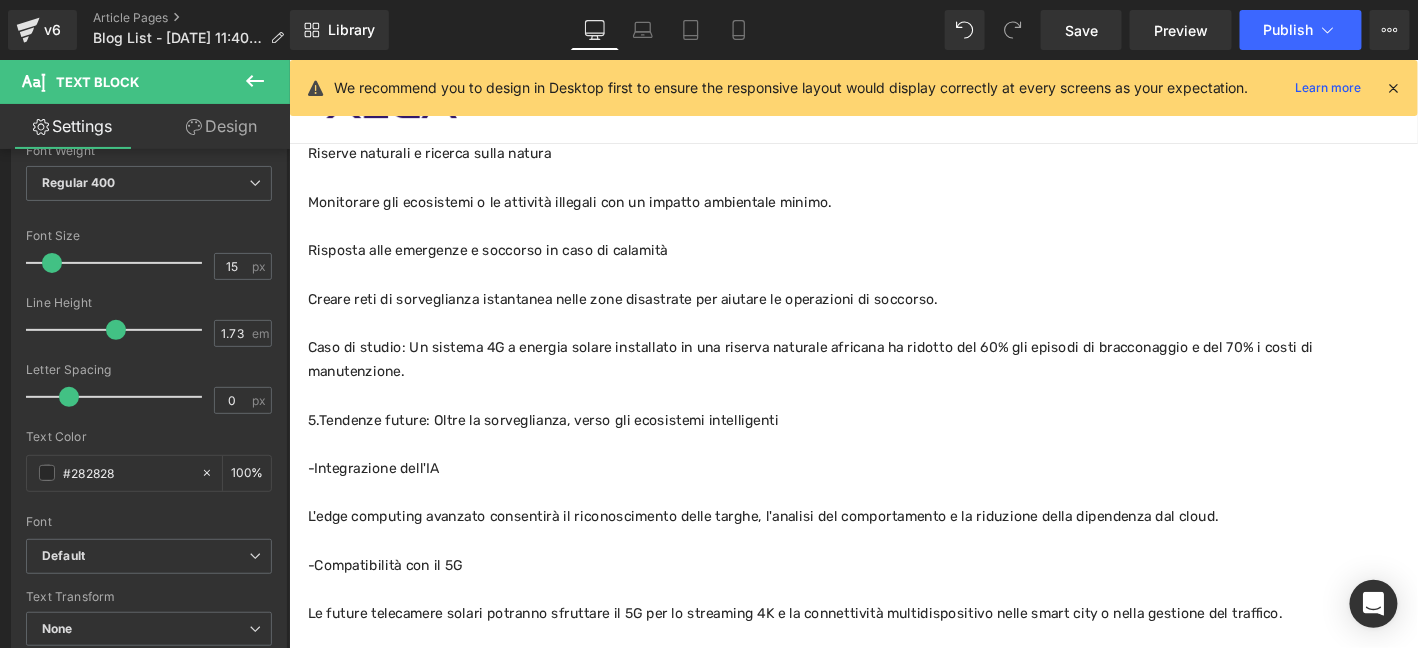 click on "Innovazioni come i pannelli solari a doppia faccia e la gestione intelligente dell'alimentazione prolungheranno la durata della batteria." at bounding box center (893, 757) 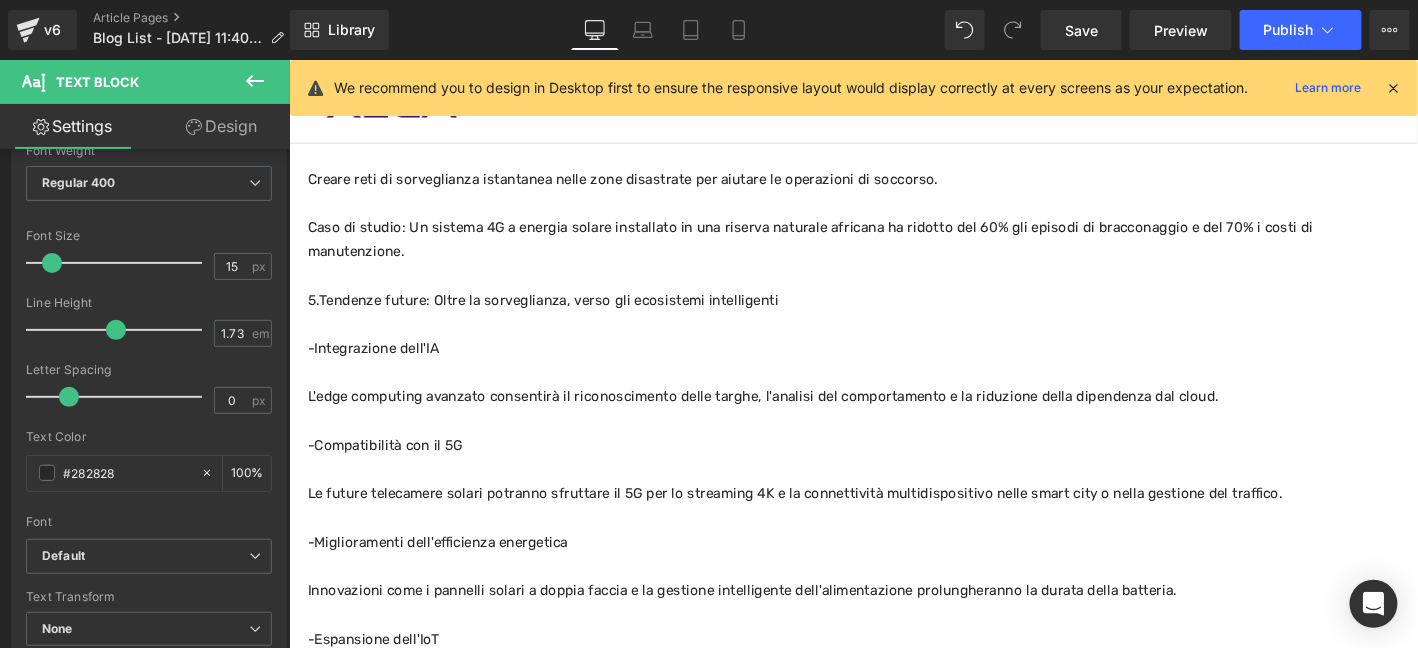 scroll, scrollTop: 1970, scrollLeft: 0, axis: vertical 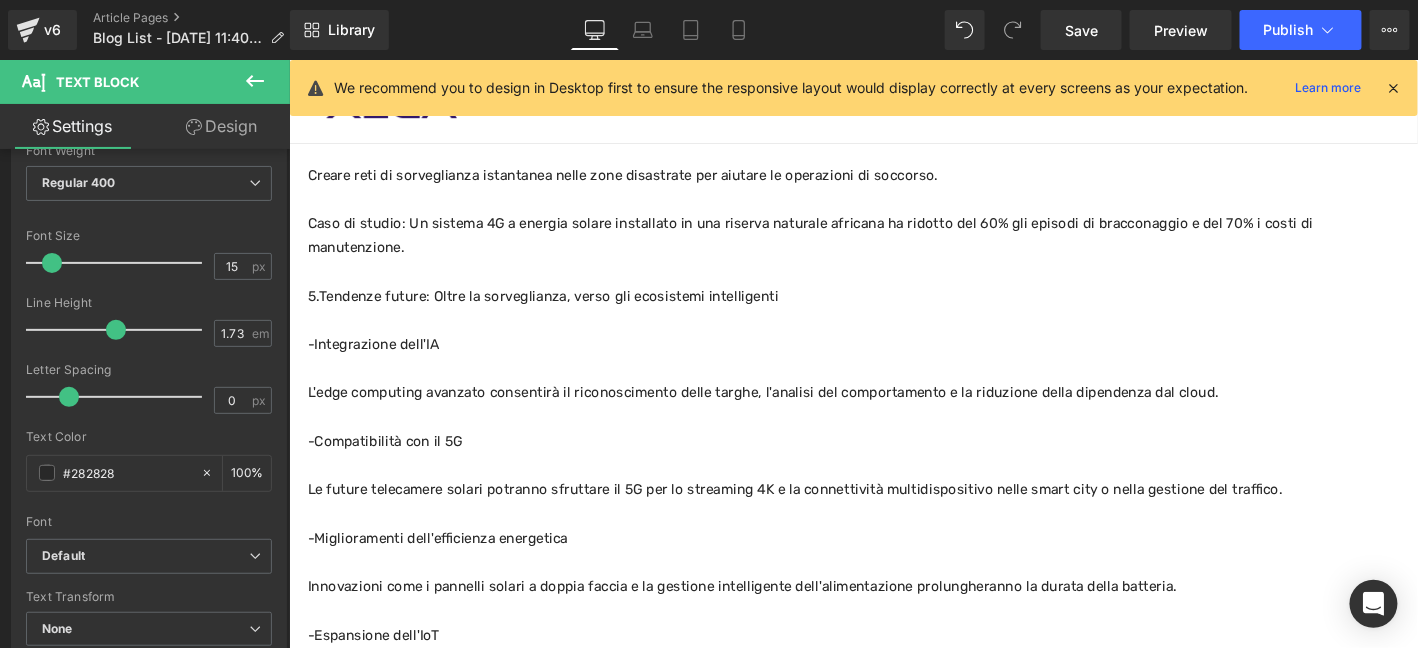 click on "-Espansione dell'IoT" at bounding box center (893, 676) 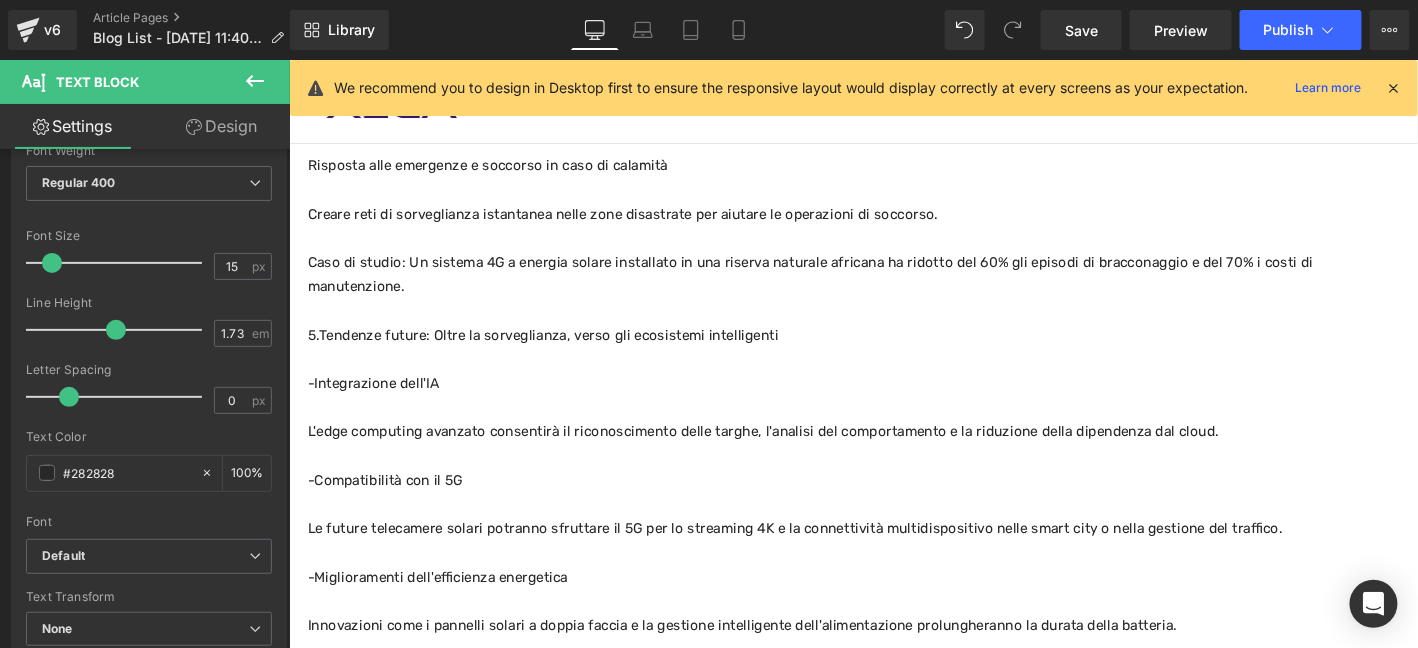 scroll, scrollTop: 1837, scrollLeft: 0, axis: vertical 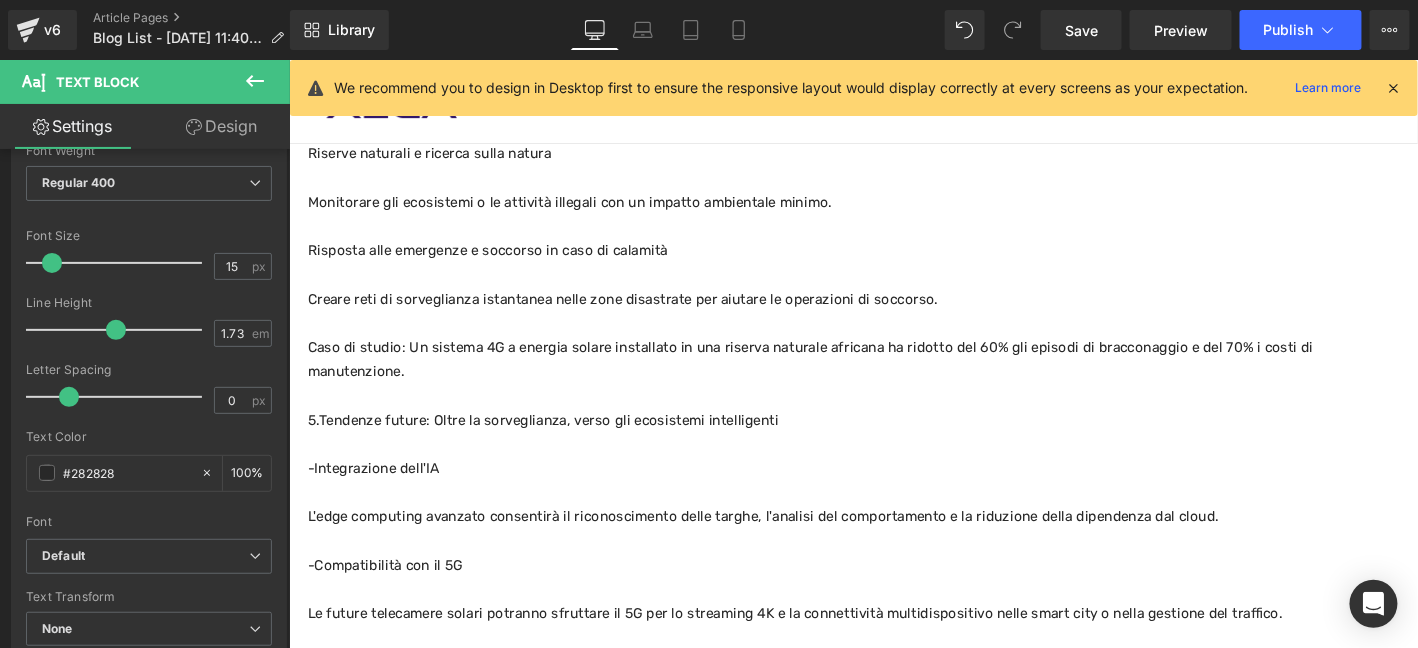 click at bounding box center [893, 420] 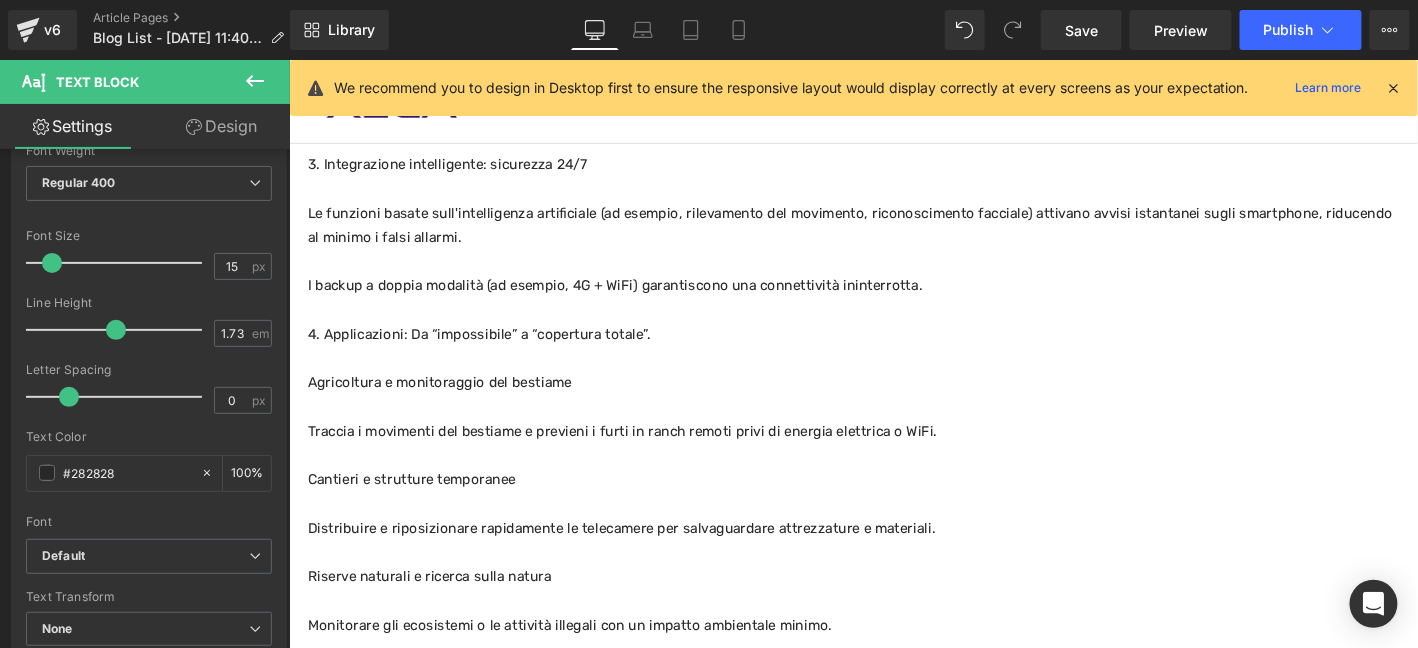 scroll, scrollTop: 1370, scrollLeft: 0, axis: vertical 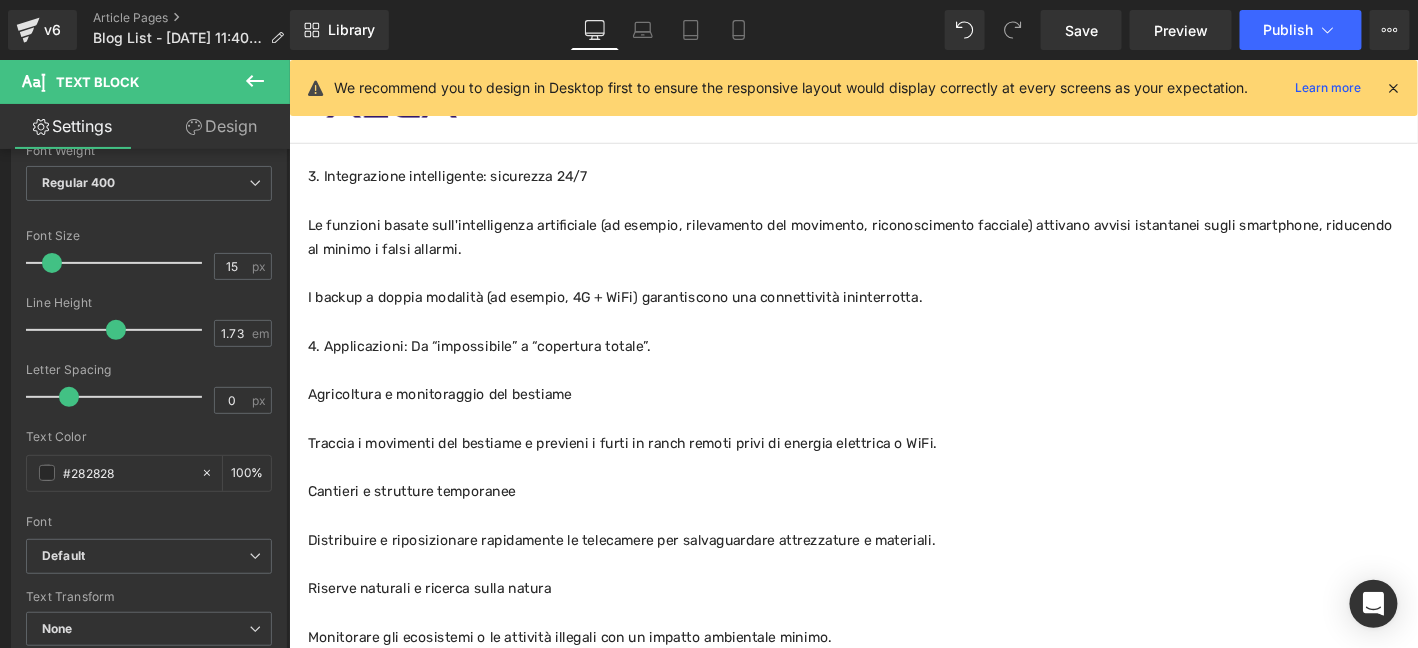 click at bounding box center (893, 341) 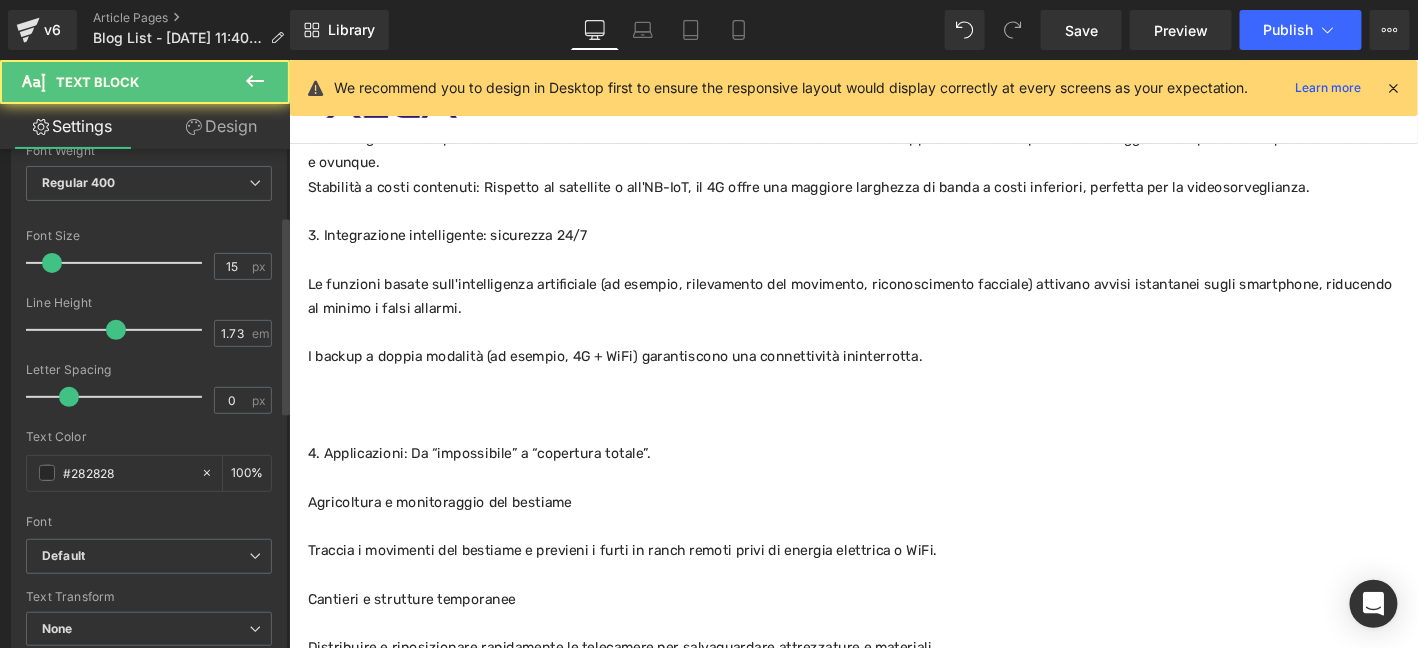 scroll, scrollTop: 1204, scrollLeft: 0, axis: vertical 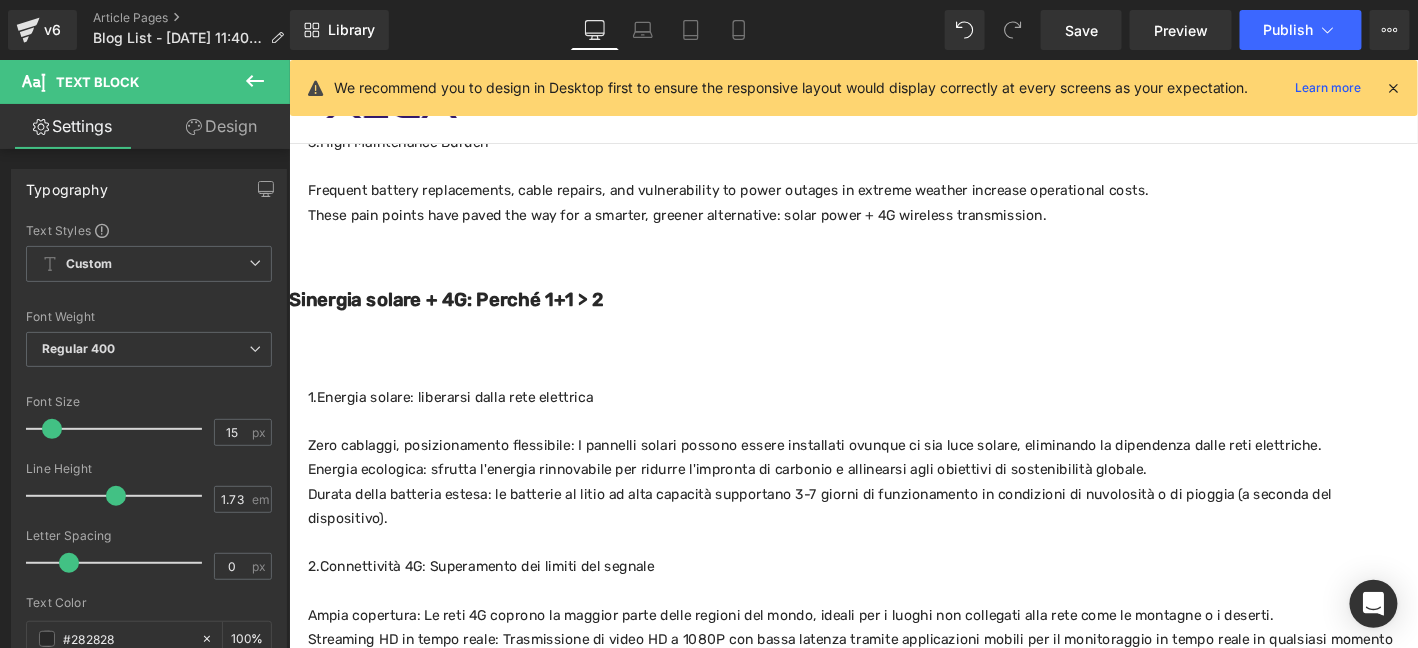 click at bounding box center (893, 348) 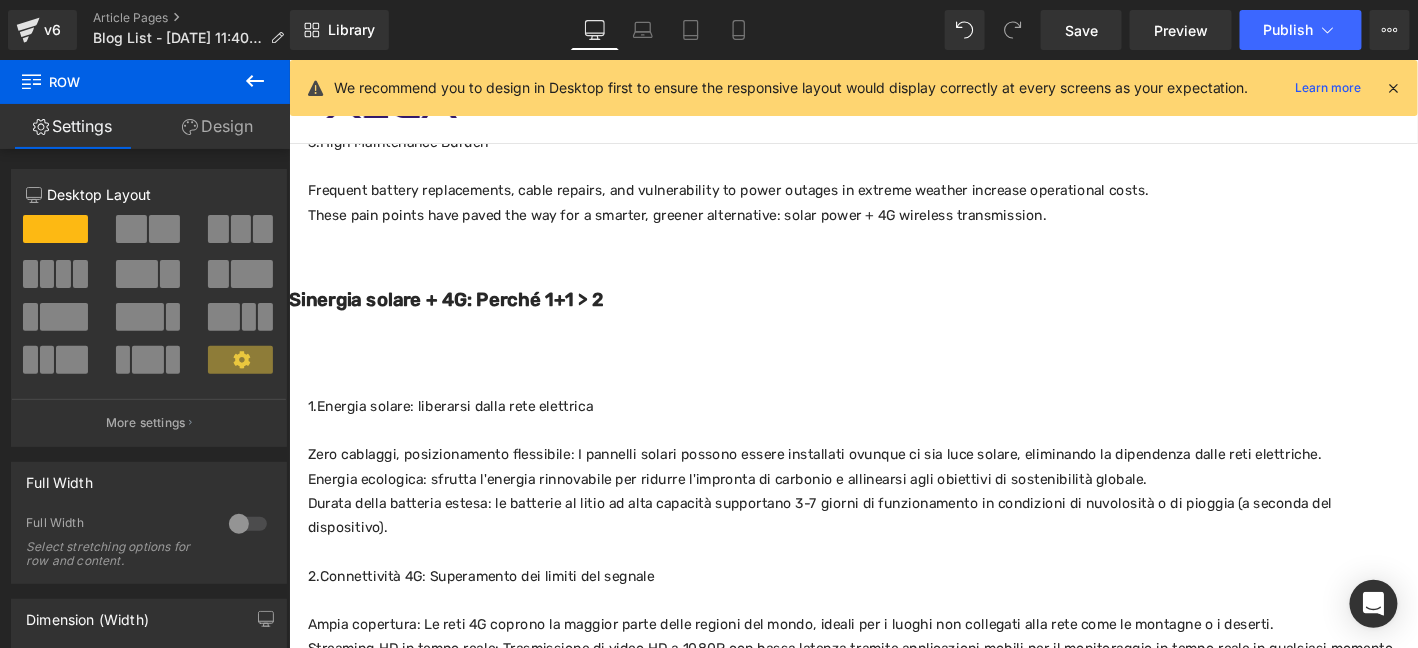 click on "Sinergia solare + 4G: Perché 1+1 > 2" at bounding box center (893, 316) 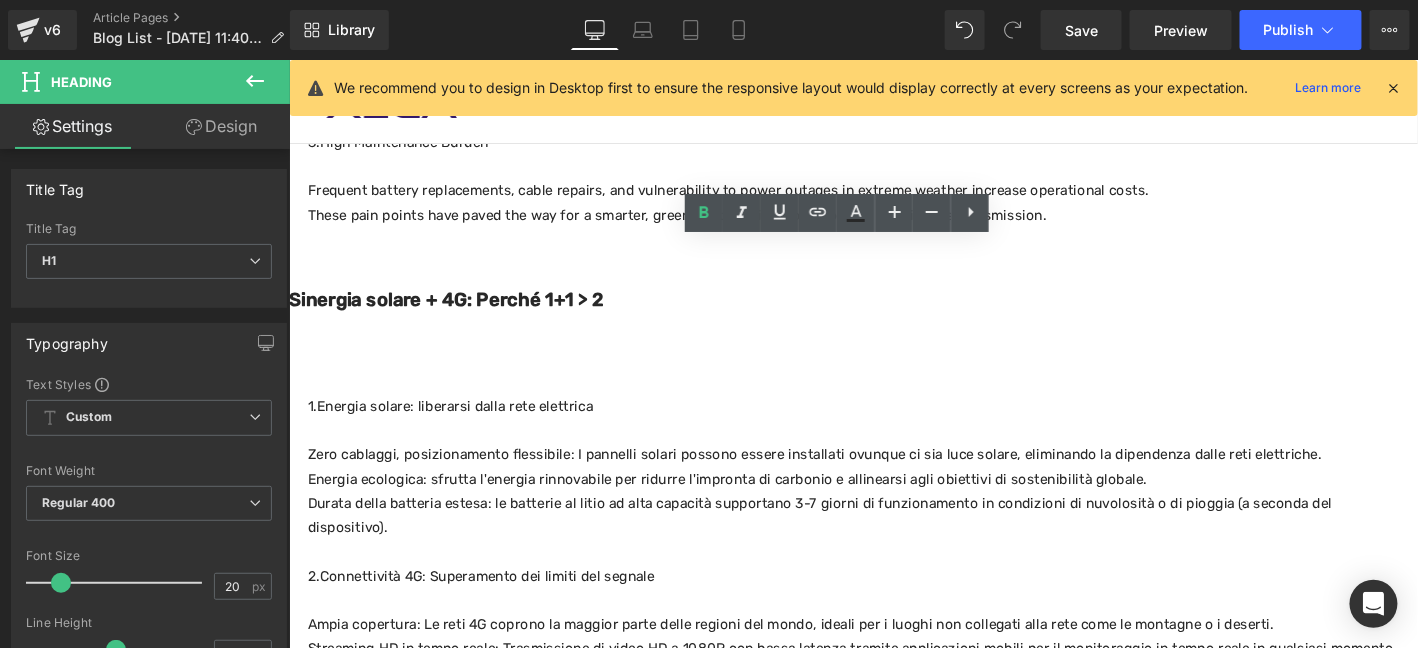 click on "Perché il solare e il 4G sono la combinazione perfetta per la sicurezza esterna? Heading         In mezzo alla duplice ondata di digitalizzazione e sviluppo sostenibile, la tecnologia della sicurezza esterna sta subendo una rivoluzione. I sistemi di sorveglianza tradizionali si affidano all'alimentazione via cavo e al cablaggio di rete, ma spesso non sono all'altezza delle aree remote, dei cantieri temporanei o dei terreni complessi. L'ascesa dei sistemi di sorveglianza 4G alimentati a energia solare non solo affronta queste sfide, ma emerge anche come una tendenza fondamentale nella sicurezza esterna, grazie alla sua ecocompatibilità, flessibilità ed efficienza. Questo blog approfondisce la logica alla base di questo duo tecnologico e spiega perché sta ridefinendo i confini del monitoraggio esterno.
Text Block         Row" at bounding box center (893, 808) 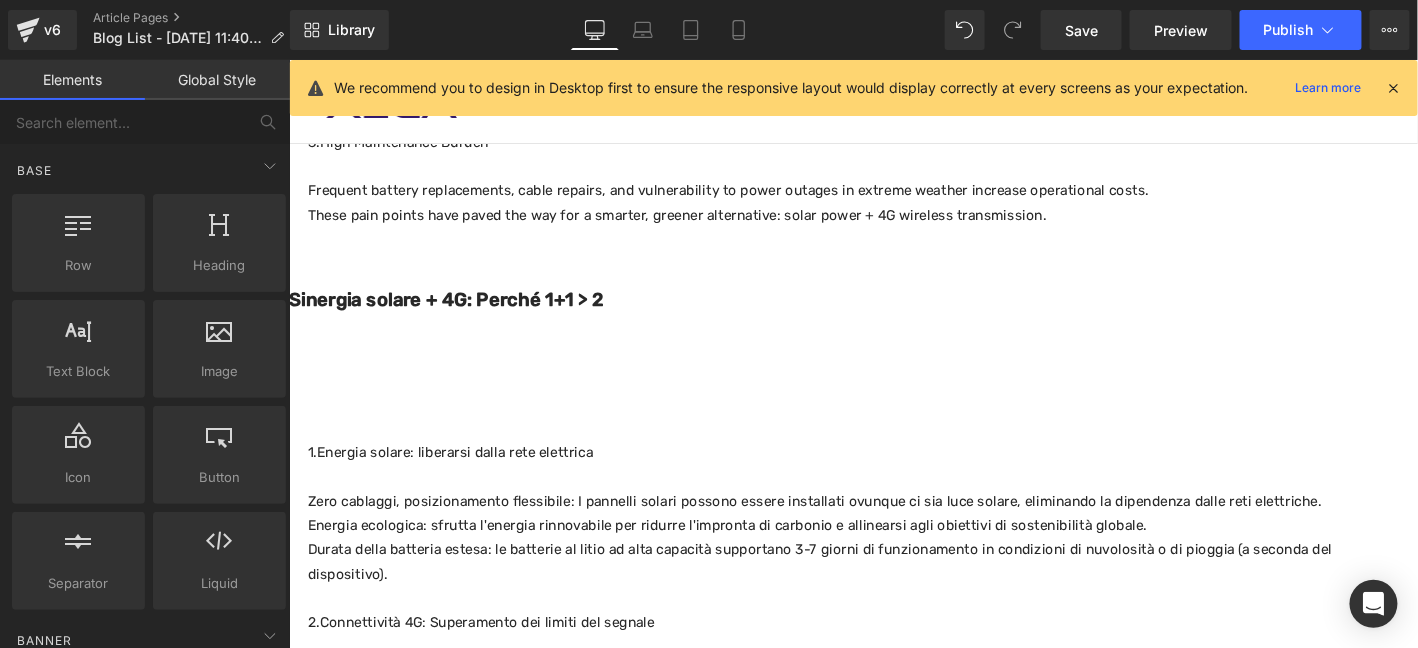 click on "Heading" at bounding box center [288, 59] 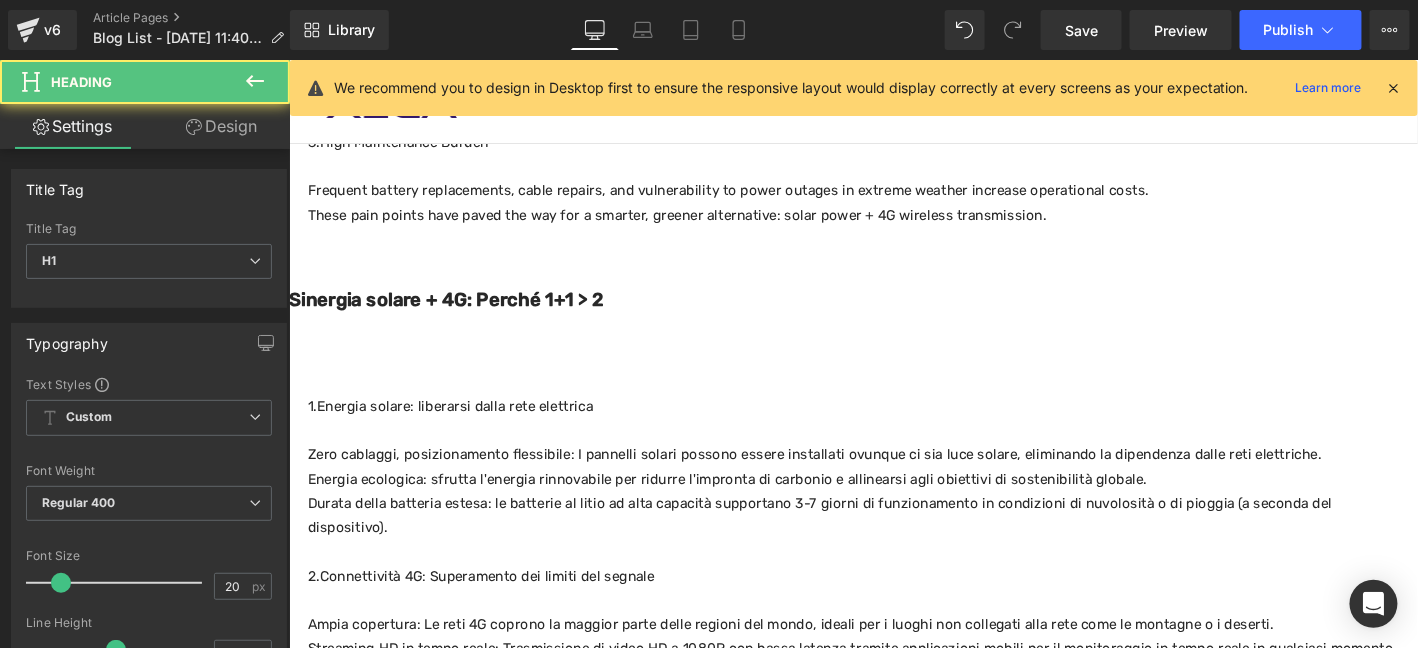 click 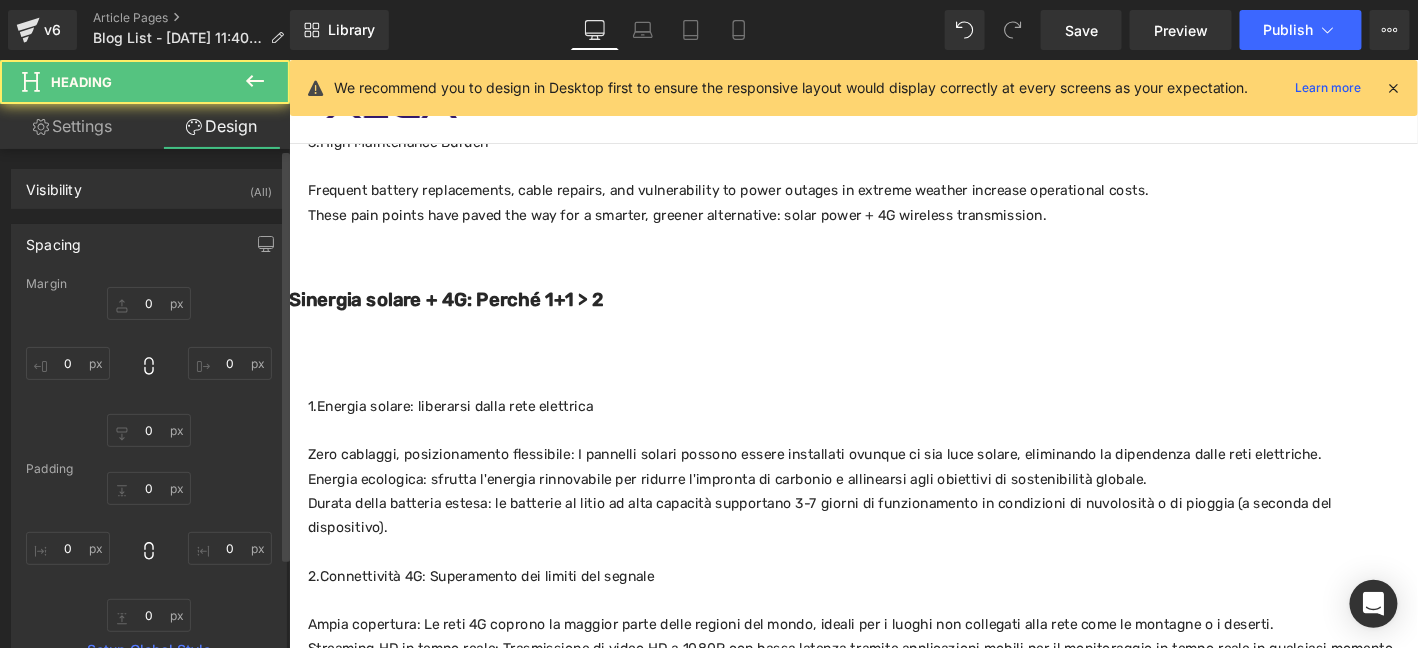 type on "0" 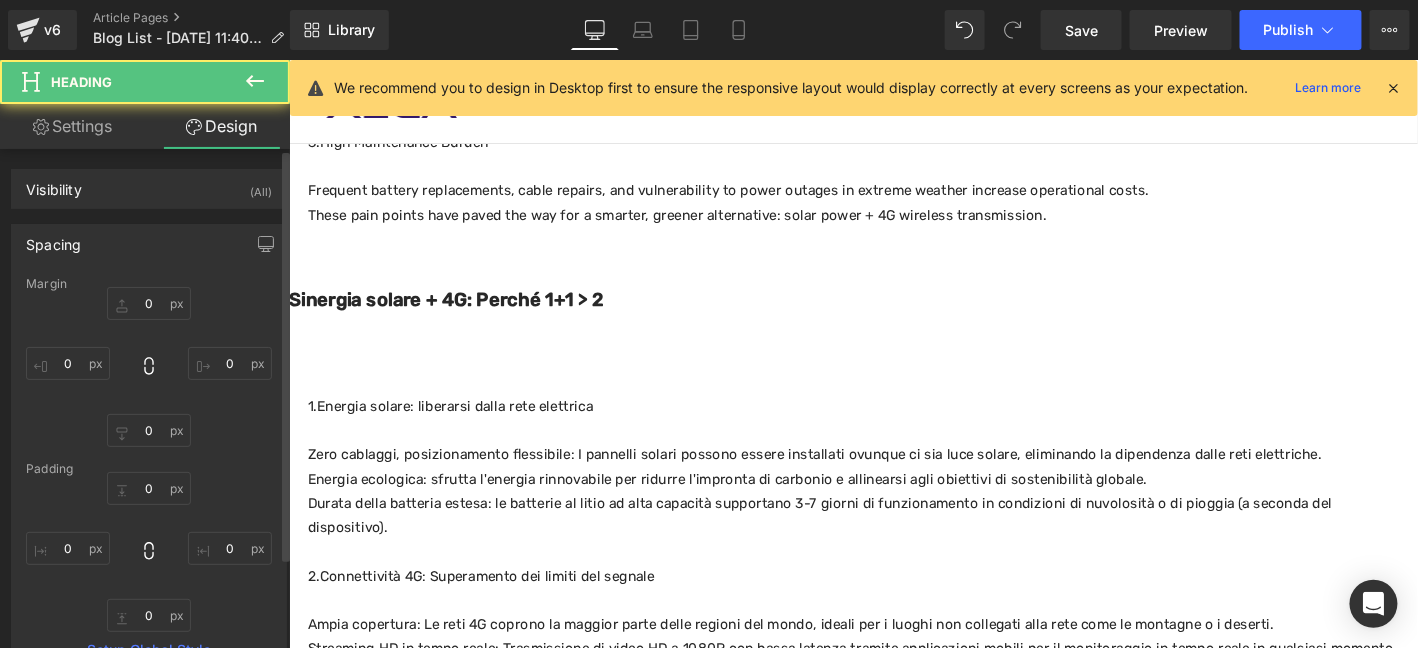 type on "0" 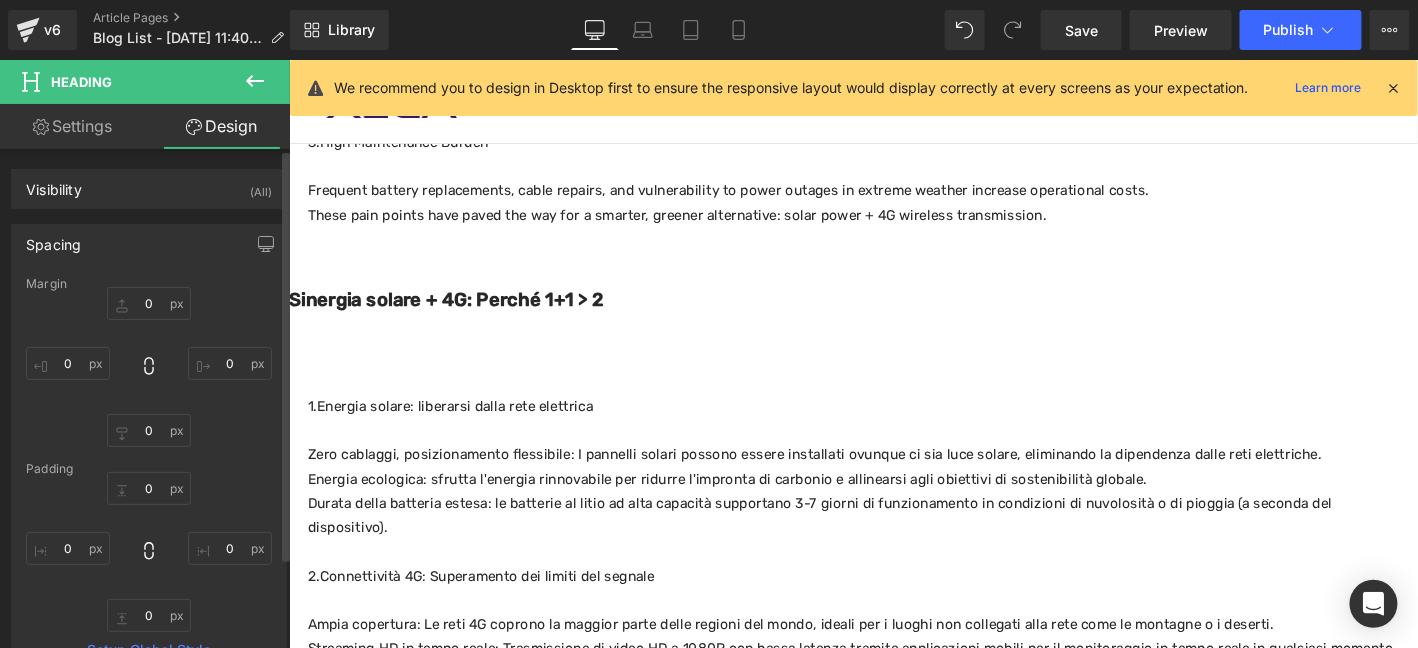 drag, startPoint x: 147, startPoint y: 399, endPoint x: 149, endPoint y: 412, distance: 13.152946 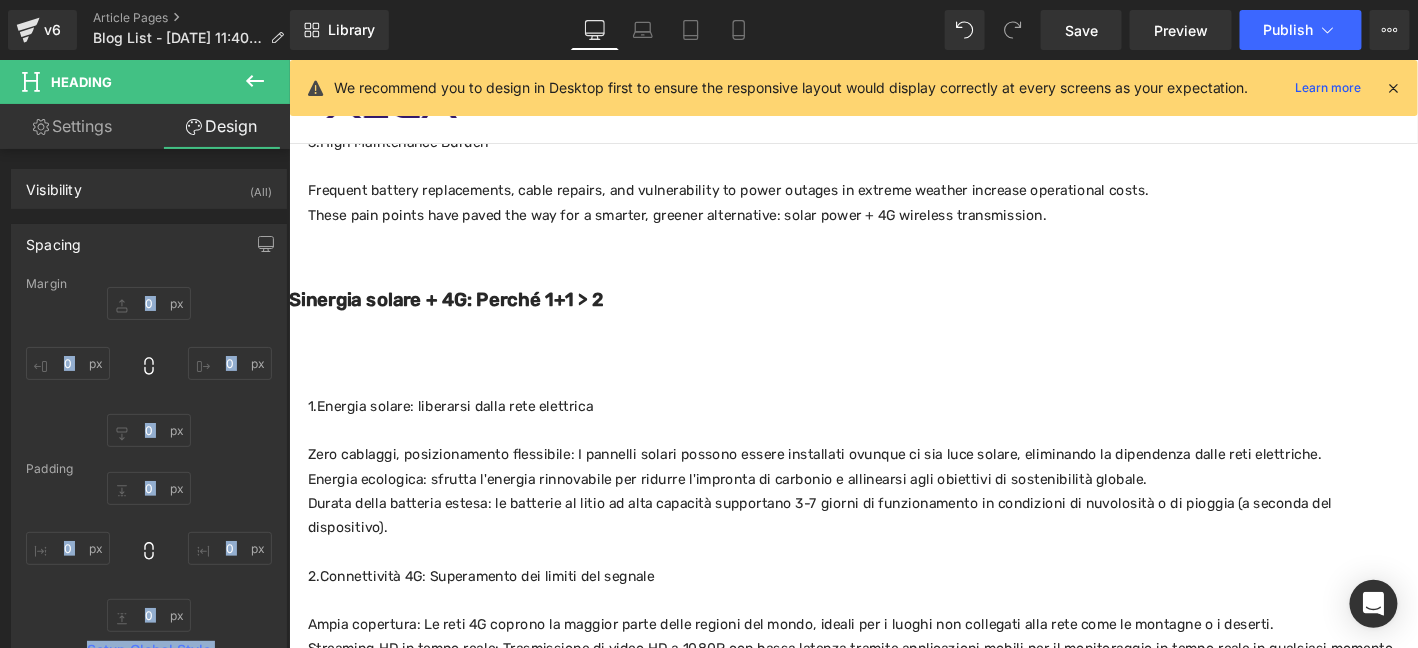 drag, startPoint x: 437, startPoint y: 471, endPoint x: 682, endPoint y: 247, distance: 331.96536 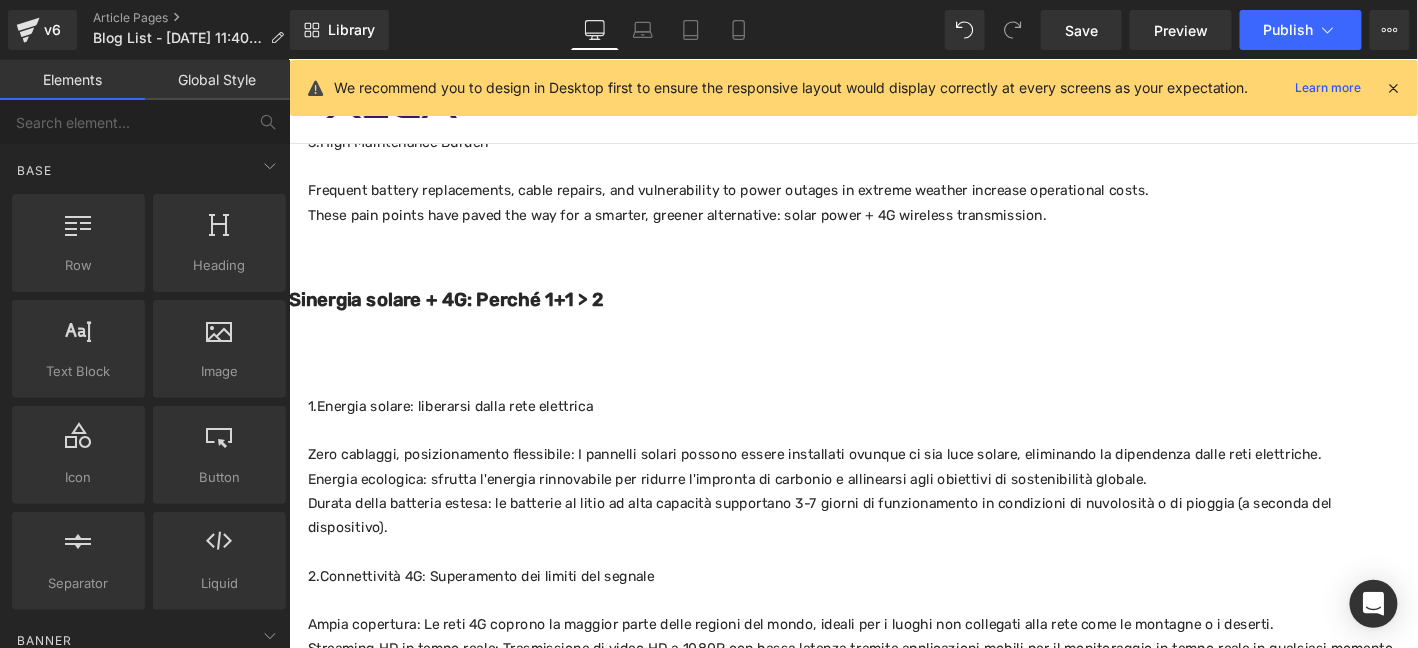 drag, startPoint x: 682, startPoint y: 247, endPoint x: 799, endPoint y: 259, distance: 117.61378 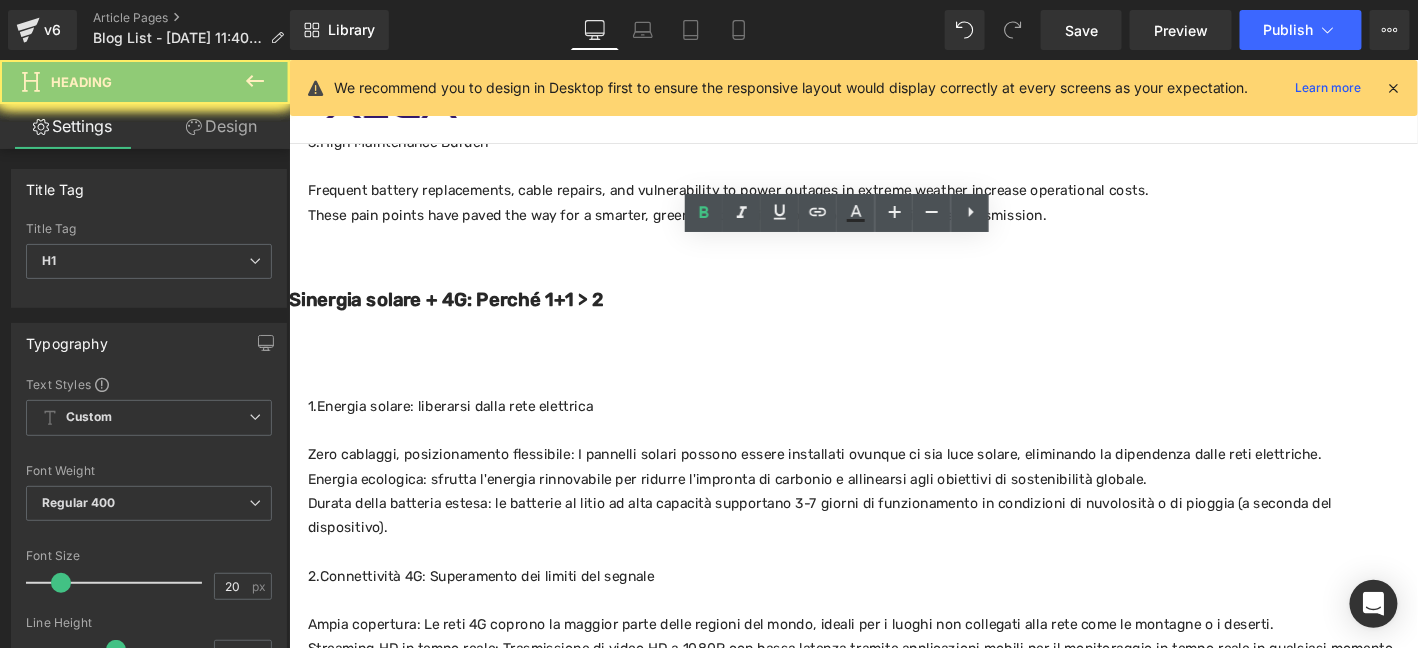 click on "Zero cablaggi, posizionamento flessibile: I pannelli solari possono essere installati ovunque ci sia luce solare, eliminando la dipendenza dalle reti elettriche." at bounding box center (893, 483) 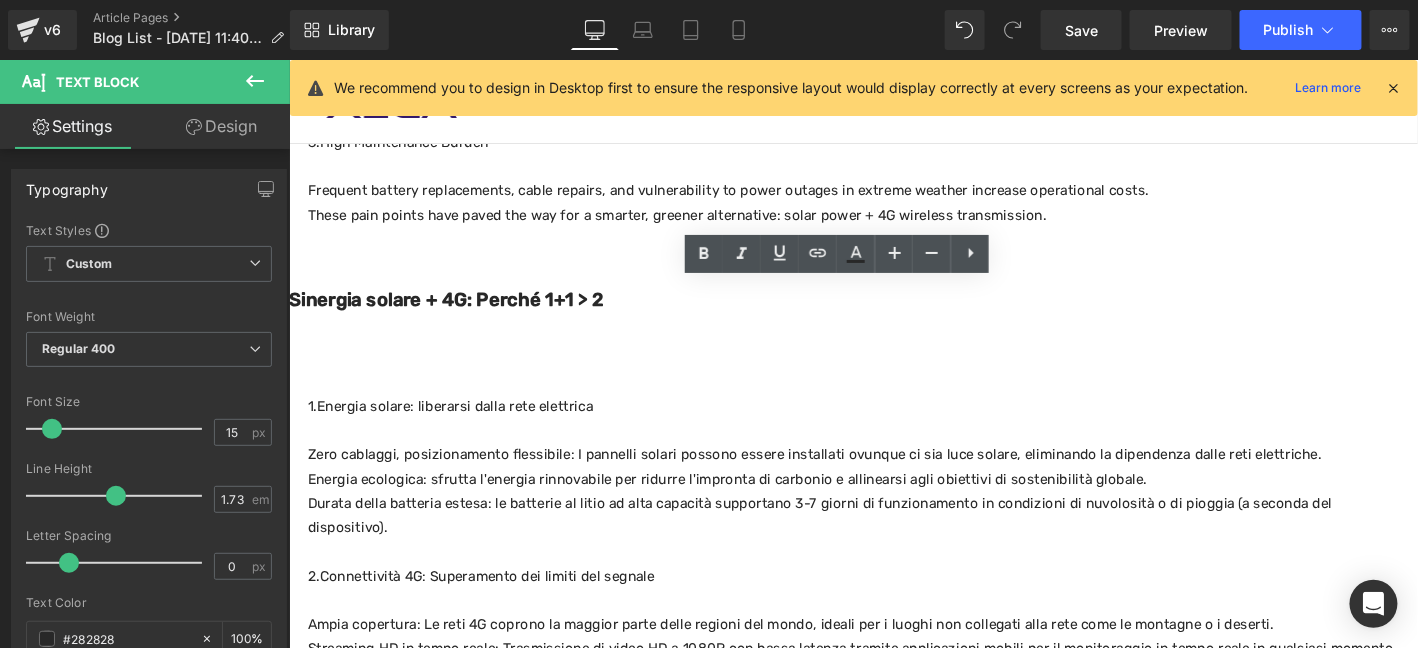 click on "Sinergia solare + 4G: Perché 1+1 > 2" at bounding box center (456, 316) 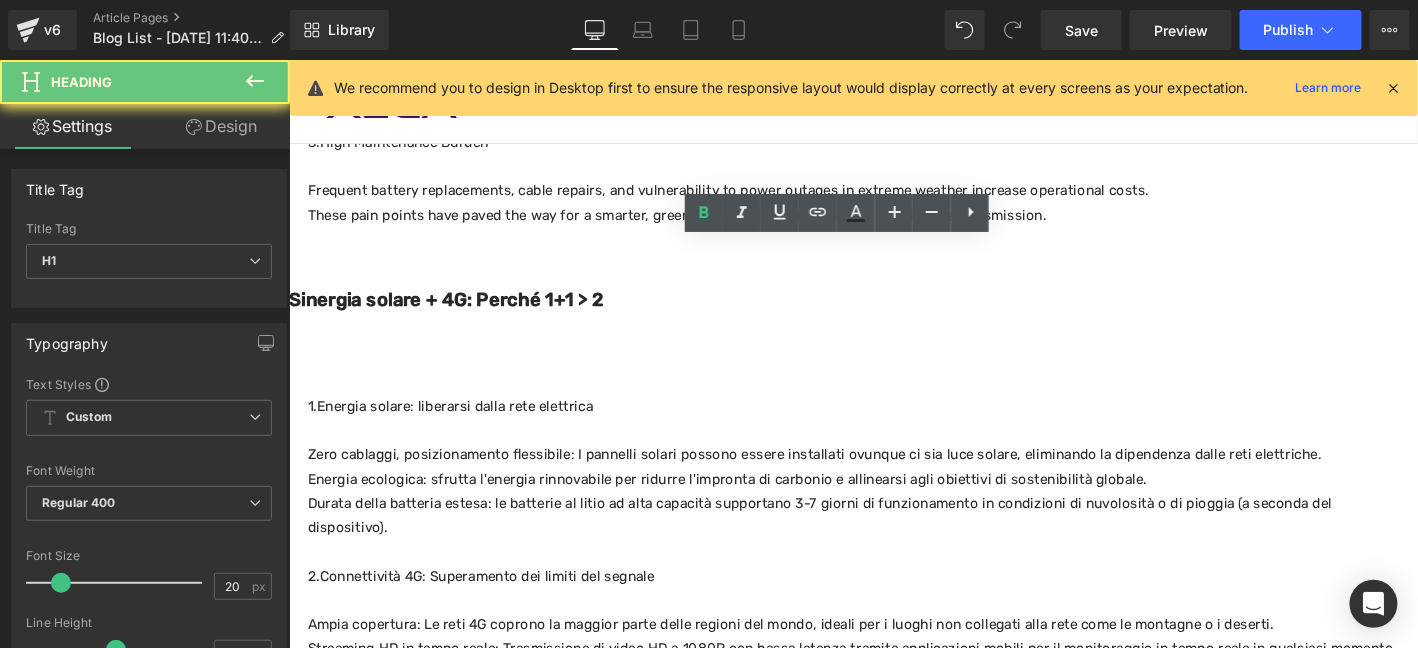 click on "Sinergia solare + 4G: Perché 1+1 > 2" at bounding box center (456, 316) 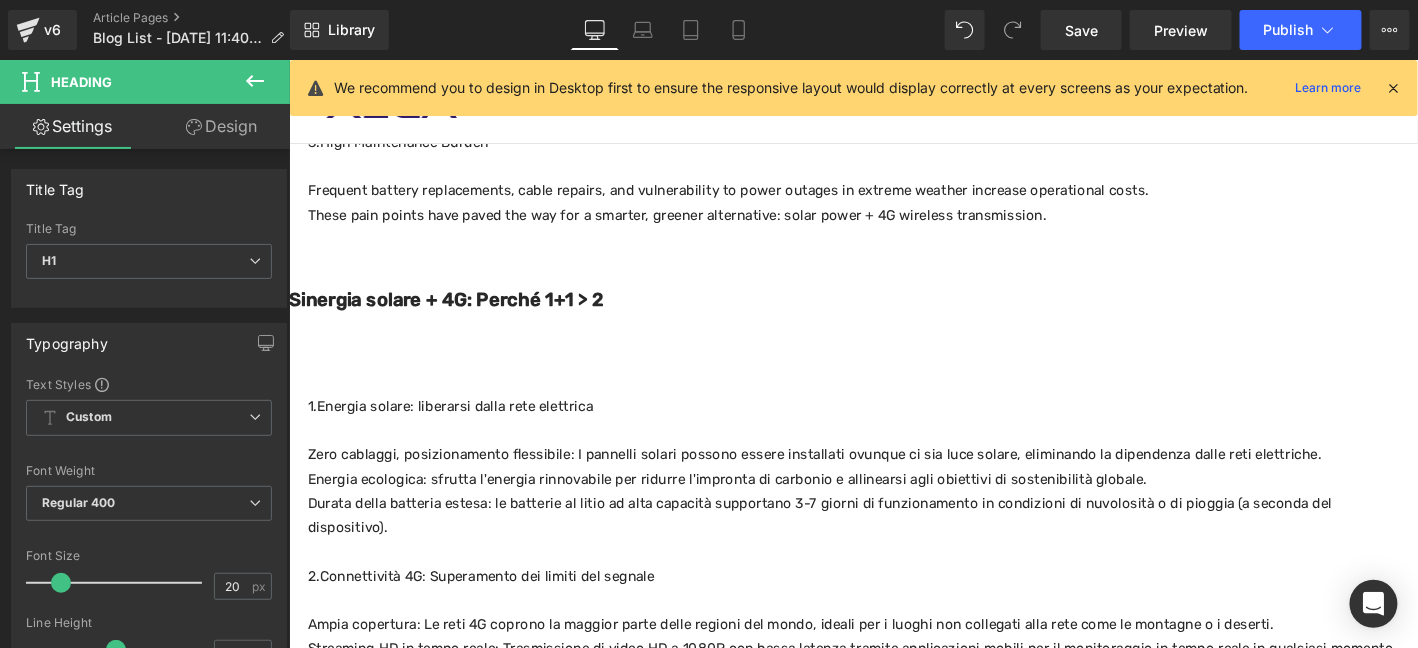 click on "Design" at bounding box center (221, 126) 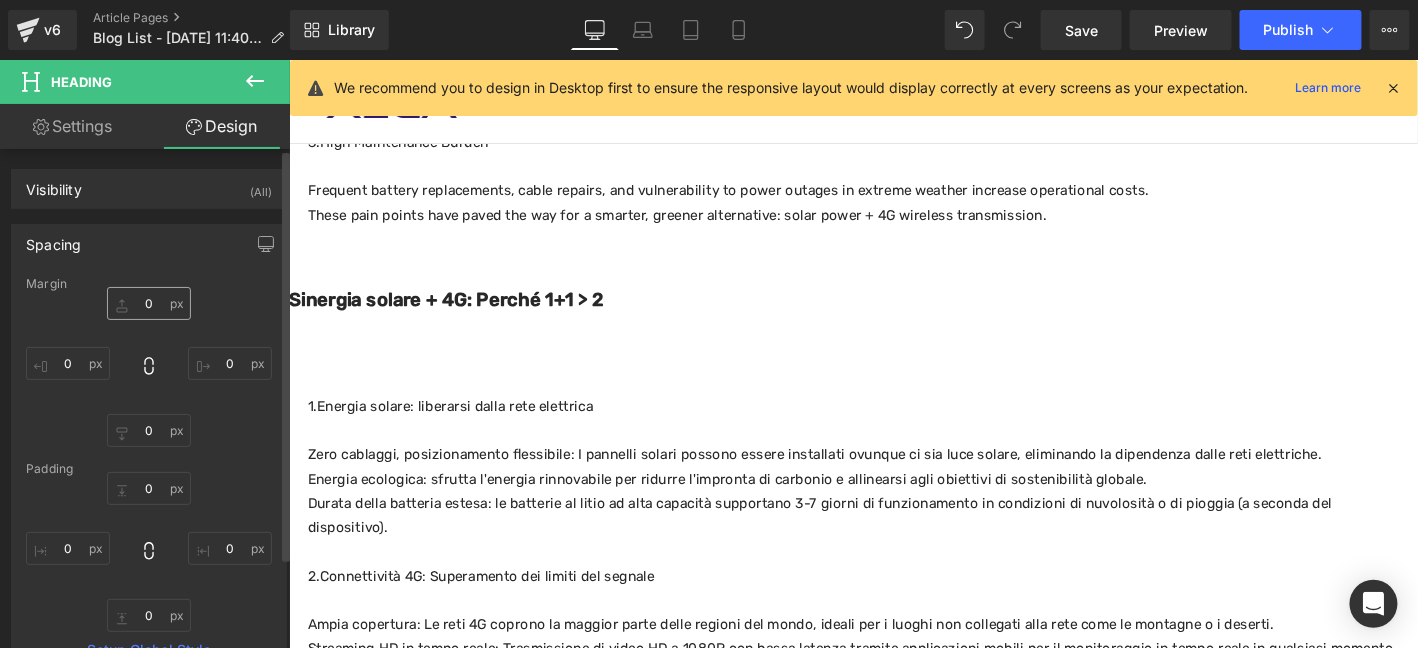 type on "0" 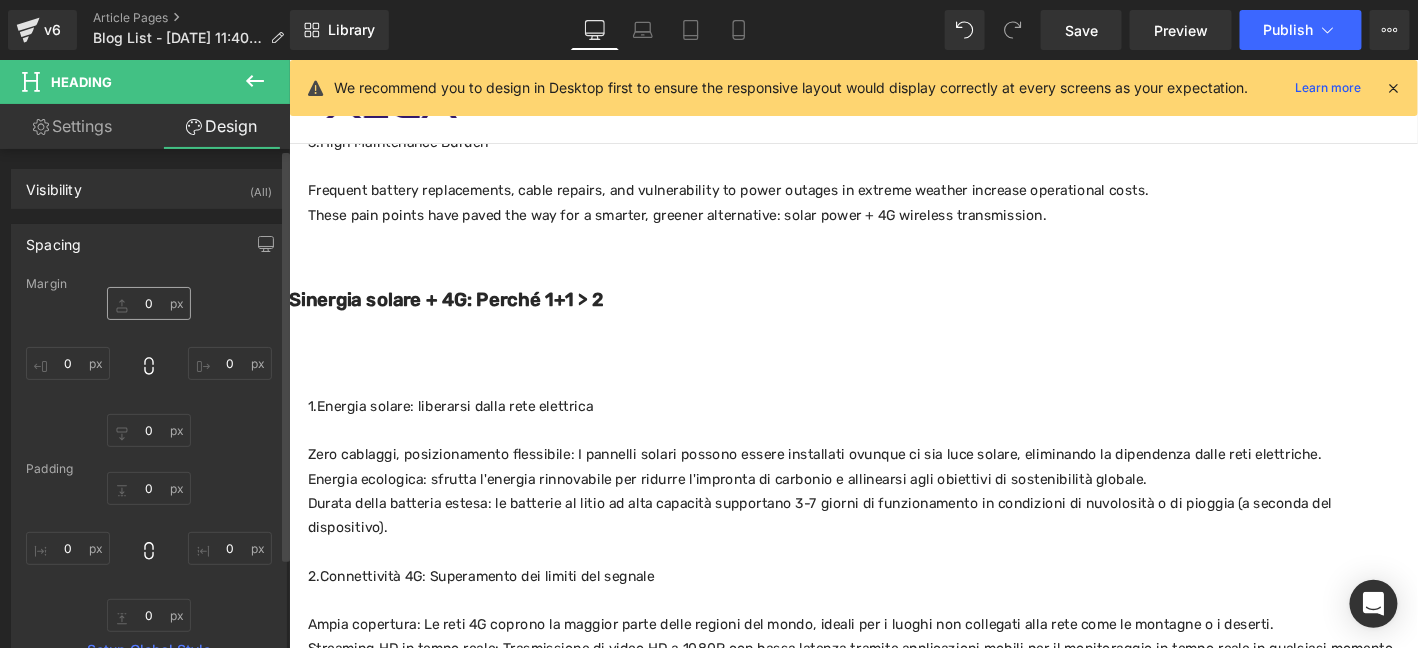 type on "0" 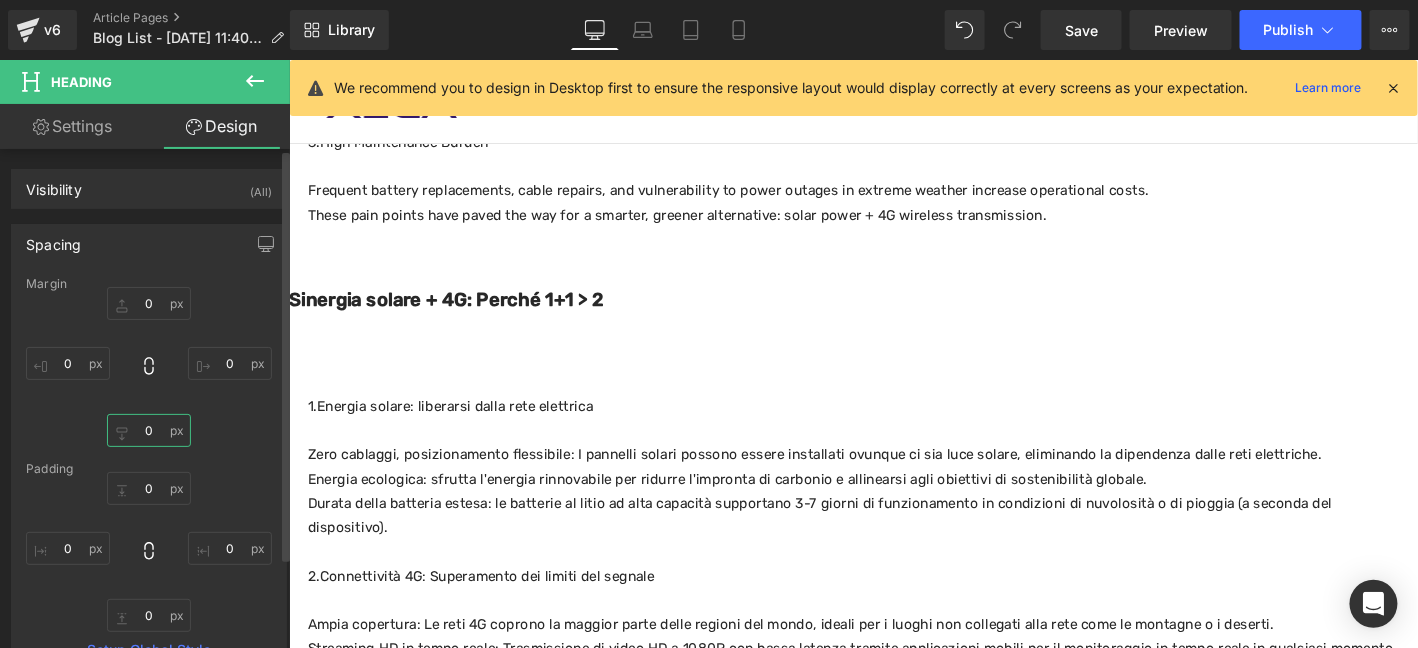click on "0" at bounding box center (149, 430) 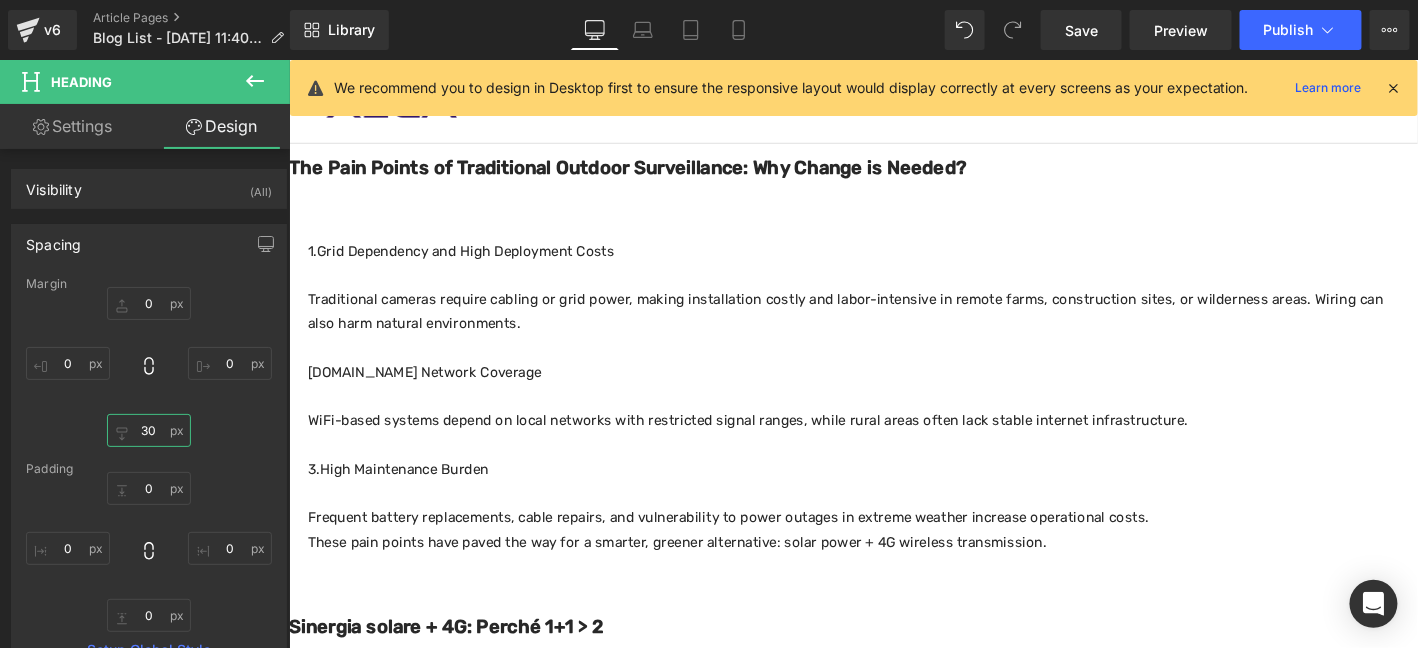 scroll, scrollTop: 537, scrollLeft: 0, axis: vertical 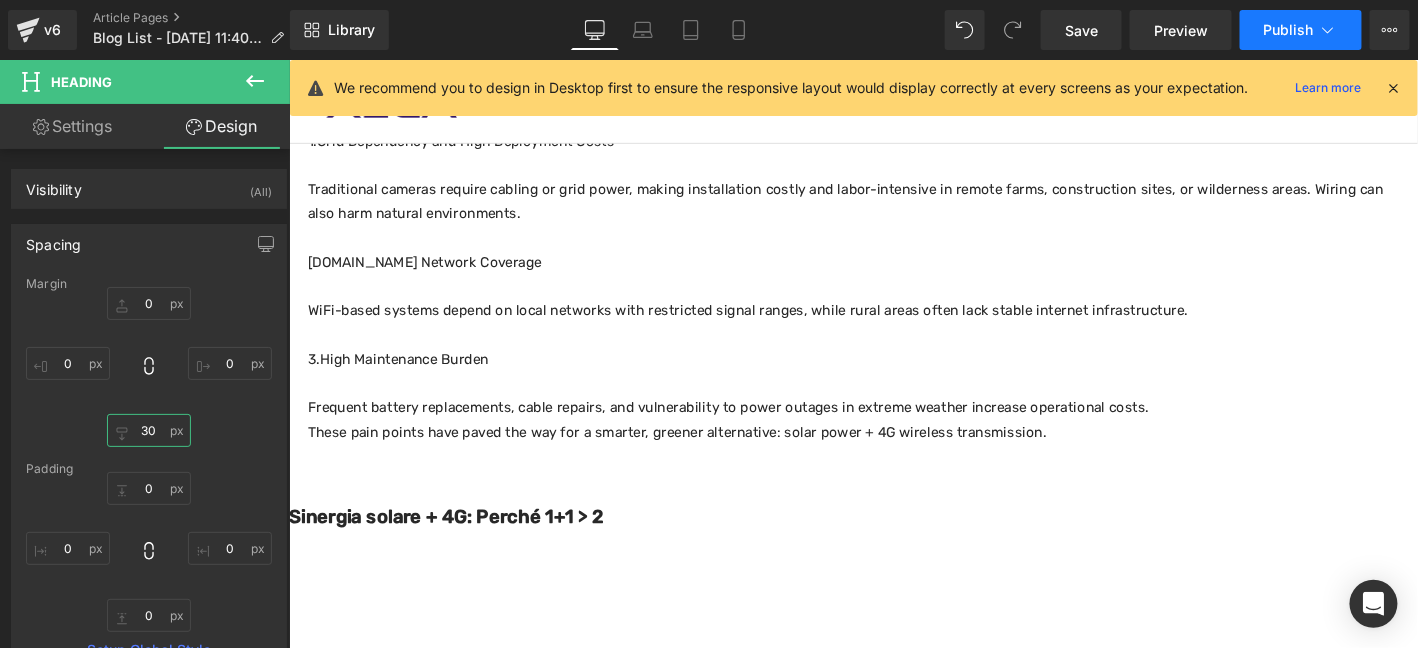 type on "30" 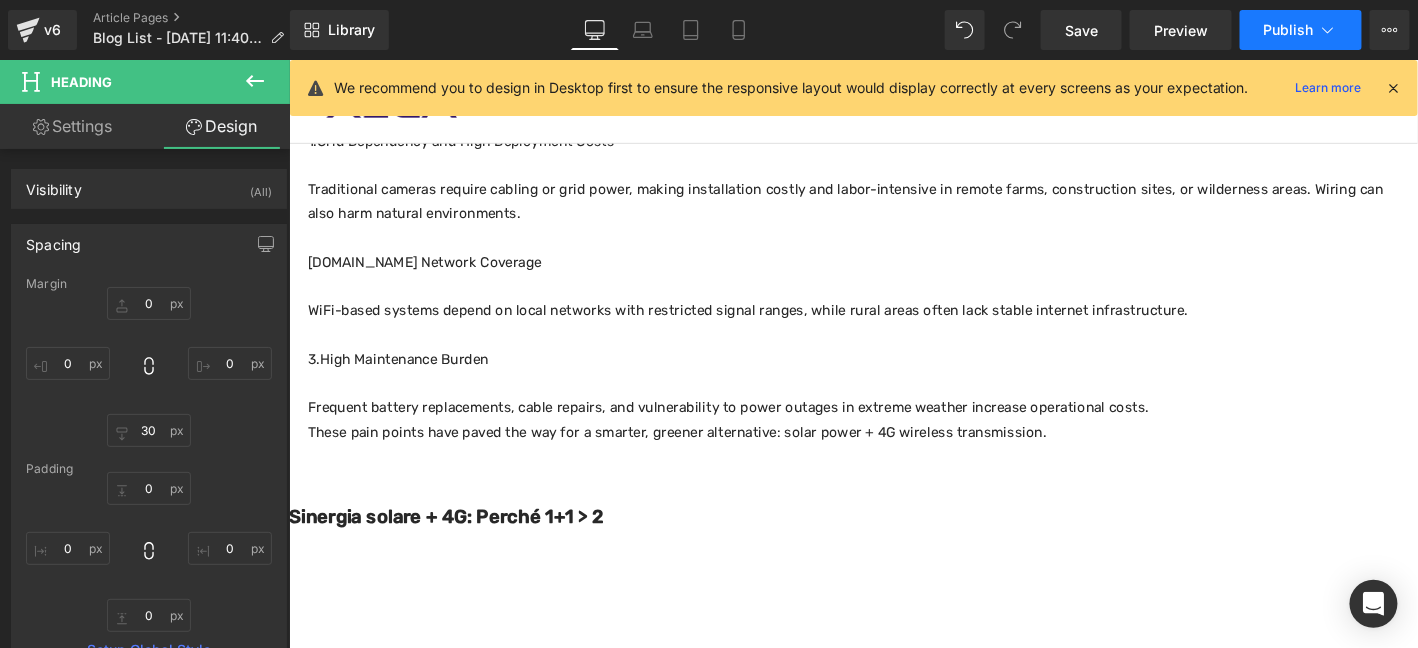 click on "Publish" at bounding box center (1301, 30) 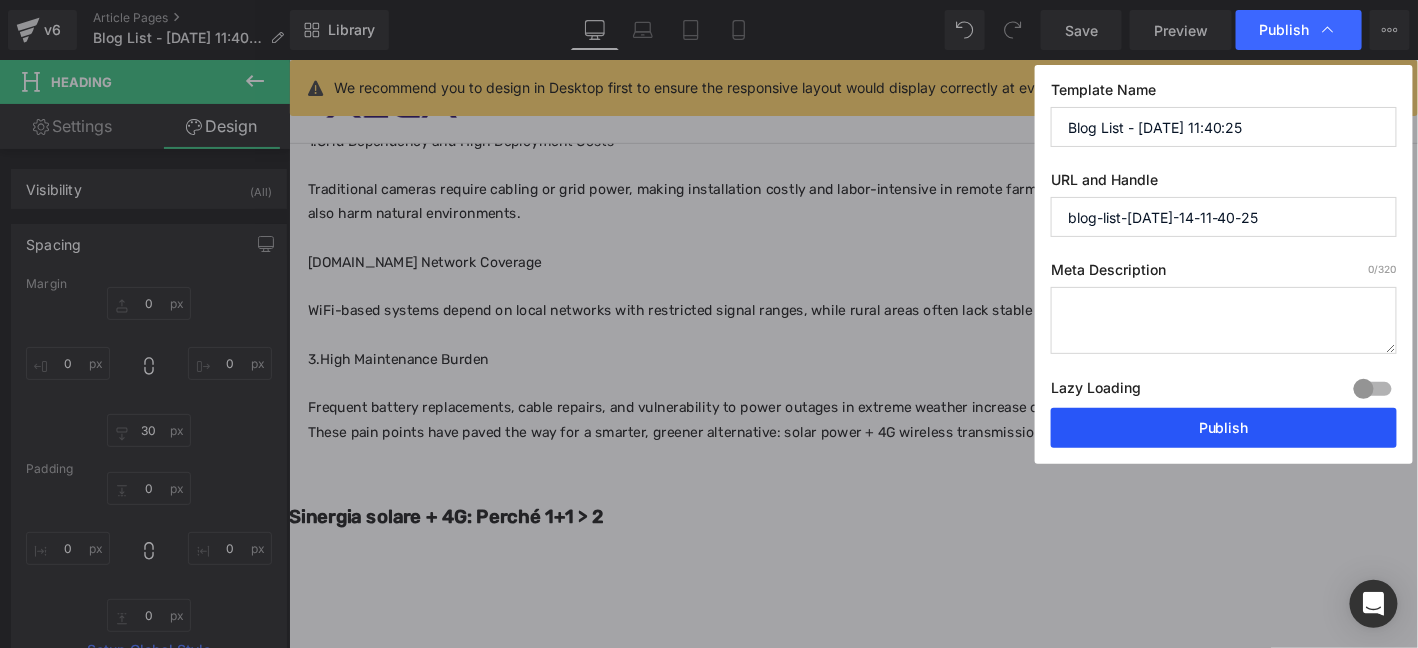 click on "Publish" at bounding box center [1224, 428] 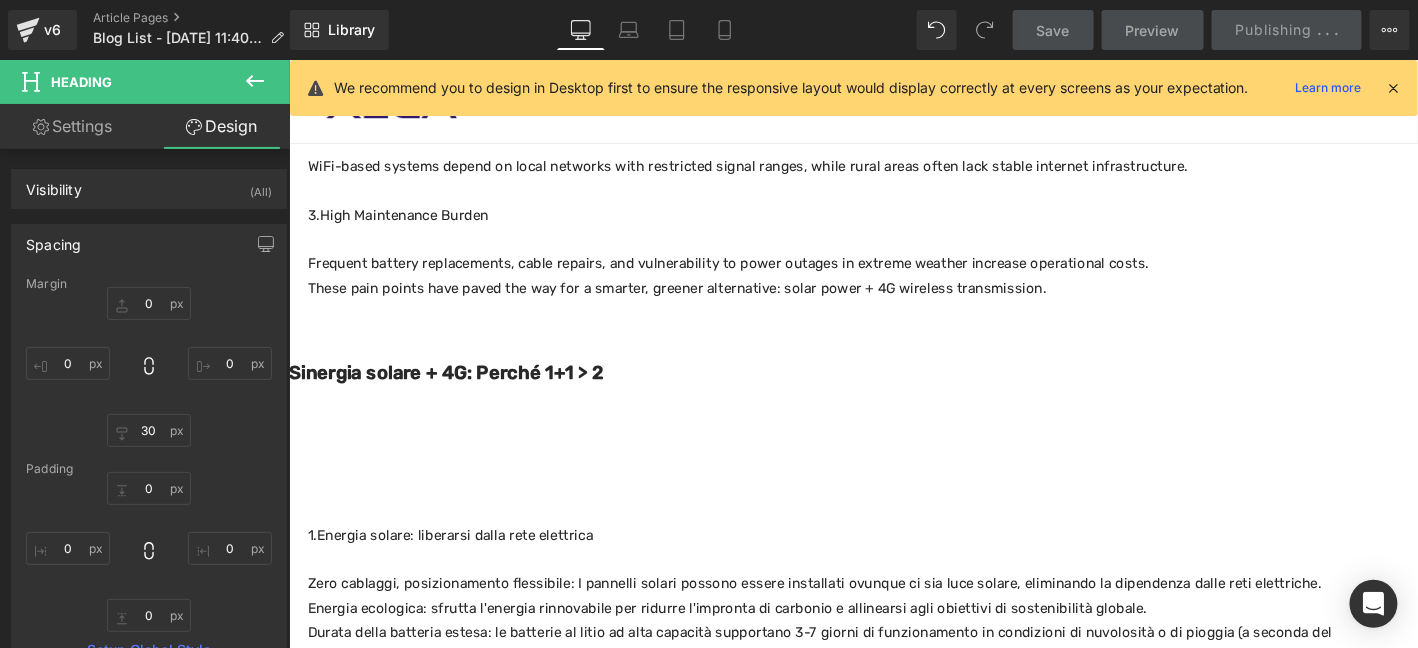 scroll, scrollTop: 737, scrollLeft: 0, axis: vertical 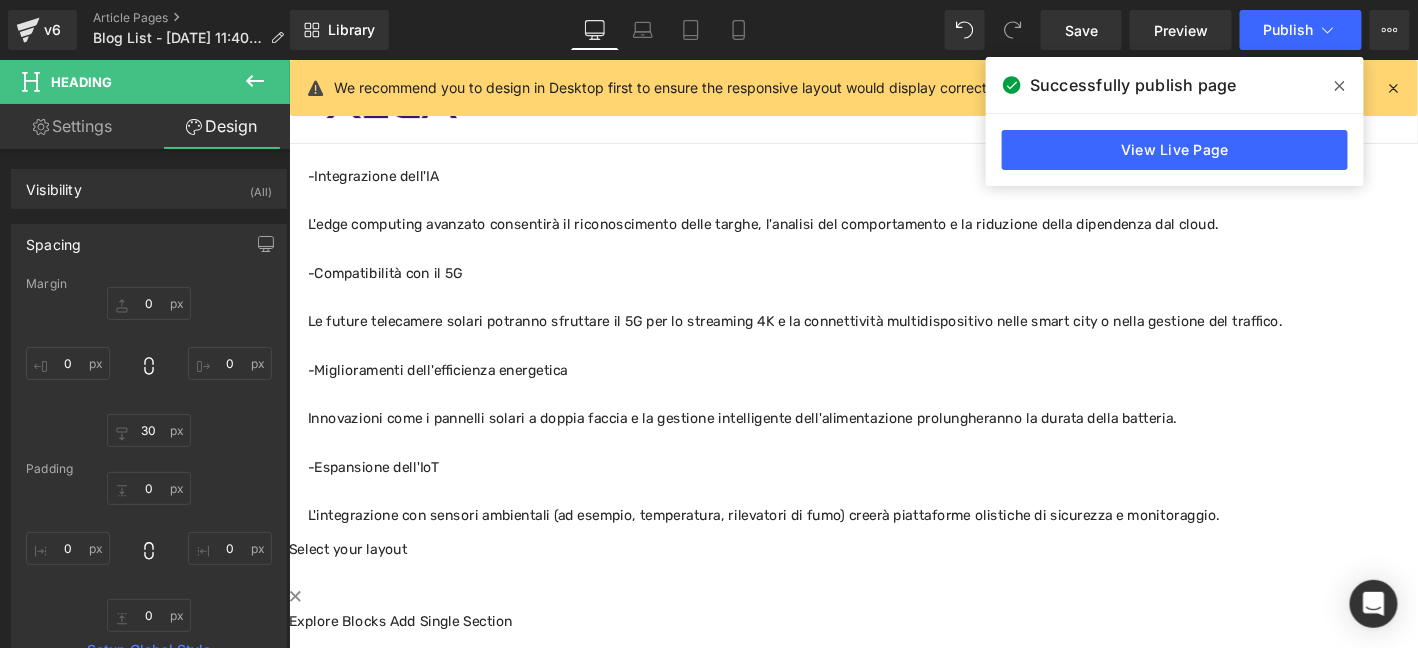 click on "Library Desktop Desktop Laptop Tablet Mobile Save Preview Publish Scheduled View Live Page View with current Template Save Template to Library Schedule Publish  Optimize  Publish Settings Shortcuts We recommend you to design in Desktop first to ensure the responsive layout would display correctly at every screens as your expectation. Learn more  Your page can’t be published   You've reached the maximum number of published pages on your plan  (1/999999).  You need to upgrade your plan or unpublish all your pages to get 1 publish slot.   Unpublish pages   Upgrade plan" at bounding box center (854, 30) 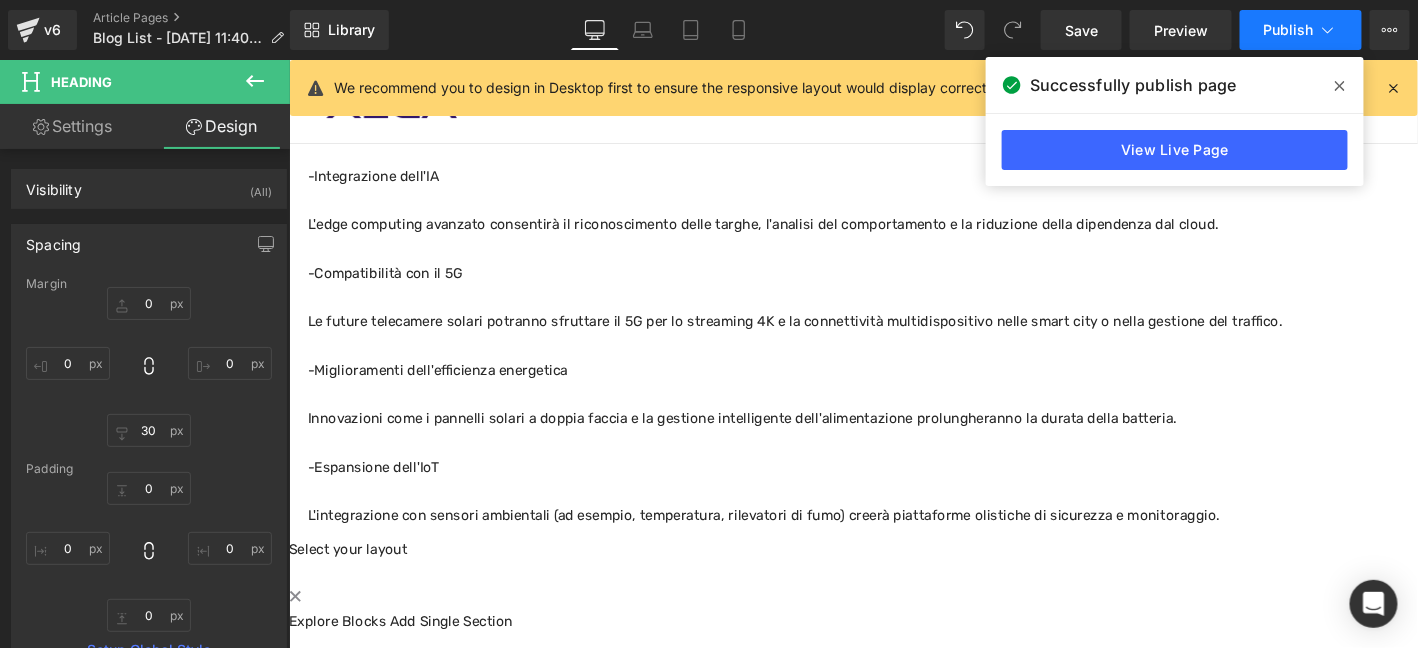 click on "Publish" at bounding box center [1289, 30] 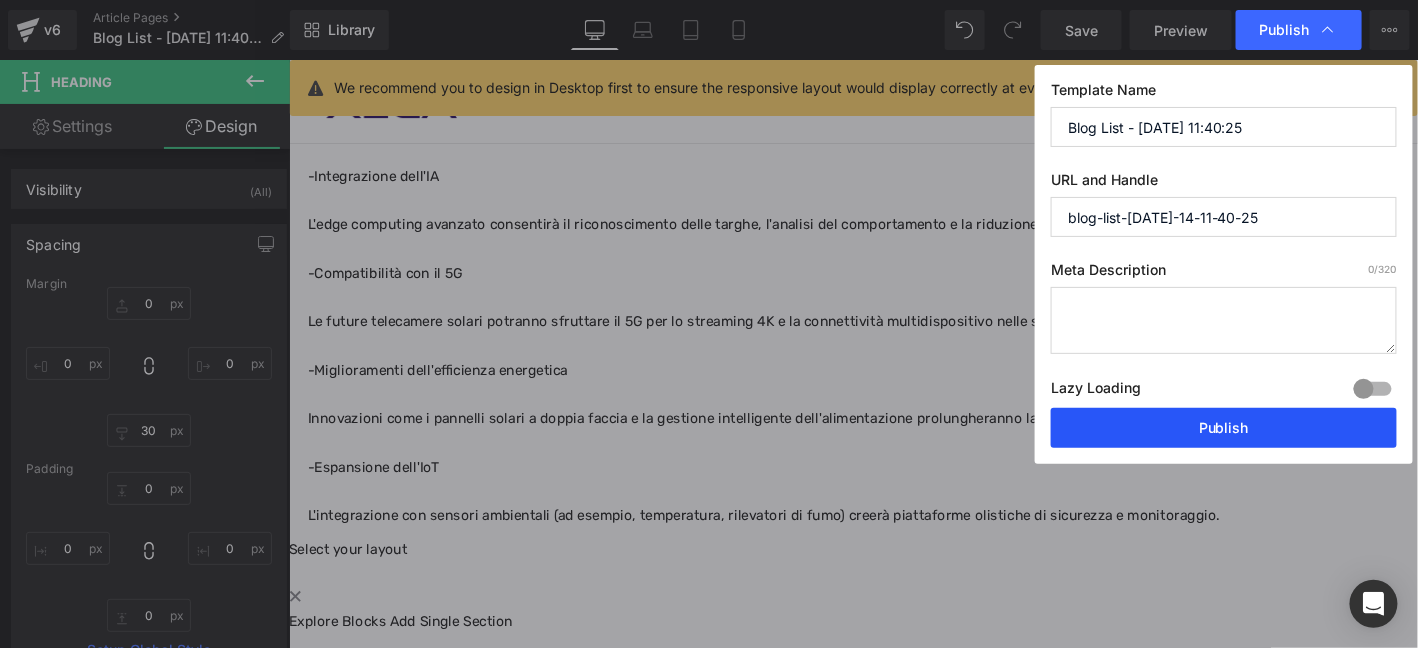 click on "Publish" at bounding box center (1224, 428) 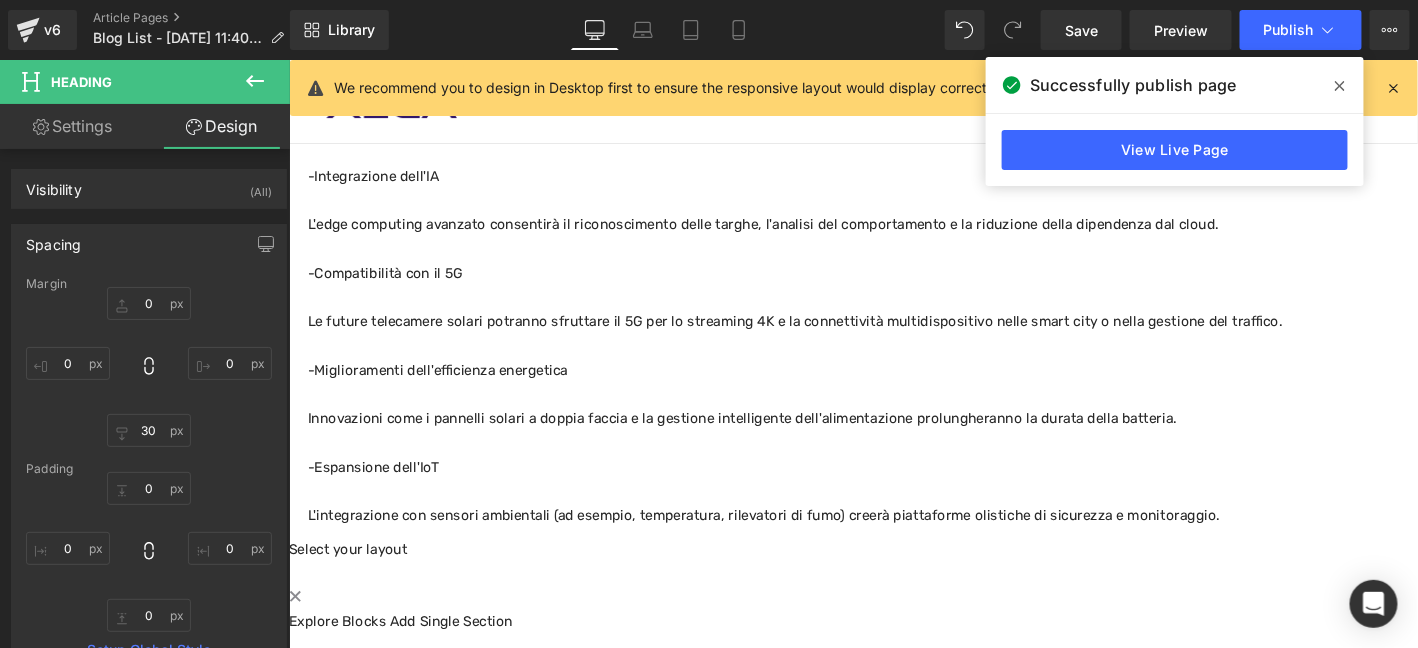 click on "Perché il solare e il 4G sono la combinazione perfetta per la sicurezza esterna? Heading         In mezzo alla duplice ondata di digitalizzazione e sviluppo sostenibile, la tecnologia della sicurezza esterna sta subendo una rivoluzione. I sistemi di sorveglianza tradizionali si affidano all'alimentazione via cavo e al cablaggio di rete, ma spesso non sono all'altezza delle aree remote, dei cantieri temporanei o dei terreni complessi. L'ascesa dei sistemi di sorveglianza 4G alimentati a energia solare non solo affronta queste sfide, ma emerge anche come una tendenza fondamentale nella sicurezza esterna, grazie alla sua ecocompatibilità, flessibilità ed efficienza. Questo blog approfondisce la logica alla base di questo duo tecnologico e spiega perché sta ridefinendo i confini del monitoraggio esterno.
Text Block         Row" at bounding box center (893, -690) 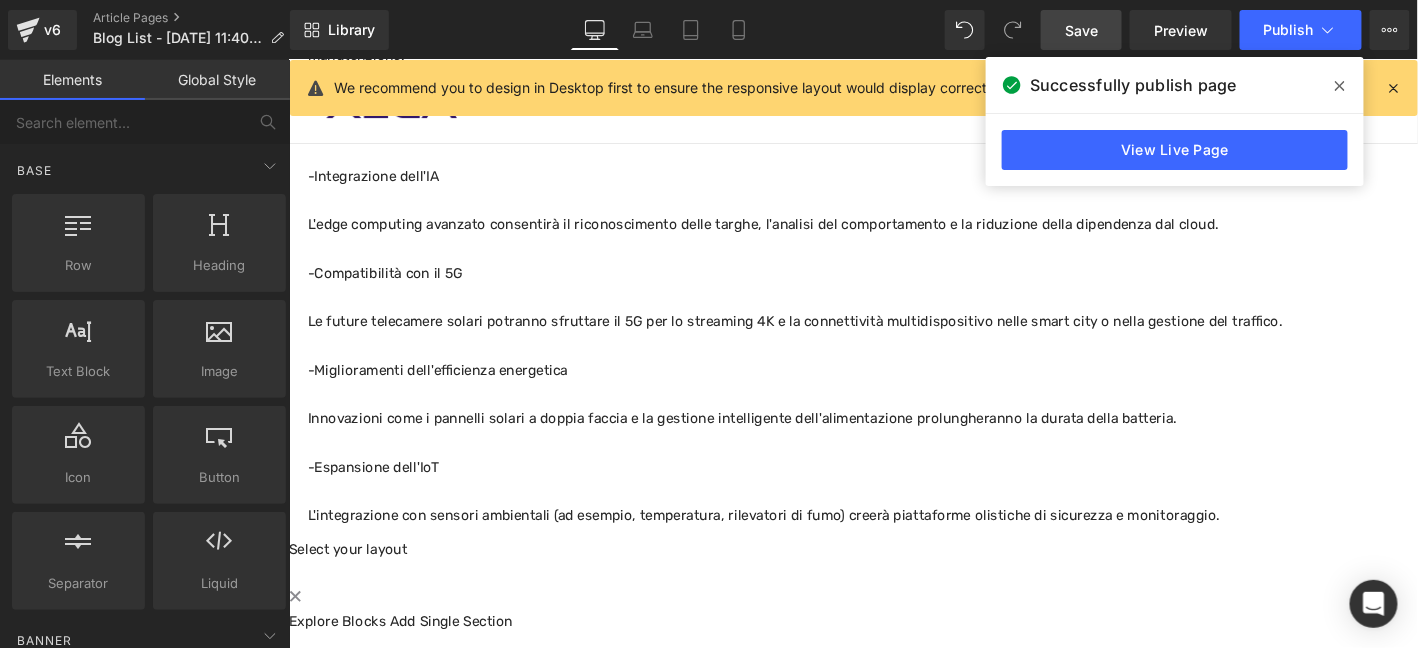 click on "Save" at bounding box center (1081, 30) 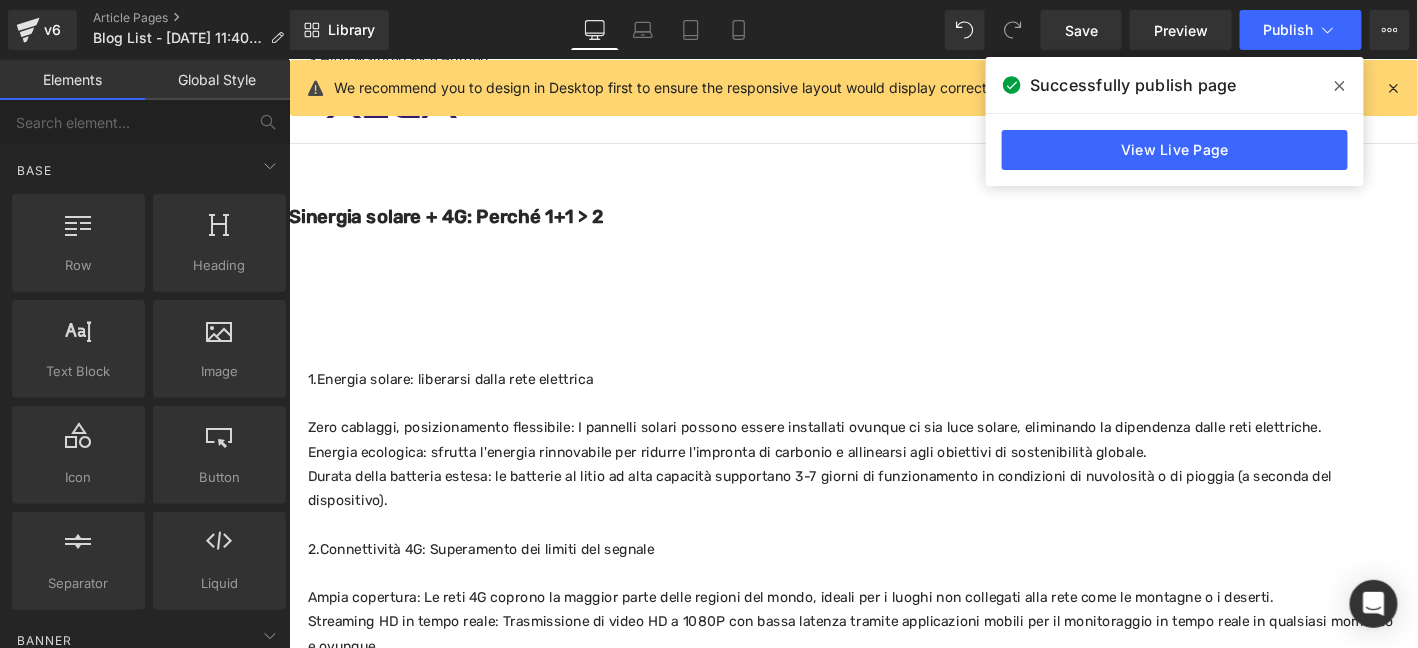 scroll, scrollTop: 864, scrollLeft: 0, axis: vertical 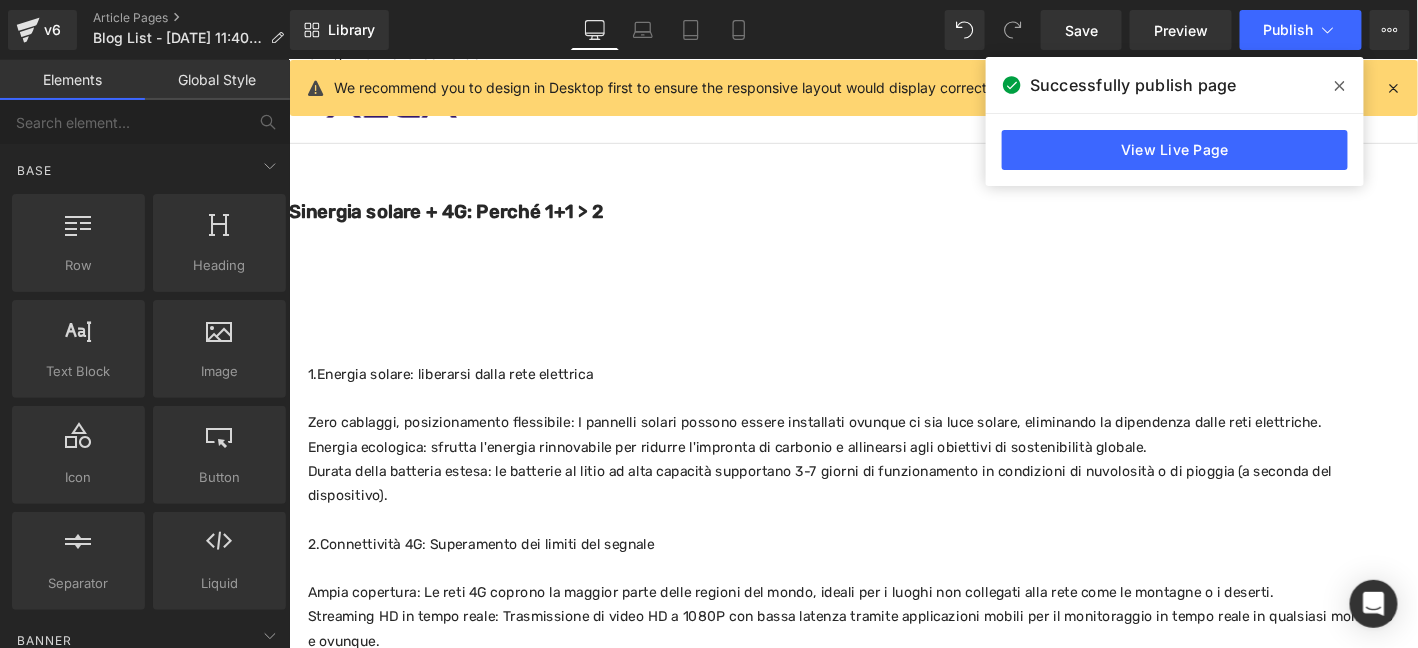 click 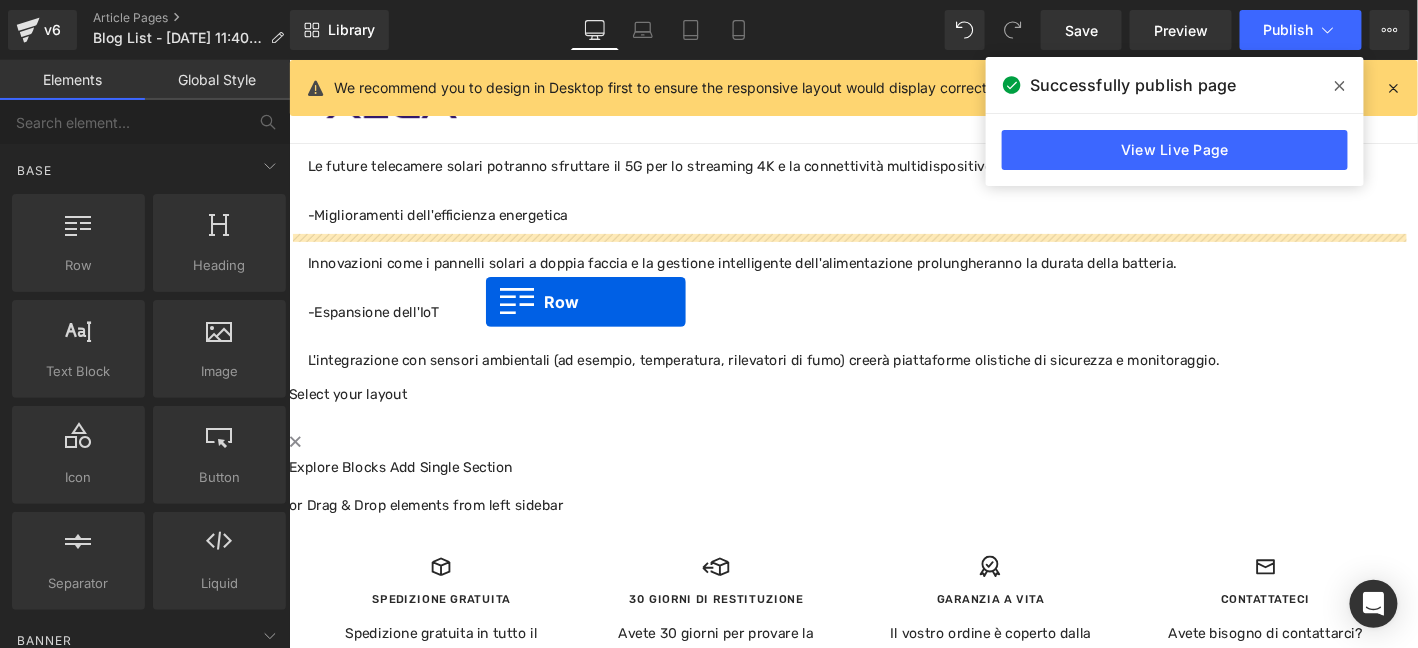 drag, startPoint x: 342, startPoint y: 300, endPoint x: 498, endPoint y: 319, distance: 157.15279 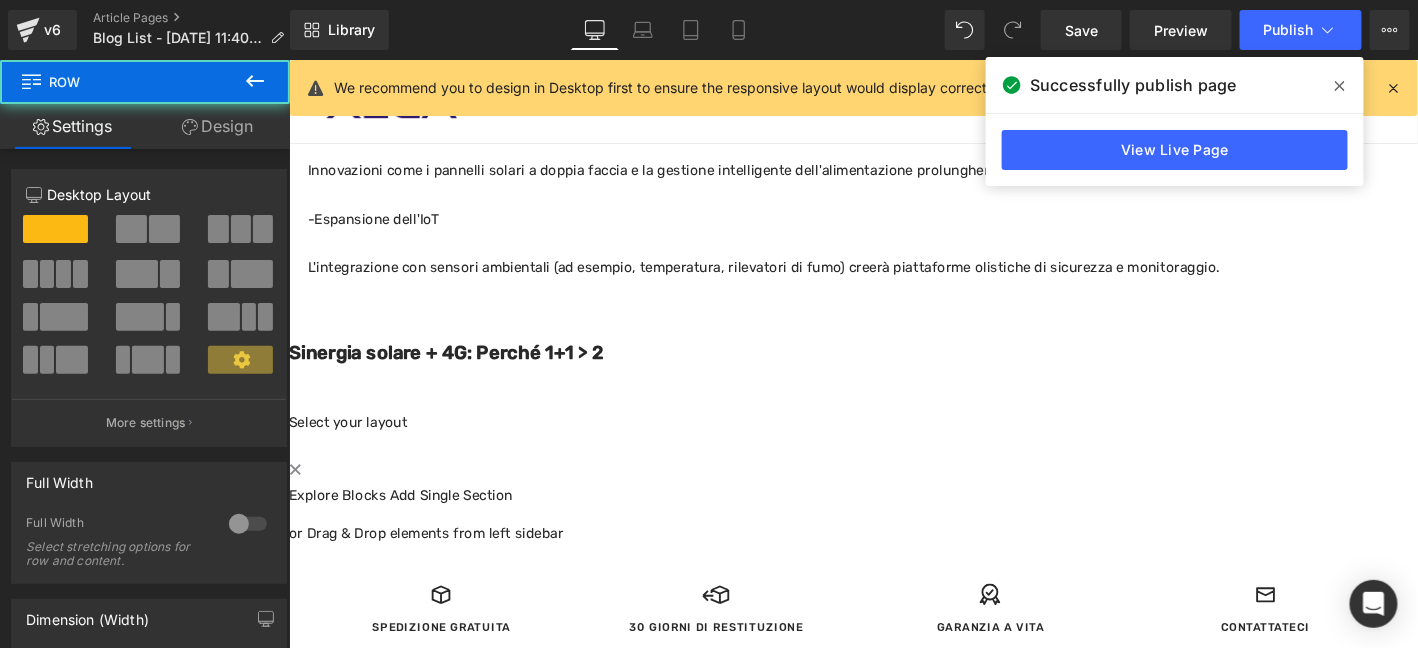 scroll, scrollTop: 2464, scrollLeft: 0, axis: vertical 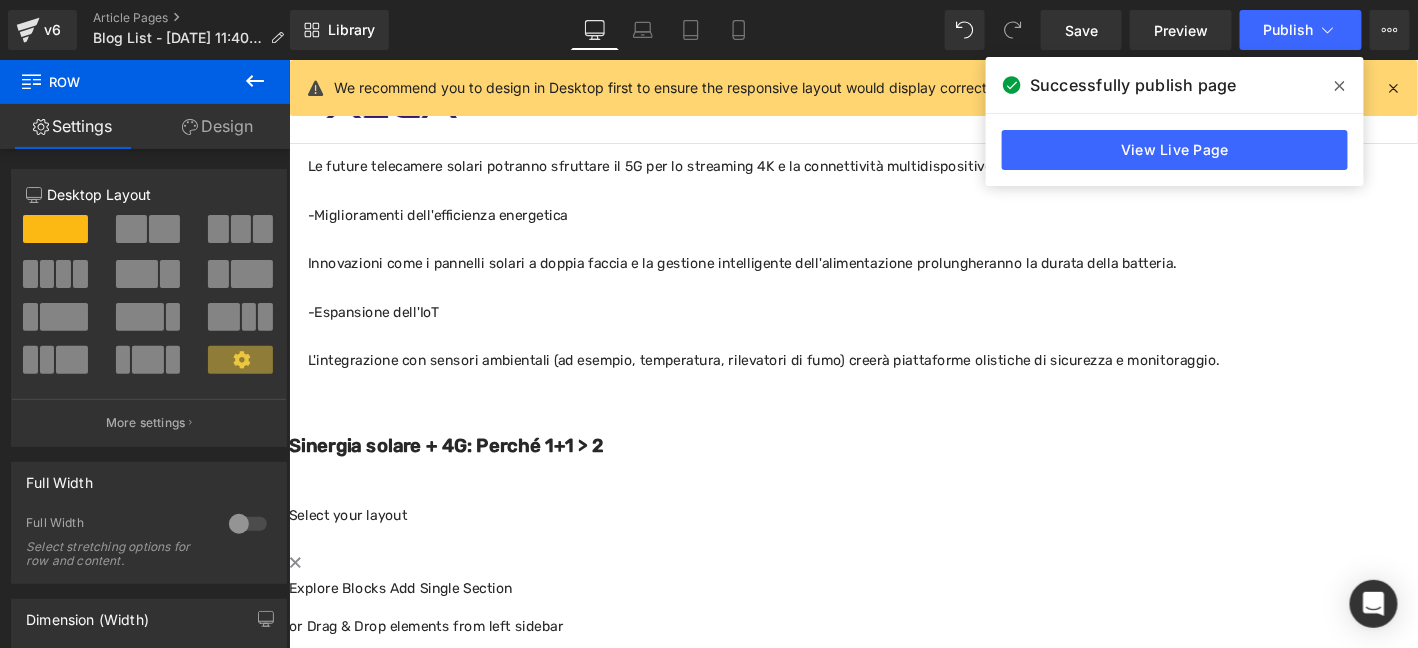 click on "Perché il solare e il 4G sono la combinazione perfetta per la sicurezza esterna? Heading         In mezzo alla duplice ondata di digitalizzazione e sviluppo sostenibile, la tecnologia della sicurezza esterna sta subendo una rivoluzione. I sistemi di sorveglianza tradizionali si affidano all'alimentazione via cavo e al cablaggio di rete, ma spesso non sono all'altezza delle aree remote, dei cantieri temporanei o dei terreni complessi. L'ascesa dei sistemi di sorveglianza 4G alimentati a energia solare non solo affronta queste sfide, ma emerge anche come una tendenza fondamentale nella sicurezza esterna, grazie alla sua ecocompatibilità, flessibilità ed efficienza. Questo blog approfondisce la logica alla base di questo duo tecnologico e spiega perché sta ridefinendo i confini del monitoraggio esterno.
Text Block         Row" at bounding box center (893, -791) 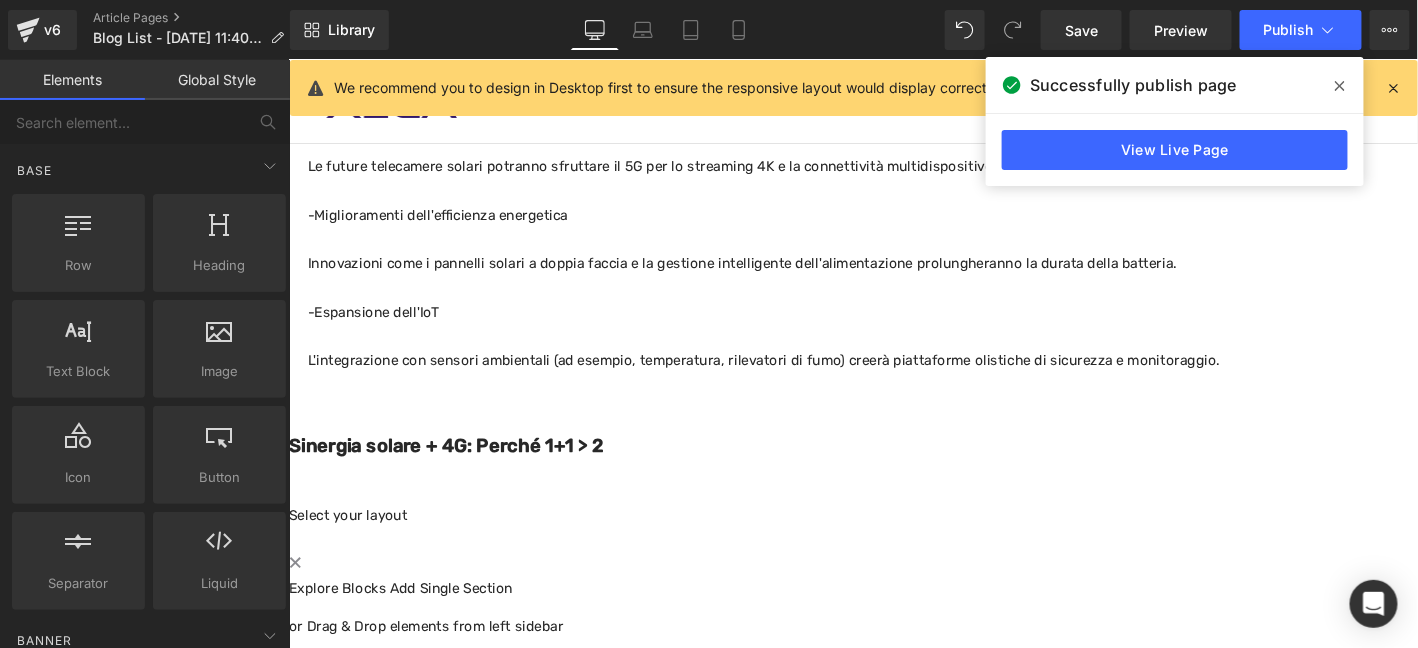 click on "Sinergia solare + 4G: Perché 1+1 > 2" at bounding box center (456, 472) 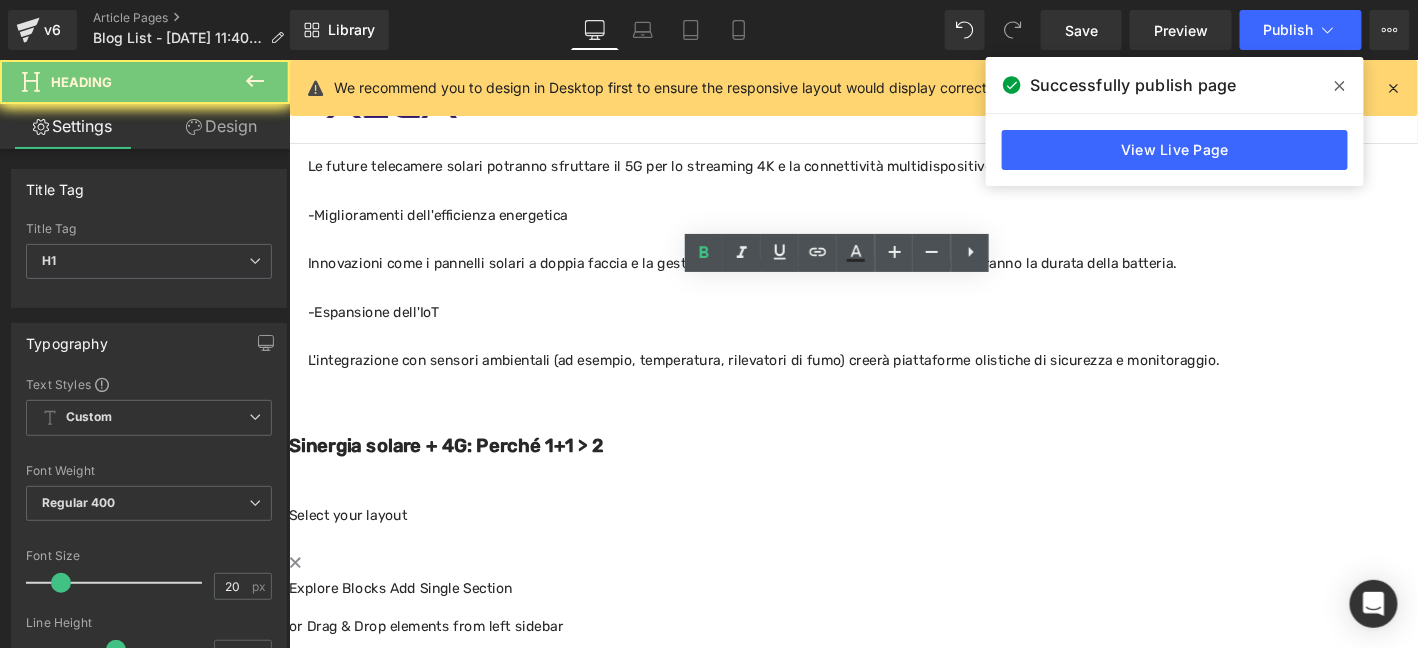 paste 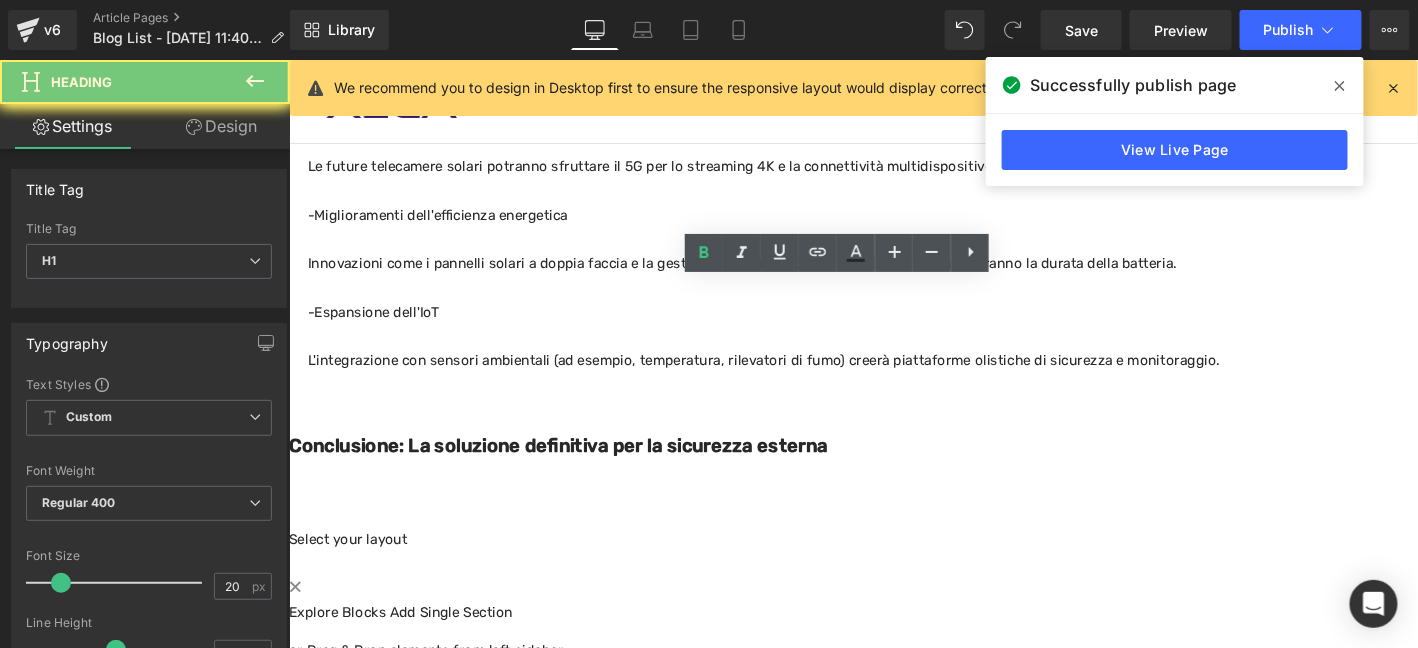 type 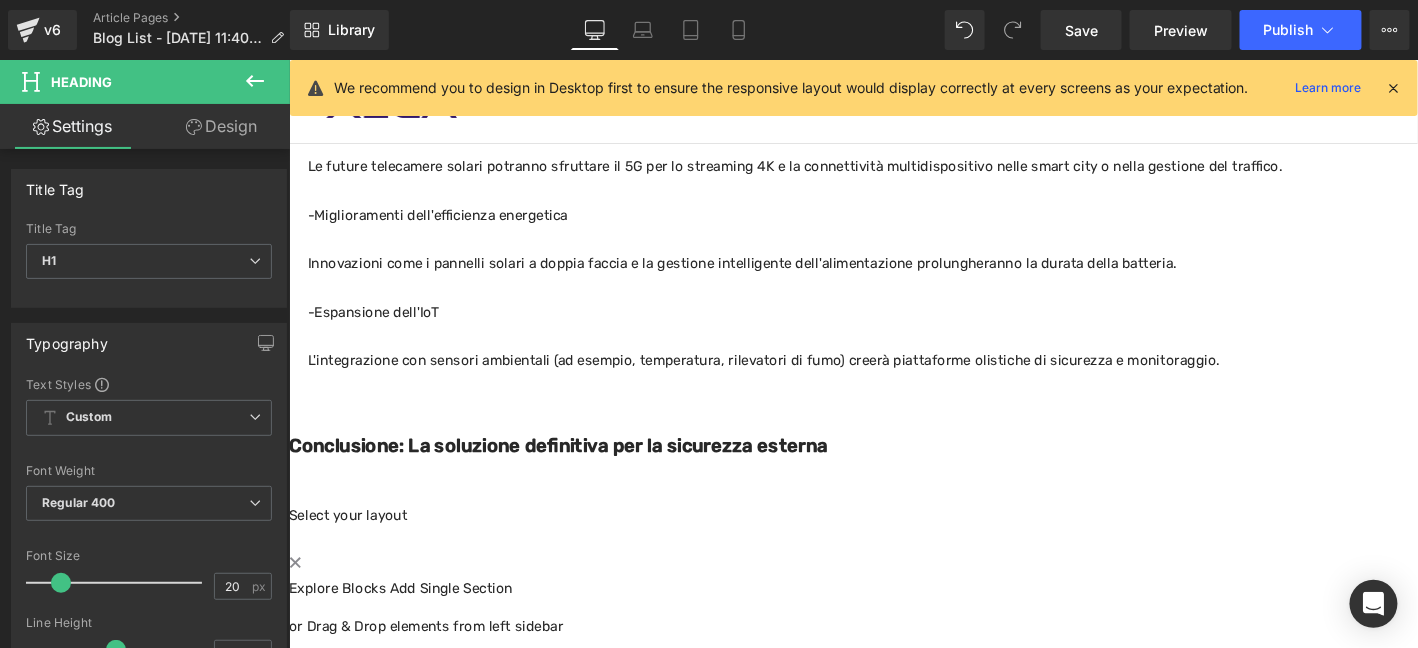 click on "Perché il solare e il 4G sono la combinazione perfetta per la sicurezza esterna? Heading         In mezzo alla duplice ondata di digitalizzazione e sviluppo sostenibile, la tecnologia della sicurezza esterna sta subendo una rivoluzione. I sistemi di sorveglianza tradizionali si affidano all'alimentazione via cavo e al cablaggio di rete, ma spesso non sono all'altezza delle aree remote, dei cantieri temporanei o dei terreni complessi. L'ascesa dei sistemi di sorveglianza 4G alimentati a energia solare non solo affronta queste sfide, ma emerge anche come una tendenza fondamentale nella sicurezza esterna, grazie alla sua ecocompatibilità, flessibilità ed efficienza. Questo blog approfondisce la logica alla base di questo duo tecnologico e spiega perché sta ridefinendo i confini del monitoraggio esterno.
Text Block         Row" at bounding box center [893, -791] 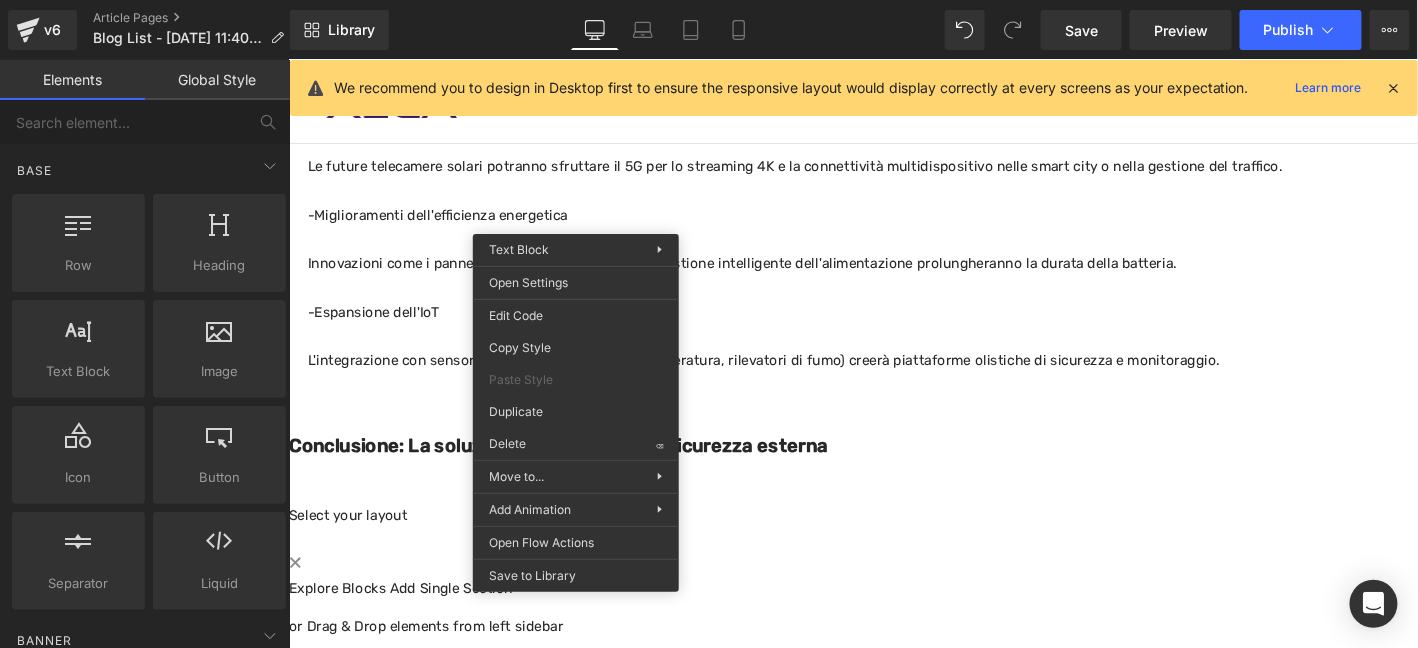 click on "-Espansione dell'IoT" at bounding box center (893, 330) 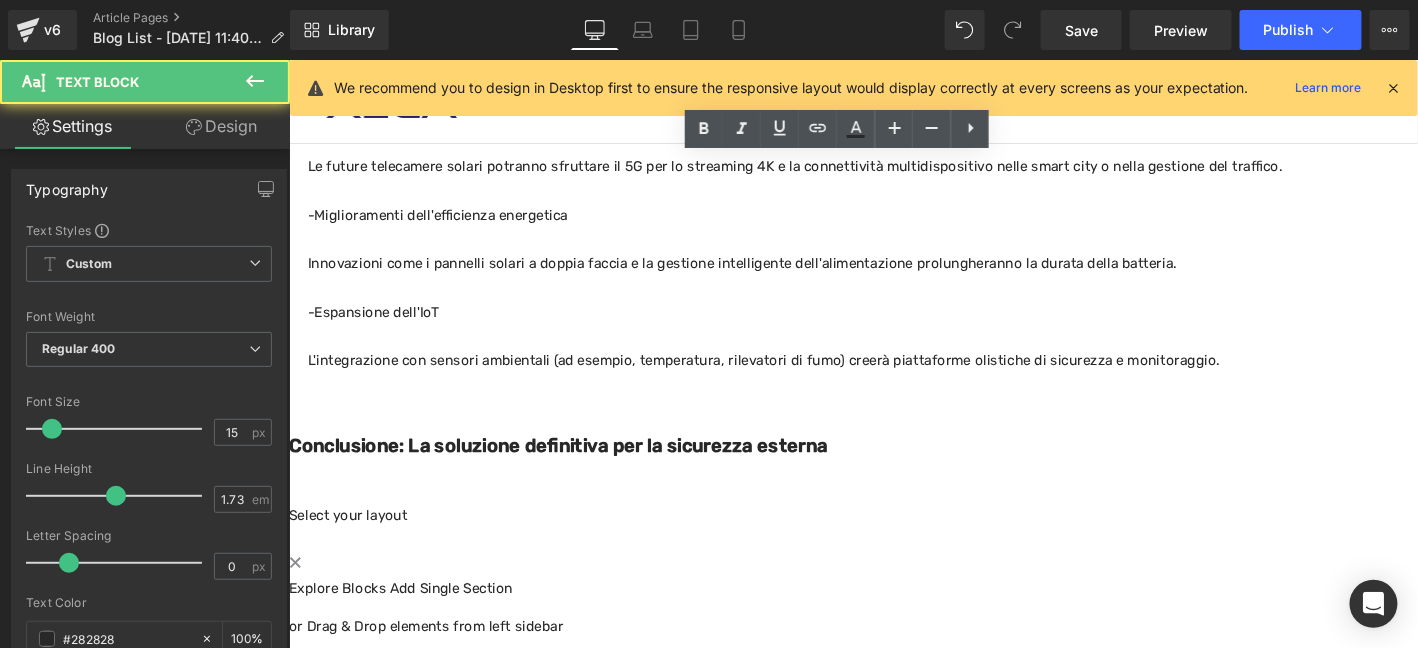 click on "Perché il solare e il 4G sono la combinazione perfetta per la sicurezza esterna? Heading         In mezzo alla duplice ondata di digitalizzazione e sviluppo sostenibile, la tecnologia della sicurezza esterna sta subendo una rivoluzione. I sistemi di sorveglianza tradizionali si affidano all'alimentazione via cavo e al cablaggio di rete, ma spesso non sono all'altezza delle aree remote, dei cantieri temporanei o dei terreni complessi. L'ascesa dei sistemi di sorveglianza 4G alimentati a energia solare non solo affronta queste sfide, ma emerge anche come una tendenza fondamentale nella sicurezza esterna, grazie alla sua ecocompatibilità, flessibilità ed efficienza. Questo blog approfondisce la logica alla base di questo duo tecnologico e spiega perché sta ridefinendo i confini del monitoraggio esterno.
Text Block         Row" at bounding box center (893, -791) 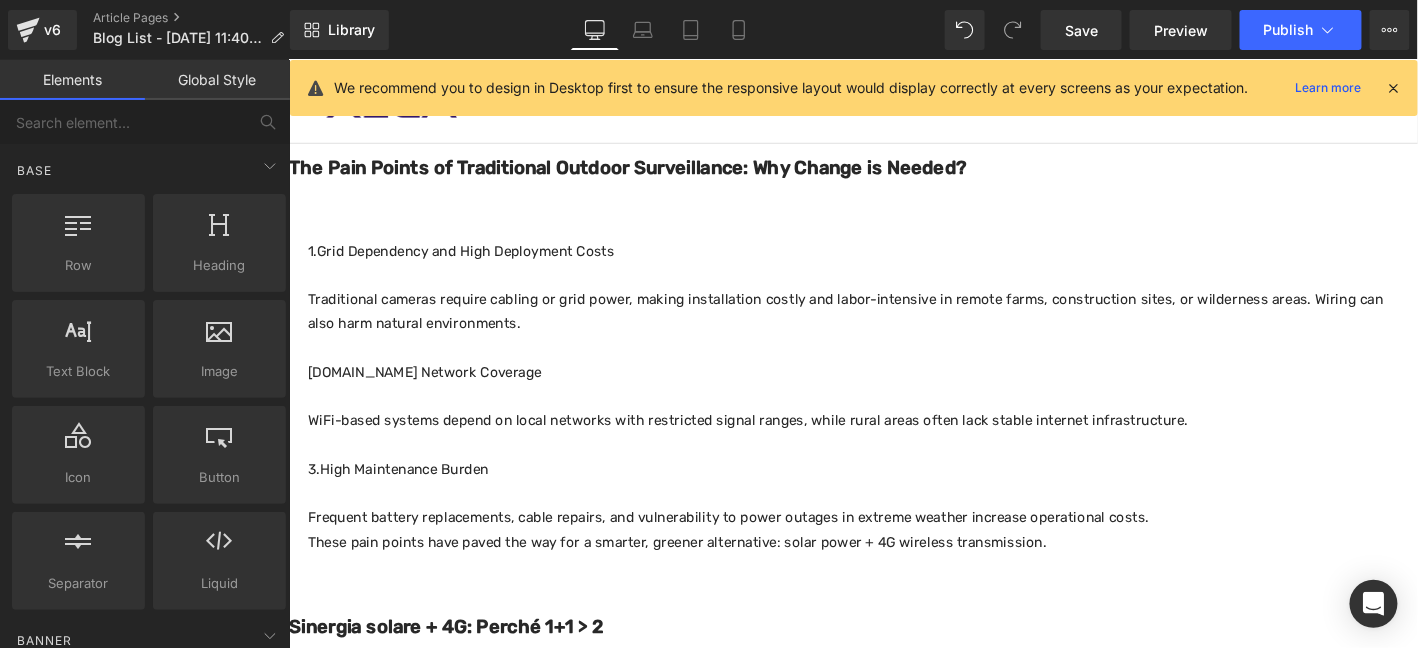 scroll, scrollTop: 302, scrollLeft: 0, axis: vertical 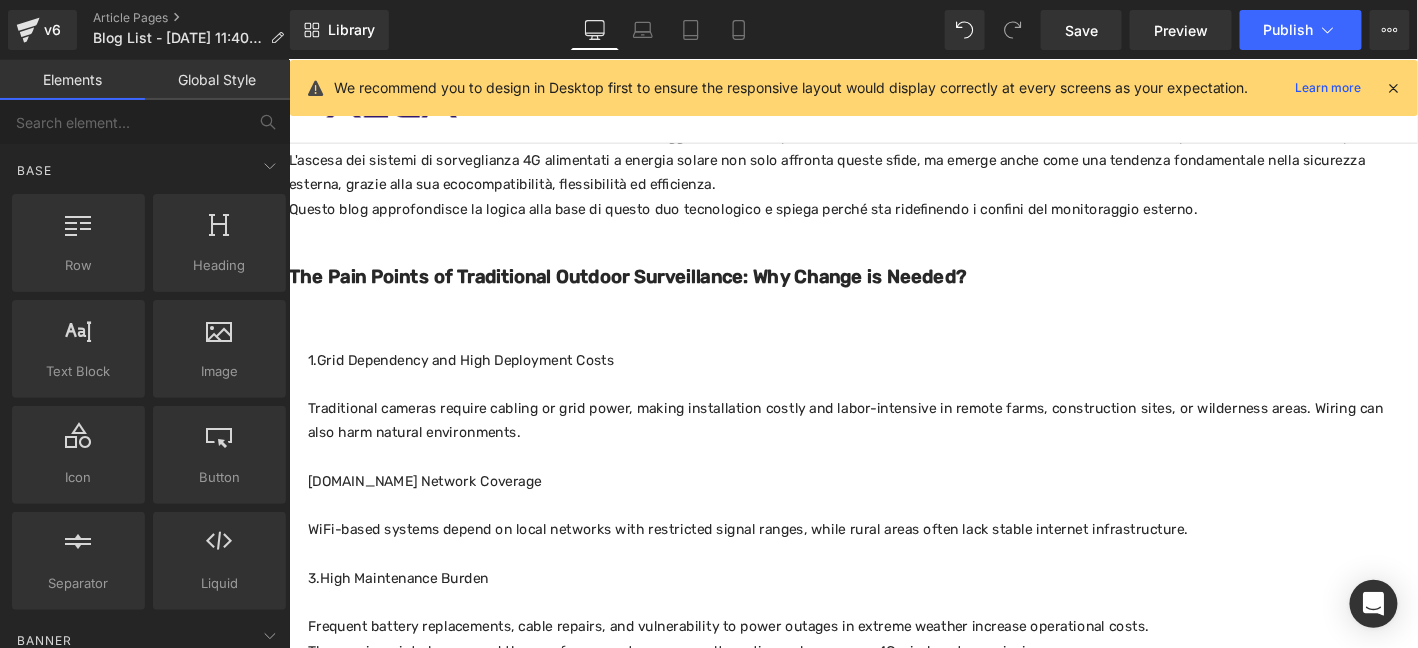 click at bounding box center (288, 59) 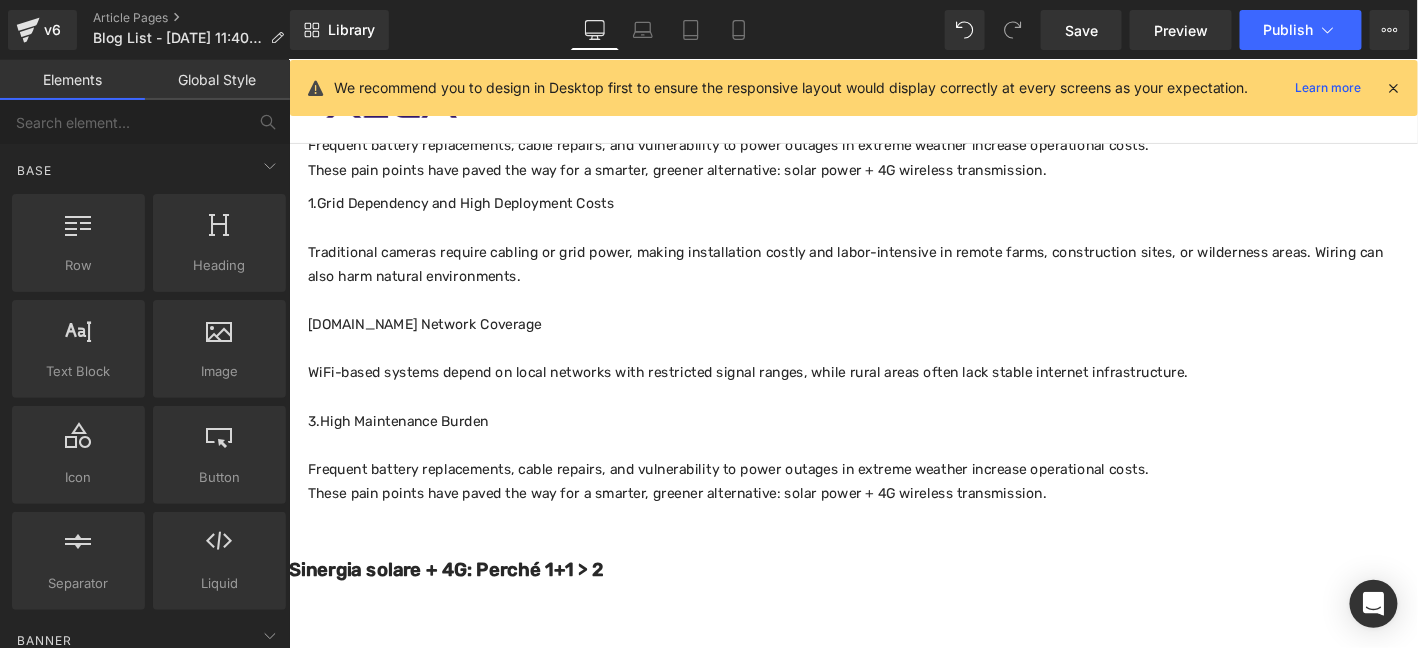 scroll, scrollTop: 834, scrollLeft: 0, axis: vertical 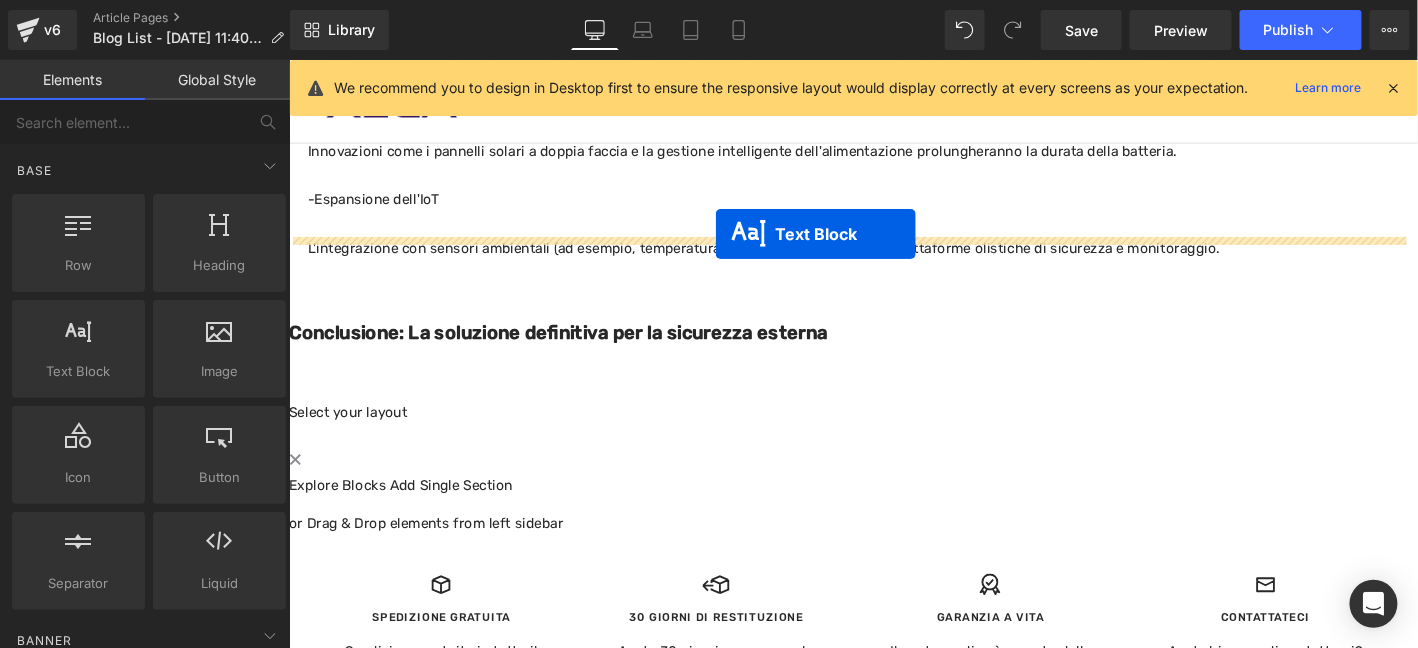 drag, startPoint x: 879, startPoint y: 308, endPoint x: 745, endPoint y: 245, distance: 148.07092 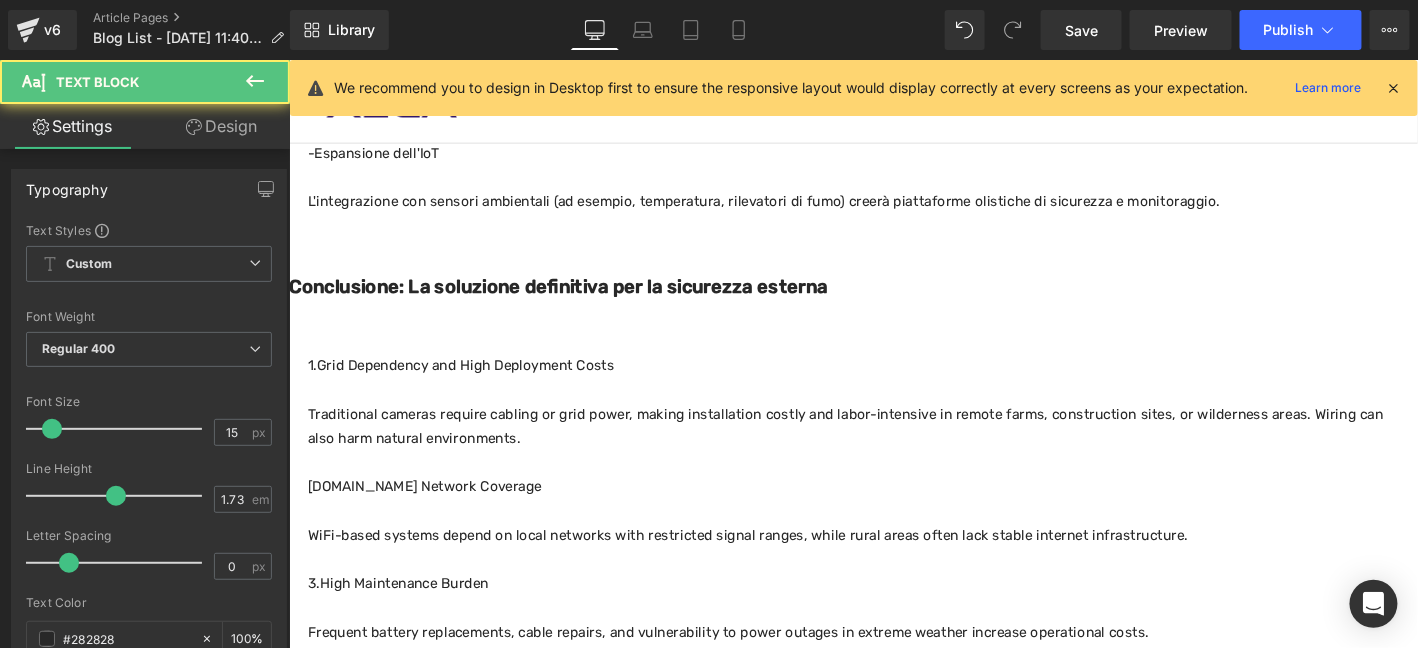 scroll, scrollTop: 2584, scrollLeft: 0, axis: vertical 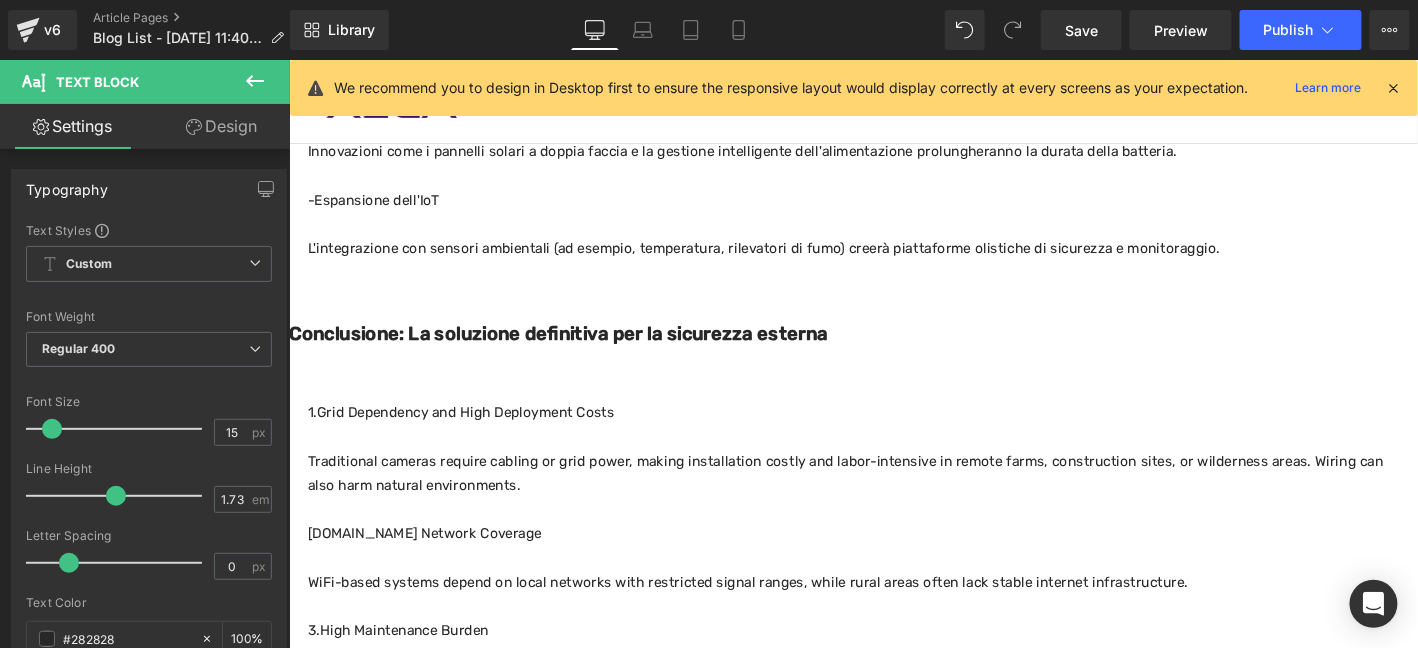 click on "Traditional cameras require cabling or grid power, making installation costly and labor-intensive in remote farms, construction sites, or wilderness areas. Wiring can also harm natural environments." at bounding box center (893, 503) 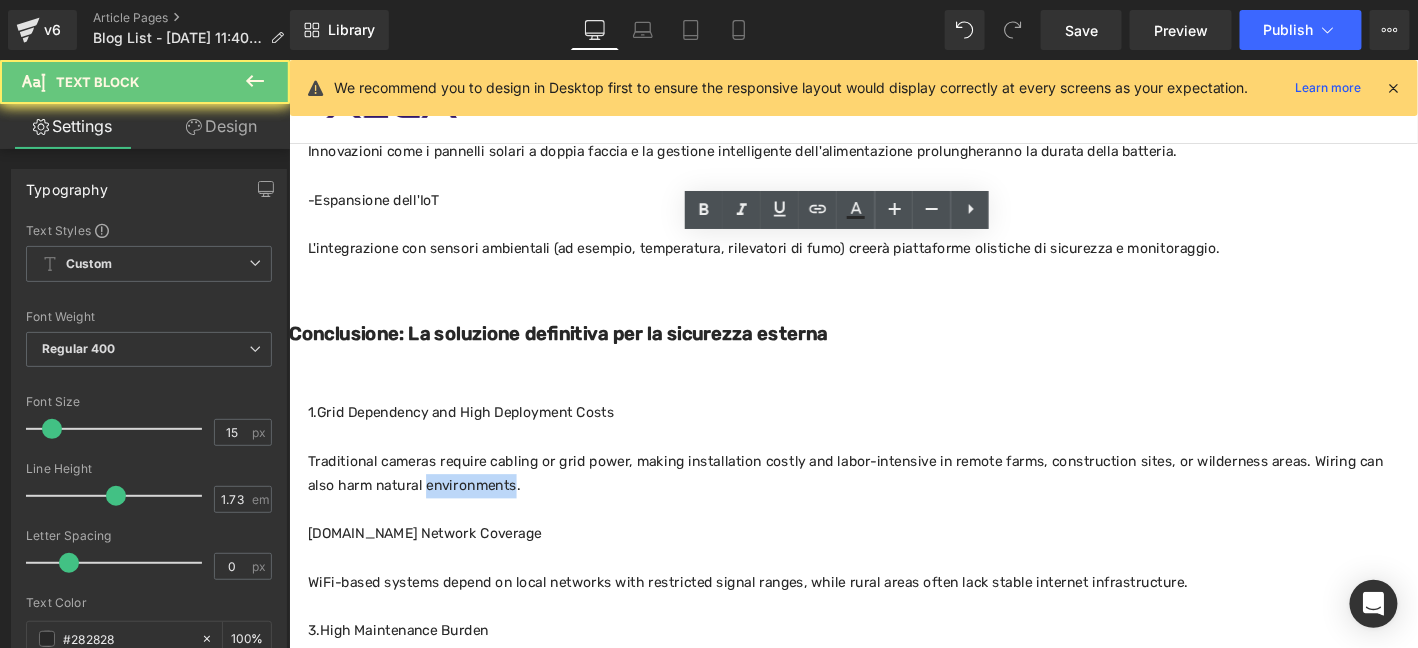 click on "Traditional cameras require cabling or grid power, making installation costly and labor-intensive in remote farms, construction sites, or wilderness areas. Wiring can also harm natural environments." at bounding box center (893, 503) 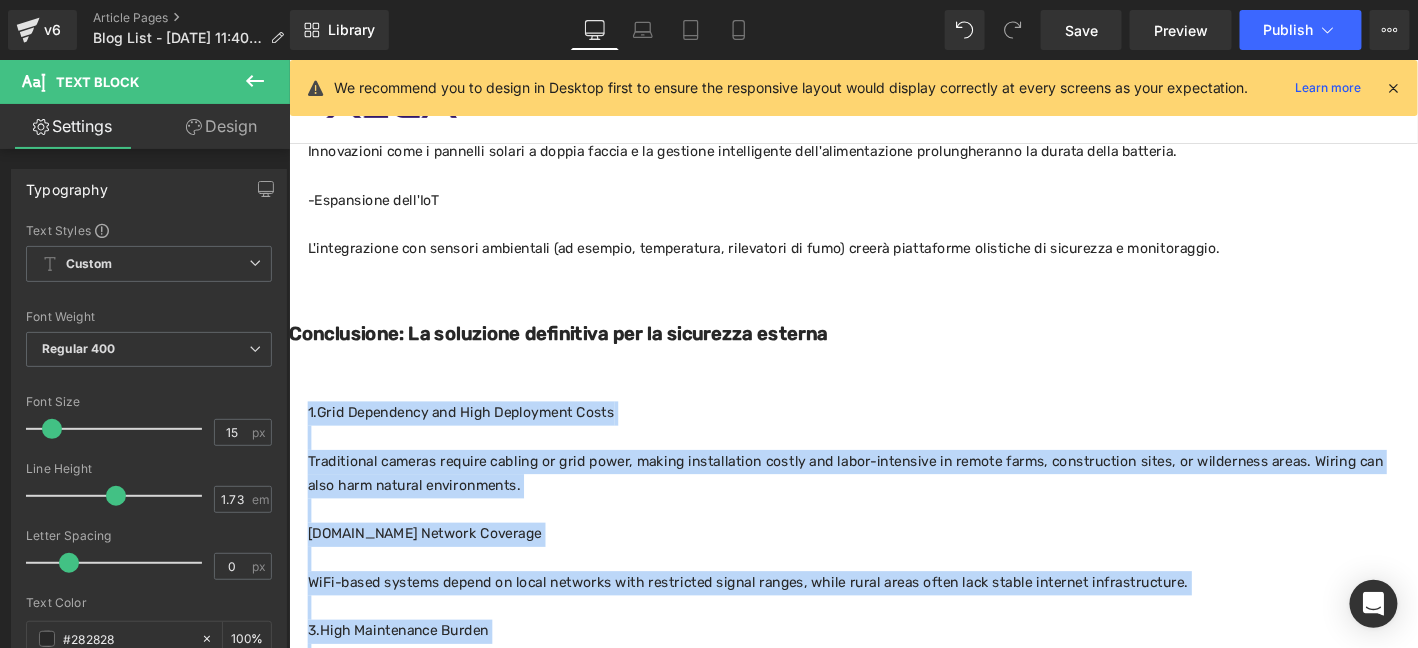 paste 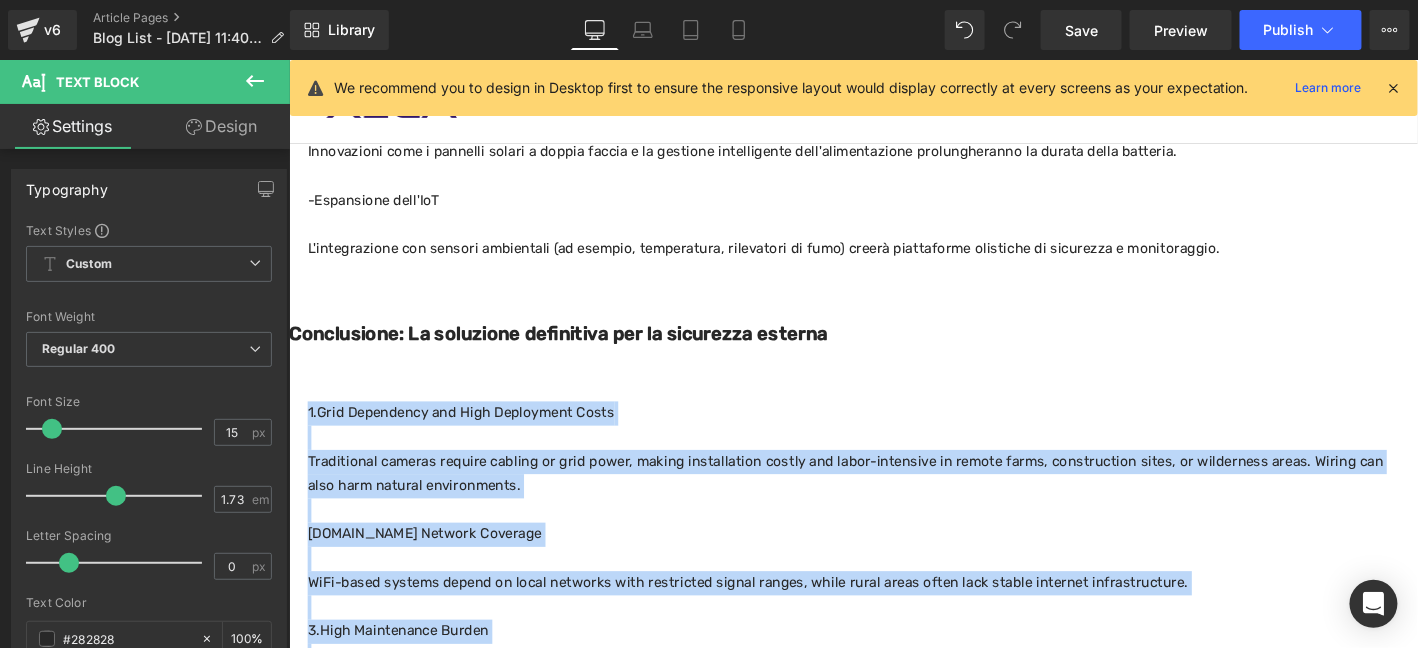 type 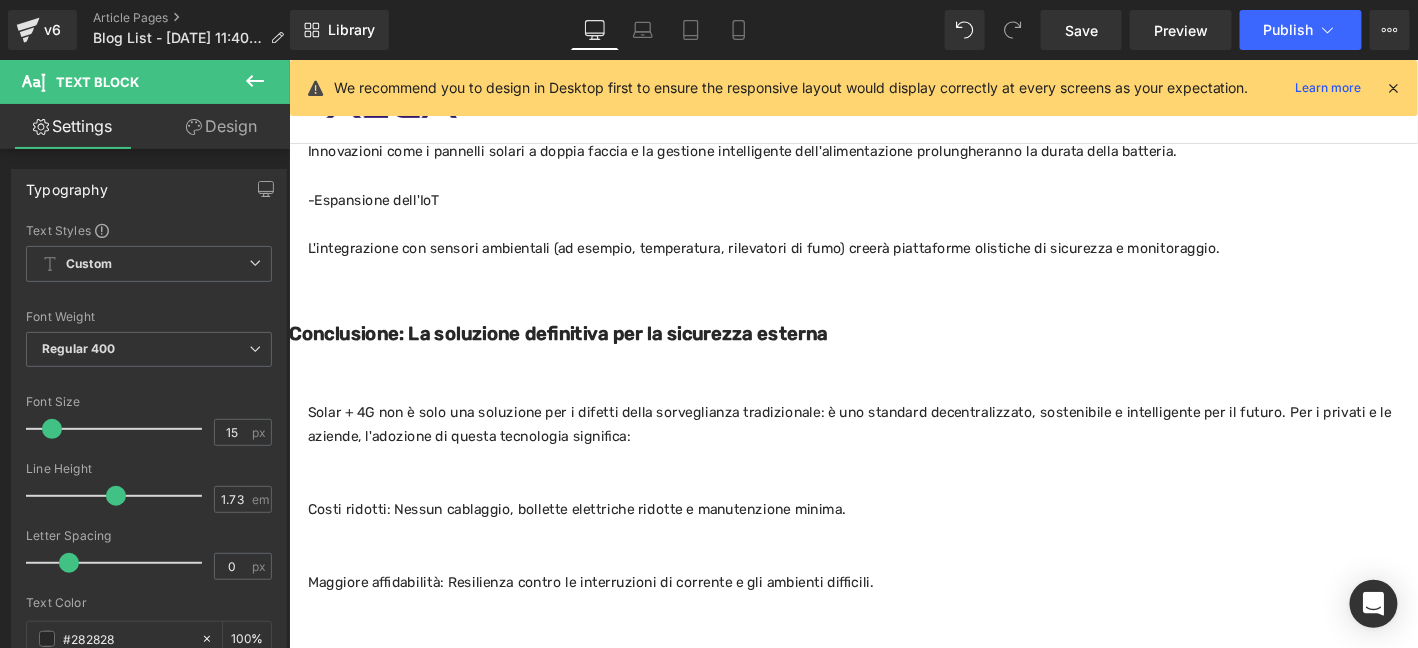click at bounding box center [893, 516] 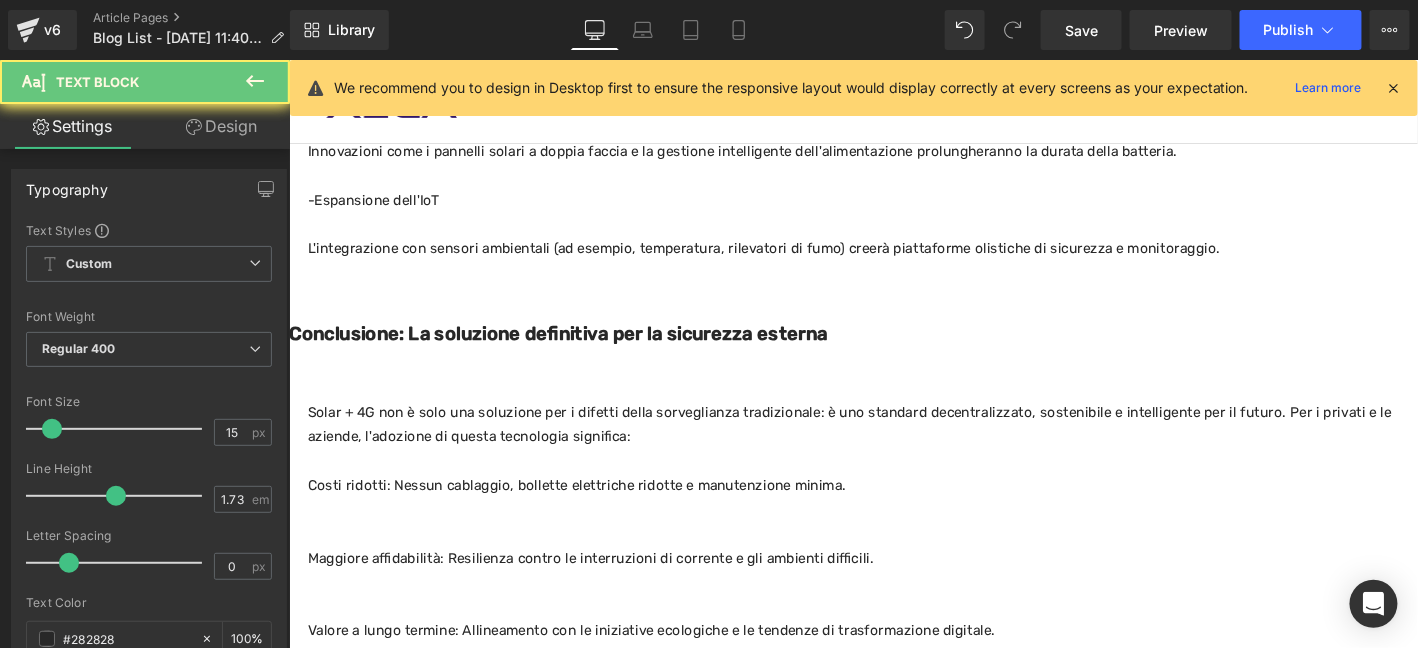click at bounding box center (893, 568) 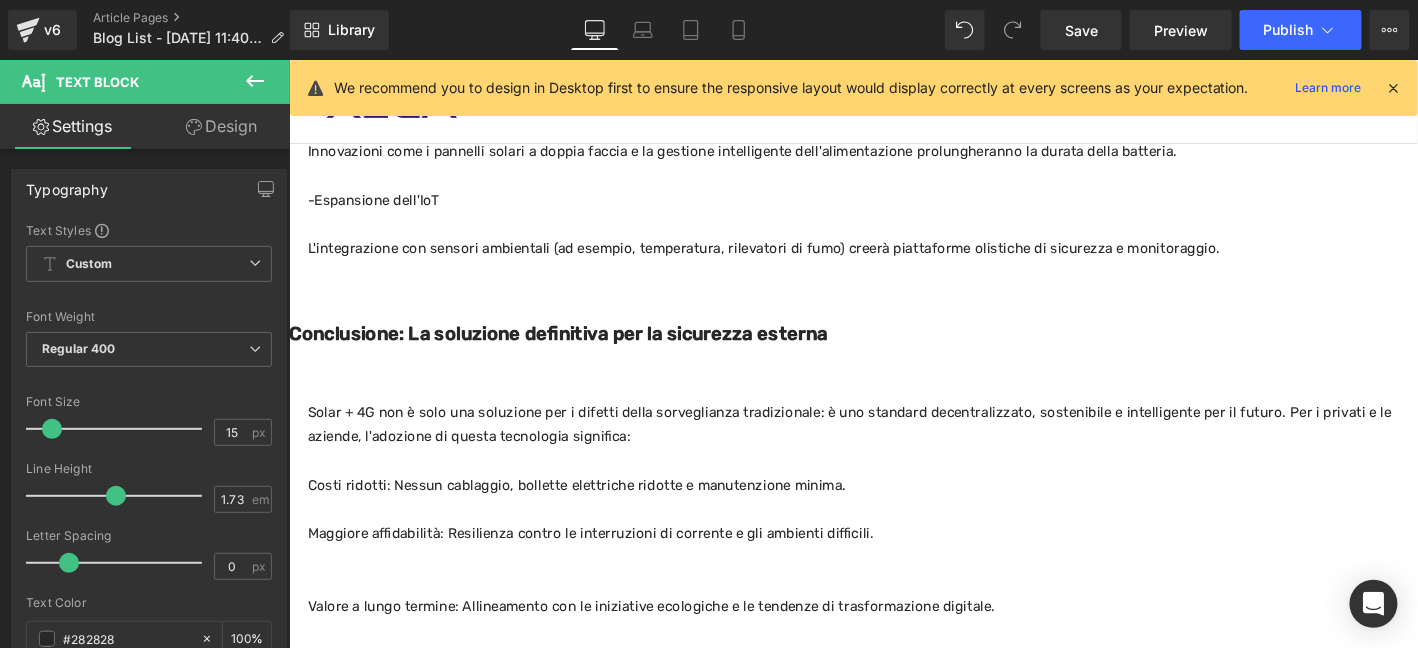 click at bounding box center (893, 620) 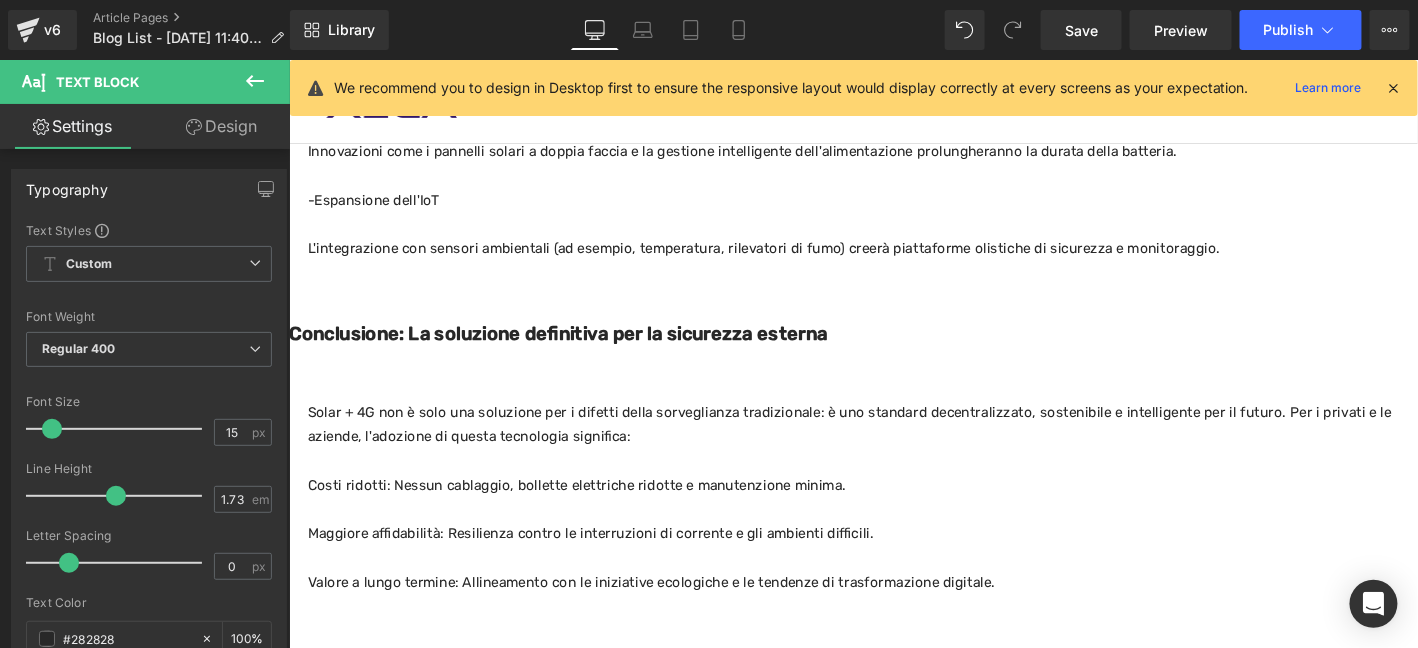 click at bounding box center [893, 698] 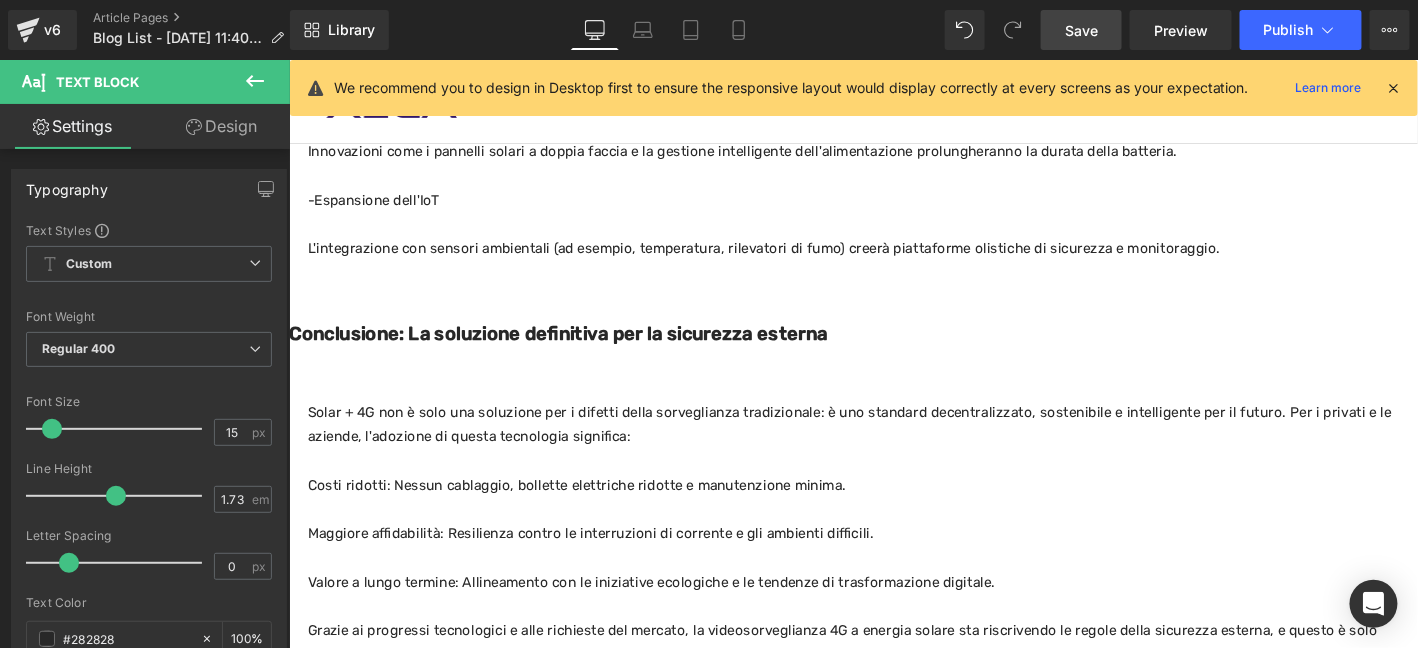 click on "Save" at bounding box center (1081, 30) 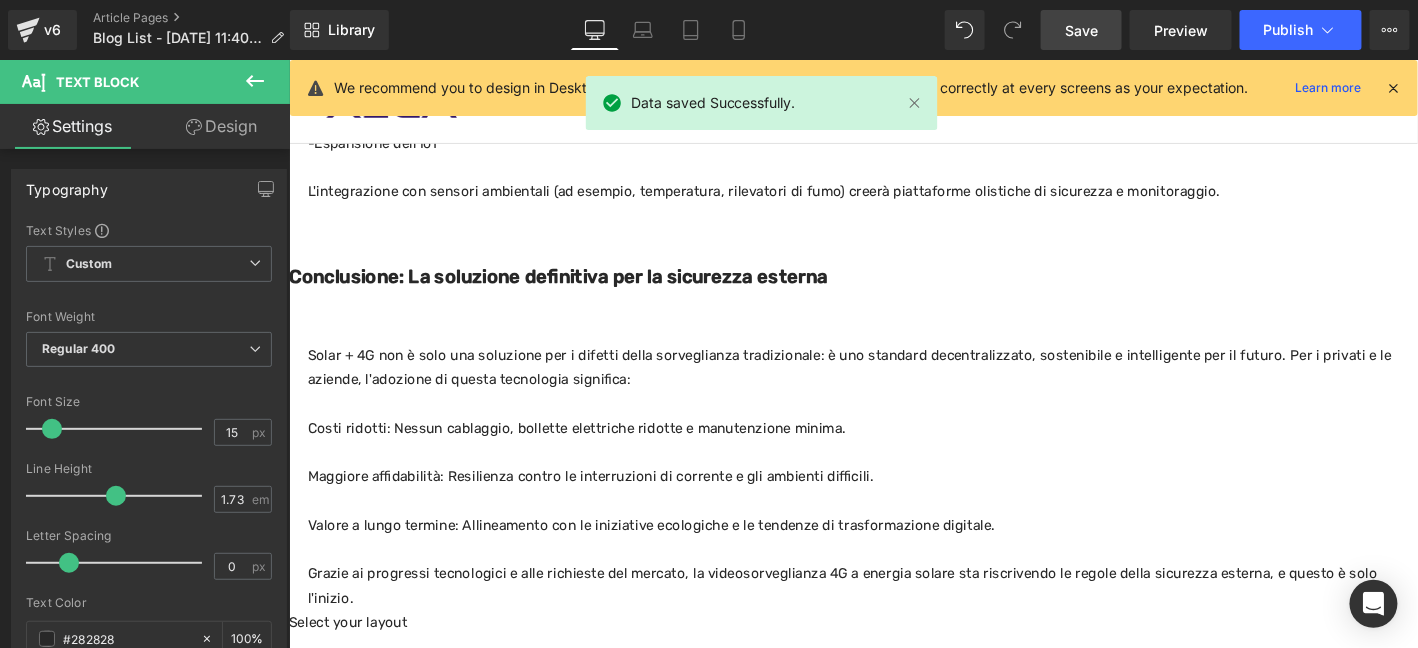 scroll, scrollTop: 2817, scrollLeft: 0, axis: vertical 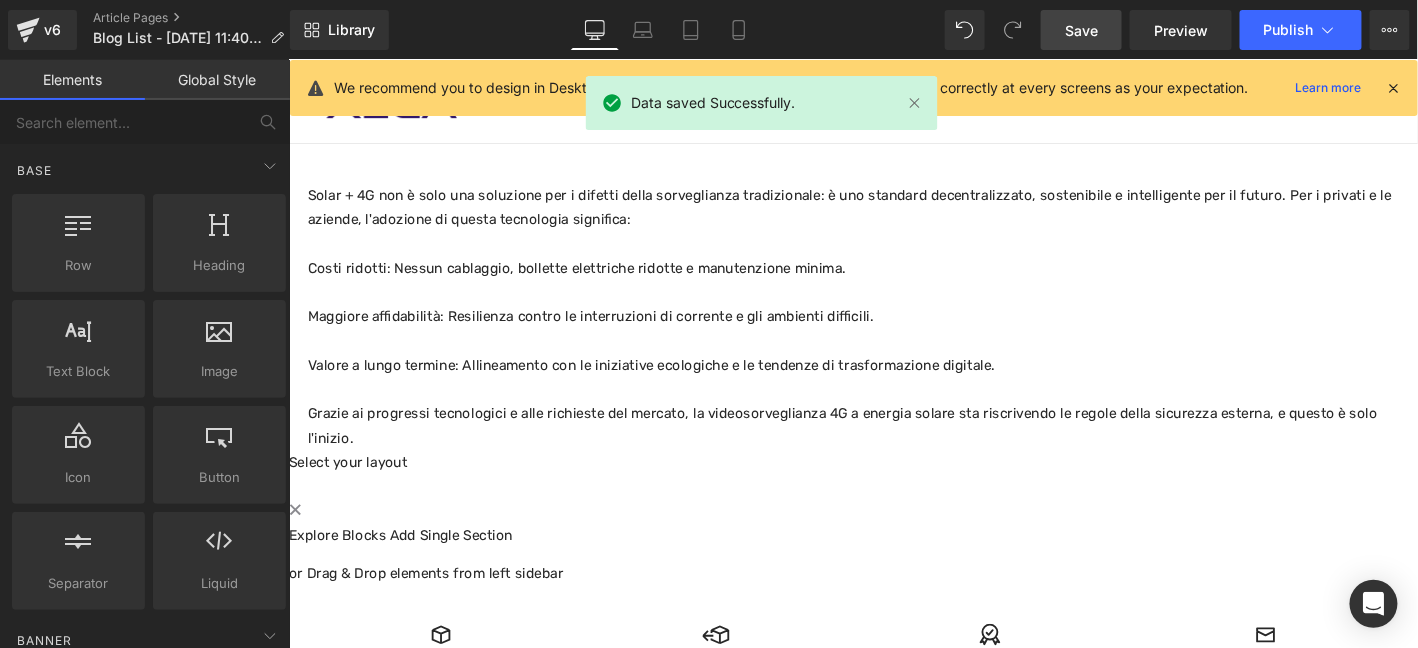 click on "Perché il solare e il 4G sono la combinazione perfetta per la sicurezza esterna? Heading         In mezzo alla duplice ondata di digitalizzazione e sviluppo sostenibile, la tecnologia della sicurezza esterna sta subendo una rivoluzione. I sistemi di sorveglianza tradizionali si affidano all'alimentazione via cavo e al cablaggio di rete, ma spesso non sono all'altezza delle aree remote, dei cantieri temporanei o dei terreni complessi. L'ascesa dei sistemi di sorveglianza 4G alimentati a energia solare non solo affronta queste sfide, ma emerge anche come una tendenza fondamentale nella sicurezza esterna, grazie alla sua ecocompatibilità, flessibilità ed efficienza. Questo blog approfondisce la logica alla base di questo duo tecnologico e spiega perché sta ridefinendo i confini del monitoraggio esterno.
Text Block         Row" at bounding box center [893, -996] 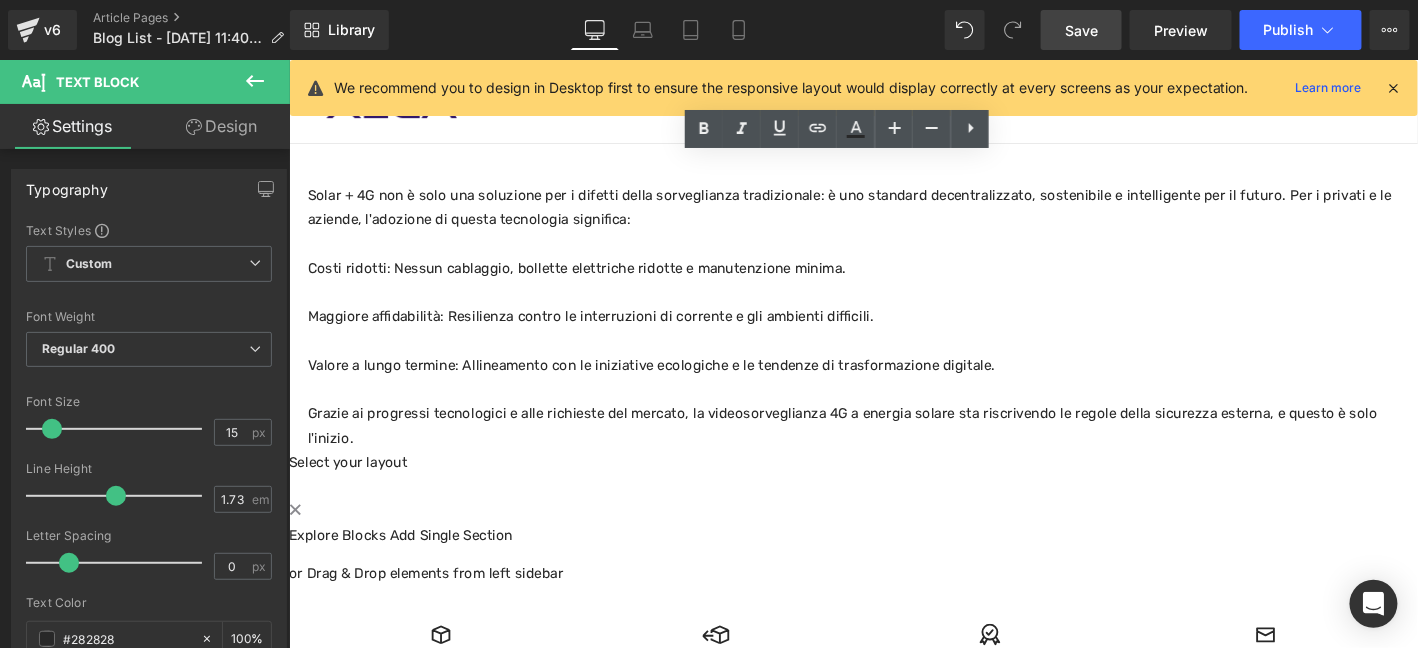 click on "Grazie ai progressi tecnologici e alle richieste del mercato, la videosorveglianza 4G a energia solare sta riscrivendo le regole della sicurezza esterna, e questo è solo l'inizio." at bounding box center (893, 452) 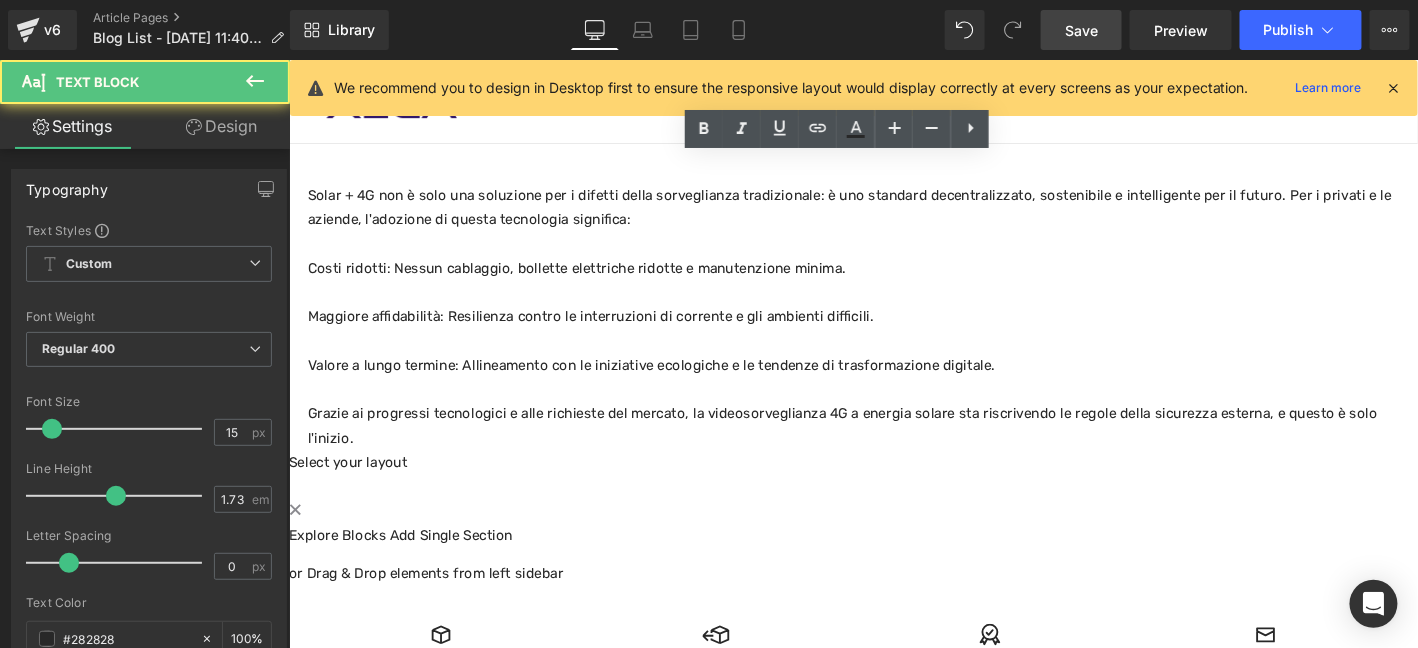 click on "Design" at bounding box center (221, 126) 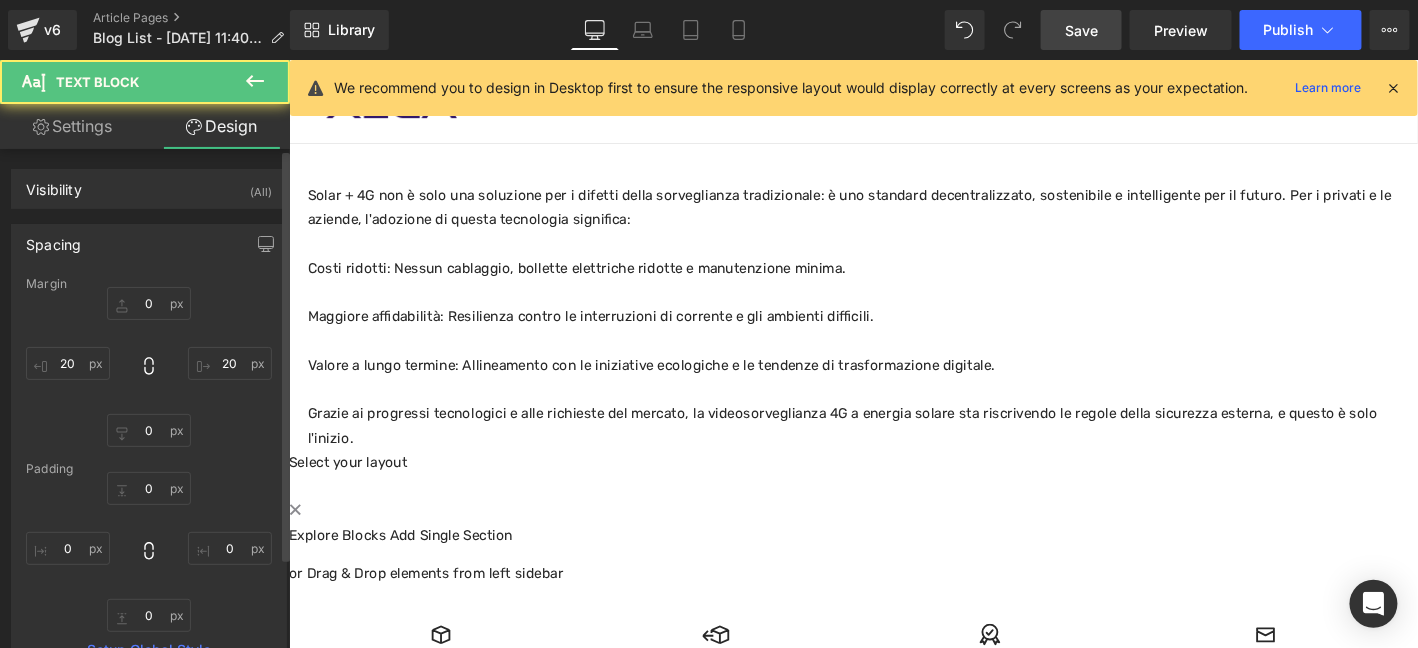 type on "0" 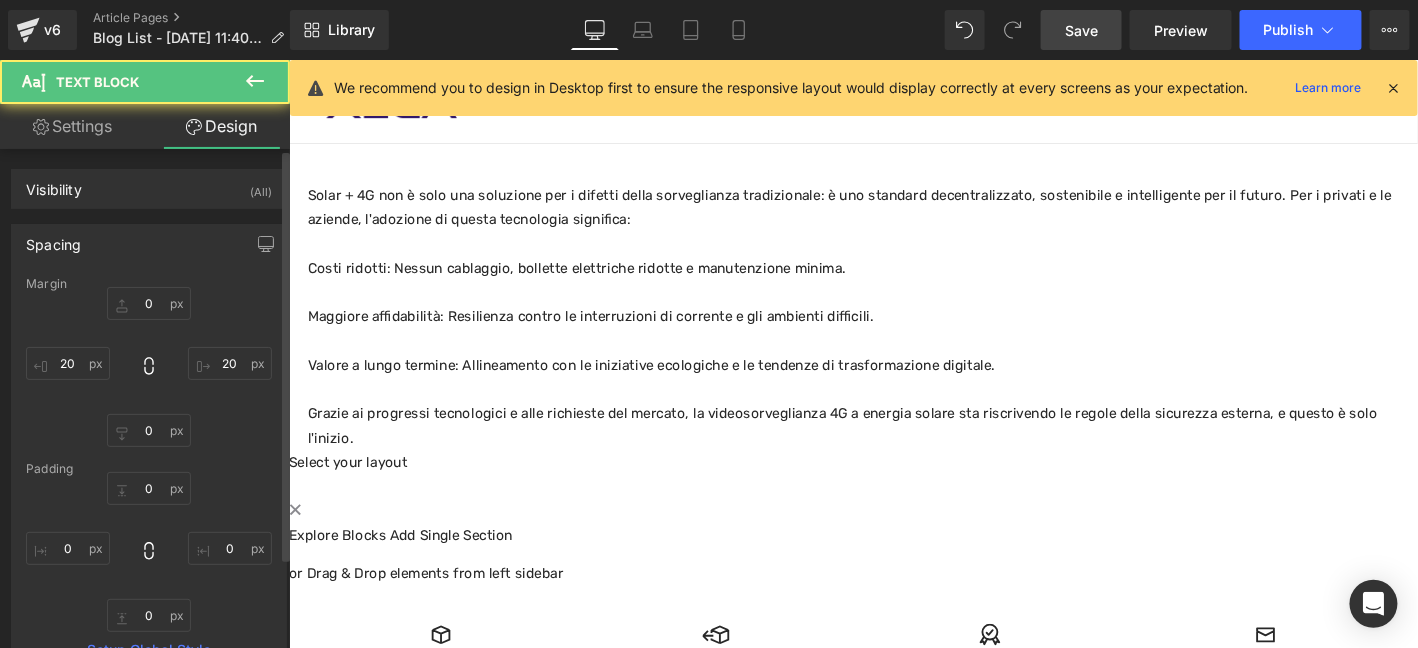 type on "20" 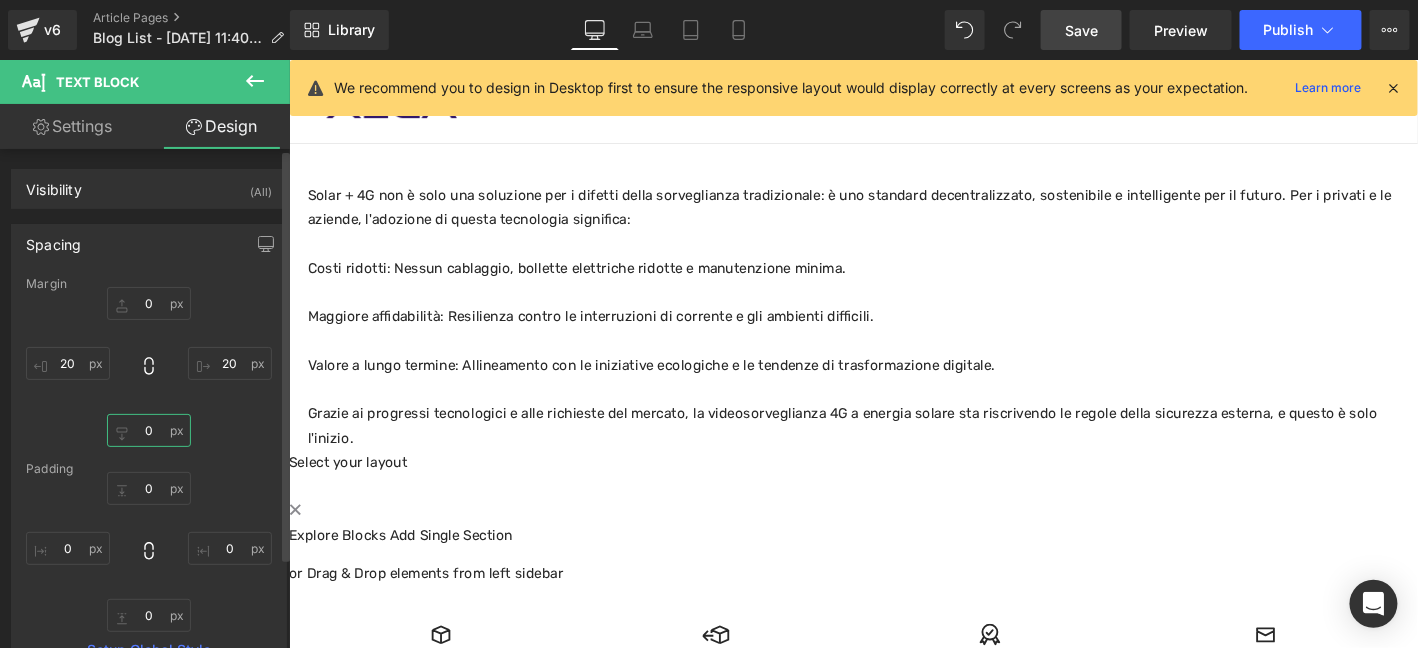 click on "0" at bounding box center (149, 430) 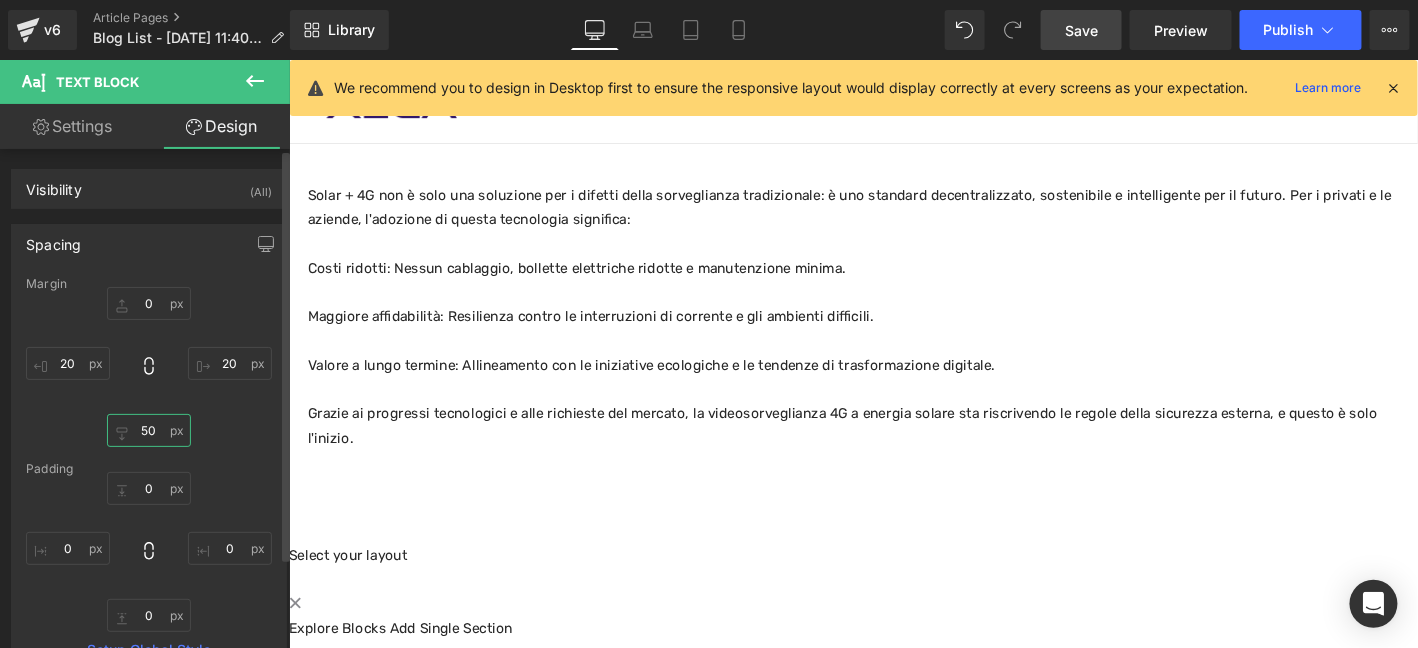 click on "50" at bounding box center [149, 430] 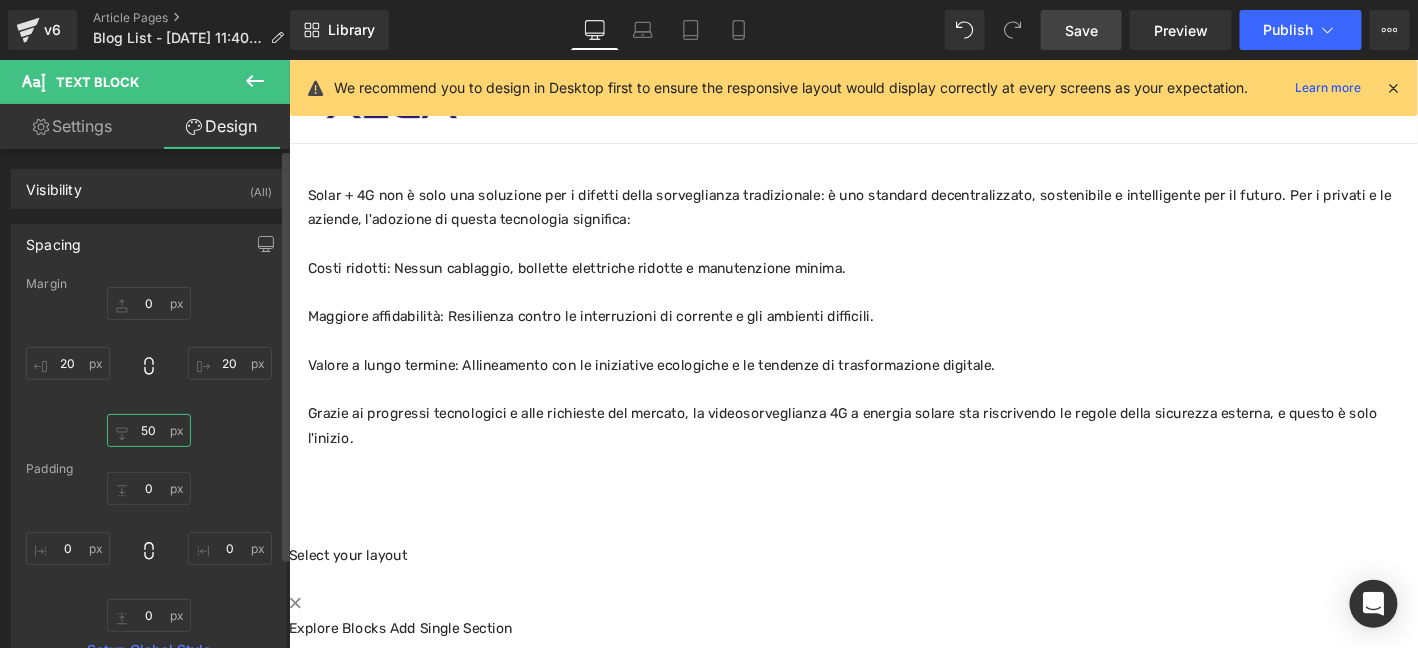 click on "50" at bounding box center [149, 430] 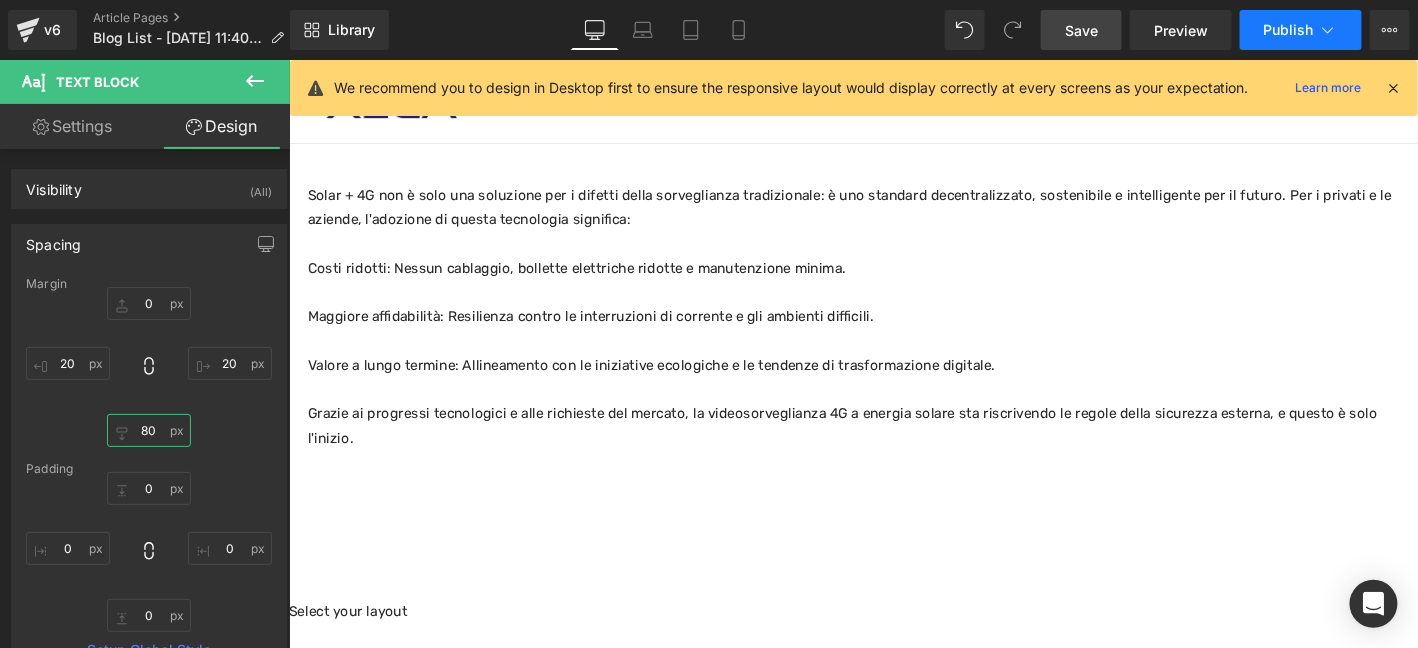 type on "80" 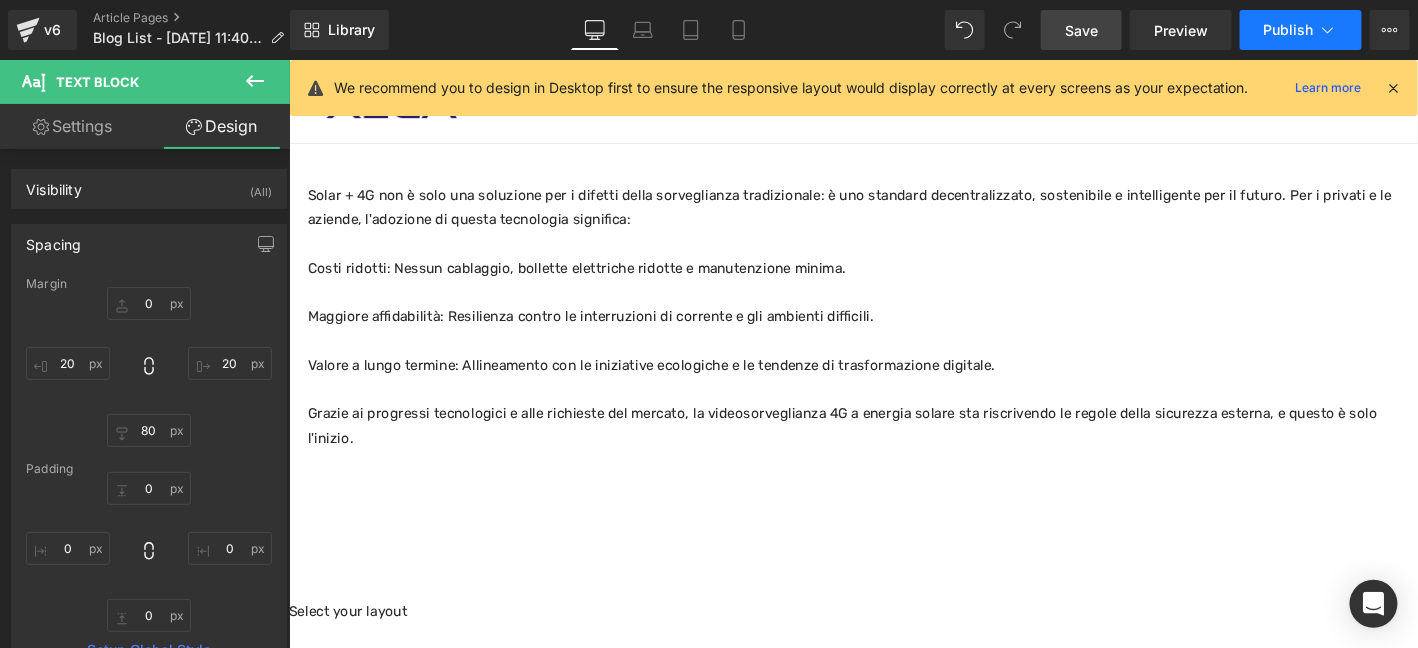 click on "Publish" at bounding box center [1289, 30] 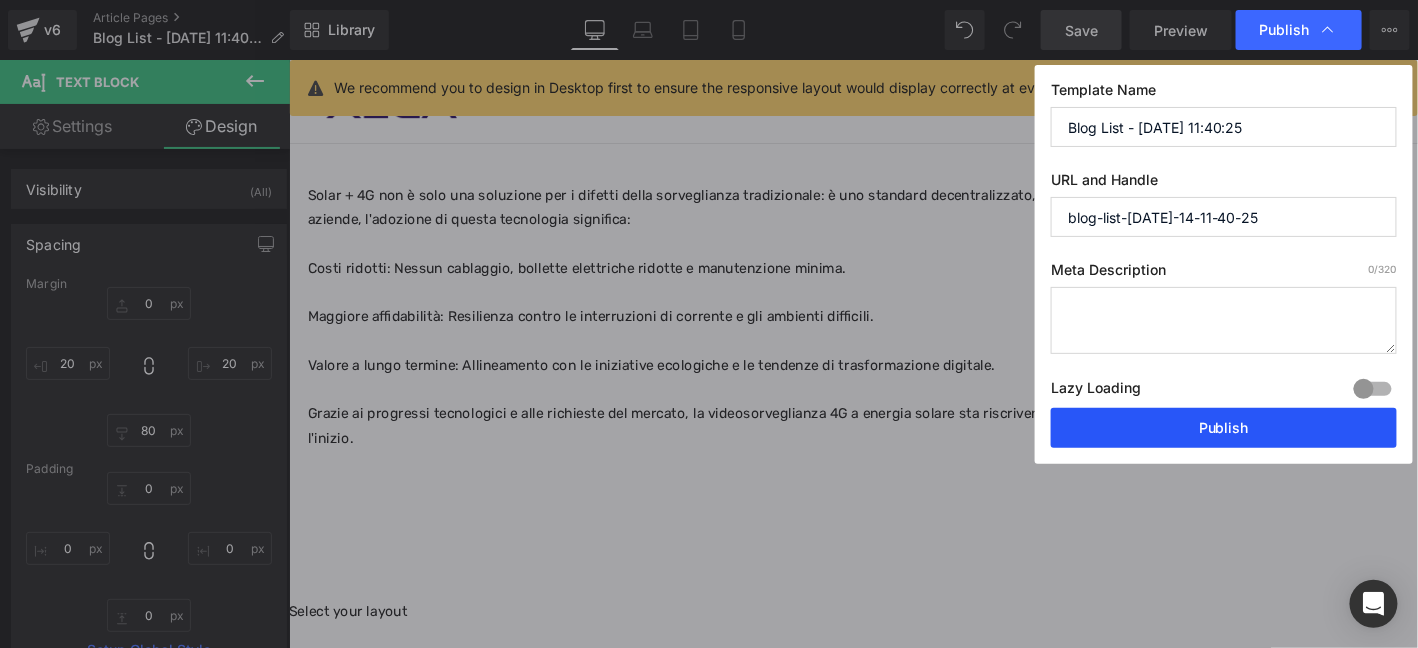 click on "Publish" at bounding box center [1224, 428] 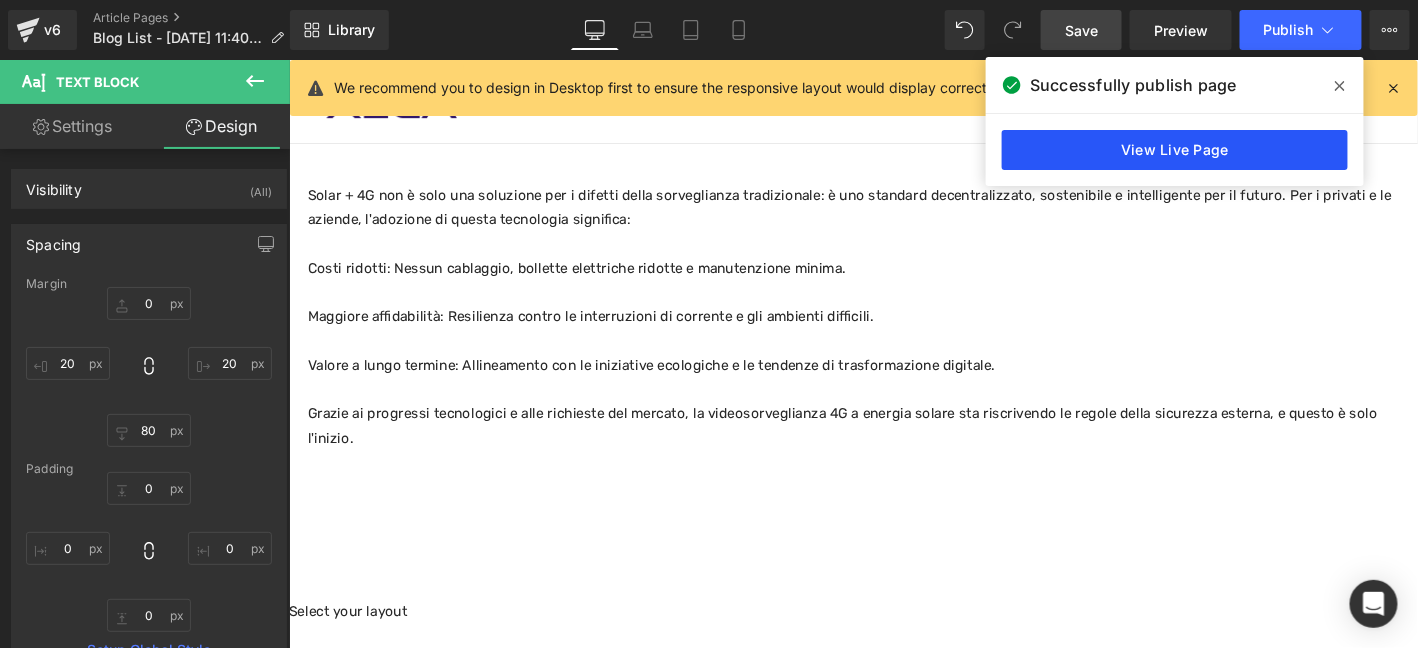 click on "View Live Page" at bounding box center (1175, 150) 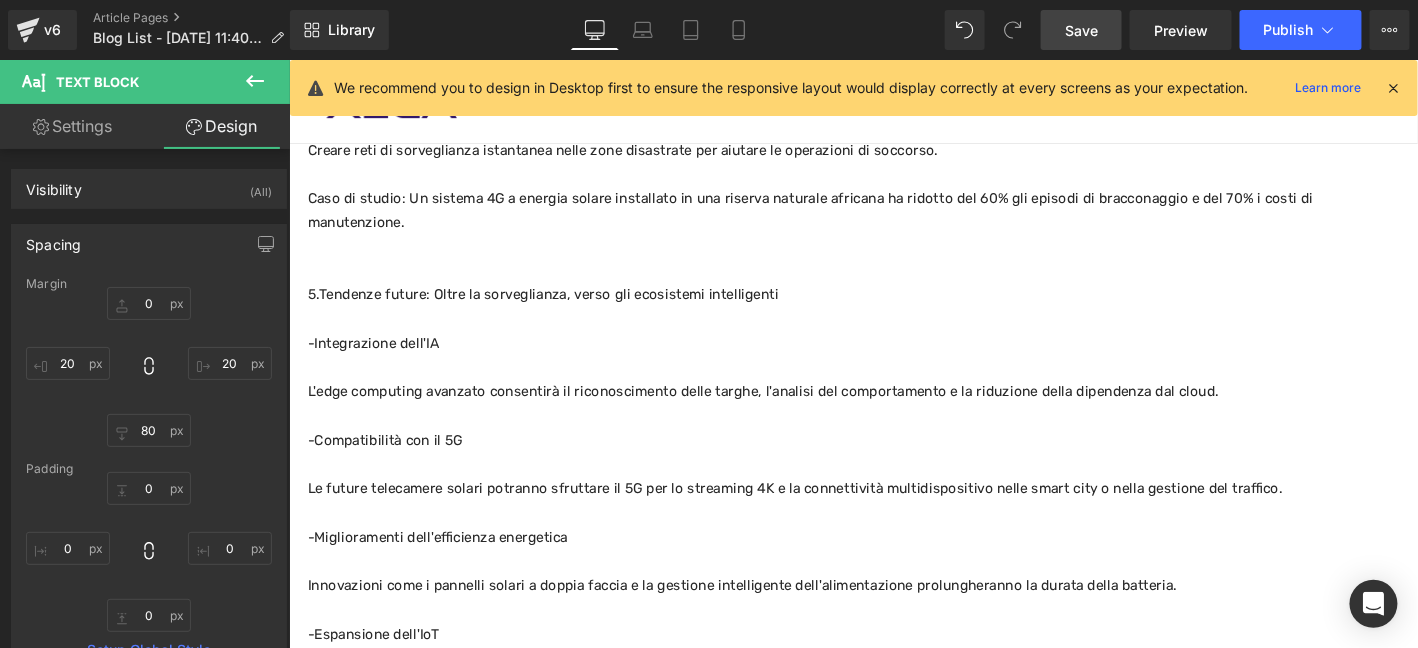 scroll, scrollTop: 2117, scrollLeft: 0, axis: vertical 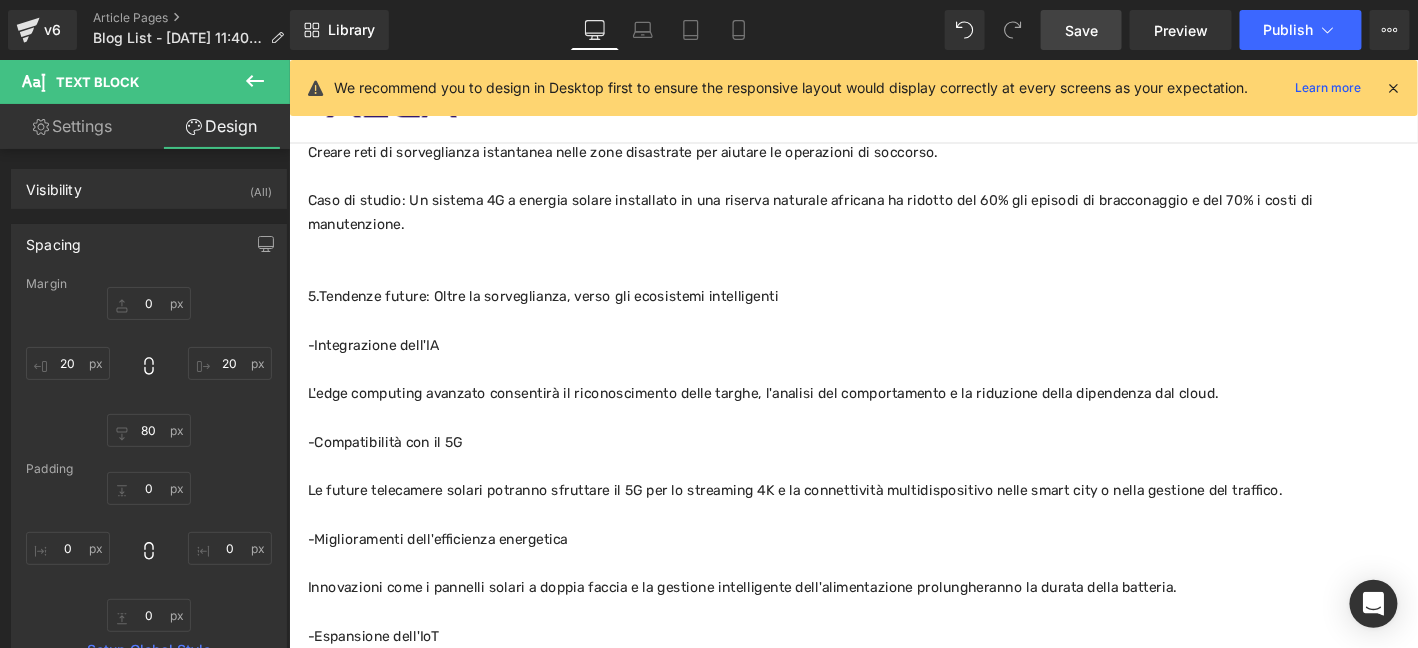 click on "Perché il solare e il 4G sono la combinazione perfetta per la sicurezza esterna? Heading         In mezzo alla duplice ondata di digitalizzazione e sviluppo sostenibile, la tecnologia della sicurezza esterna sta subendo una rivoluzione. I sistemi di sorveglianza tradizionali si affidano all'alimentazione via cavo e al cablaggio di rete, ma spesso non sono all'altezza delle aree remote, dei cantieri temporanei o dei terreni complessi. L'ascesa dei sistemi di sorveglianza 4G alimentati a energia solare non solo affronta queste sfide, ma emerge anche come una tendenza fondamentale nella sicurezza esterna, grazie alla sua ecocompatibilità, flessibilità ed efficienza. Questo blog approfondisce la logica alla base di questo duo tecnologico e spiega perché sta ridefinendo i confini del monitoraggio esterno.
Text Block         Row" at bounding box center [893, -216] 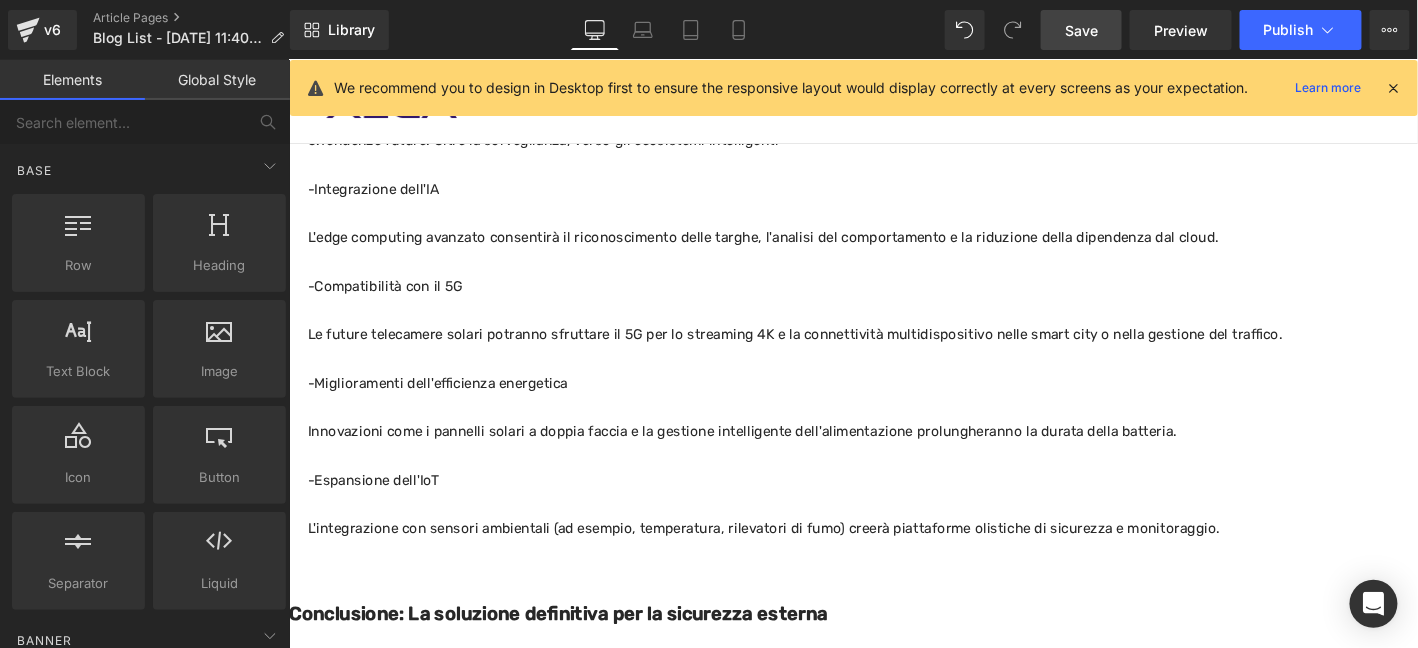 click on "Rendering Content" at bounding box center [709, 569] 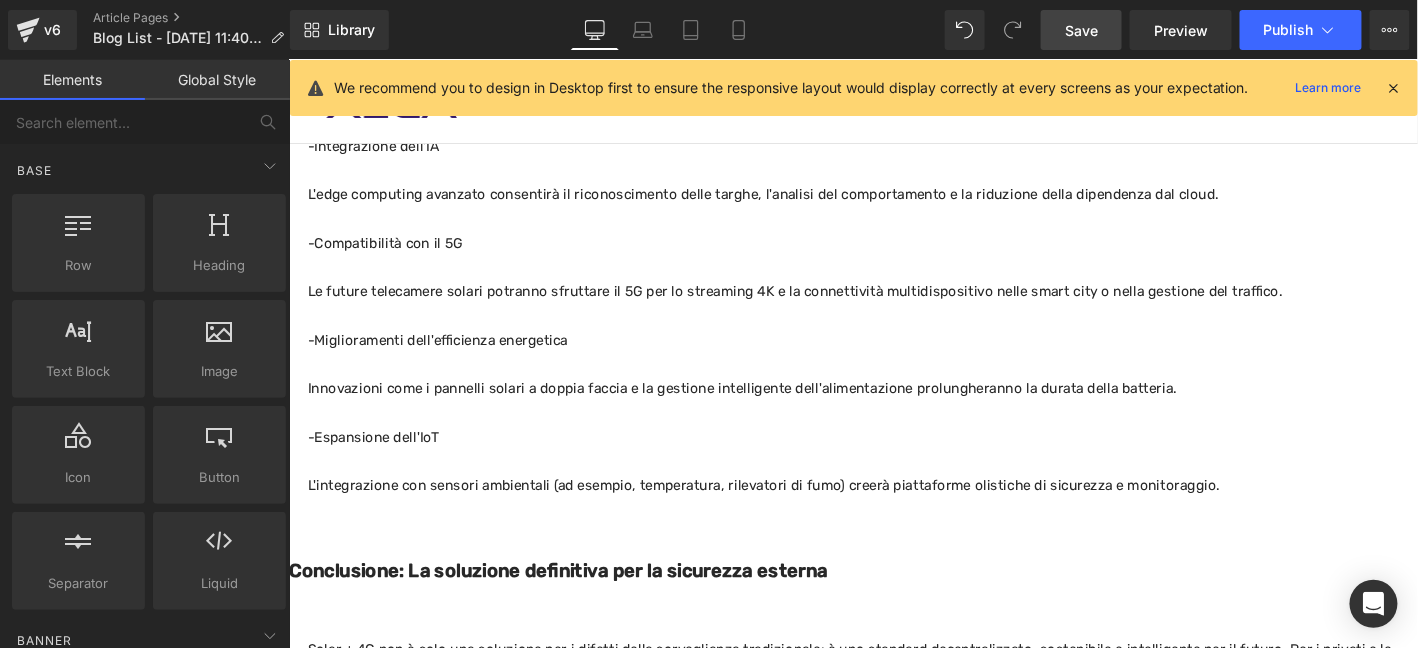 scroll, scrollTop: 2384, scrollLeft: 0, axis: vertical 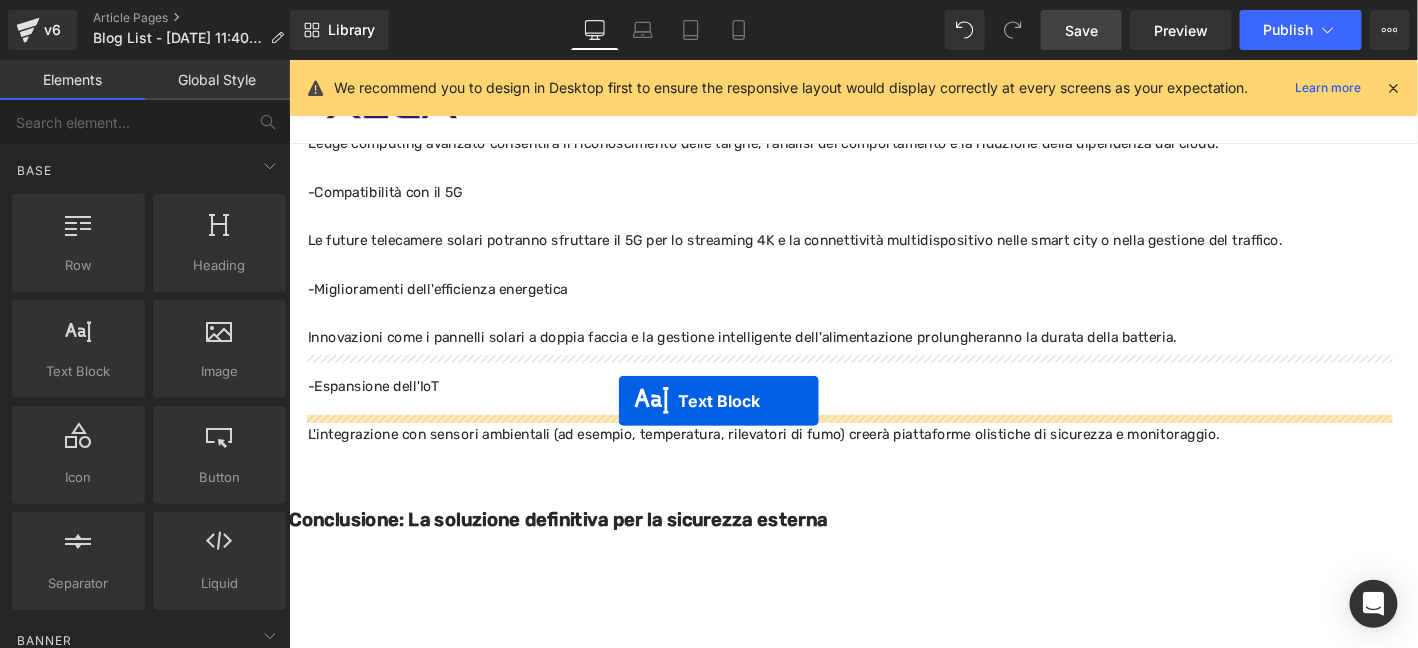 drag, startPoint x: 869, startPoint y: 601, endPoint x: 641, endPoint y: 425, distance: 288.02777 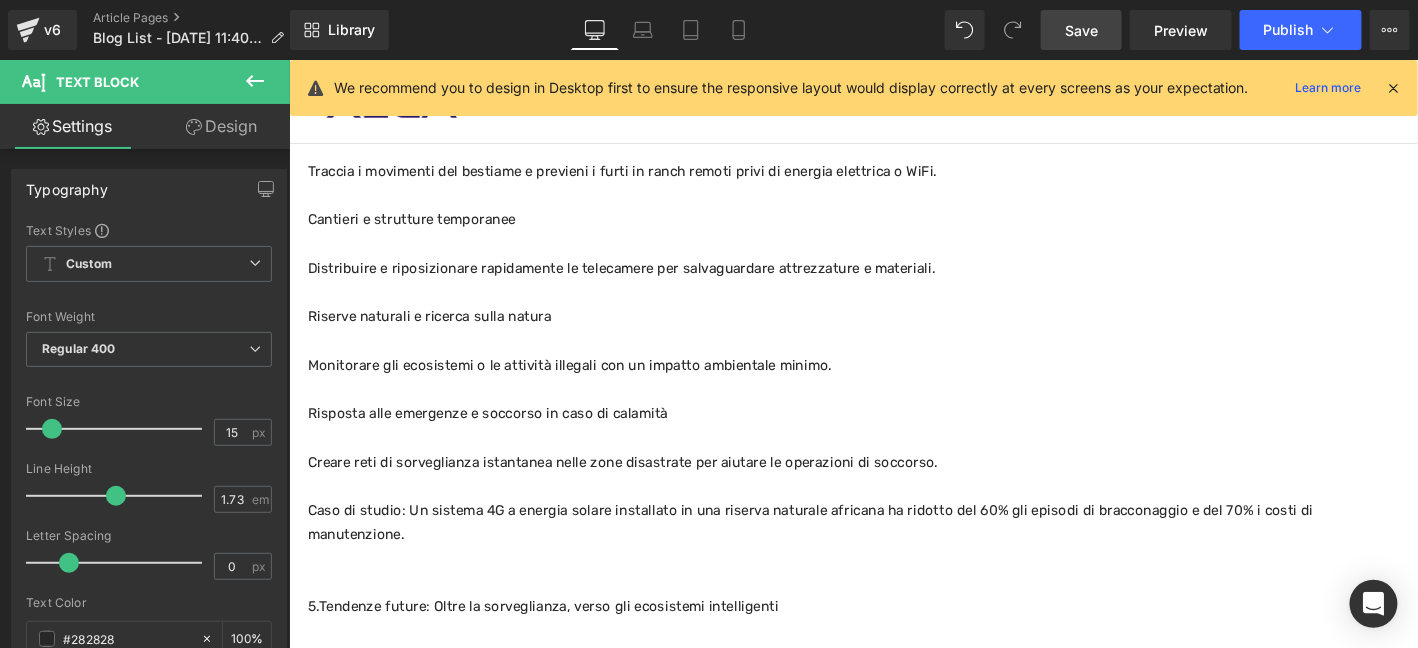 click on "Caso di studio: Un sistema 4G a energia solare installato in una riserva naturale africana ha ridotto del 60% gli episodi di bracconaggio e del 70% i costi di manutenzione." at bounding box center (893, 556) 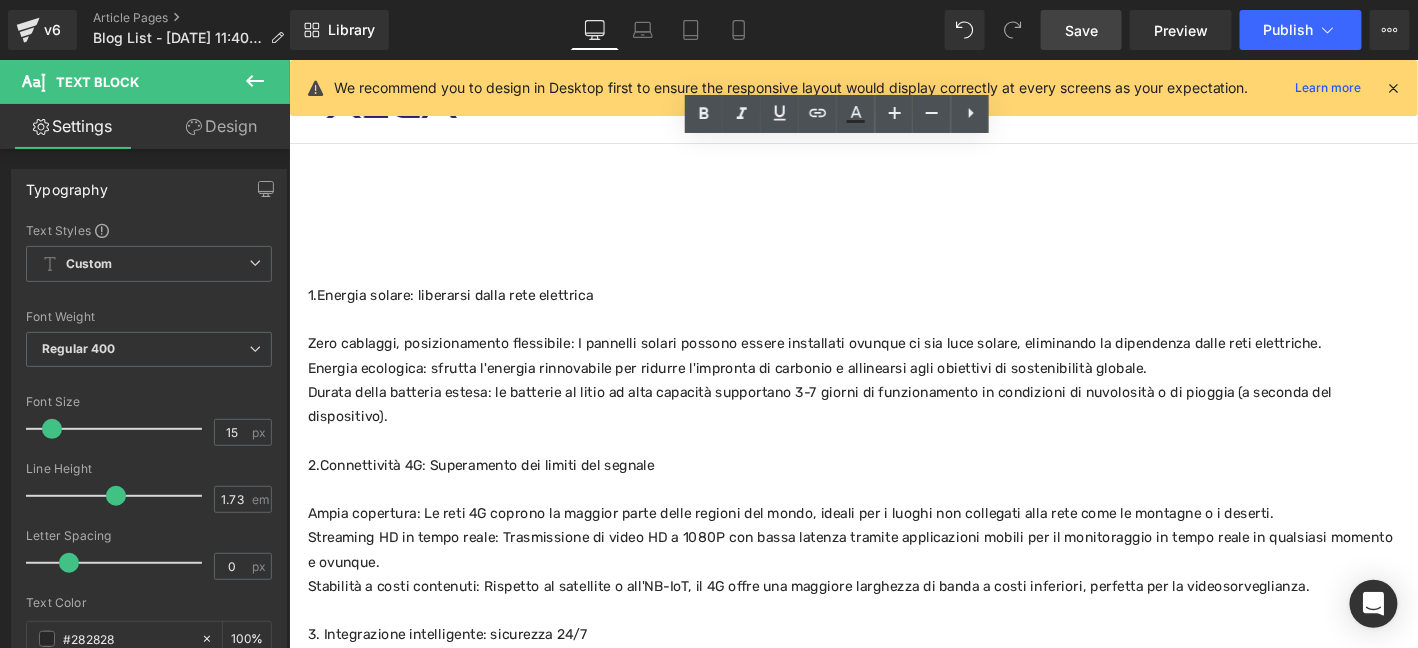 scroll, scrollTop: 751, scrollLeft: 0, axis: vertical 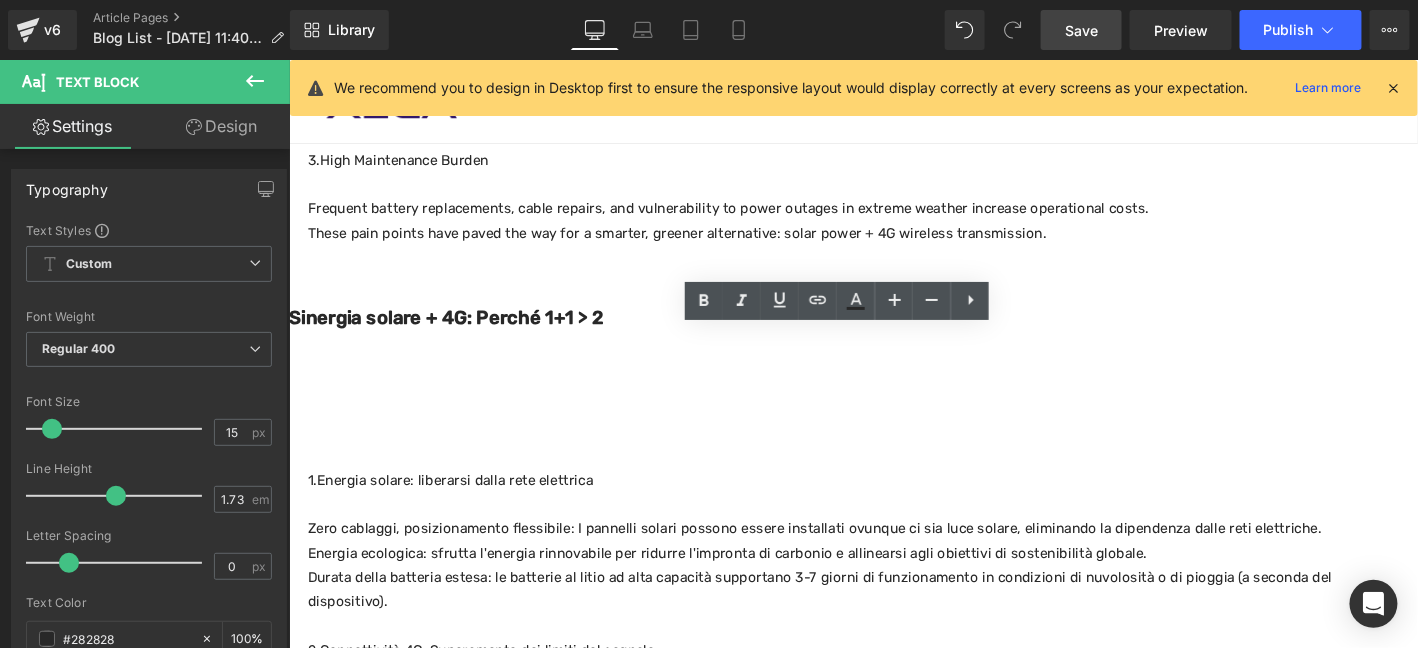 click on "1.Grid Dependency and High Deployment Costs Traditional cameras require cabling or grid power, making installation costly and labor-intensive in remote farms, construction sites, or wilderness areas. Wiring can also harm natural environments. [DOMAIN_NAME] Network Coverage WiFi-based systems depend on local networks with restricted signal ranges, while rural areas often lack stable internet infrastructure. 3.High Maintenance Burden Frequent battery replacements, cable repairs, and vulnerability to power outages in extreme weather increase operational costs. These pain points have paved the way for a smarter, greener alternative: solar power + 4G wireless transmission.
Text Block" at bounding box center (893, 94) 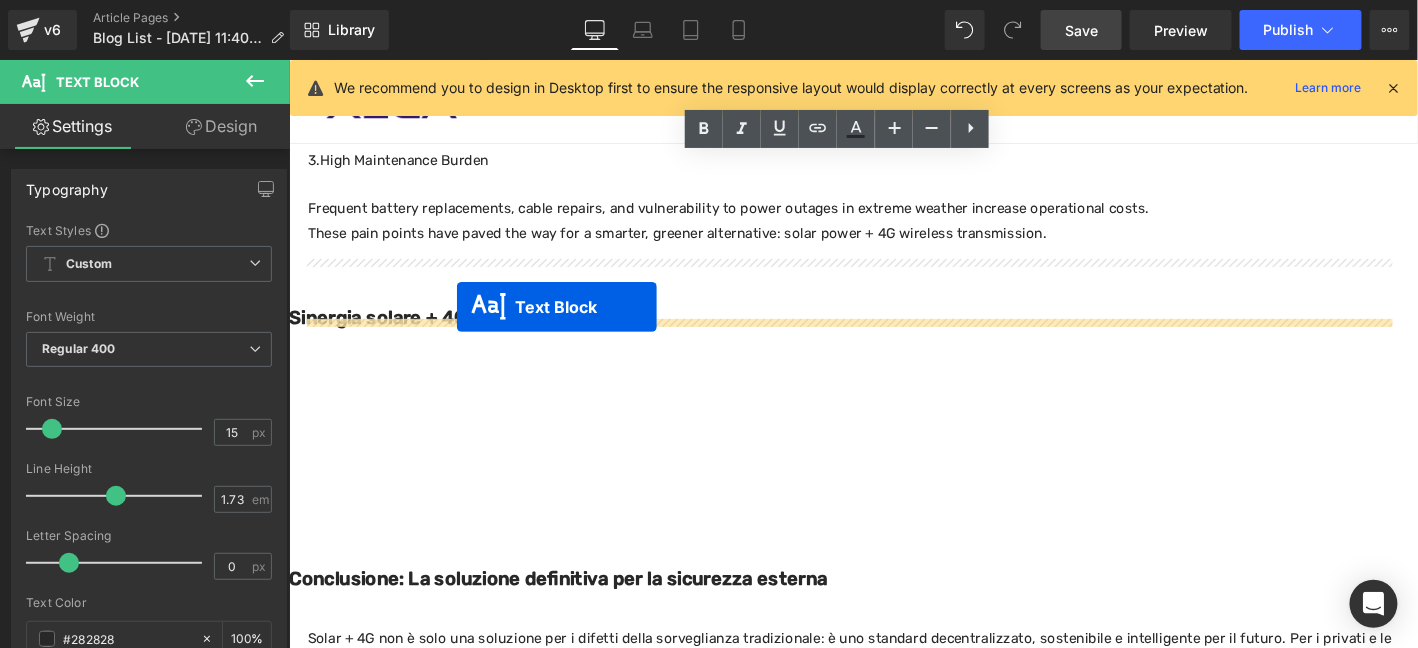 drag, startPoint x: 887, startPoint y: 356, endPoint x: 545, endPoint y: 320, distance: 343.88953 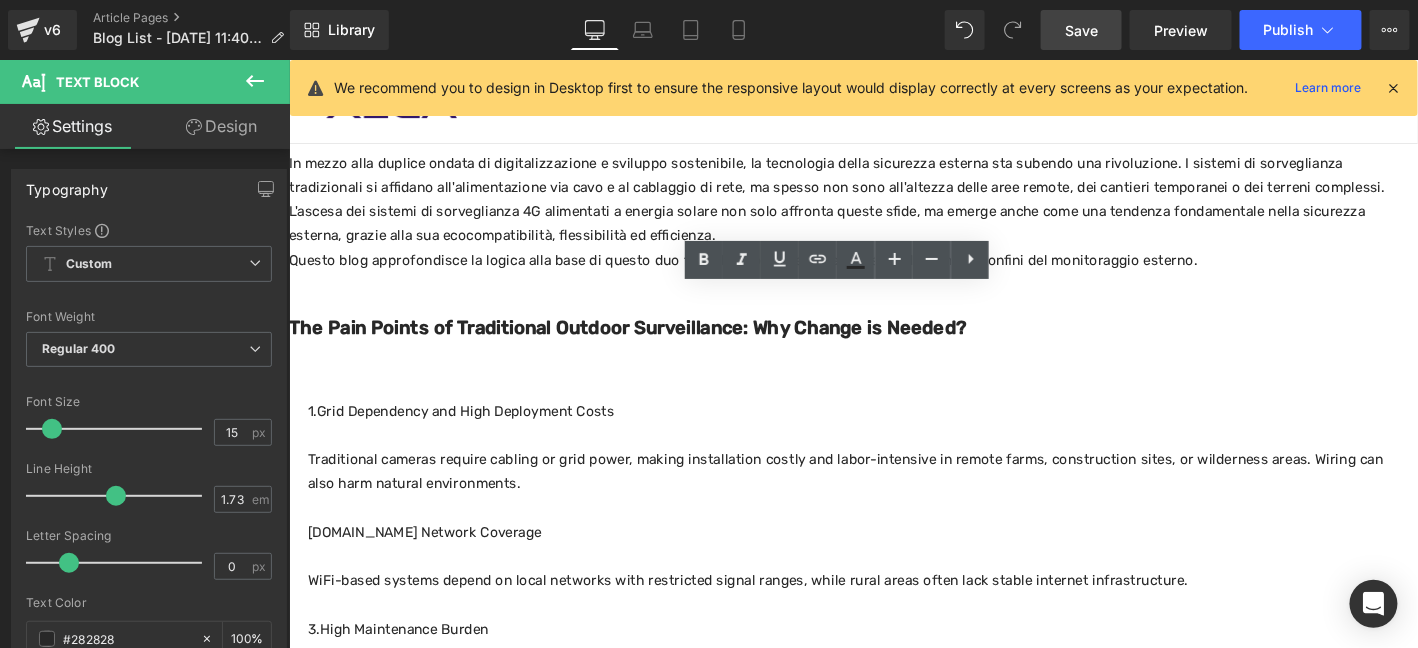 scroll, scrollTop: 351, scrollLeft: 0, axis: vertical 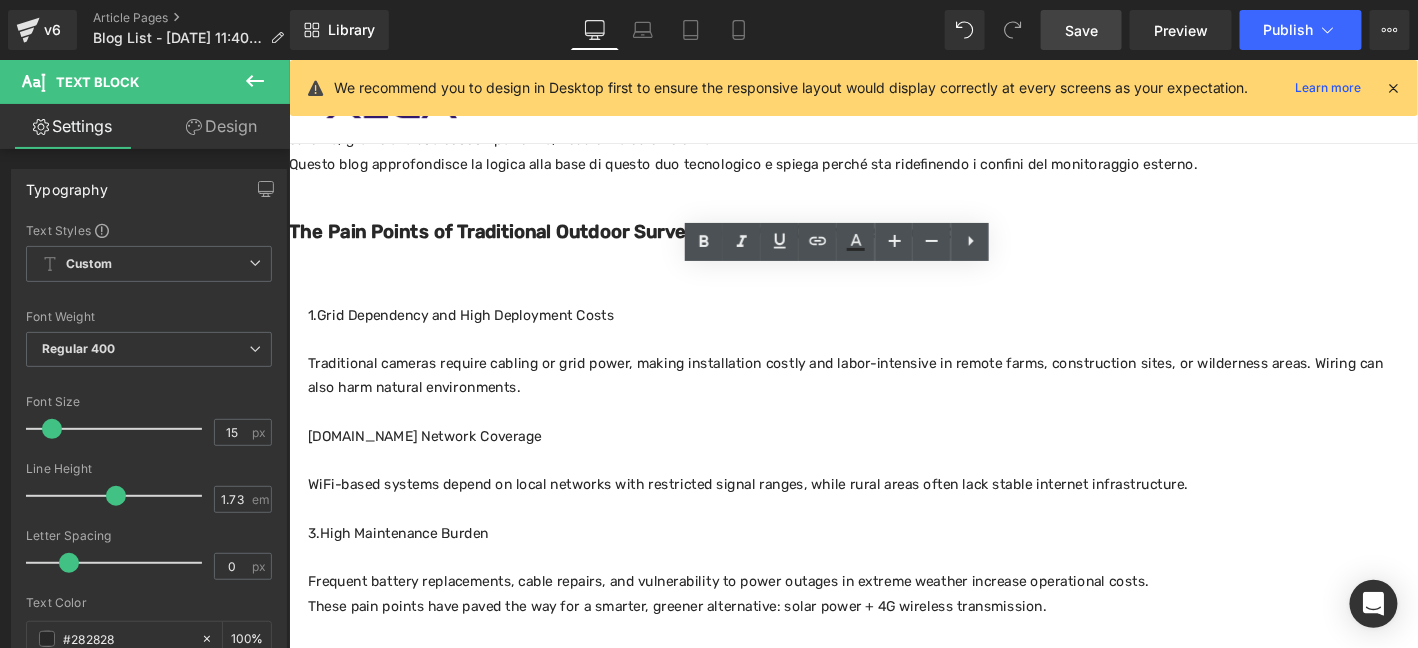click at bounding box center [893, 197] 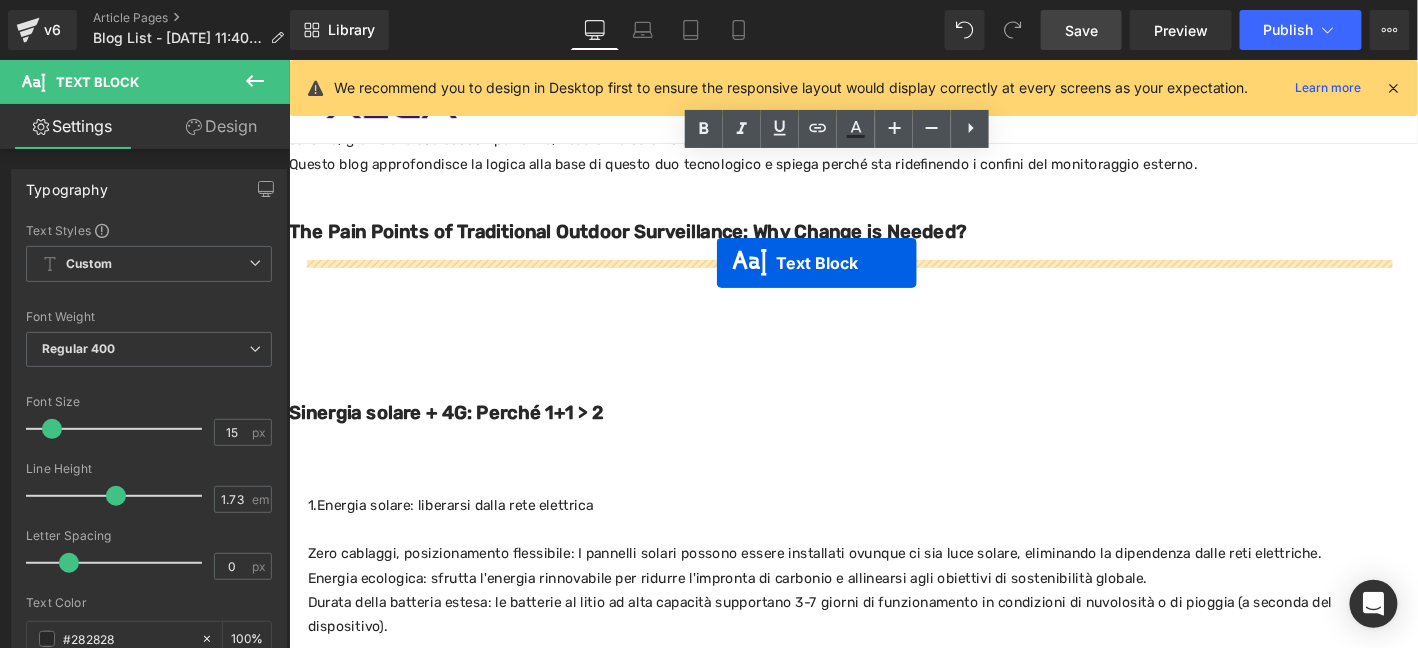 drag, startPoint x: 852, startPoint y: 460, endPoint x: 746, endPoint y: 276, distance: 212.34877 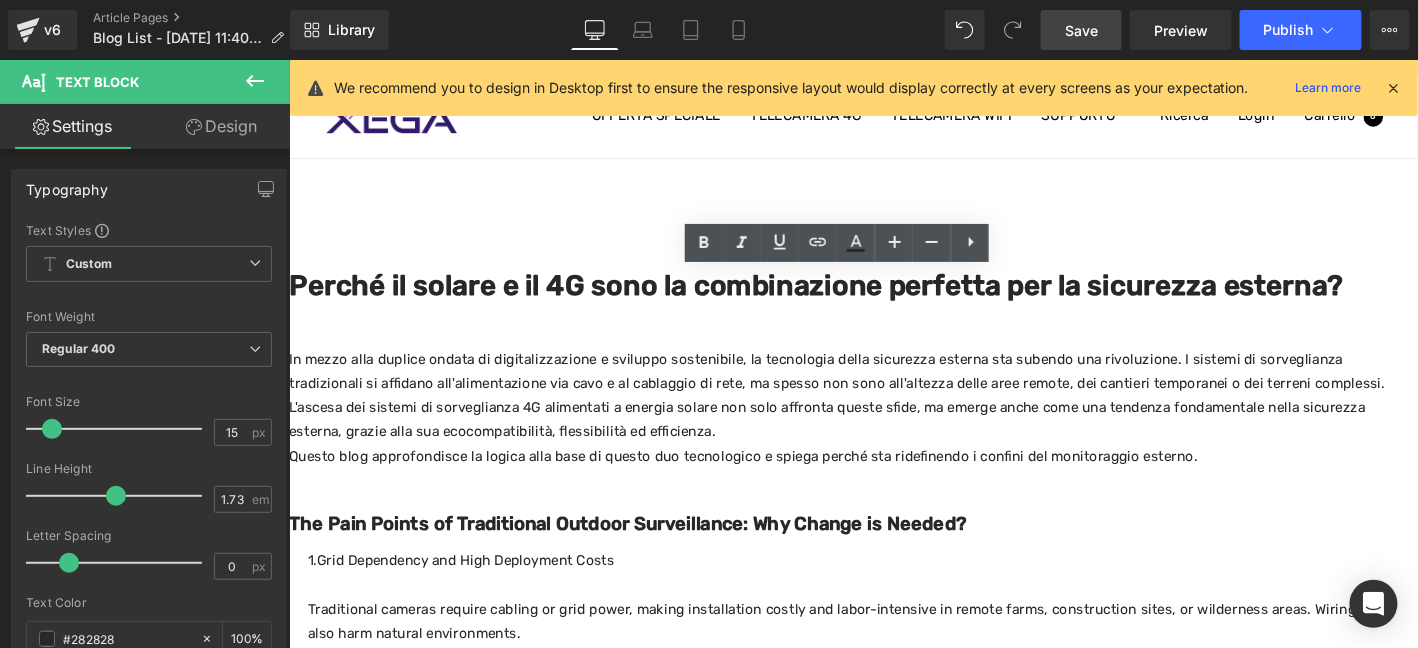 scroll, scrollTop: 0, scrollLeft: 0, axis: both 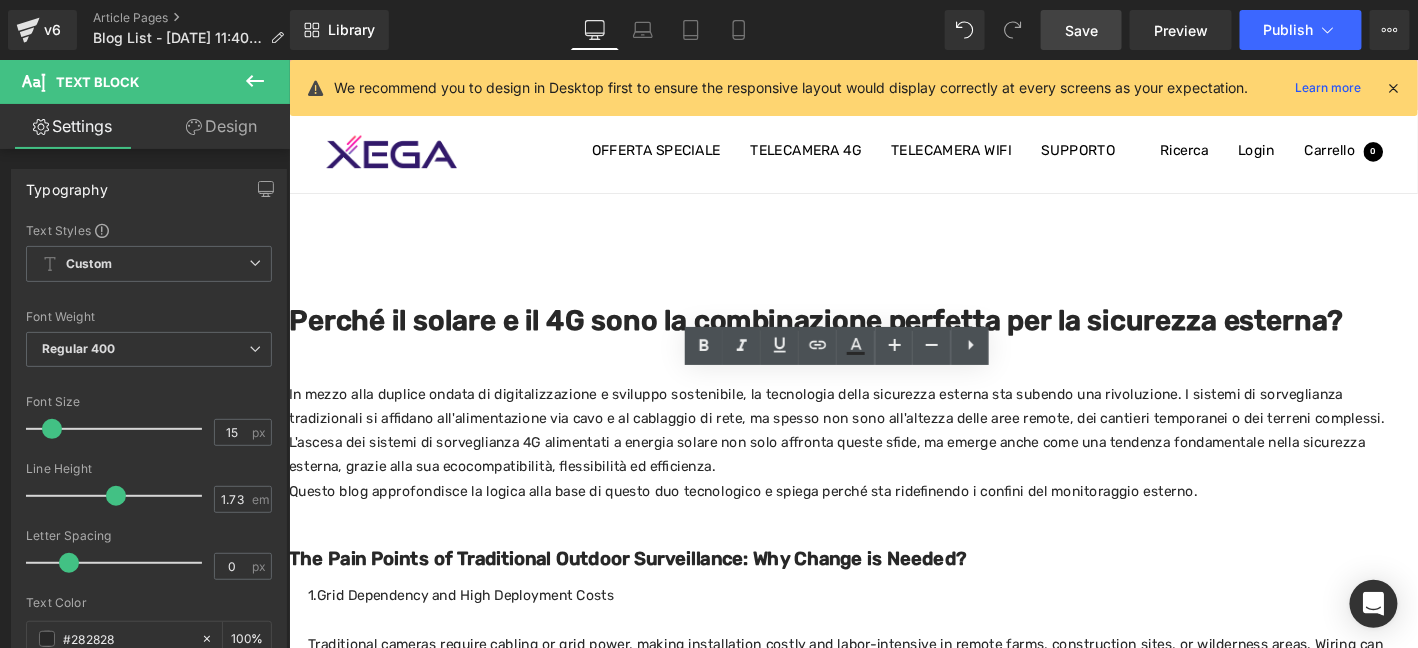 click on "Questo blog approfondisce la logica alla base di questo duo tecnologico e spiega perché sta ridefinendo i confini del monitoraggio esterno." at bounding box center [893, 522] 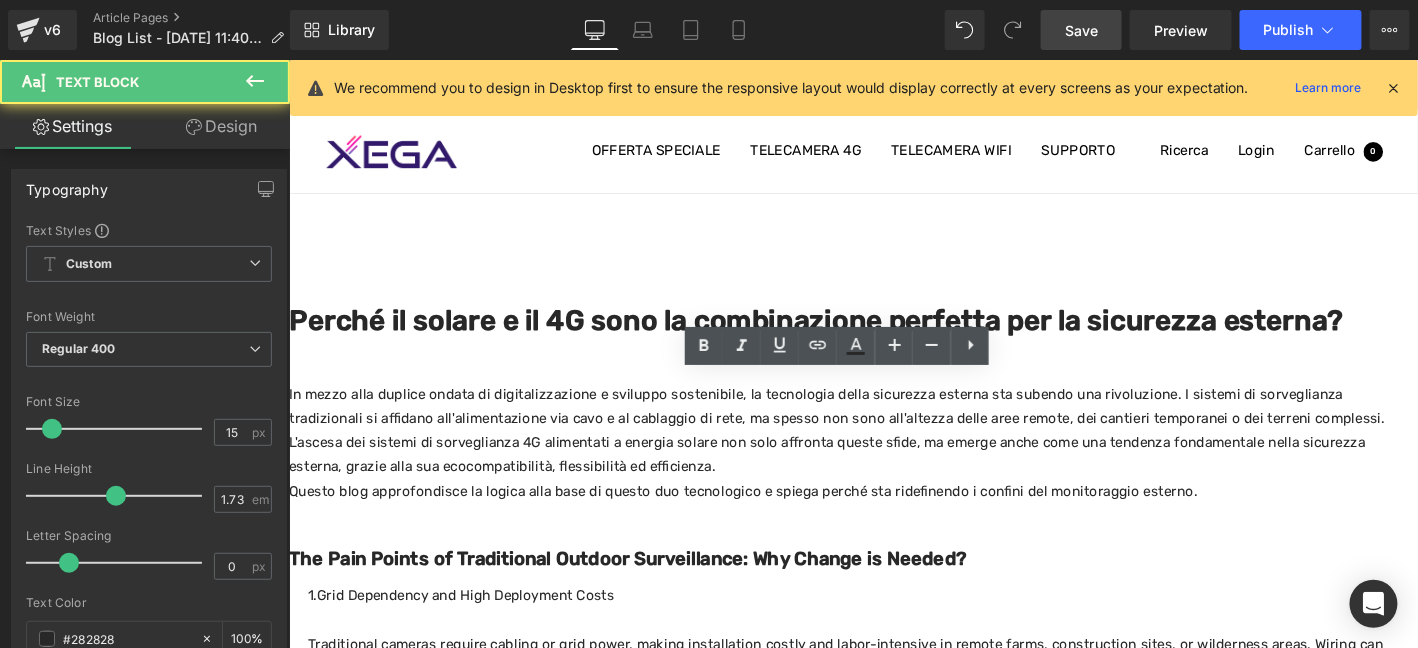 click on "Perché il solare e il 4G sono la combinazione perfetta per la sicurezza esterna? Heading         In mezzo alla duplice ondata di digitalizzazione e sviluppo sostenibile, la tecnologia della sicurezza esterna sta subendo una rivoluzione. I sistemi di sorveglianza tradizionali si affidano all'alimentazione via cavo e al cablaggio di rete, ma spesso non sono all'altezza delle aree remote, dei cantieri temporanei o dei terreni complessi. L'ascesa dei sistemi di sorveglianza 4G alimentati a energia solare non solo affronta queste sfide, ma emerge anche come una tendenza fondamentale nella sicurezza esterna, grazie alla sua ecocompatibilità, flessibilità ed efficienza. Questo blog approfondisce la logica alla base di questo duo tecnologico e spiega perché sta ridefinendo i confini del monitoraggio esterno.
Text Block         Row" at bounding box center [893, 389] 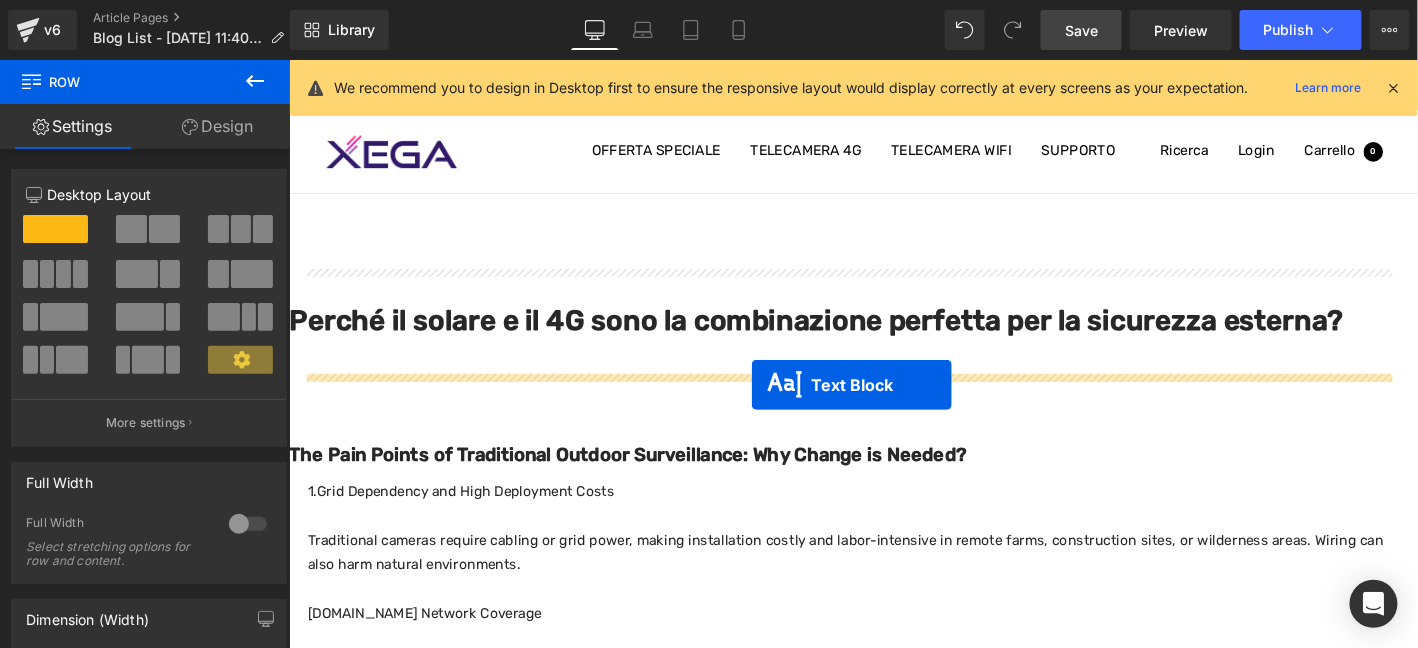 drag, startPoint x: 867, startPoint y: 474, endPoint x: 784, endPoint y: 407, distance: 106.66771 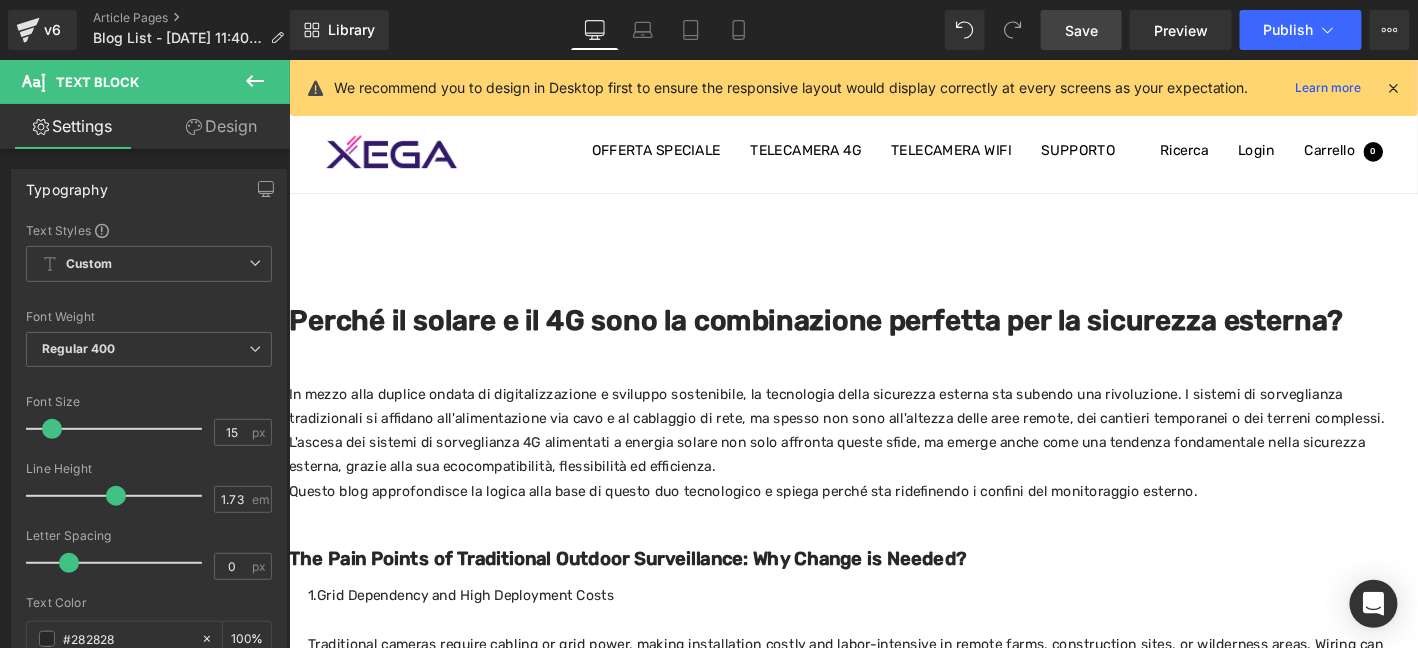 click 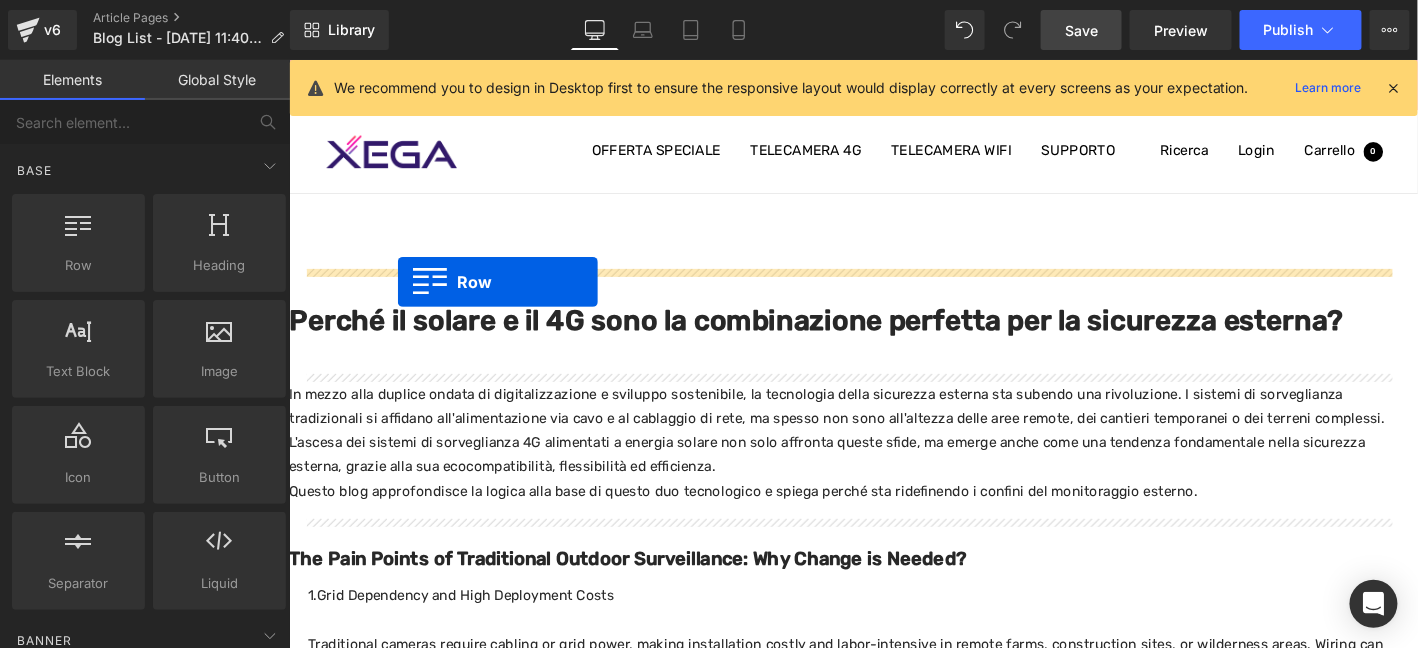 drag, startPoint x: 358, startPoint y: 301, endPoint x: 404, endPoint y: 297, distance: 46.173584 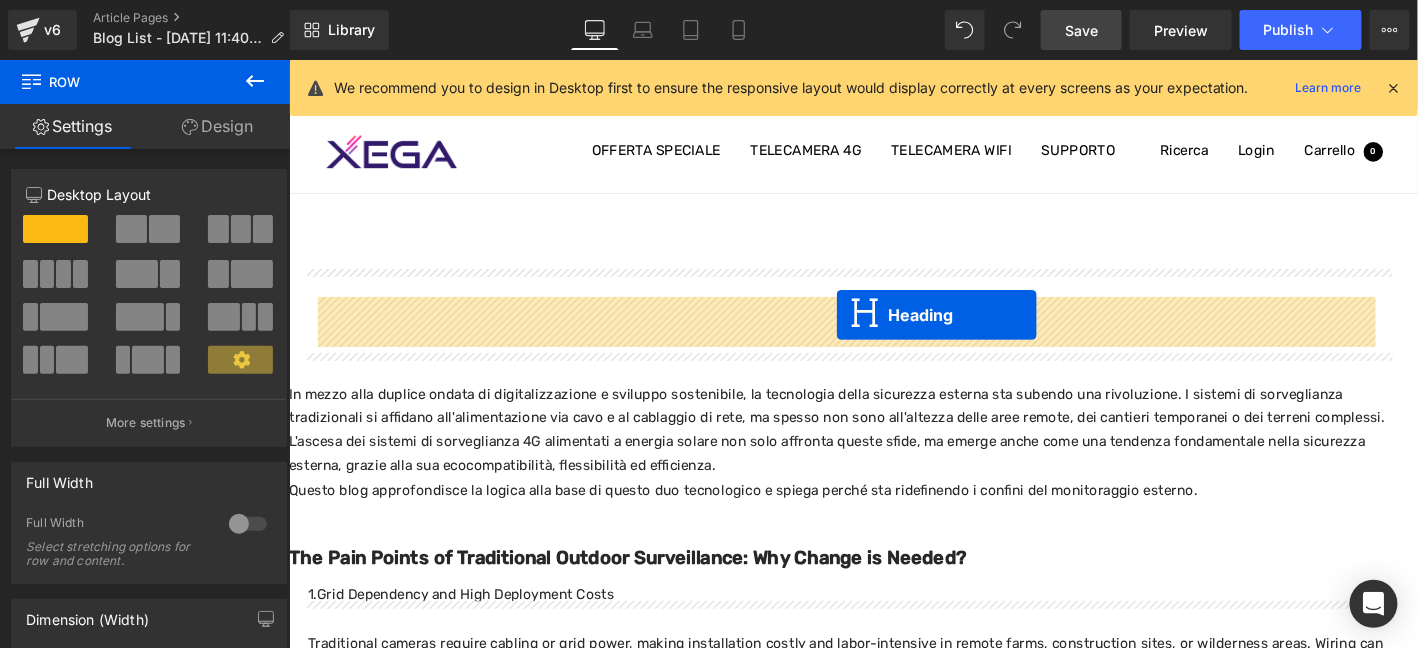drag, startPoint x: 881, startPoint y: 431, endPoint x: 875, endPoint y: 332, distance: 99.18165 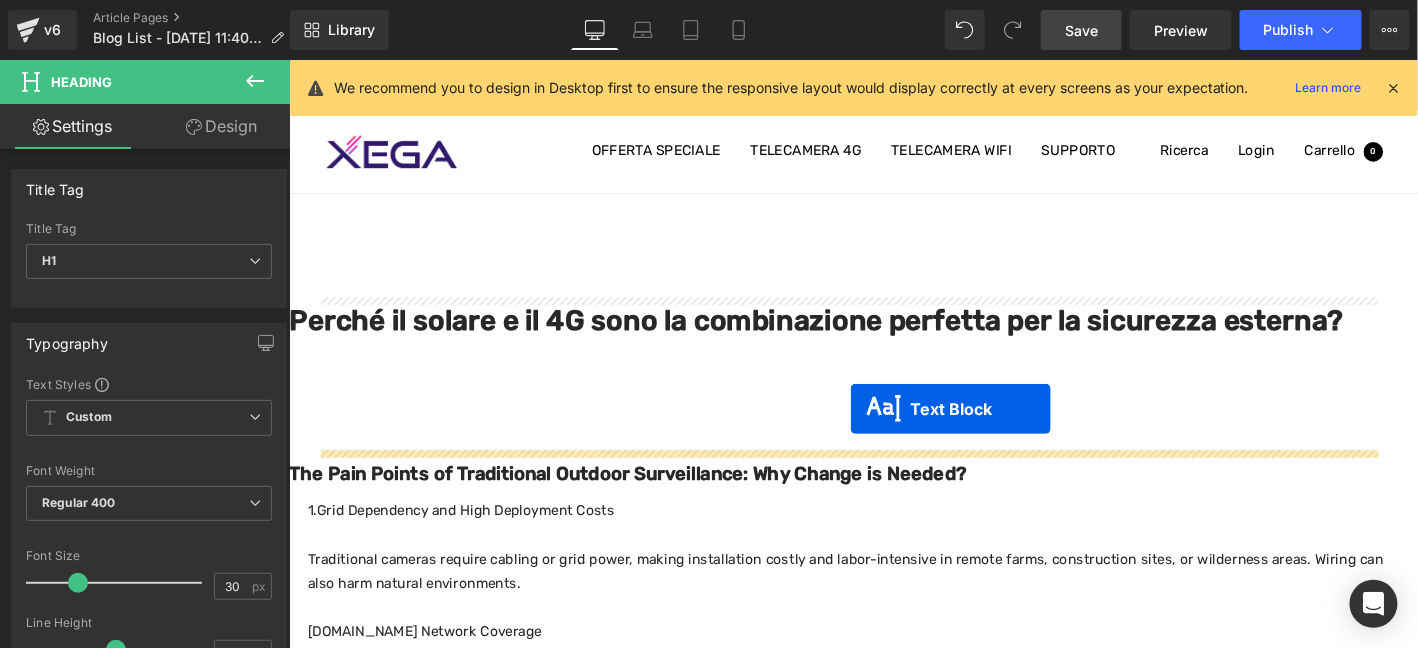 drag, startPoint x: 887, startPoint y: 569, endPoint x: 890, endPoint y: 433, distance: 136.03308 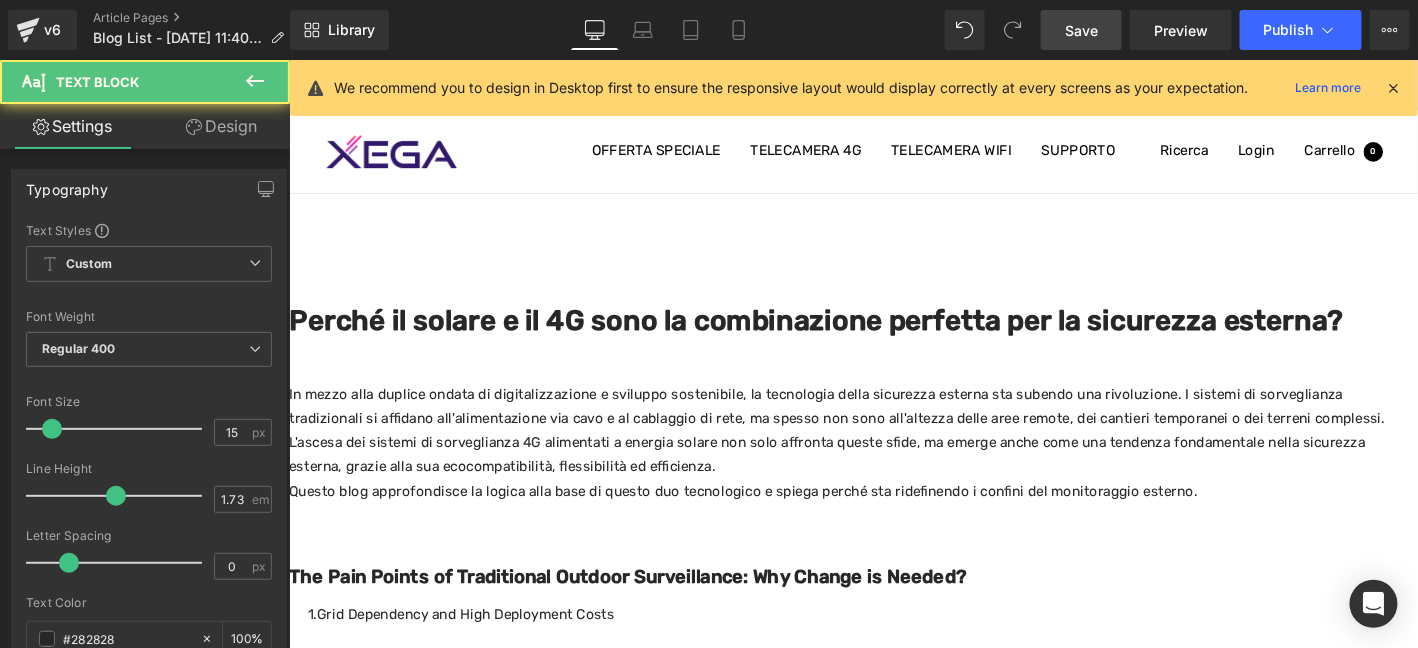 click on "Perché il solare e il 4G sono la combinazione perfetta per la sicurezza esterna? Heading" at bounding box center (893, 345) 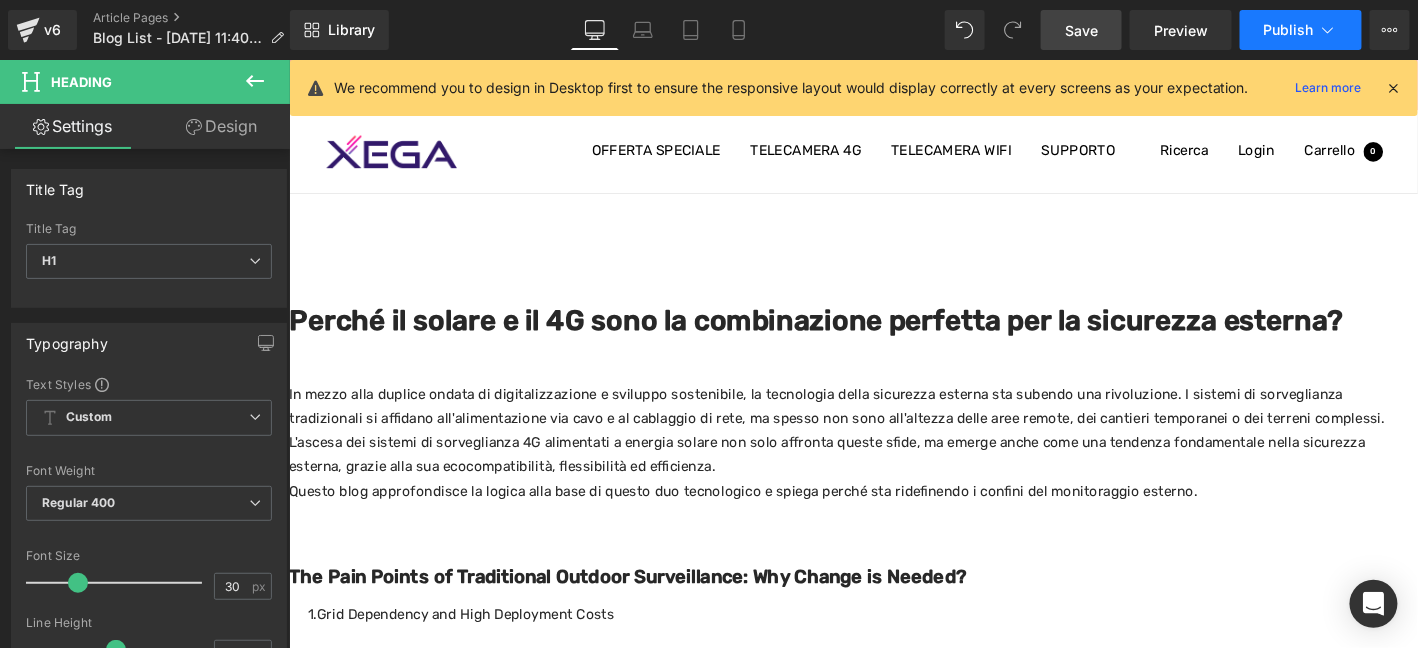 click on "Publish" at bounding box center (1301, 30) 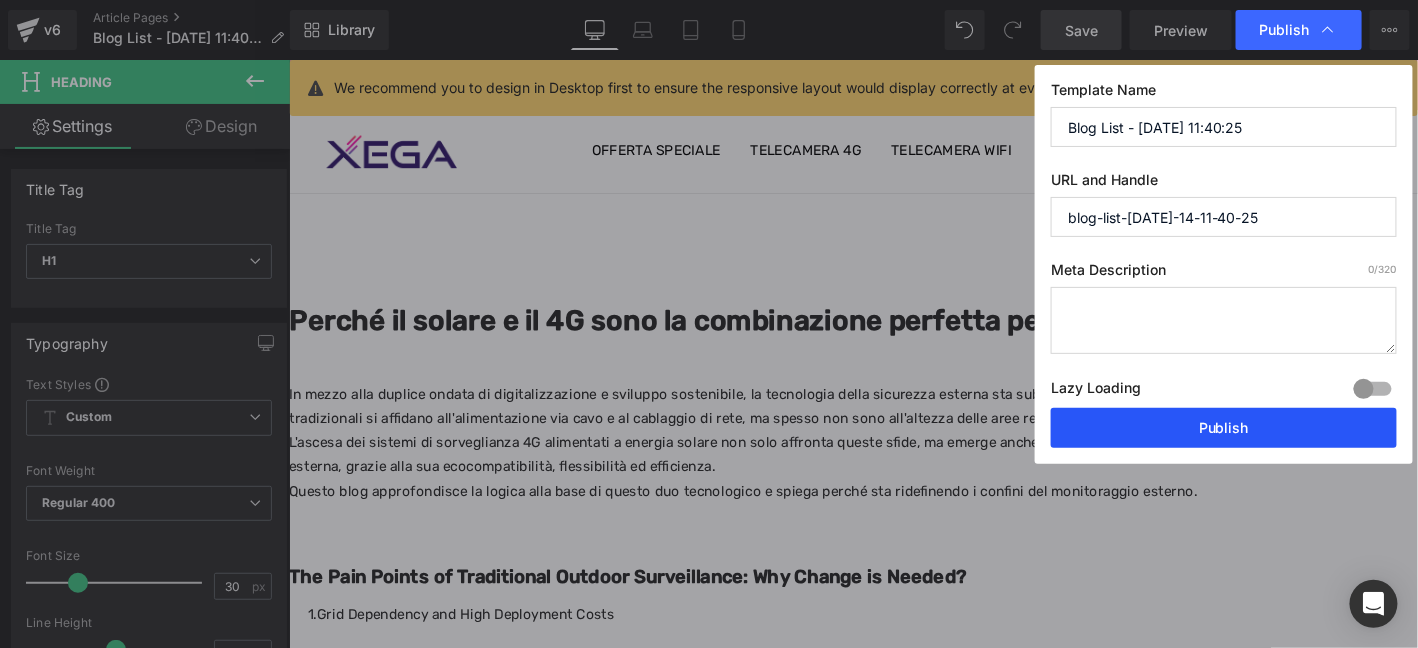 click on "Publish" at bounding box center [1224, 428] 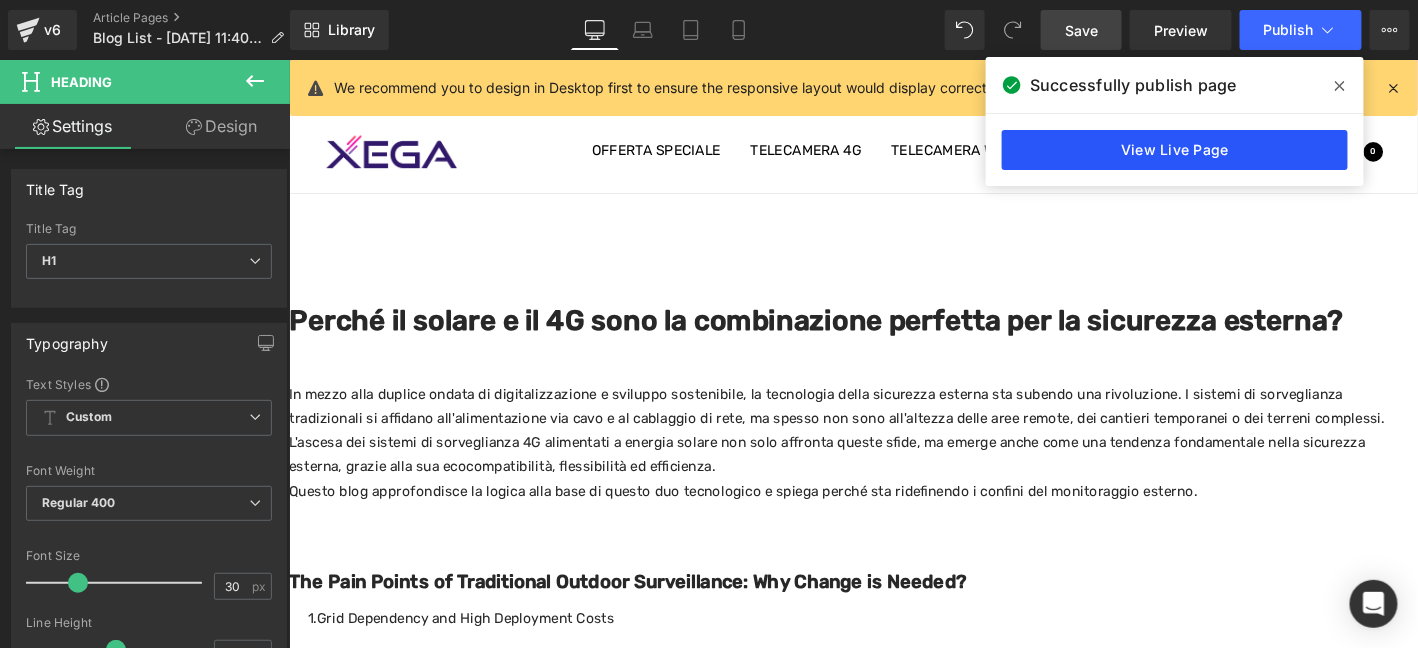 click on "View Live Page" at bounding box center (1175, 150) 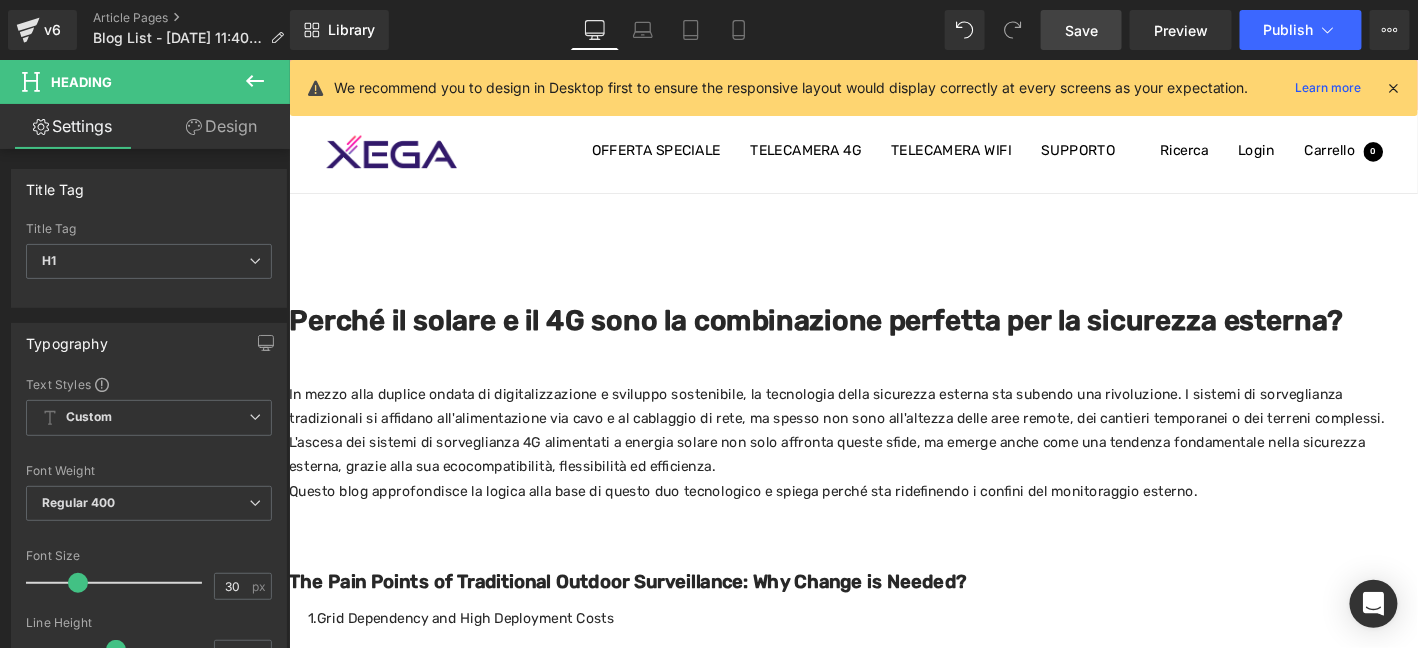 scroll, scrollTop: 233, scrollLeft: 0, axis: vertical 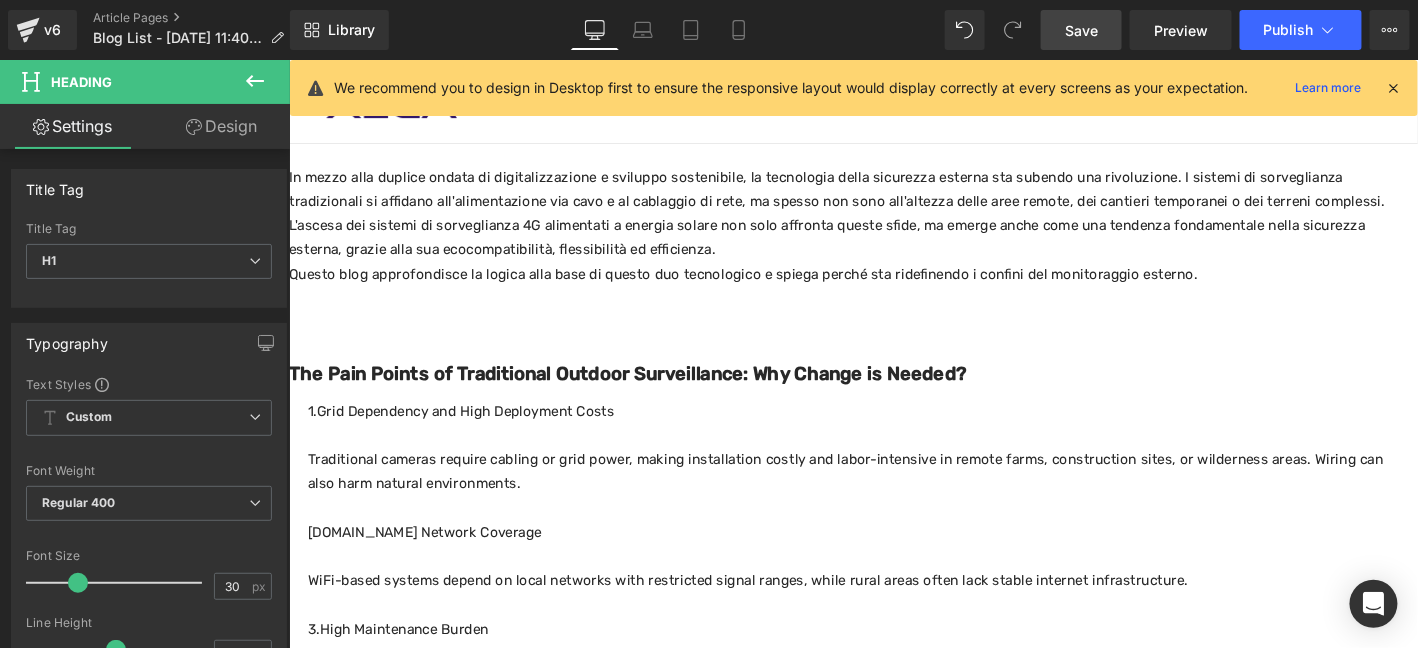 click 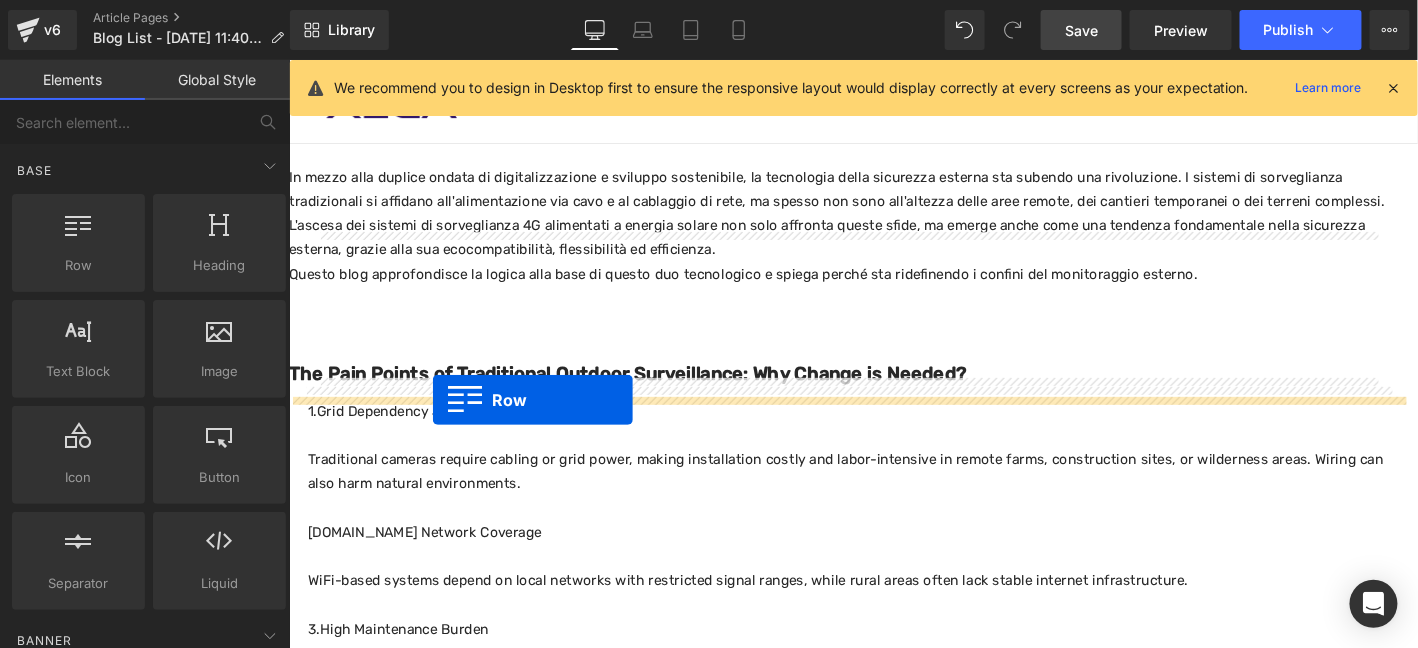 drag, startPoint x: 375, startPoint y: 310, endPoint x: 442, endPoint y: 423, distance: 131.3697 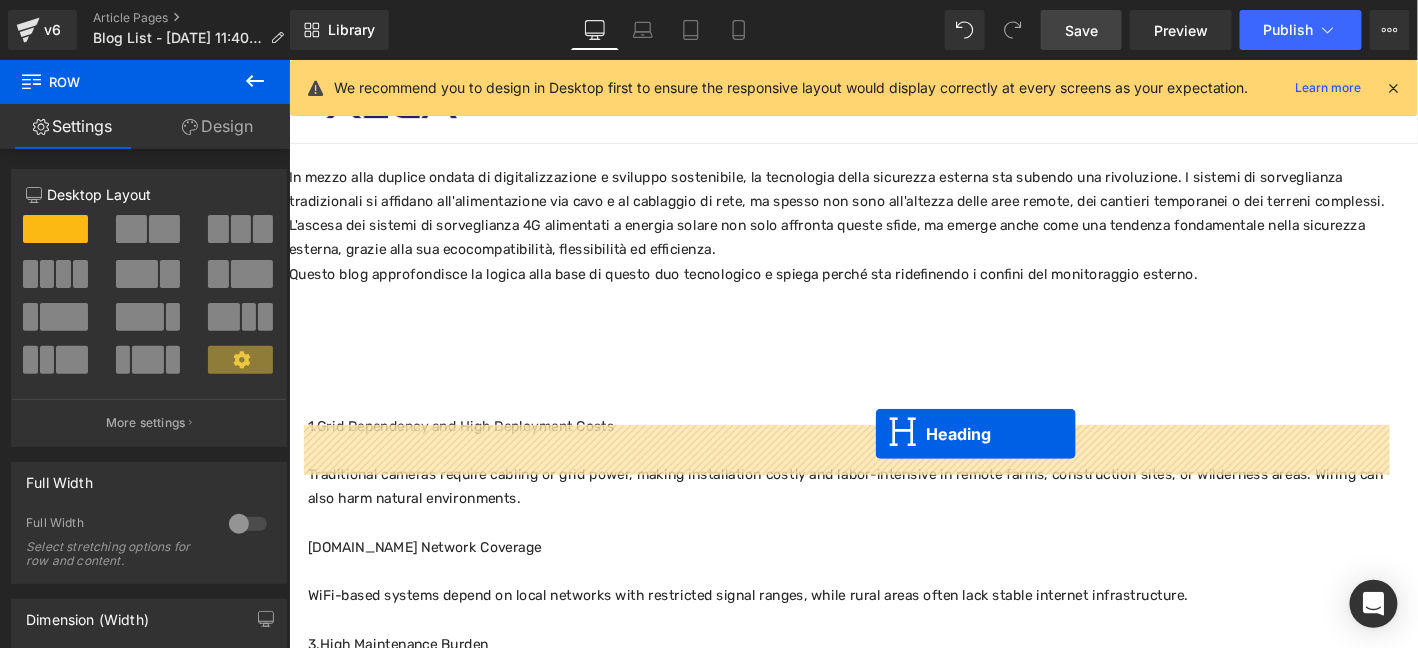 drag, startPoint x: 887, startPoint y: 556, endPoint x: 916, endPoint y: 460, distance: 100.28459 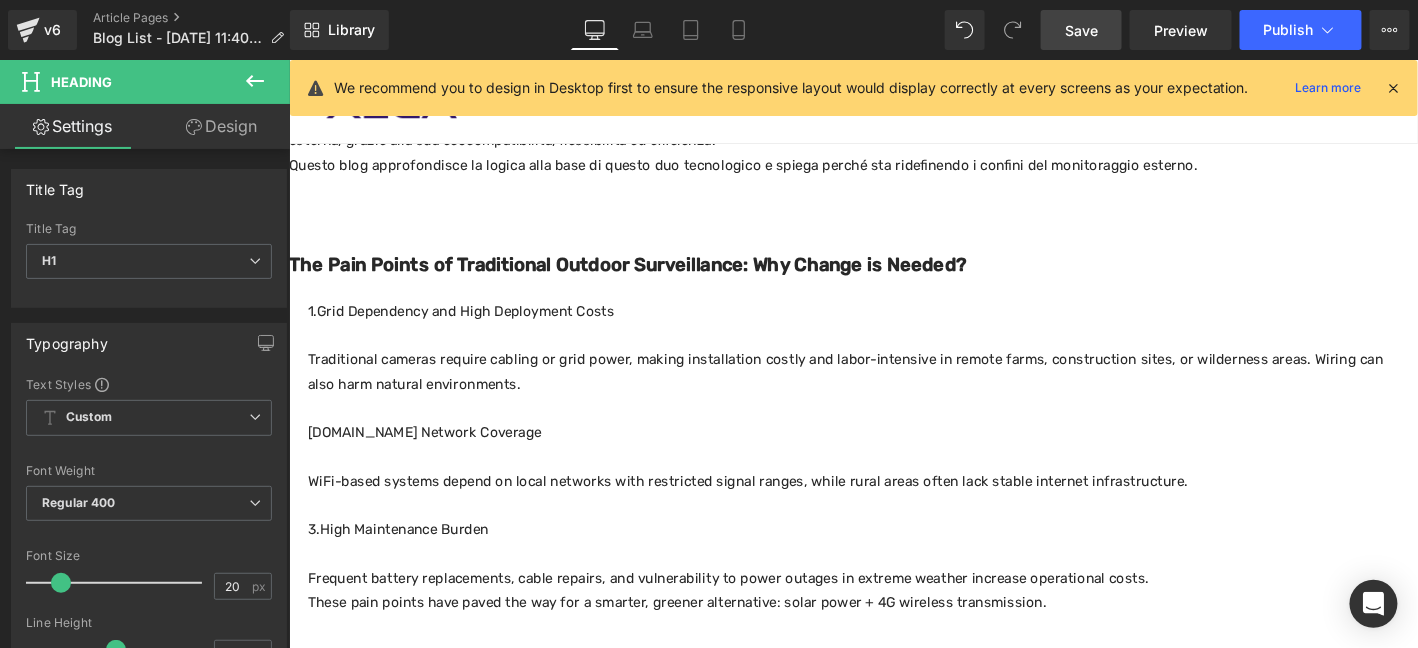 scroll, scrollTop: 367, scrollLeft: 0, axis: vertical 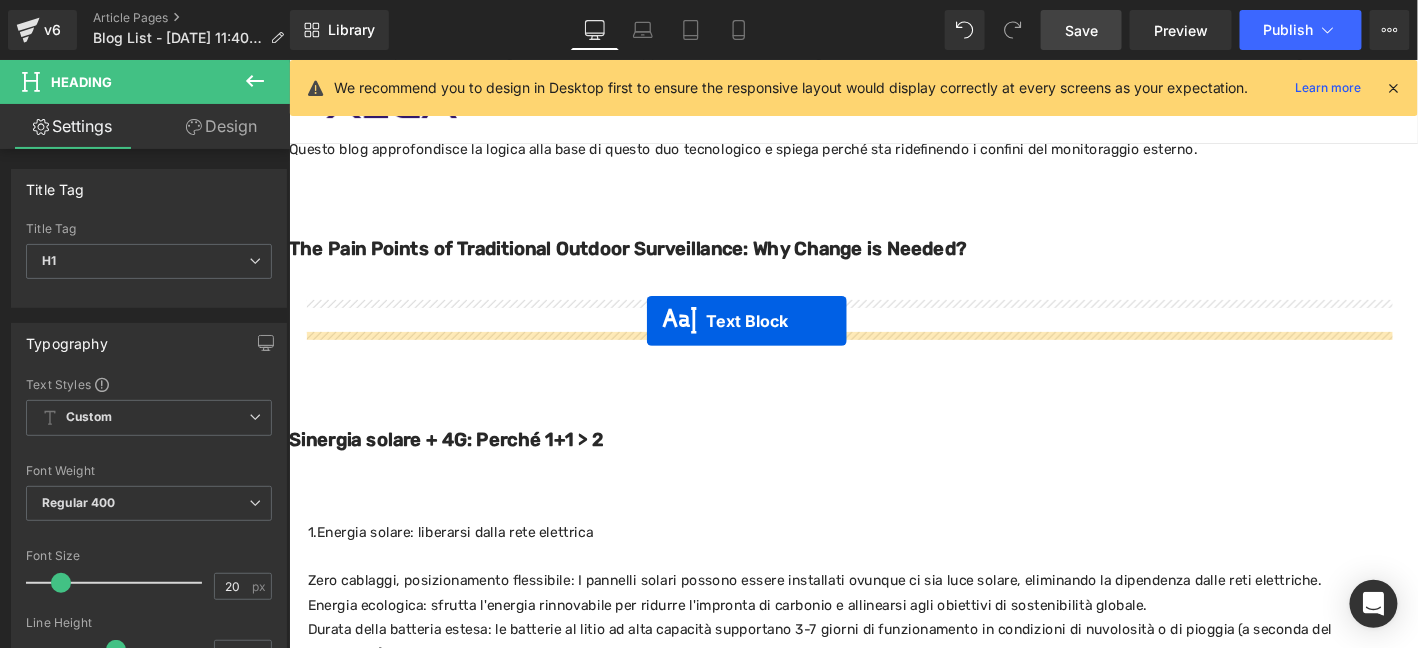 drag, startPoint x: 874, startPoint y: 562, endPoint x: 671, endPoint y: 339, distance: 301.5593 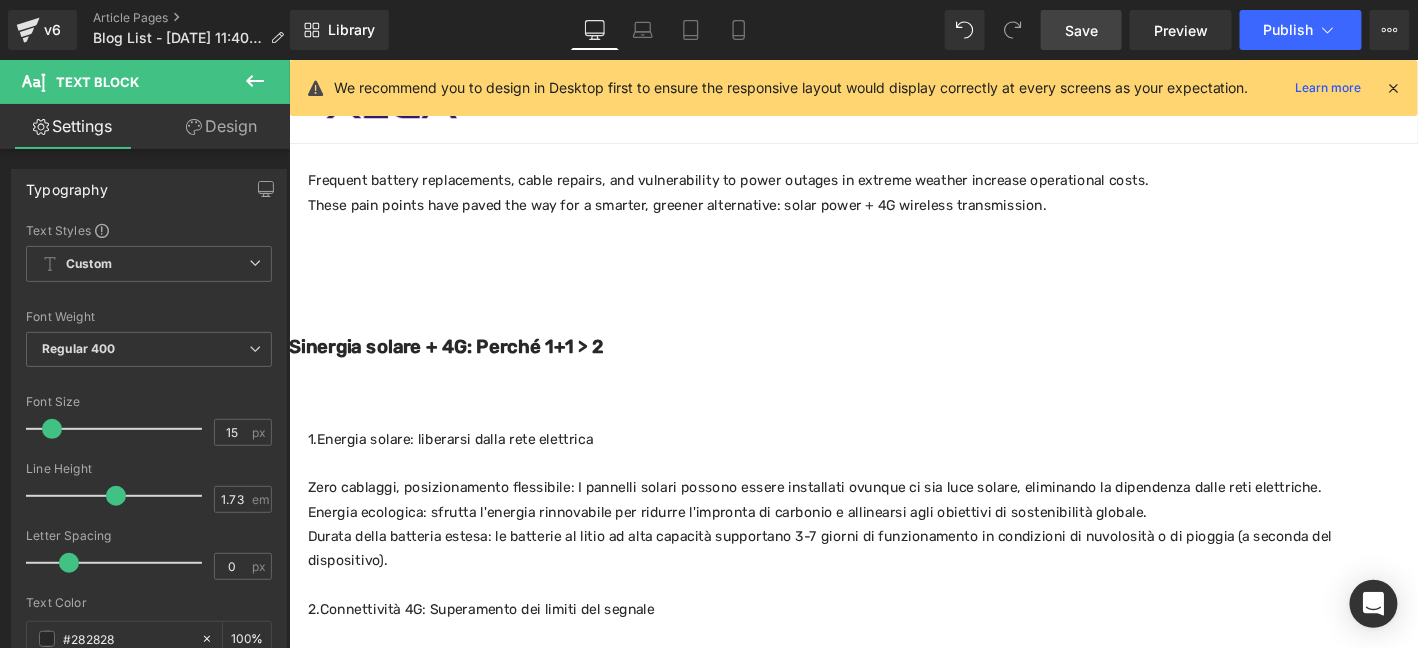 scroll, scrollTop: 766, scrollLeft: 0, axis: vertical 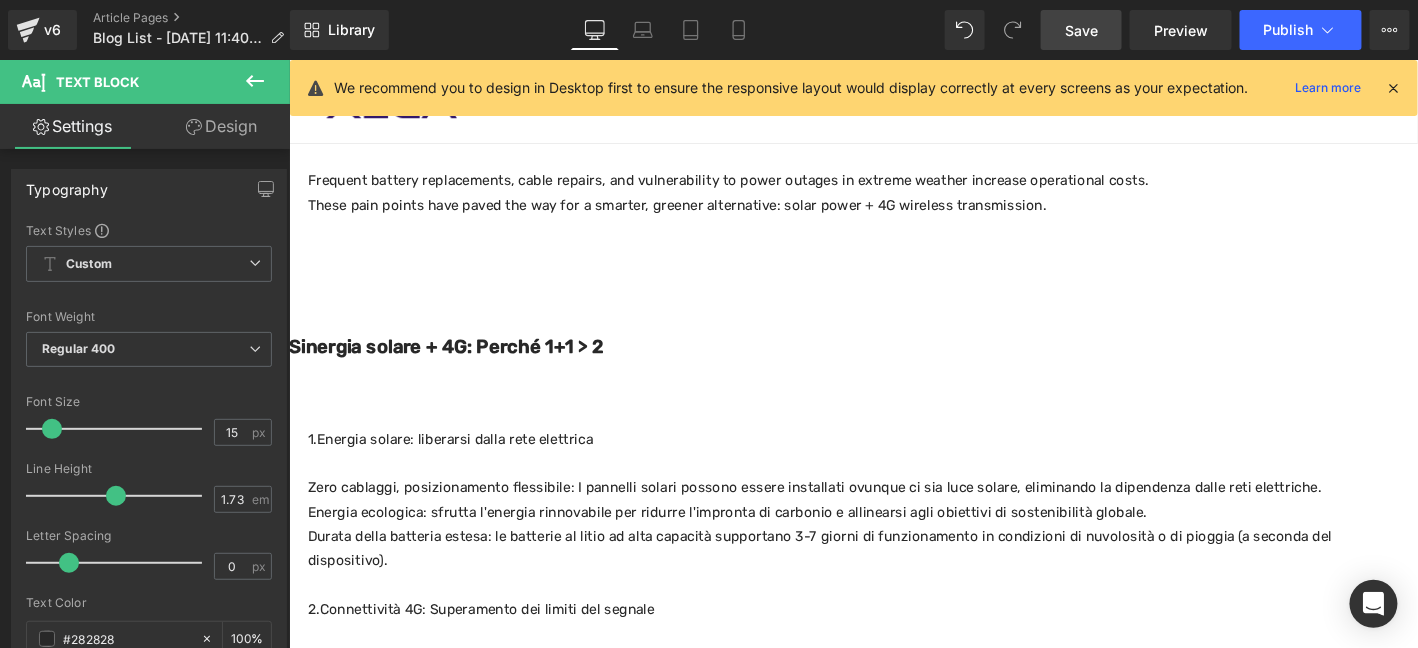 click 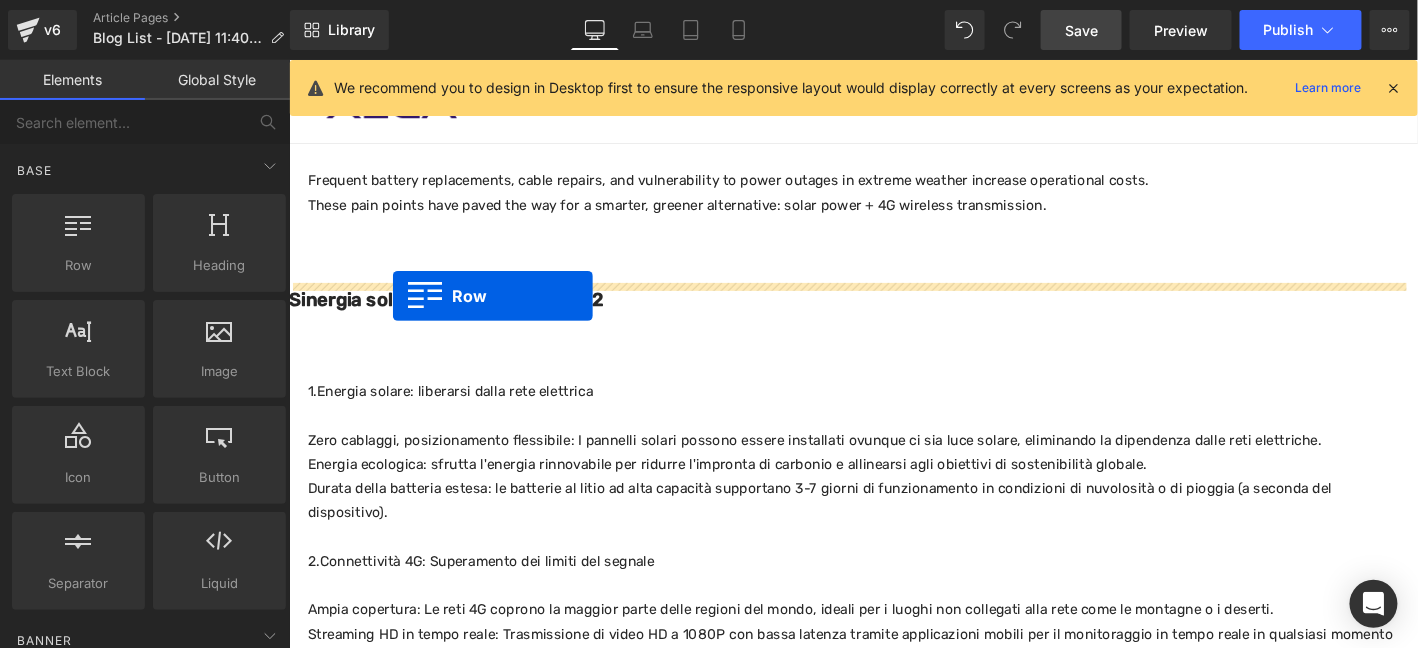 drag, startPoint x: 369, startPoint y: 308, endPoint x: 399, endPoint y: 312, distance: 30.265491 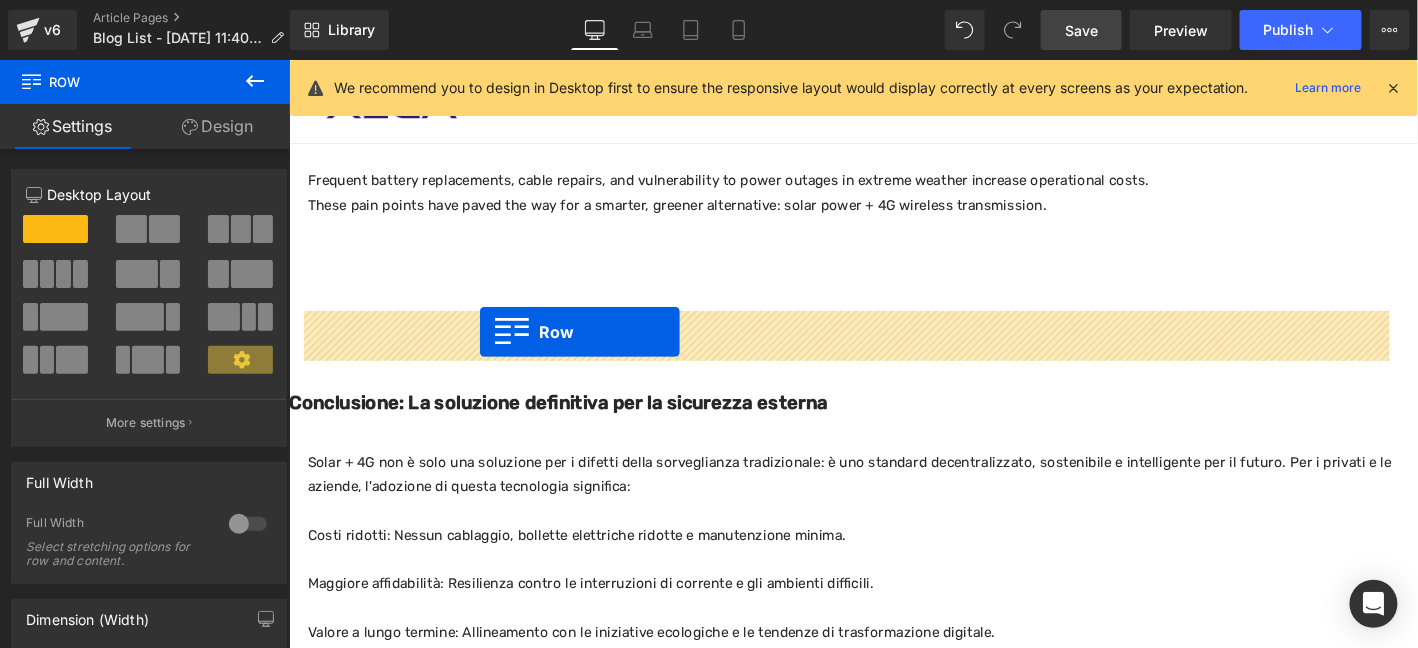 drag, startPoint x: 341, startPoint y: 449, endPoint x: 492, endPoint y: 350, distance: 180.56024 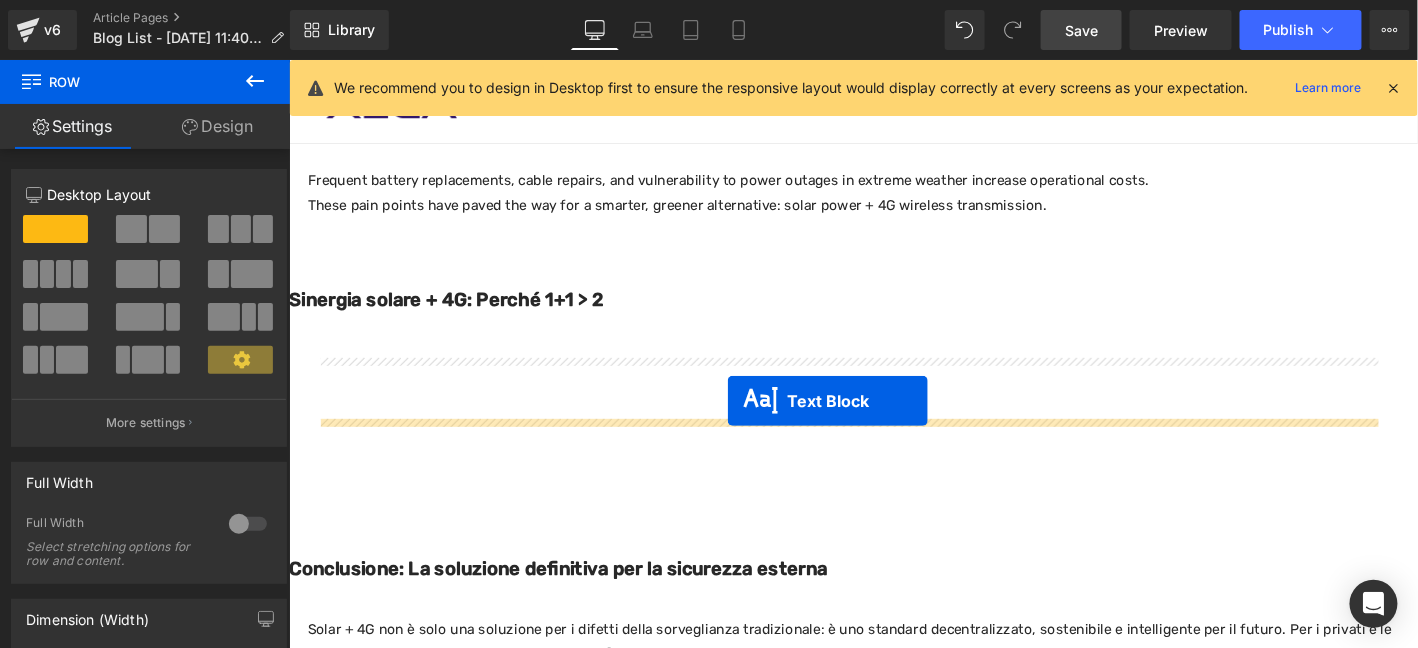 drag, startPoint x: 877, startPoint y: 453, endPoint x: 758, endPoint y: 424, distance: 122.48265 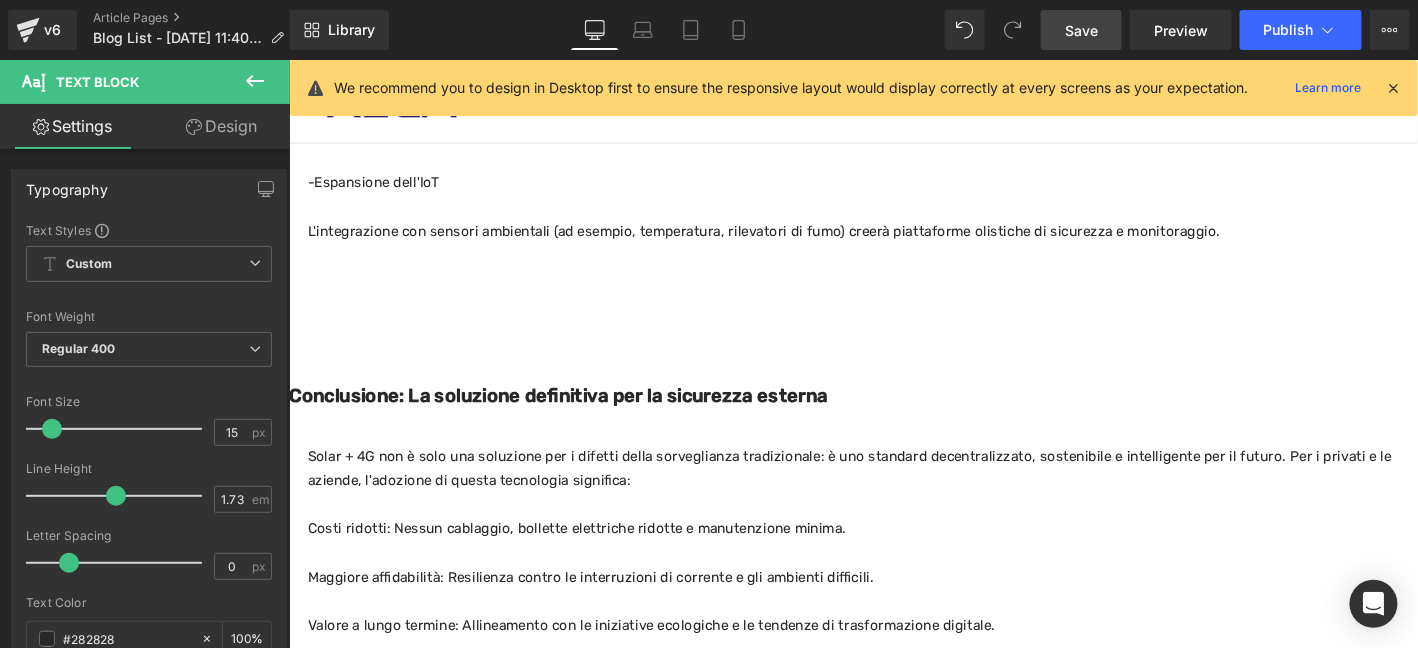 scroll, scrollTop: 2533, scrollLeft: 0, axis: vertical 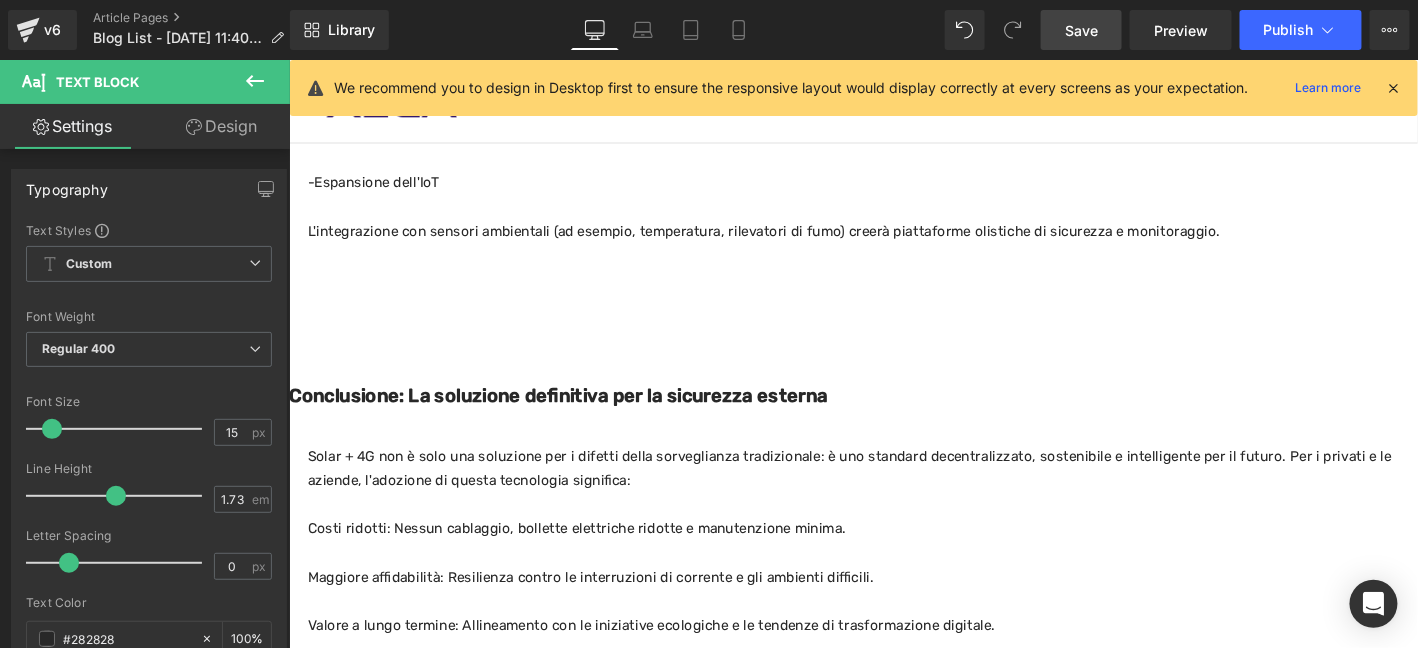 click 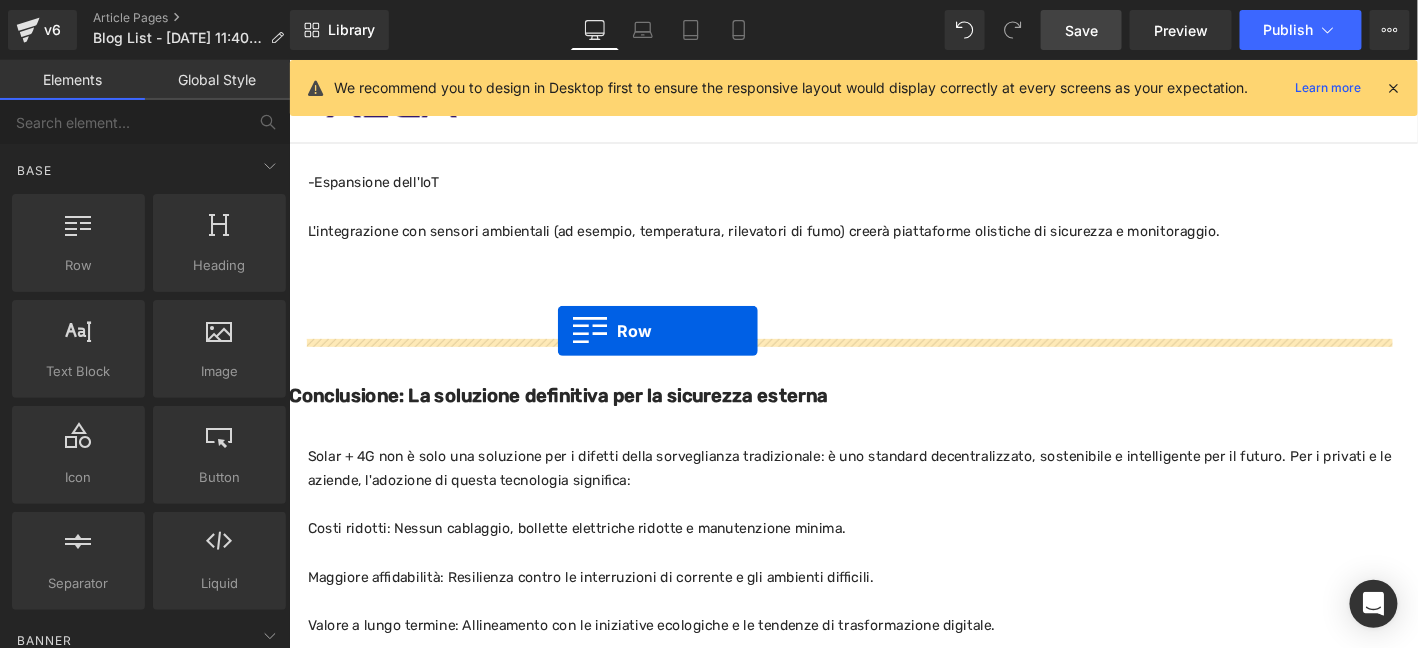 drag, startPoint x: 365, startPoint y: 324, endPoint x: 575, endPoint y: 349, distance: 211.48286 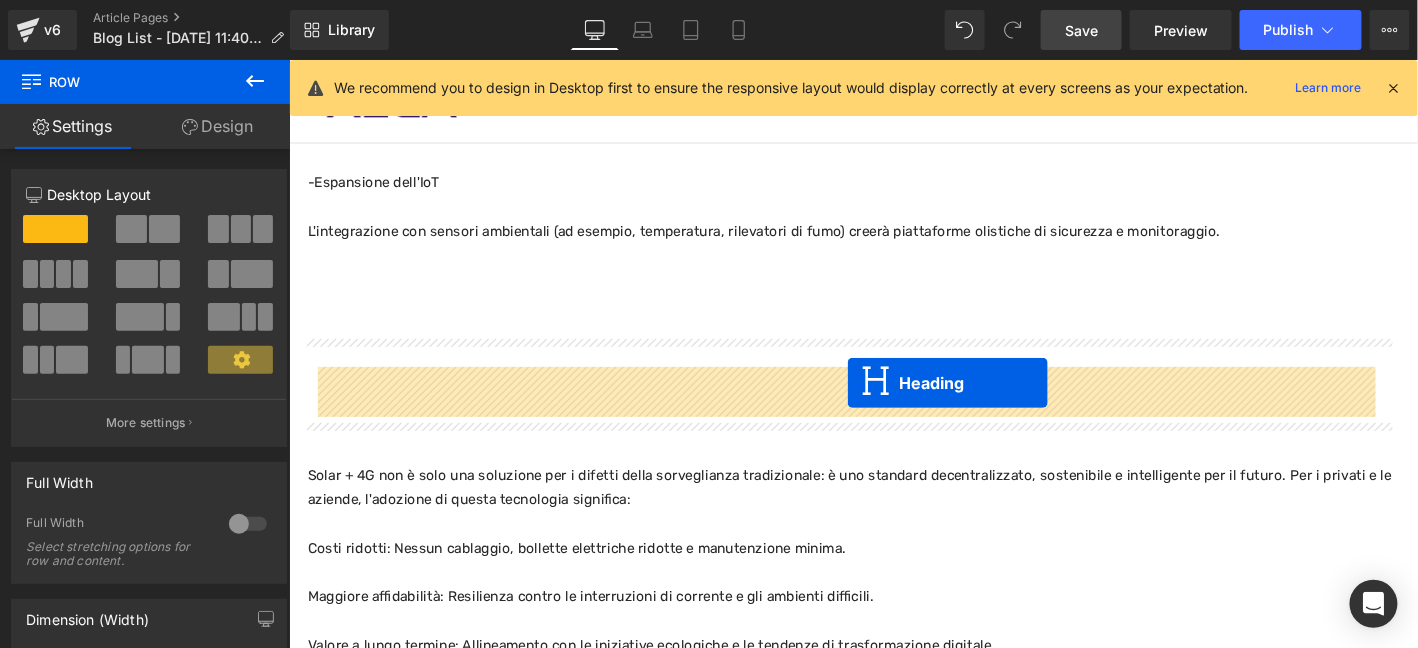 drag, startPoint x: 866, startPoint y: 467, endPoint x: 887, endPoint y: 405, distance: 65.459915 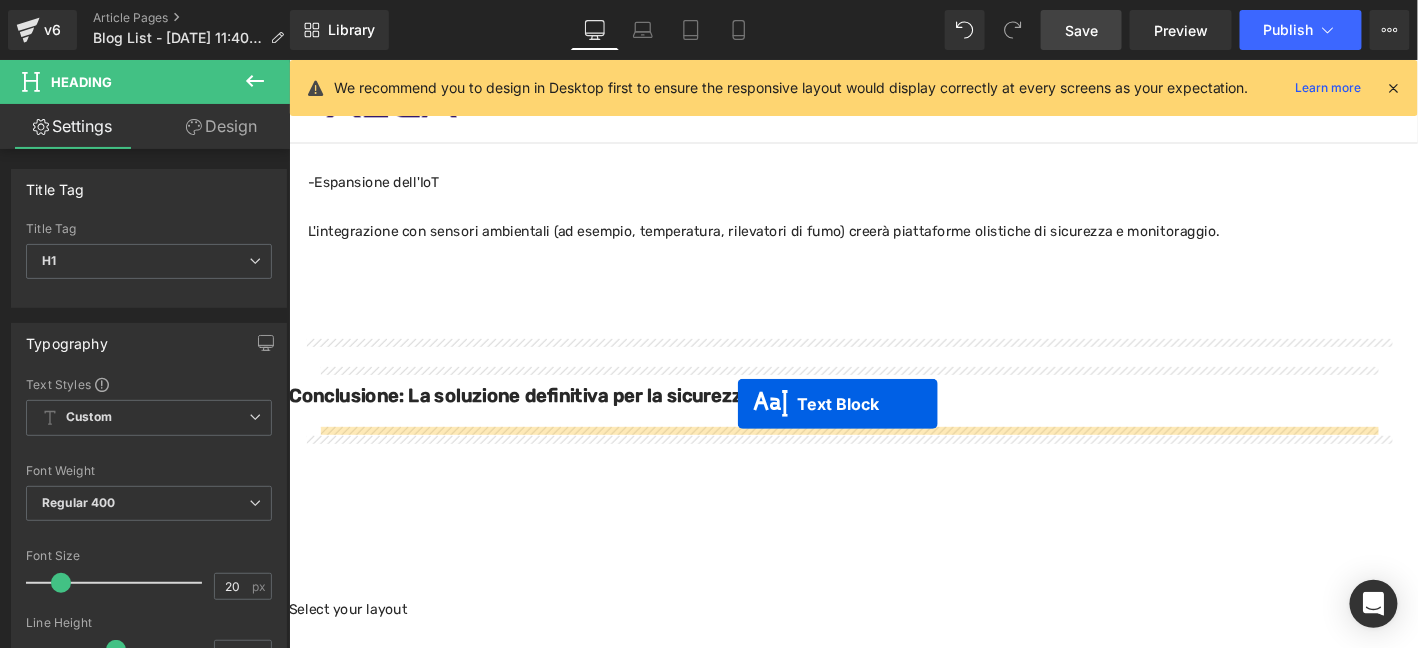 drag, startPoint x: 877, startPoint y: 597, endPoint x: 769, endPoint y: 427, distance: 201.40506 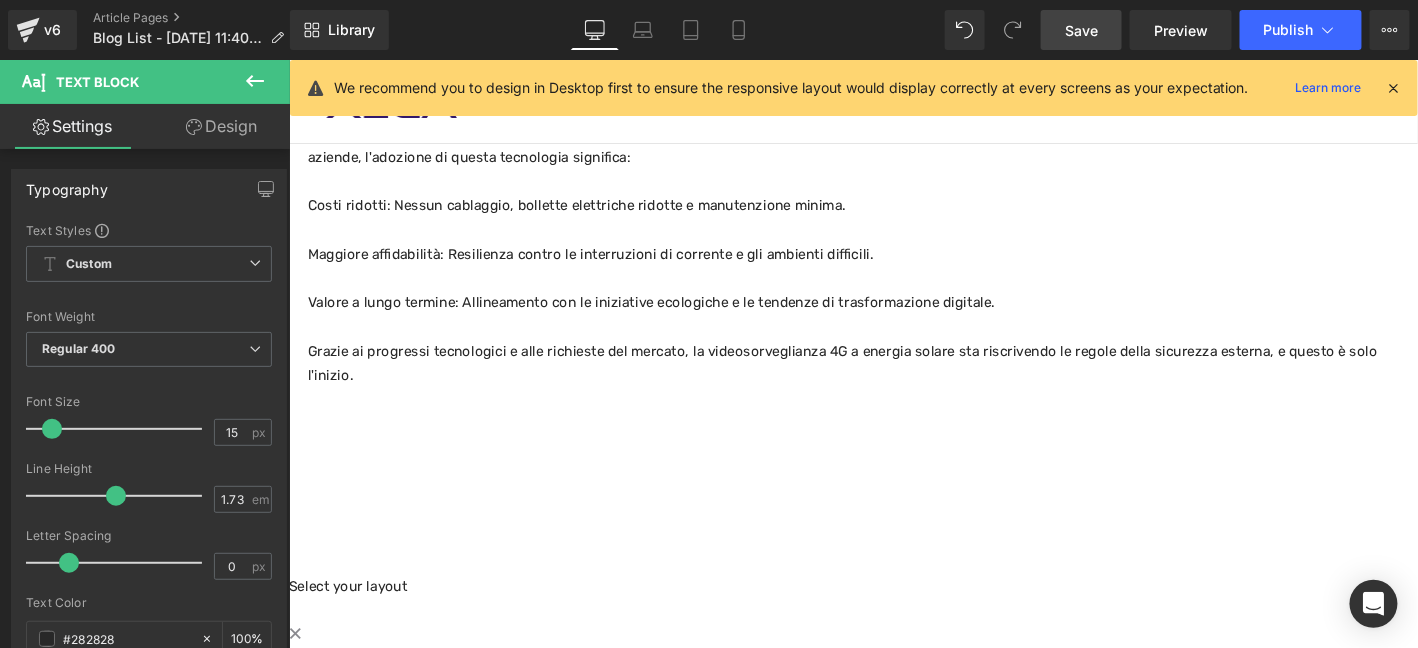 scroll, scrollTop: 3000, scrollLeft: 0, axis: vertical 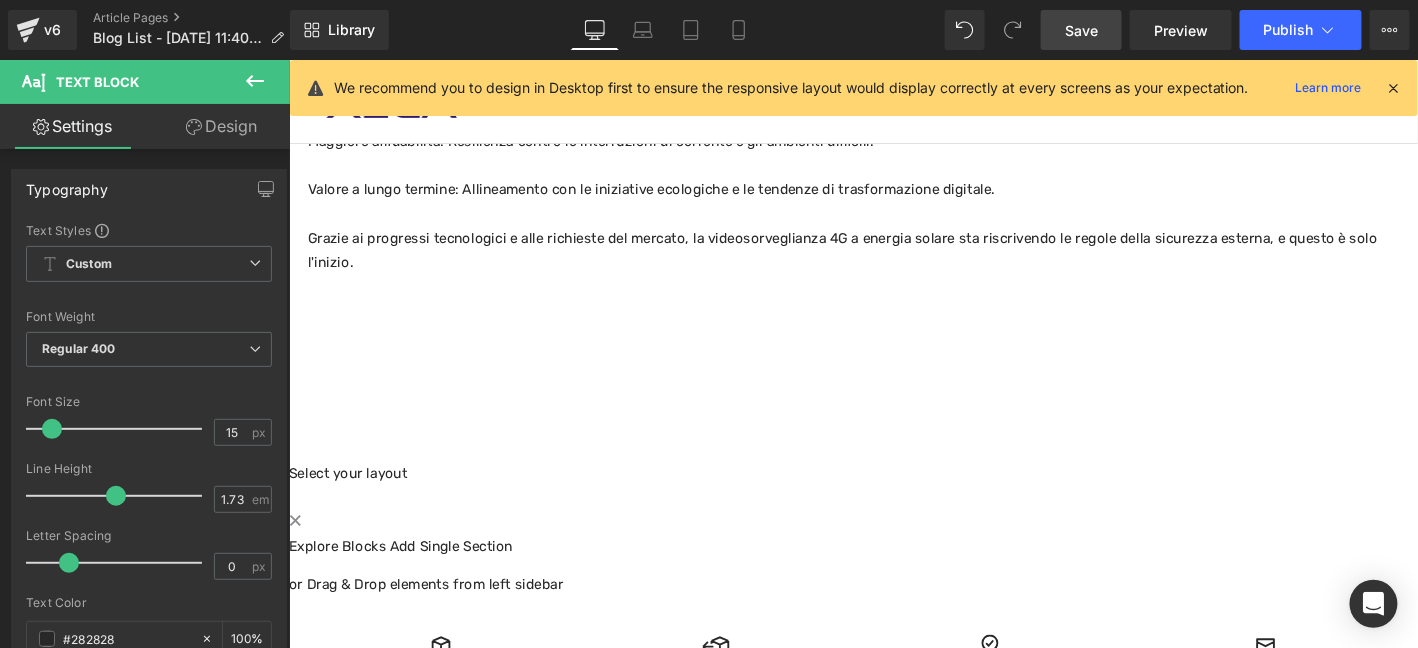 click on "Save" at bounding box center [1081, 30] 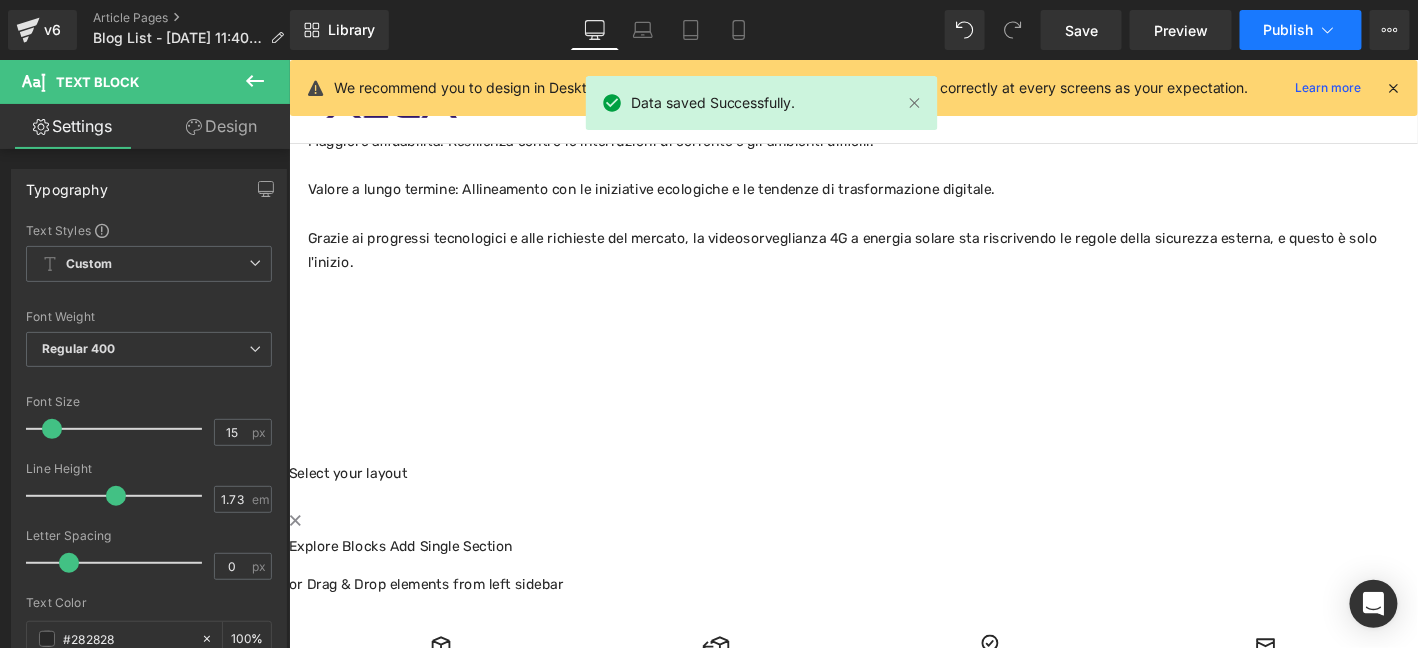 click on "Publish" at bounding box center [1289, 30] 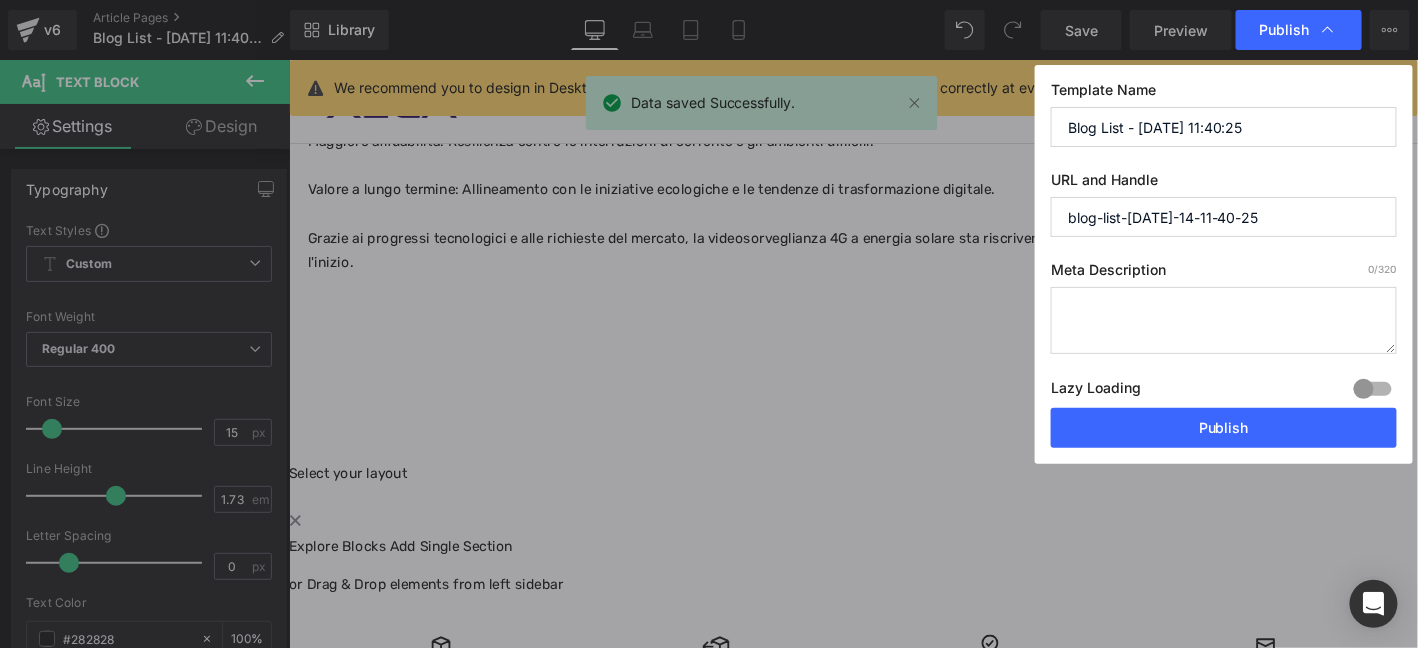 click on "Lazy Loading
Build
Upgrade plan to unlock" at bounding box center [1224, 391] 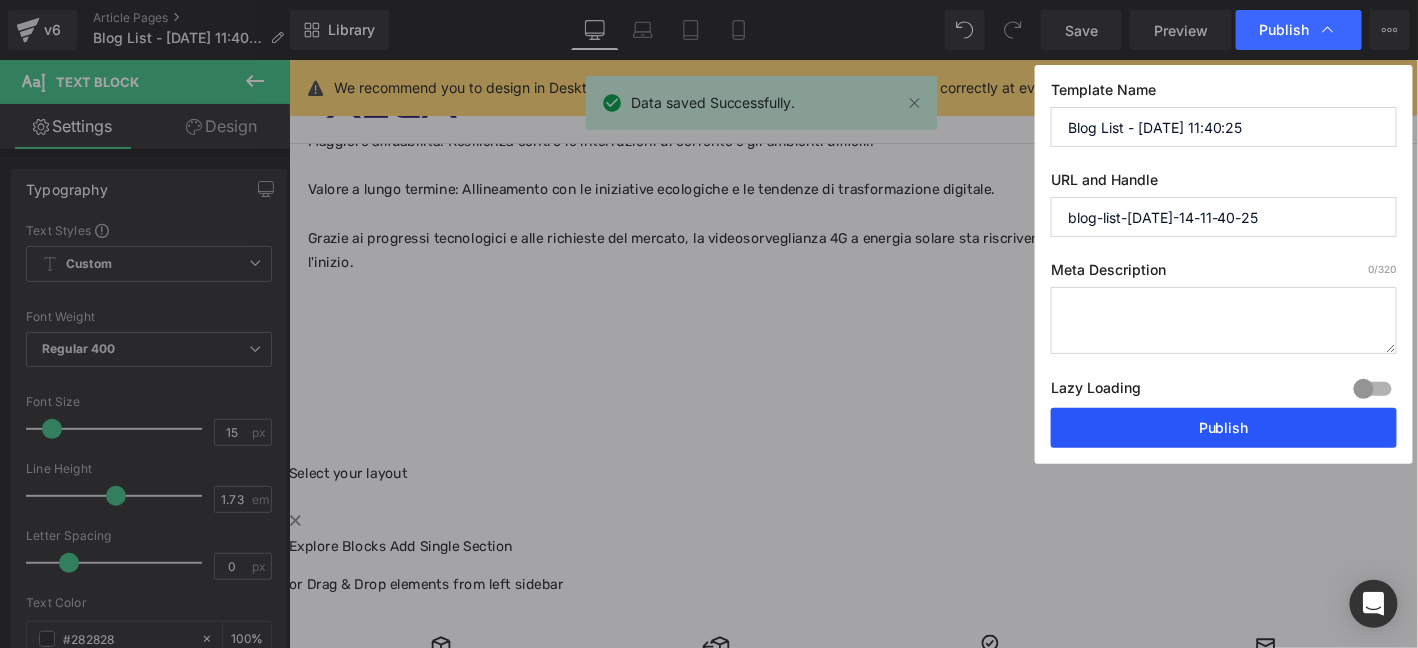 click on "Publish" at bounding box center [1224, 428] 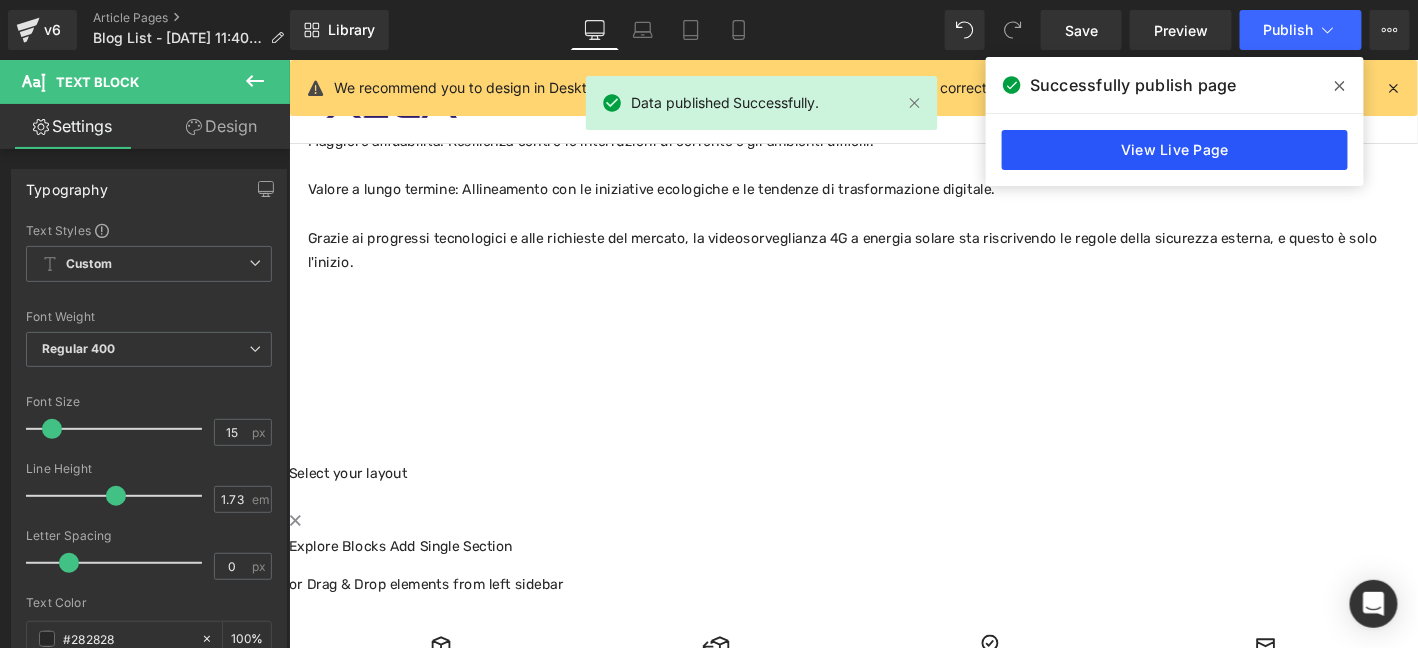 click on "View Live Page" at bounding box center [1175, 150] 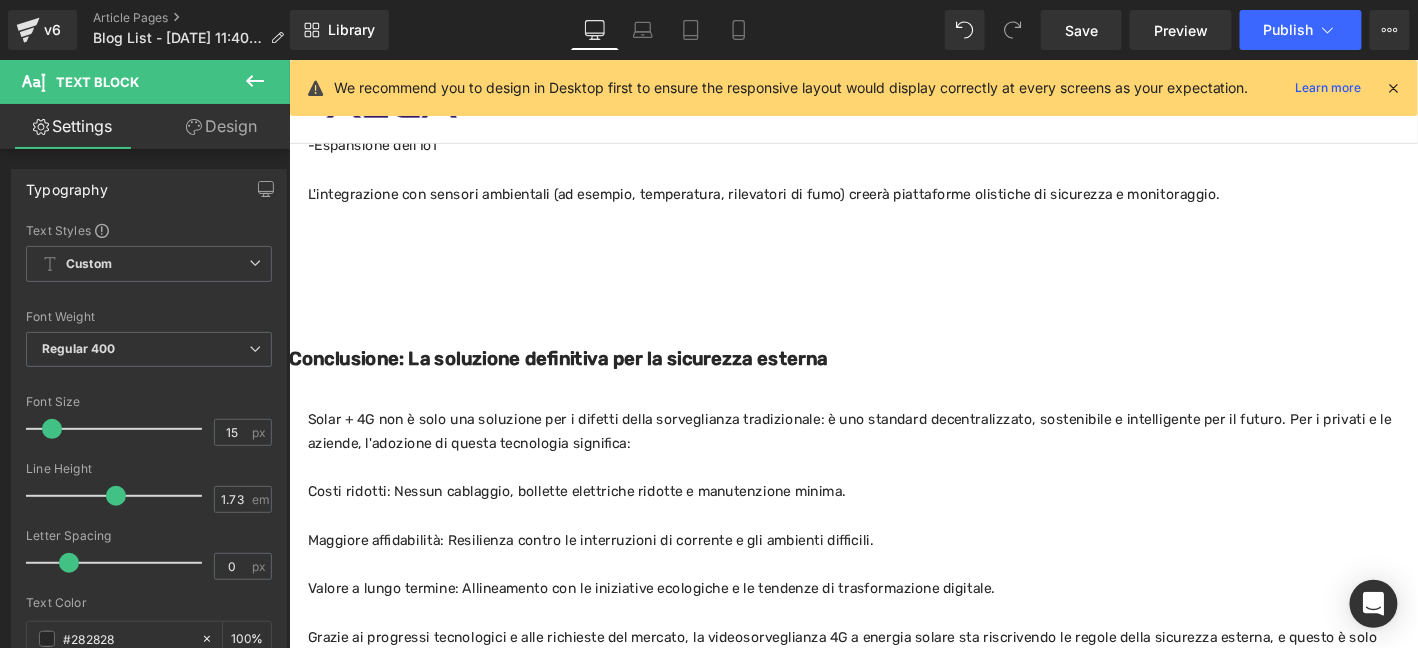 scroll, scrollTop: 2566, scrollLeft: 0, axis: vertical 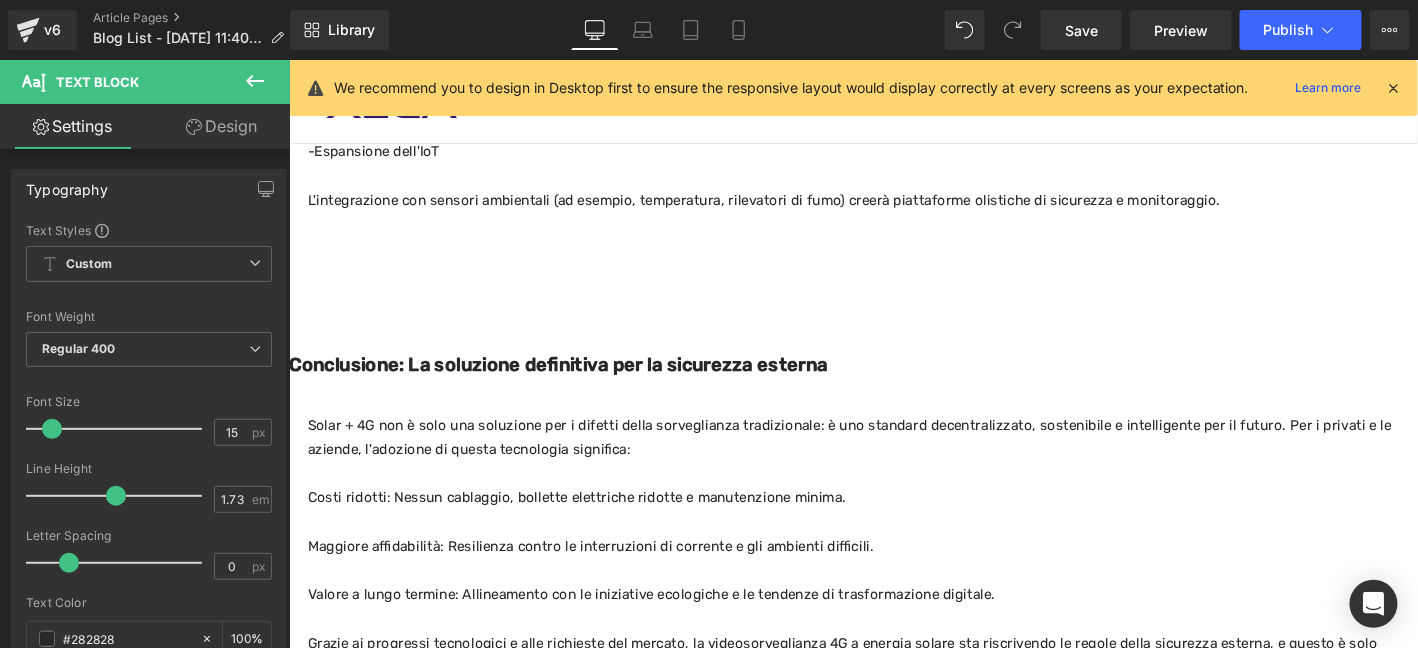 click on "Conclusione: La soluzione definitiva per la sicurezza esterna" at bounding box center [576, 385] 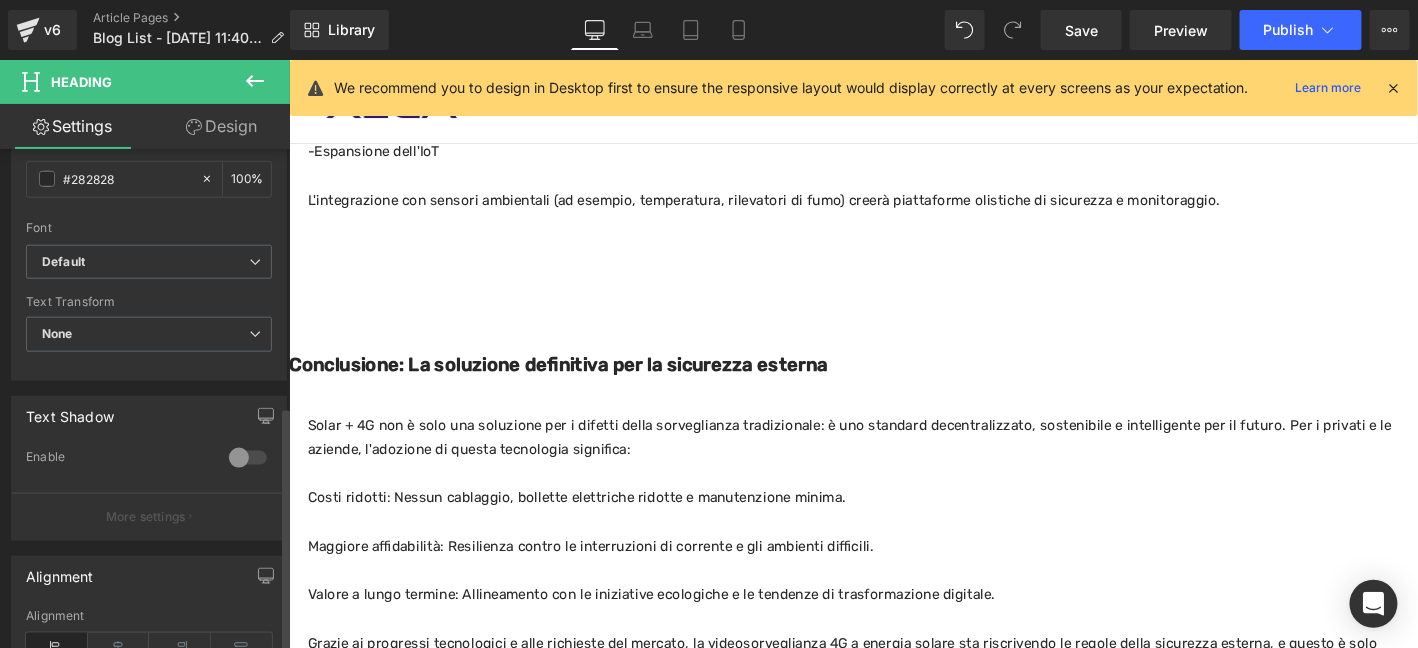 scroll, scrollTop: 666, scrollLeft: 0, axis: vertical 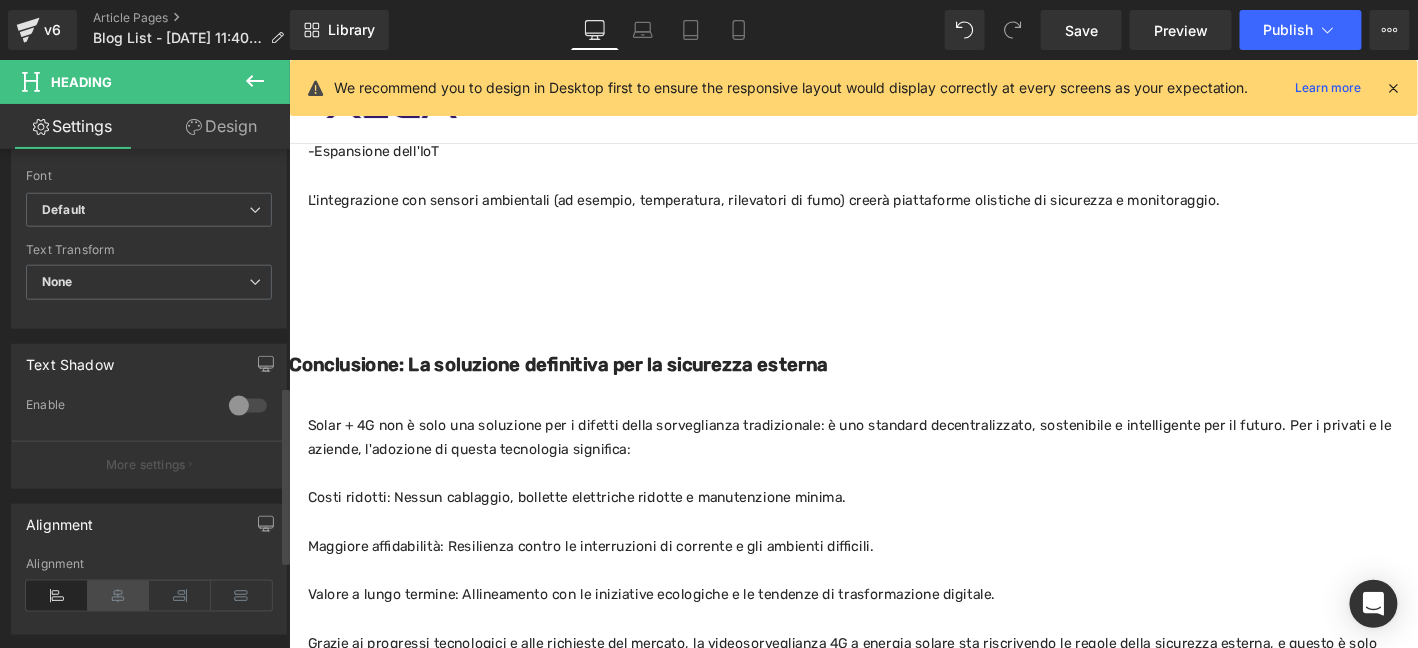 click at bounding box center (119, 596) 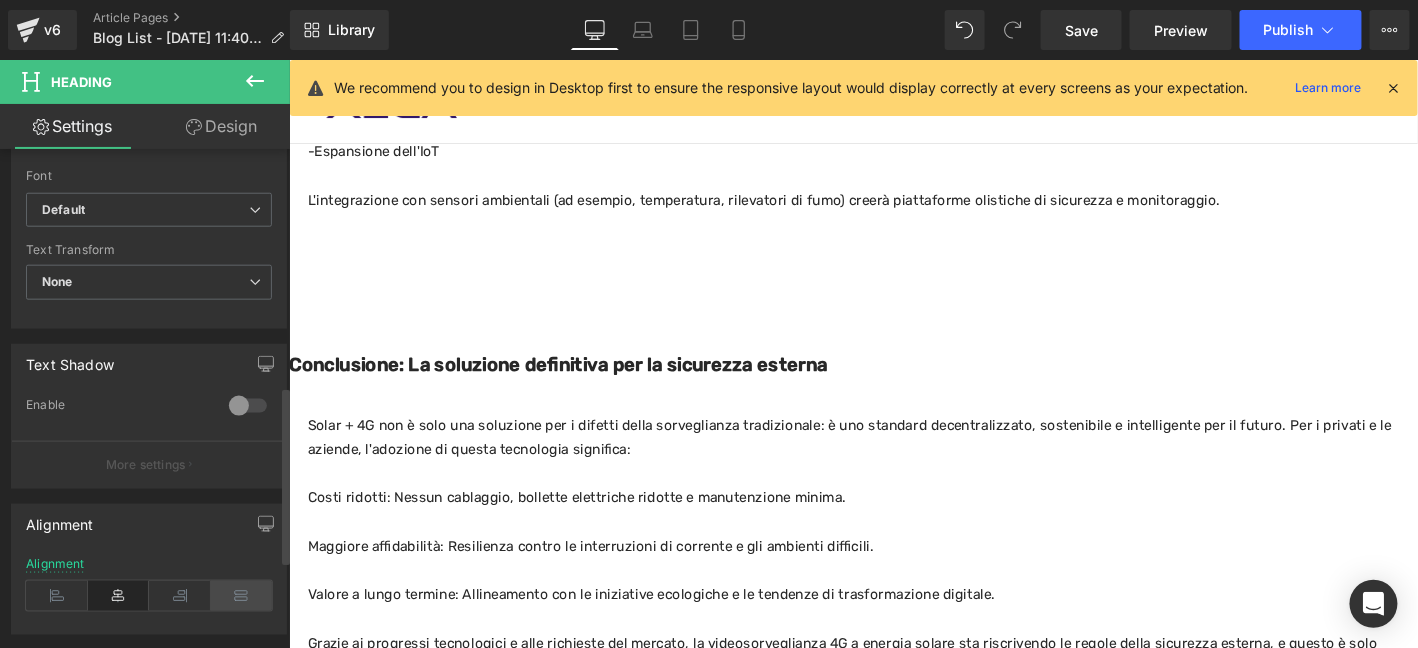 click at bounding box center [242, 596] 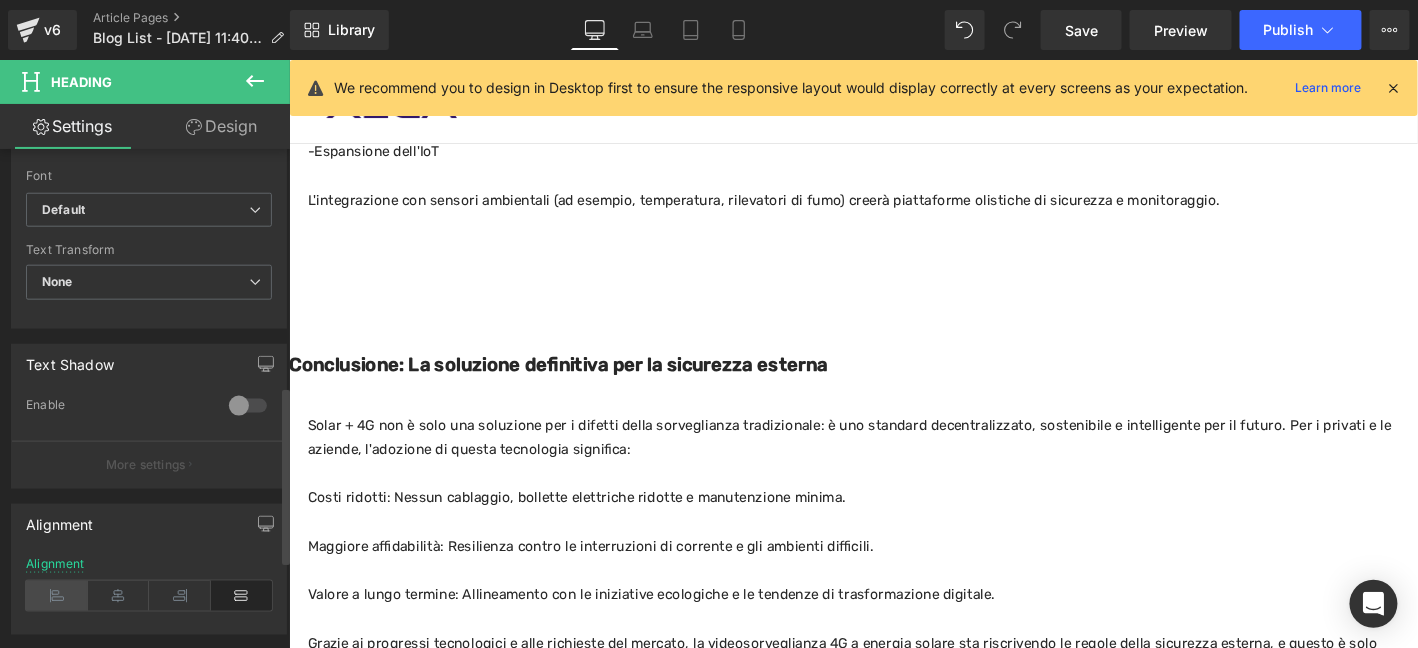 click at bounding box center [57, 596] 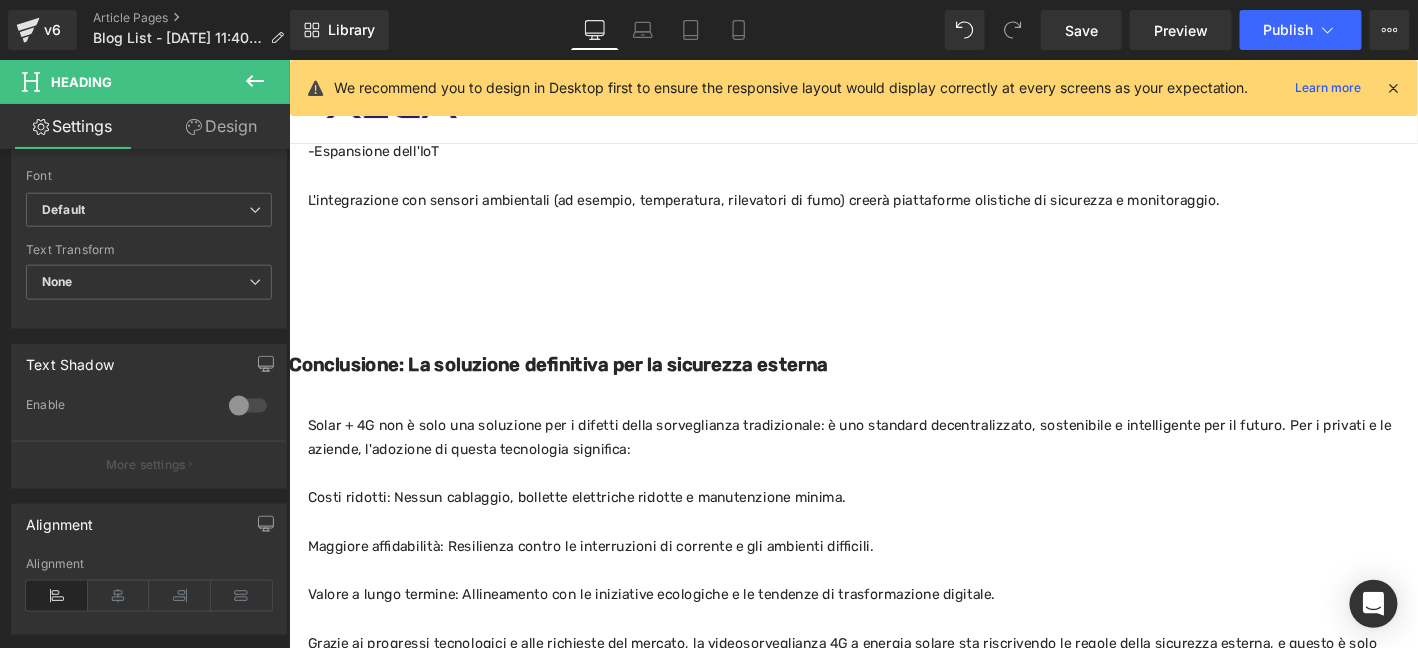 click on "Design" at bounding box center (221, 126) 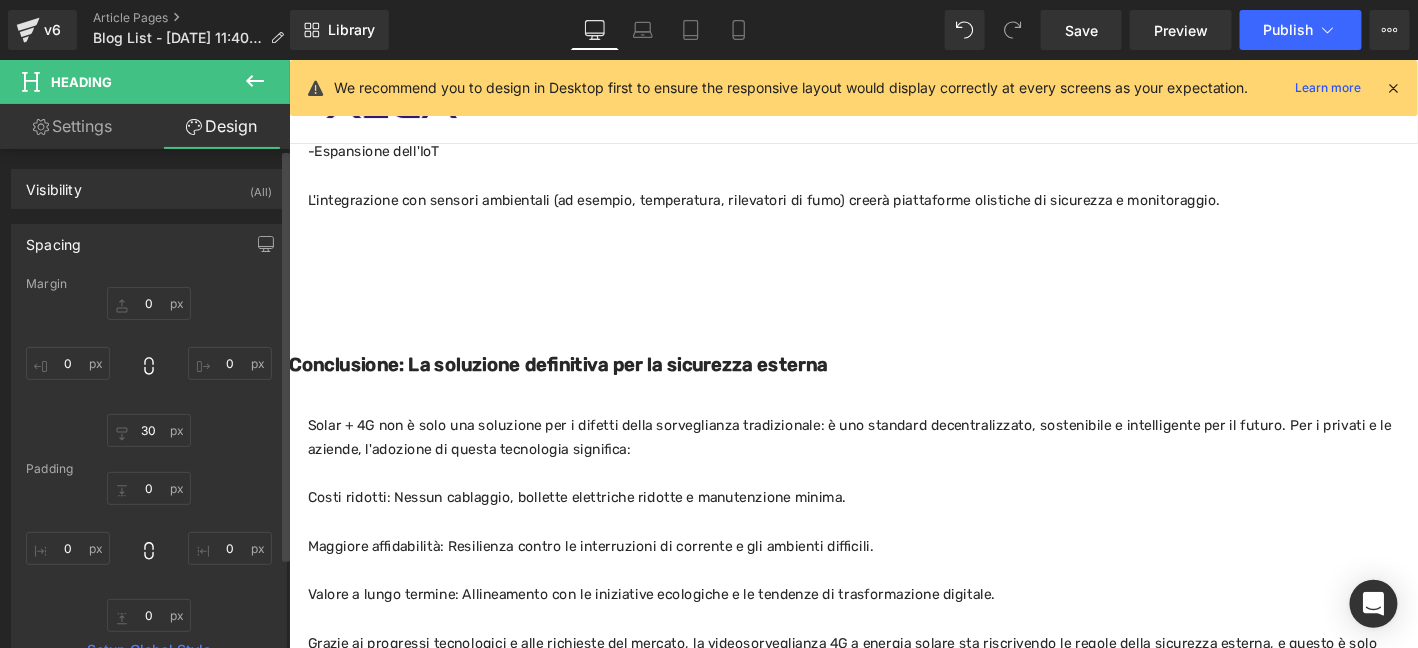 type on "0" 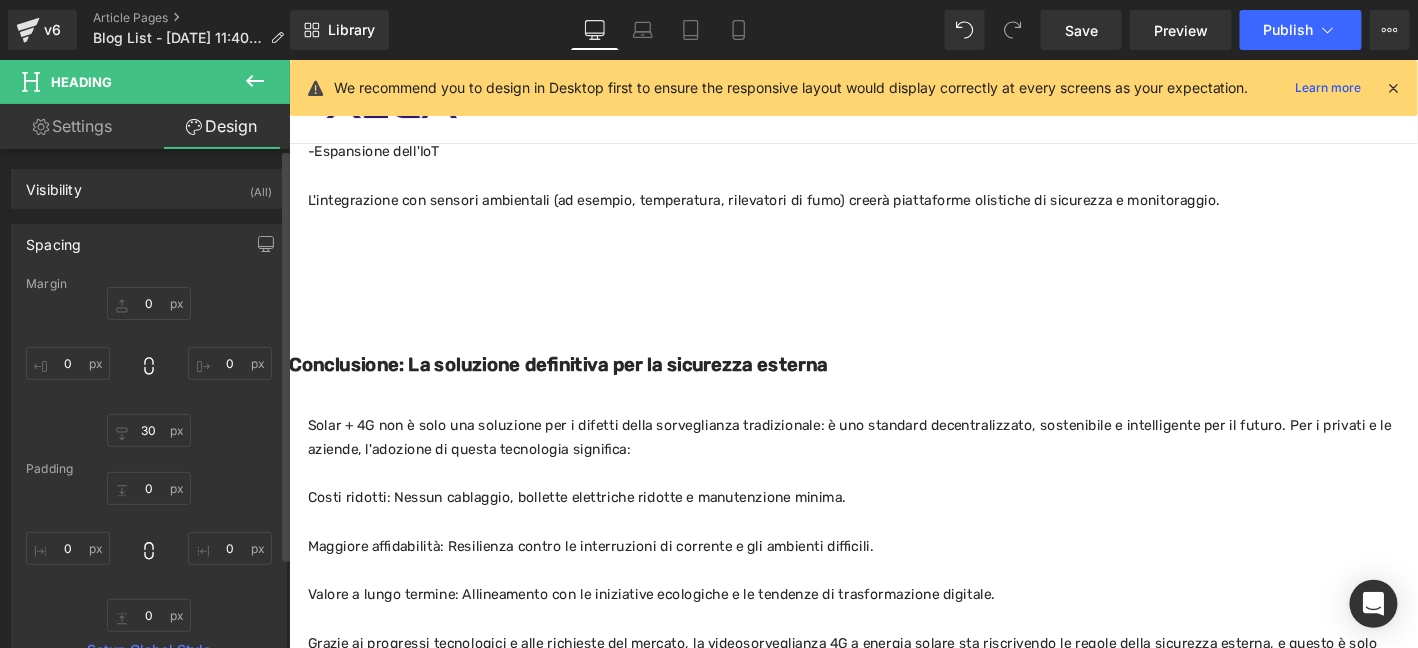 type on "0" 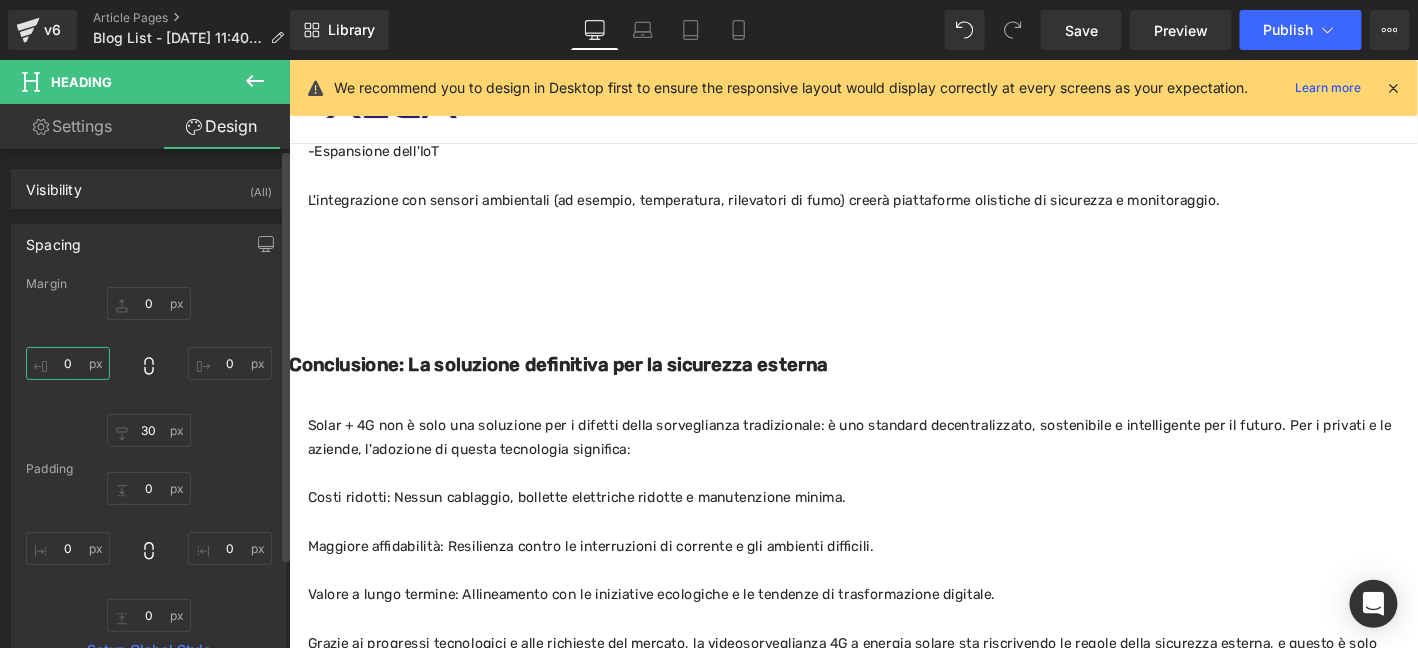 click on "0" at bounding box center (68, 363) 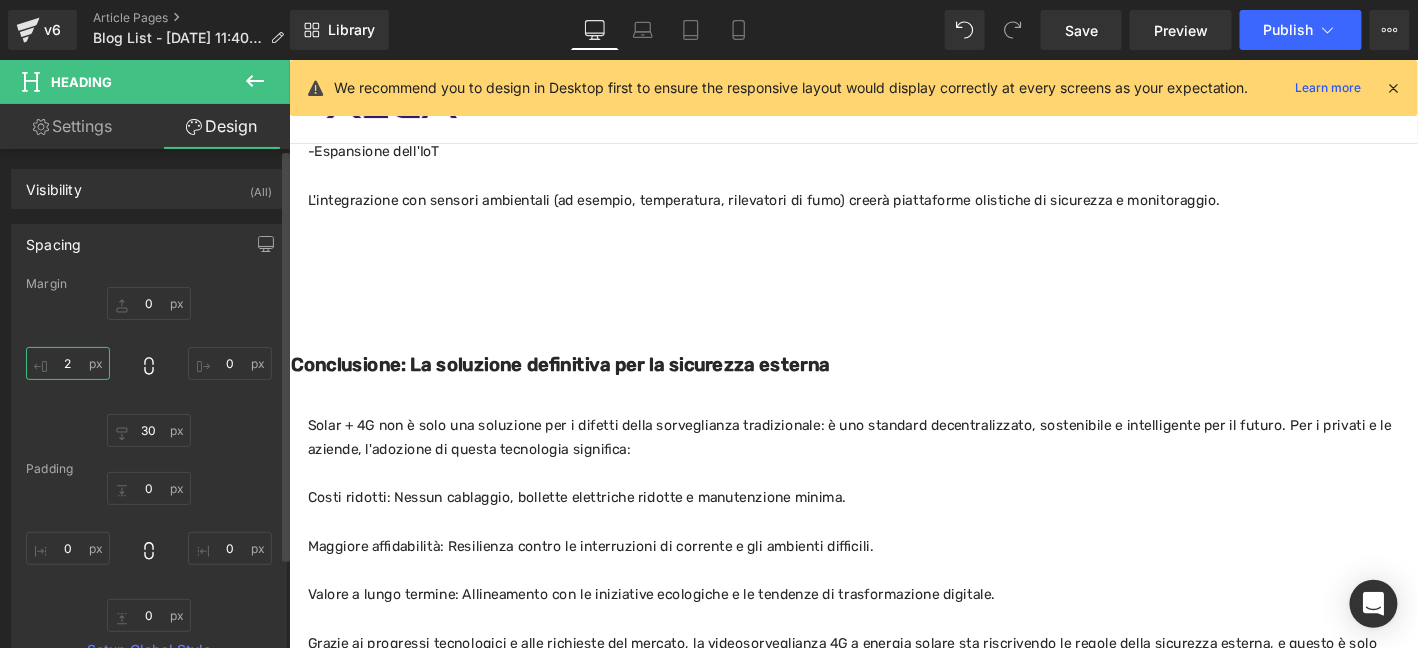 type on "20" 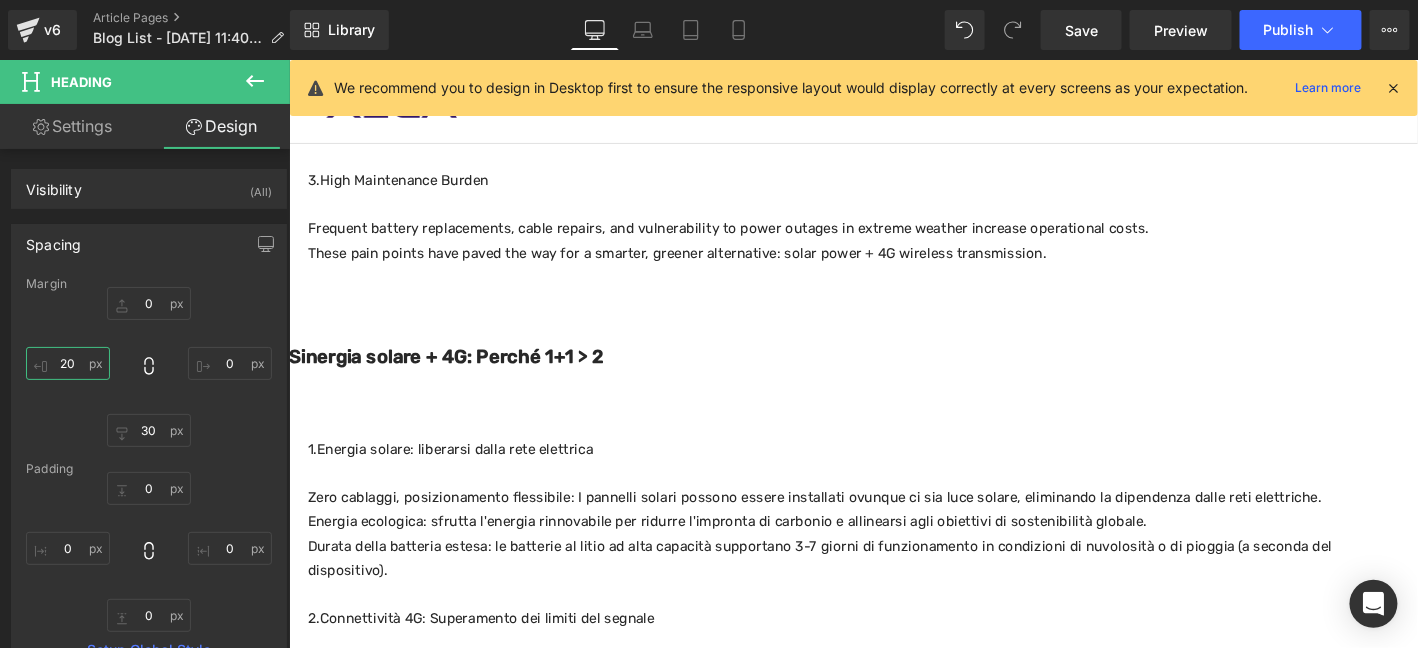 scroll, scrollTop: 666, scrollLeft: 0, axis: vertical 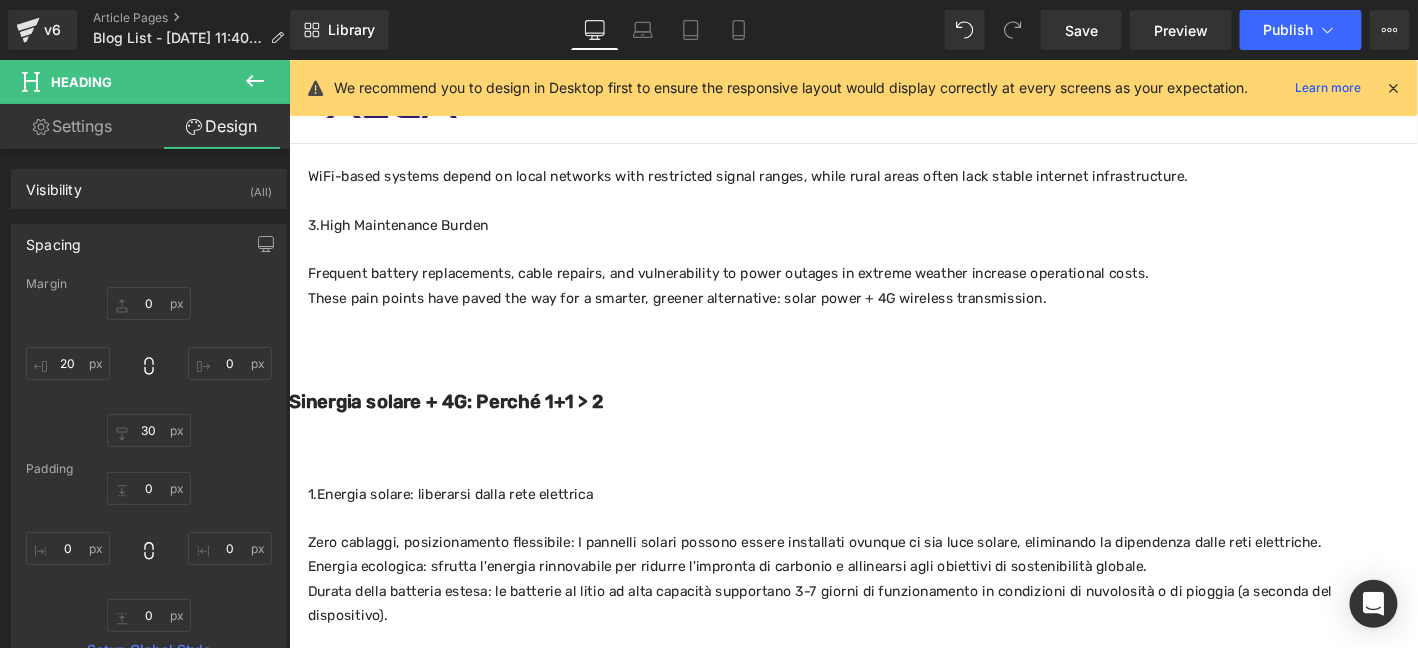 click on "Sinergia solare + 4G: Perché 1+1 > 2" at bounding box center [456, 425] 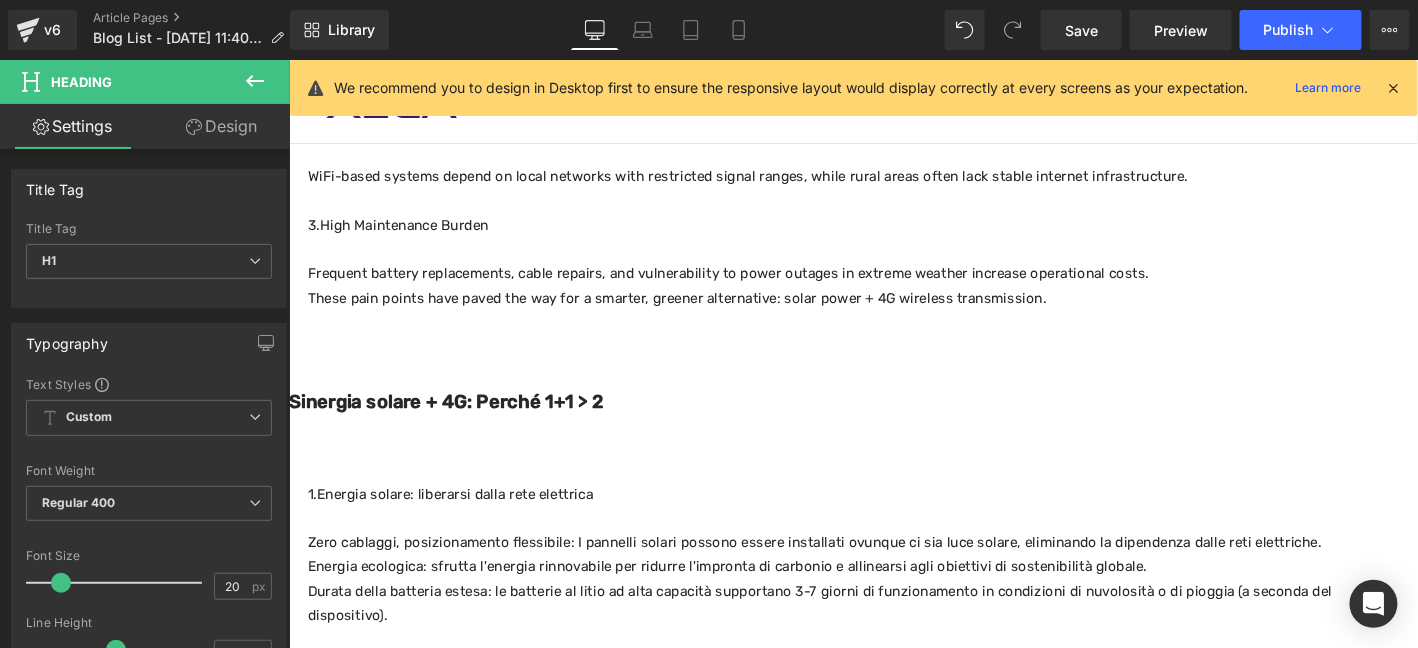 drag, startPoint x: 211, startPoint y: 96, endPoint x: 211, endPoint y: 108, distance: 12 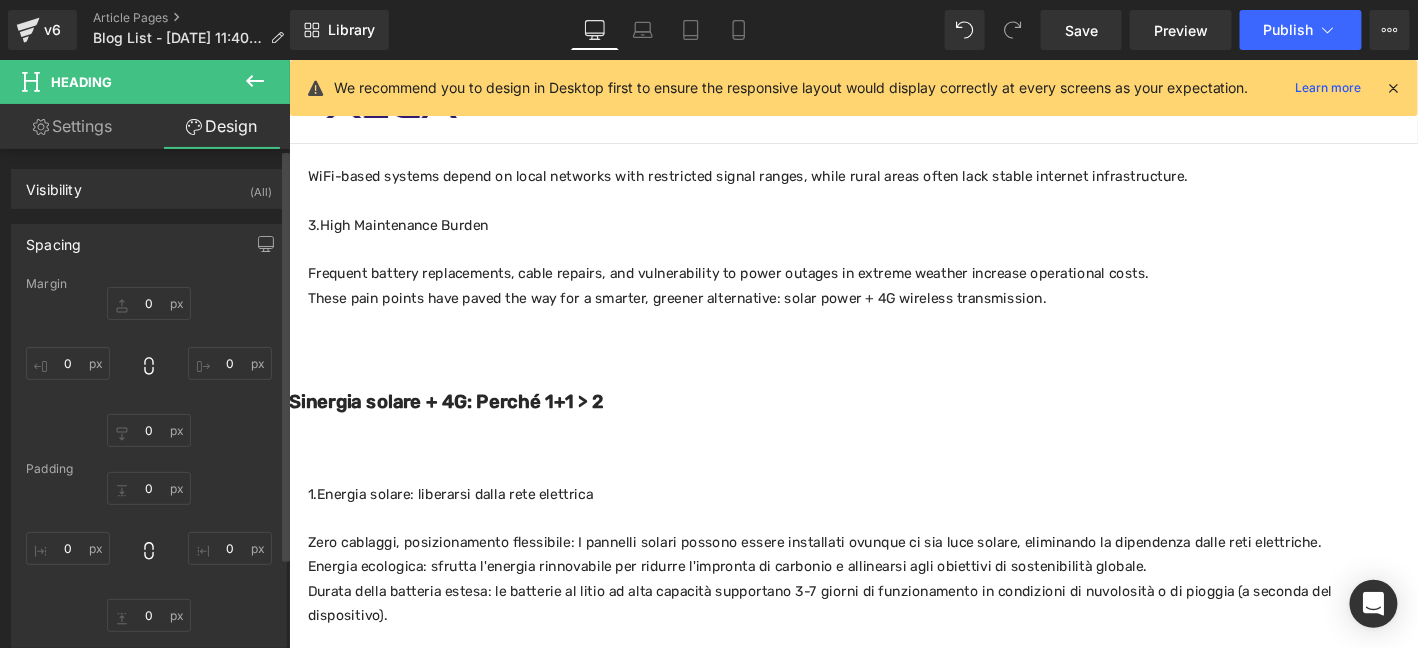 type on "0" 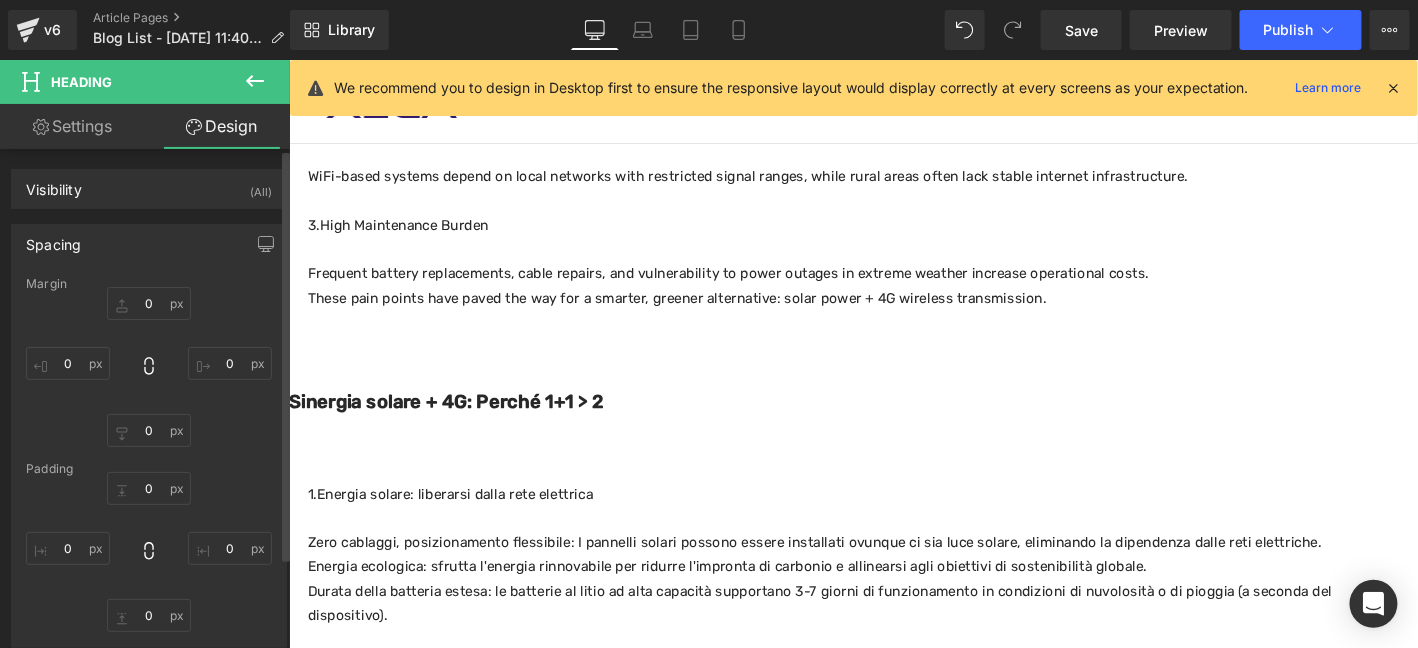 type on "0" 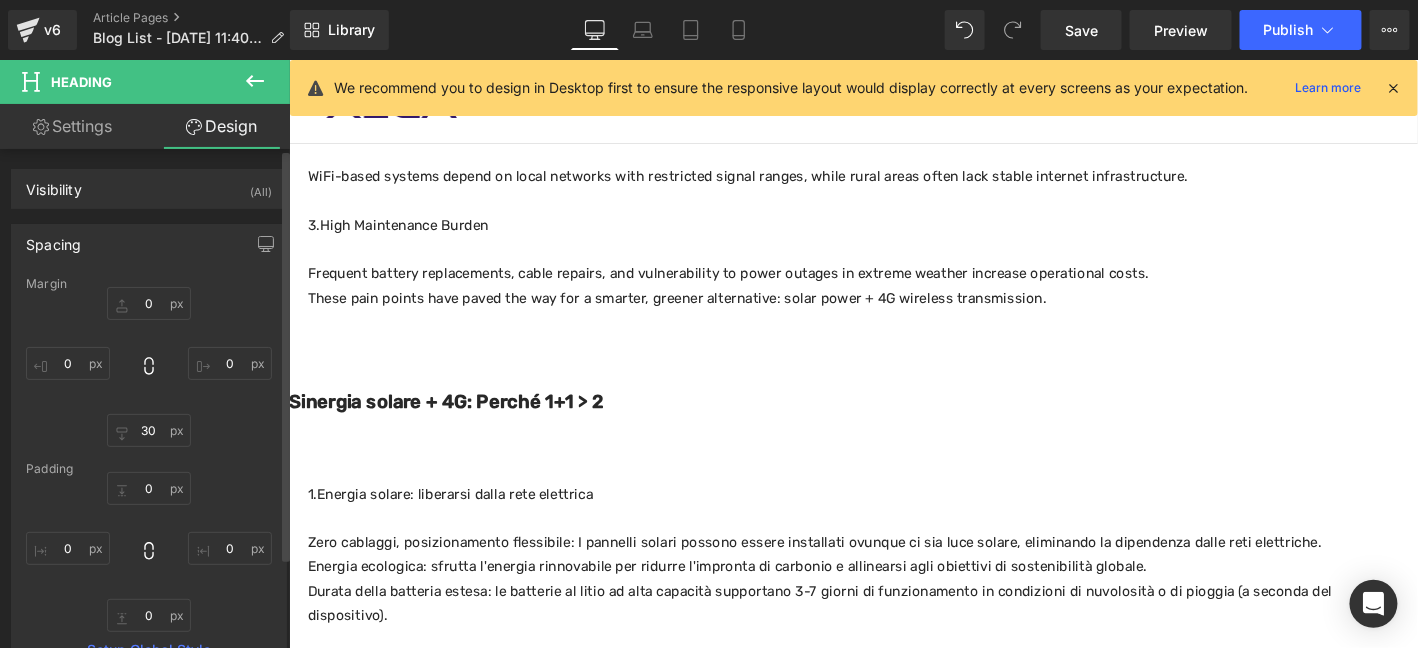 click on "Spacing" at bounding box center (149, 244) 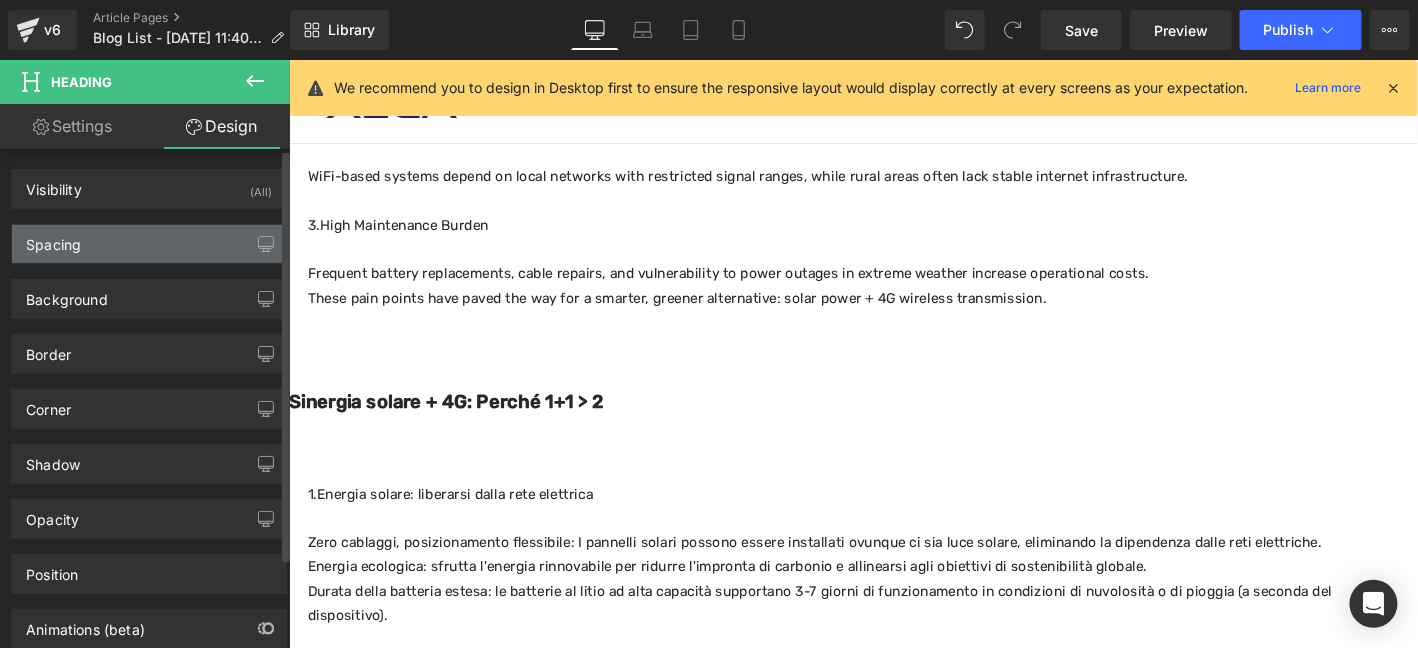 click on "Spacing" at bounding box center (149, 244) 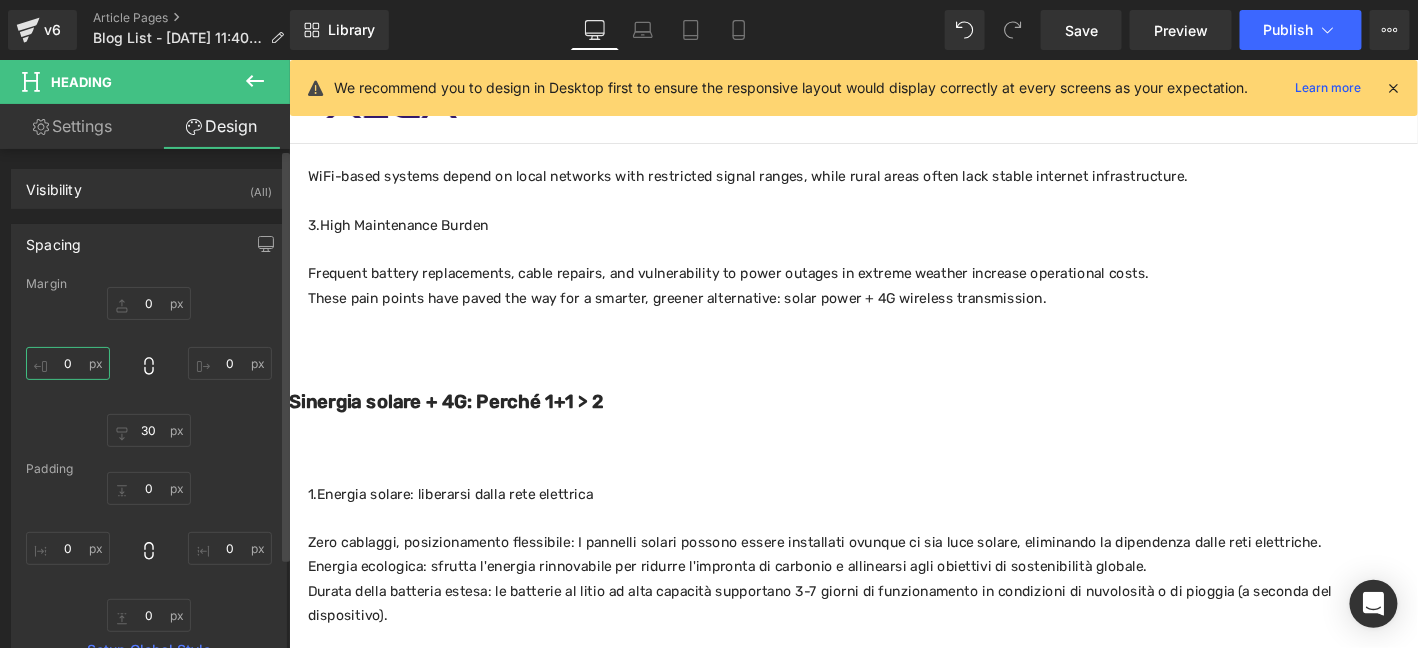 click on "0" at bounding box center [68, 363] 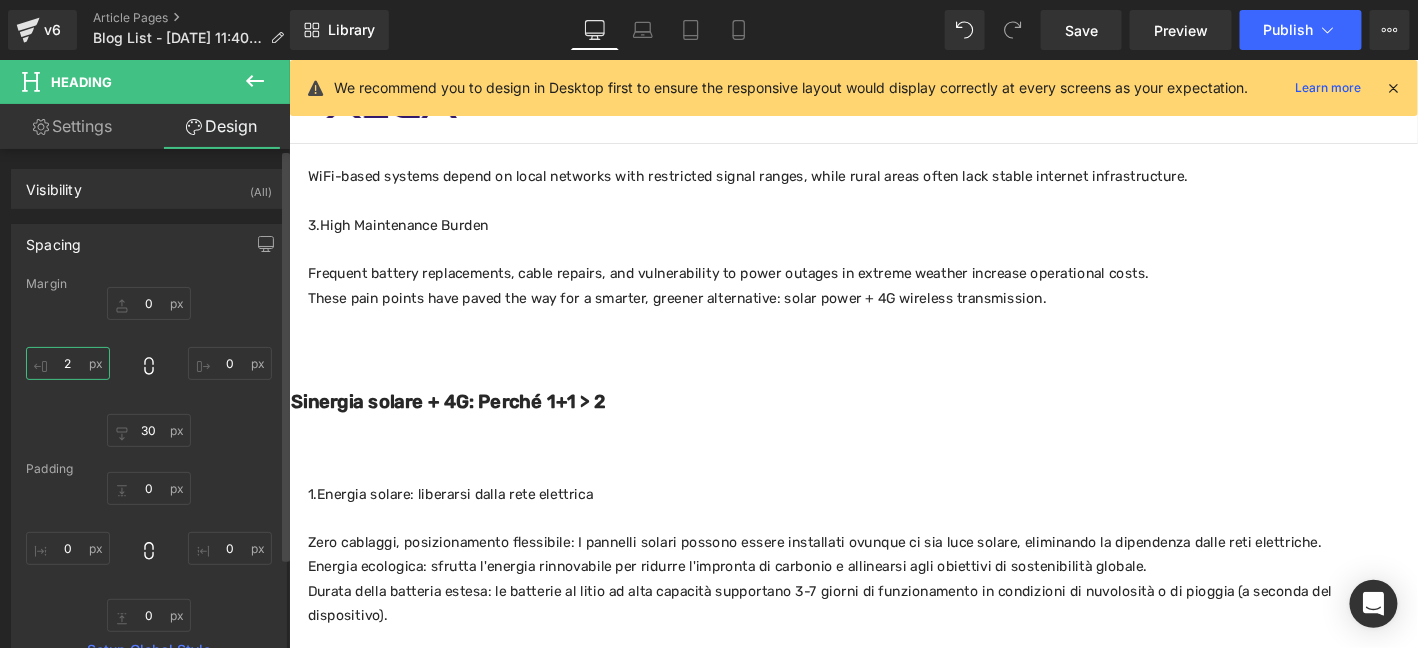 type on "20" 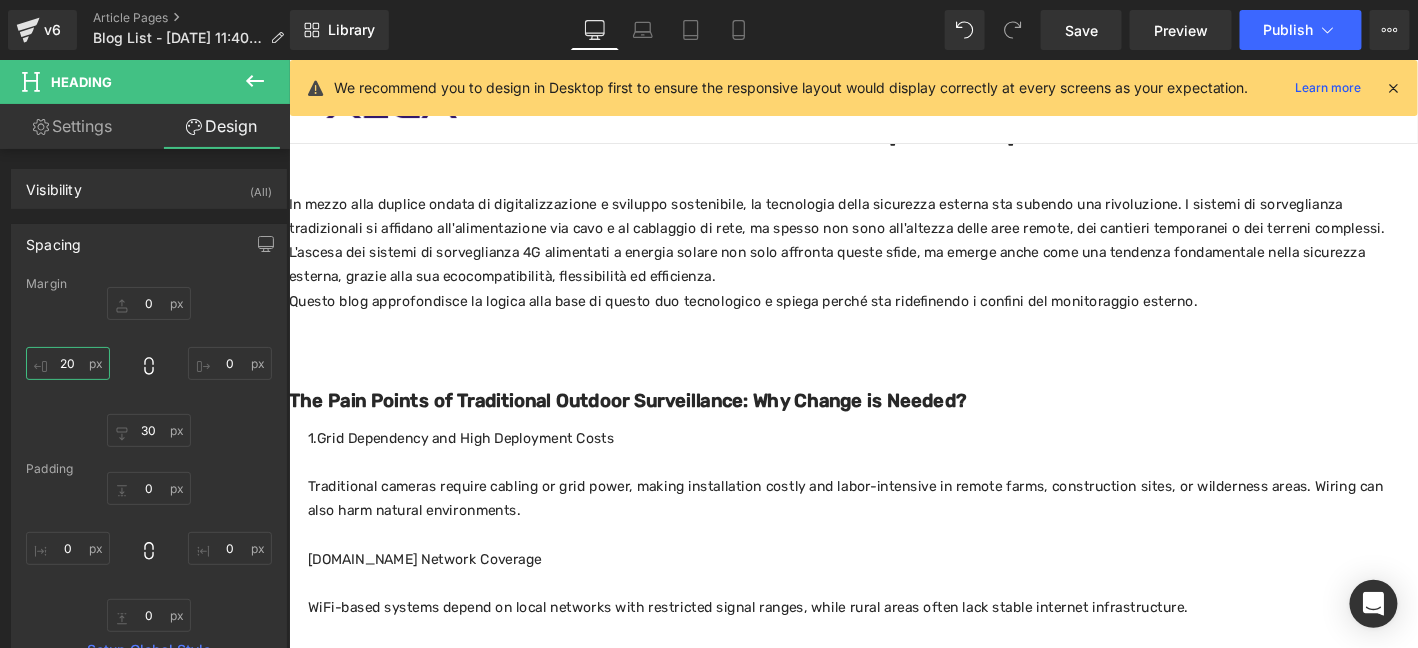scroll, scrollTop: 200, scrollLeft: 0, axis: vertical 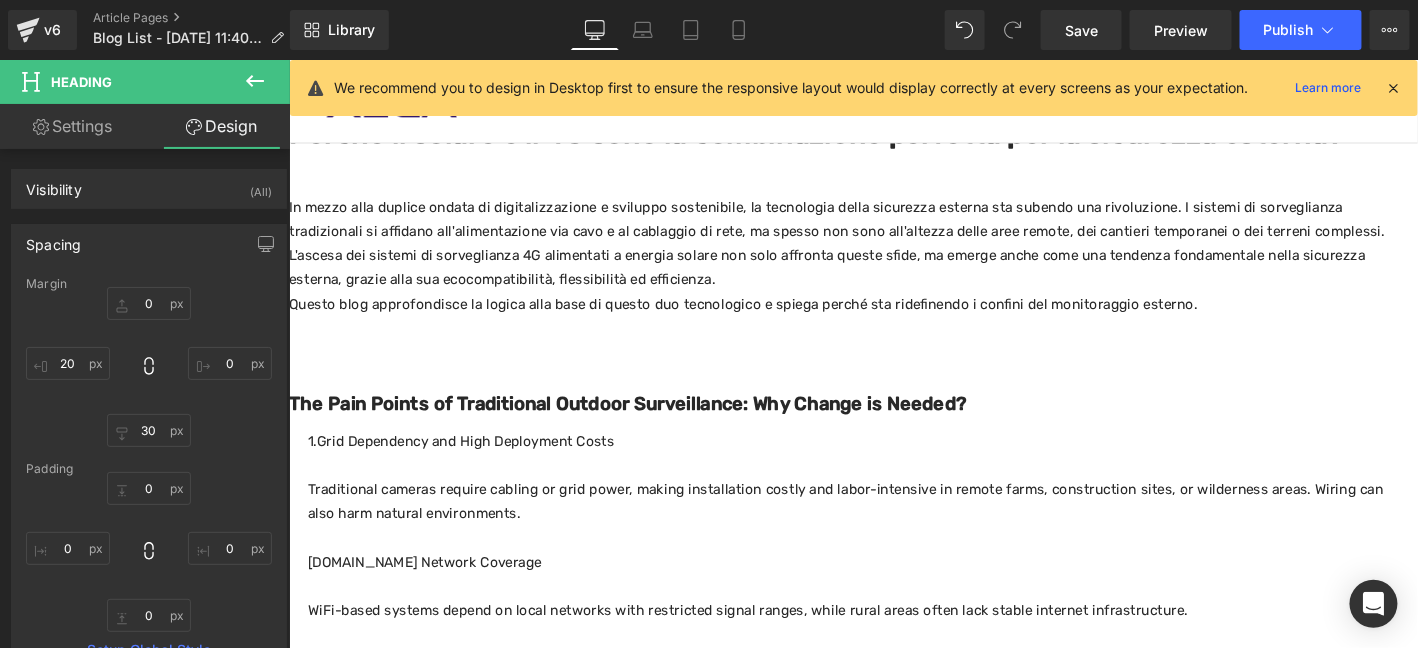 click on "The Pain Points of Traditional Outdoor Surveillance: Why Change is Needed?" at bounding box center (651, 428) 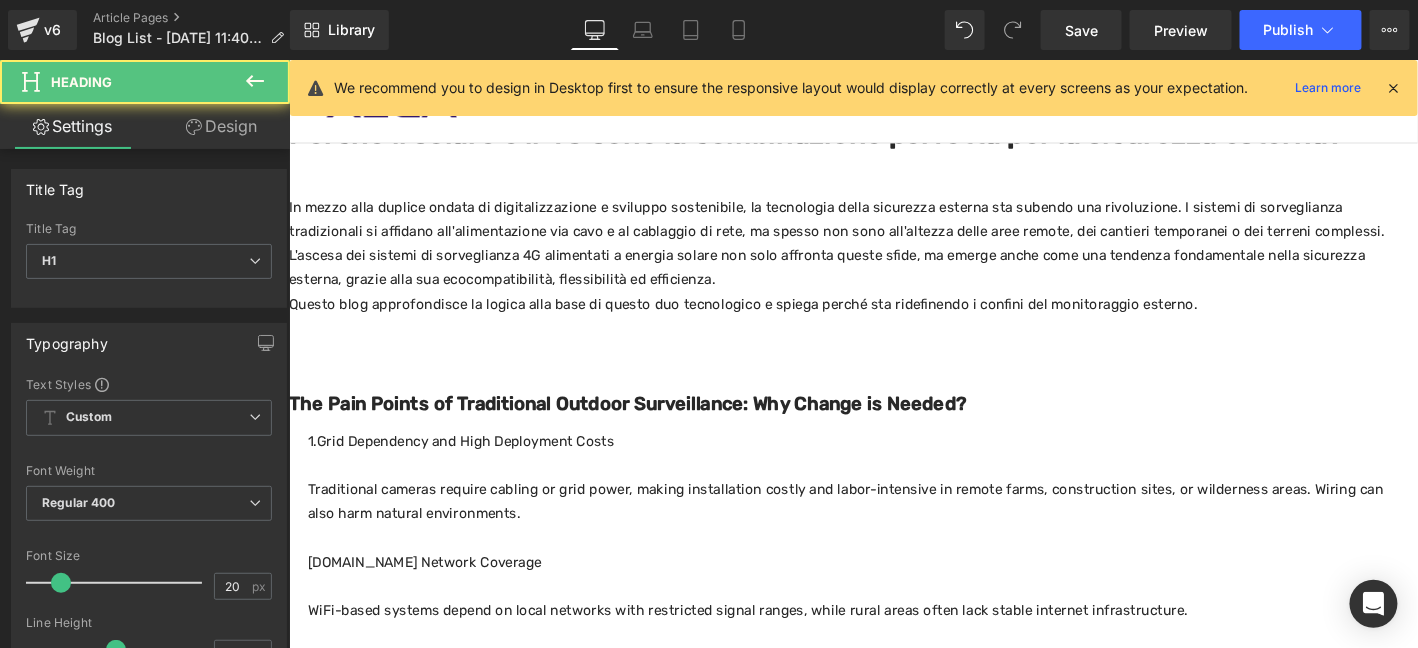 drag, startPoint x: 242, startPoint y: 123, endPoint x: 84, endPoint y: 343, distance: 270.8579 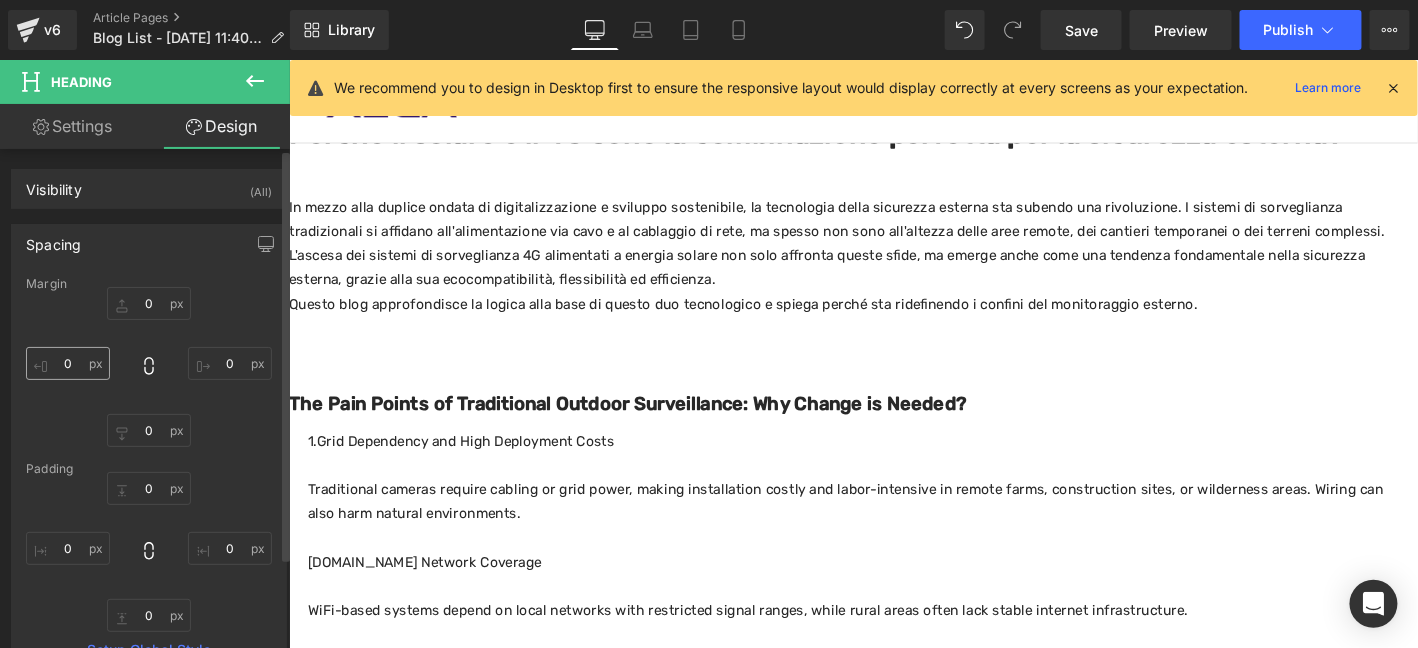 type on "0" 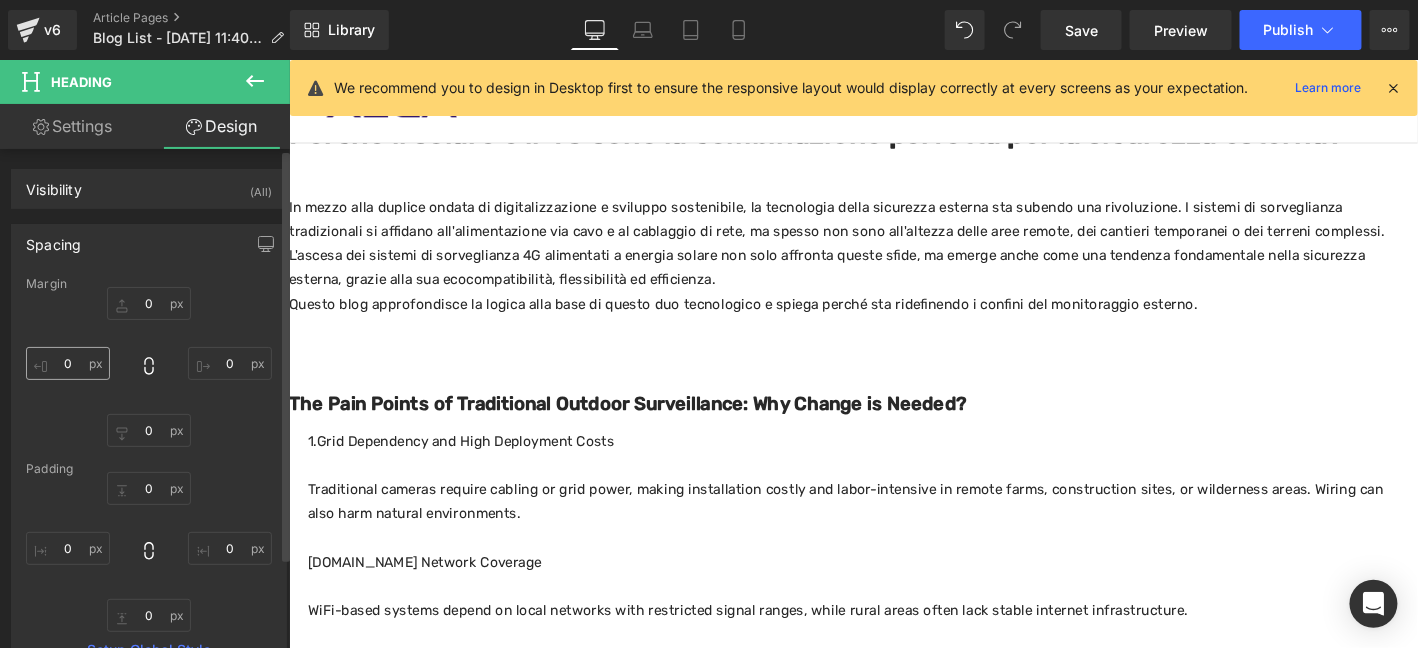 type on "0" 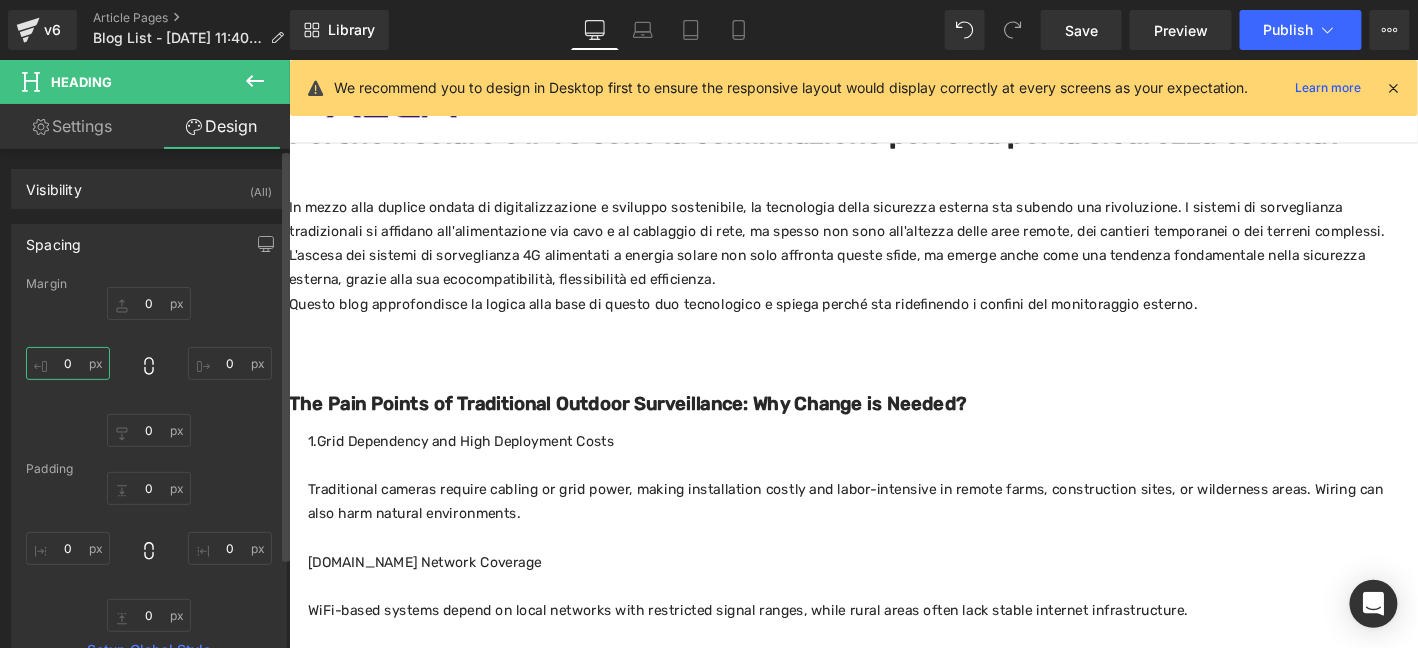 click on "0" at bounding box center (68, 363) 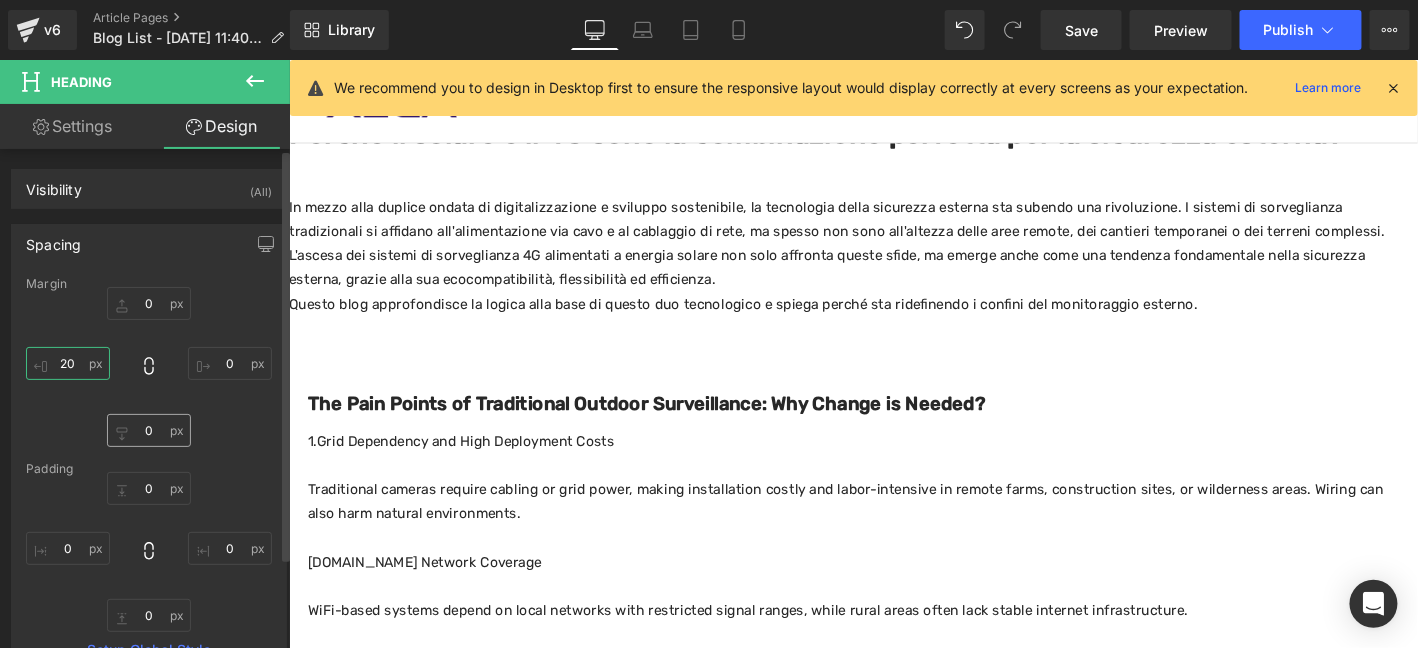 type on "20" 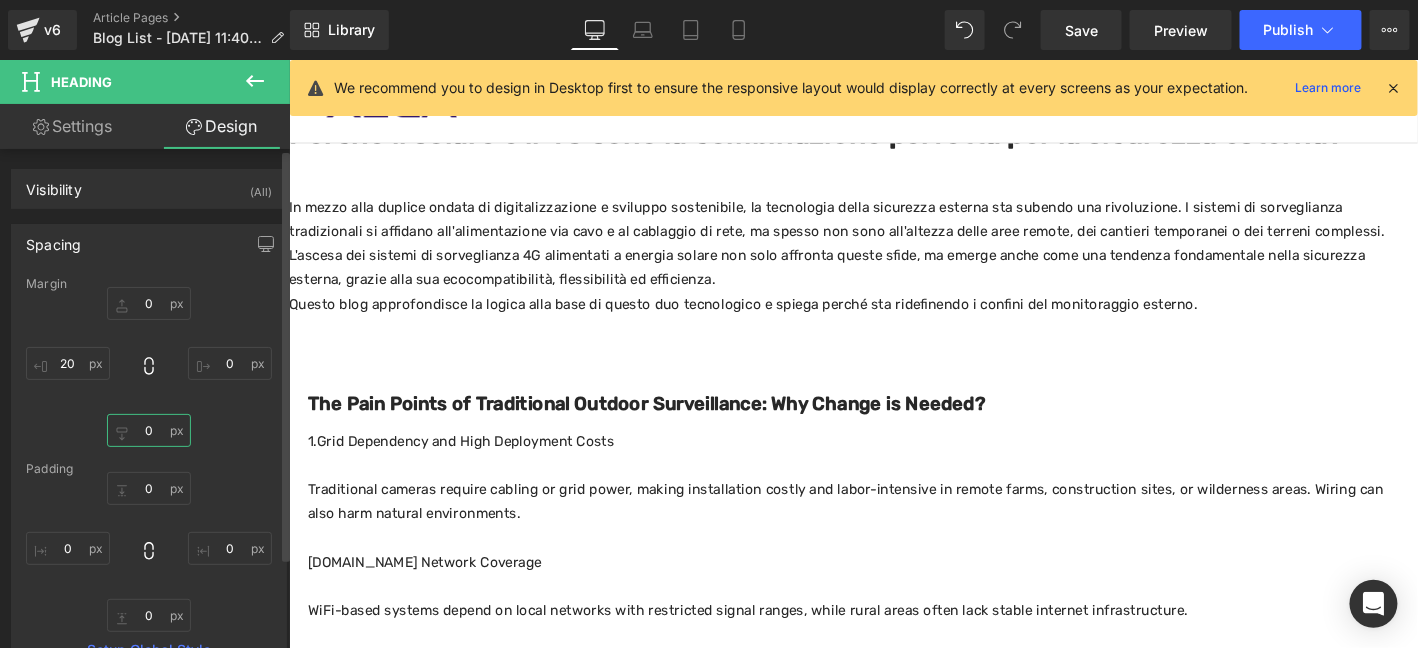 click on "0" at bounding box center (149, 430) 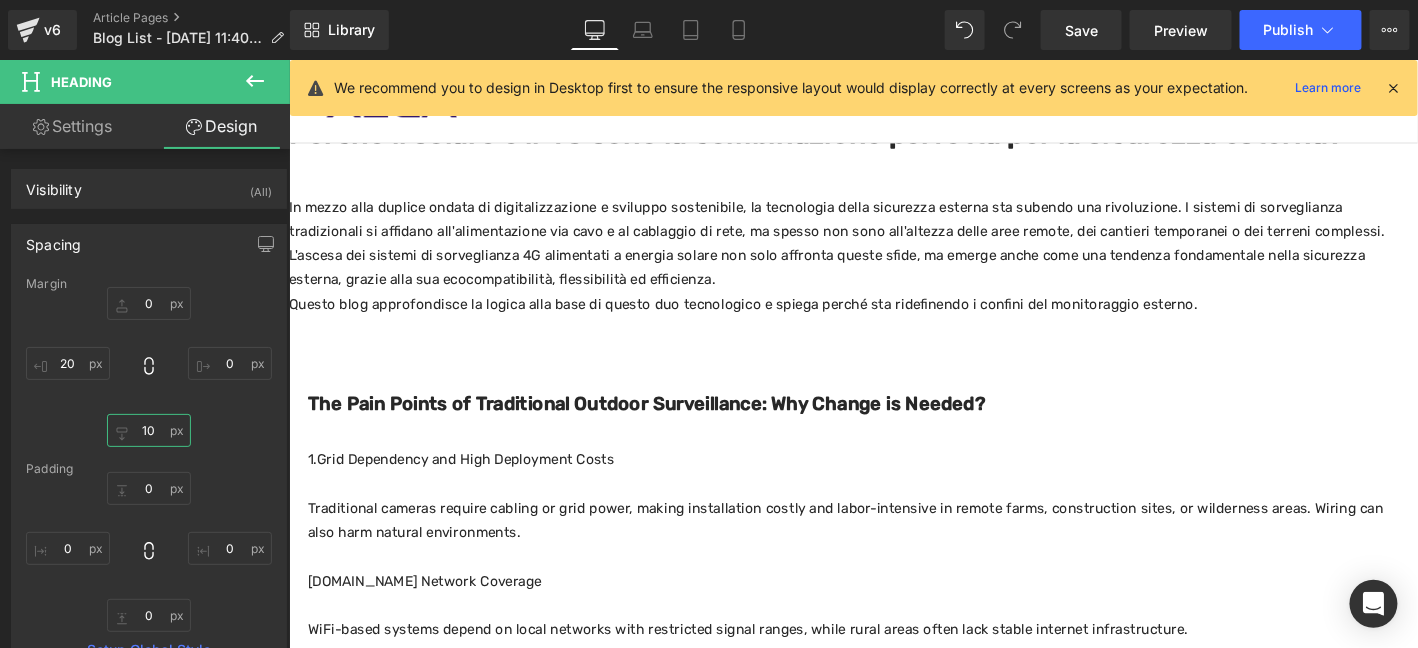 type on "10" 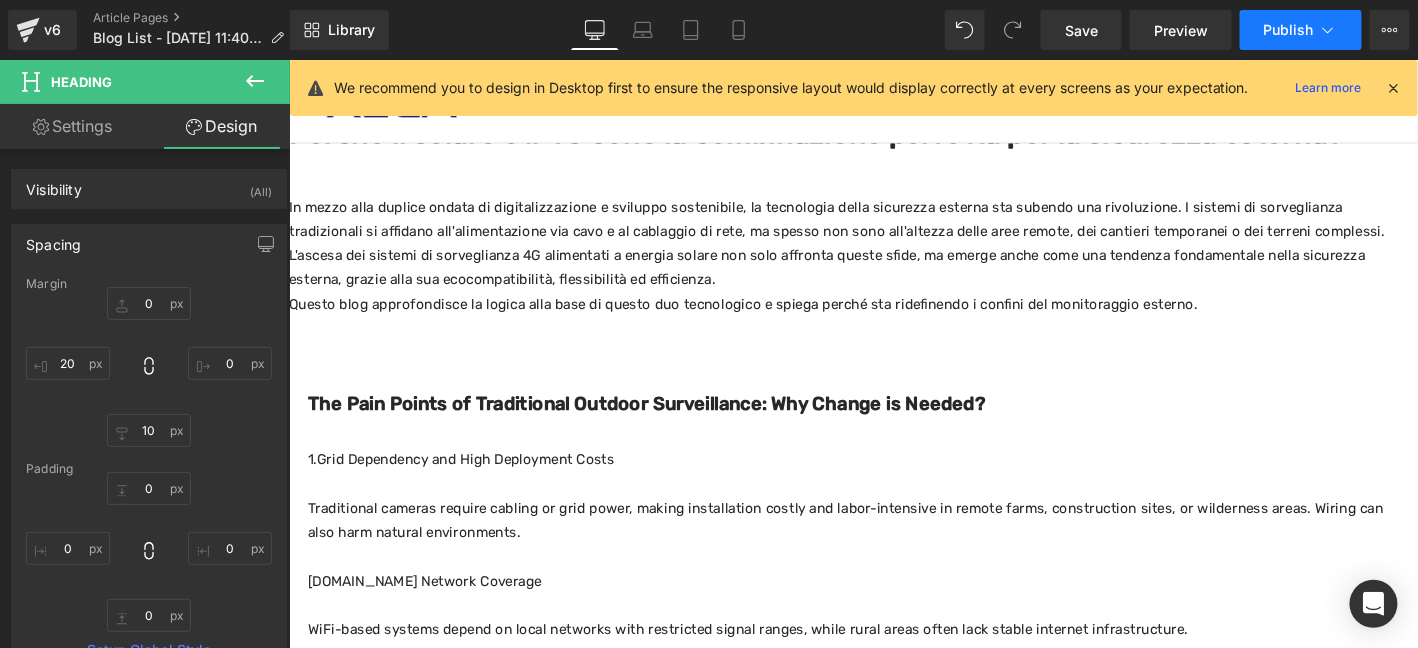 click on "Publish" at bounding box center (1289, 30) 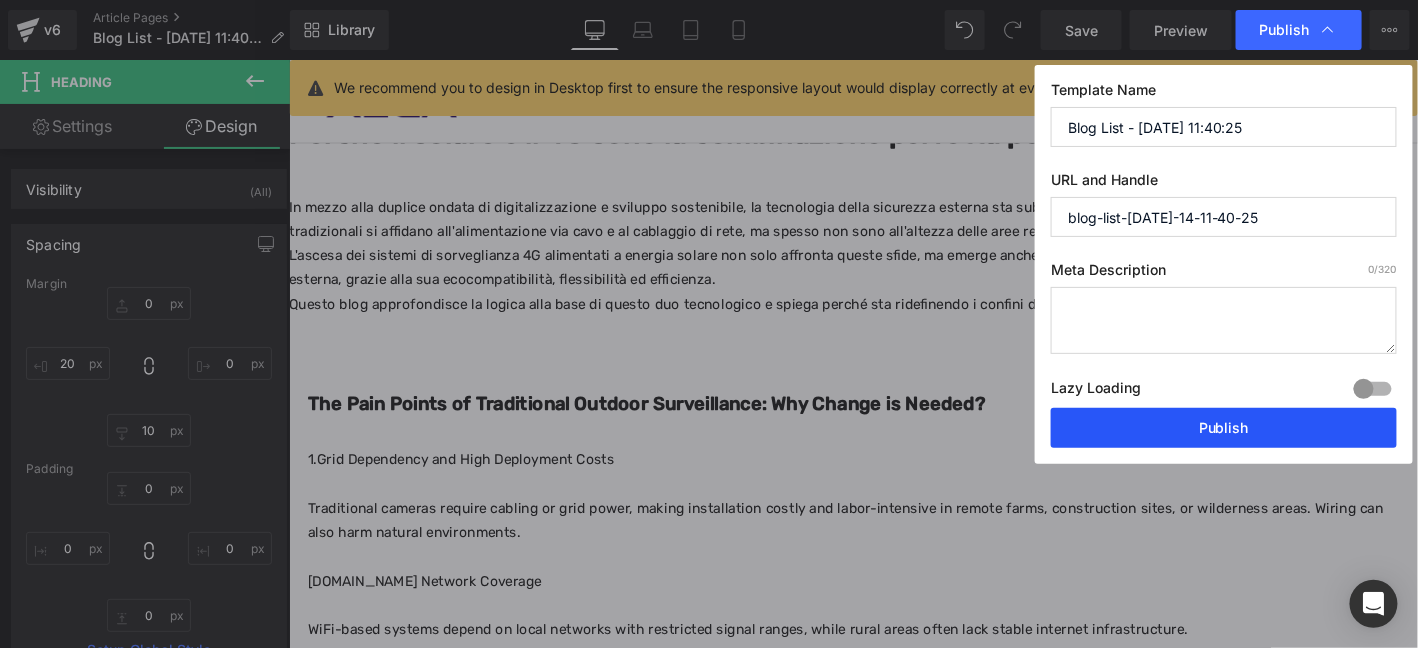drag, startPoint x: 1269, startPoint y: 426, endPoint x: 1017, endPoint y: 567, distance: 288.76462 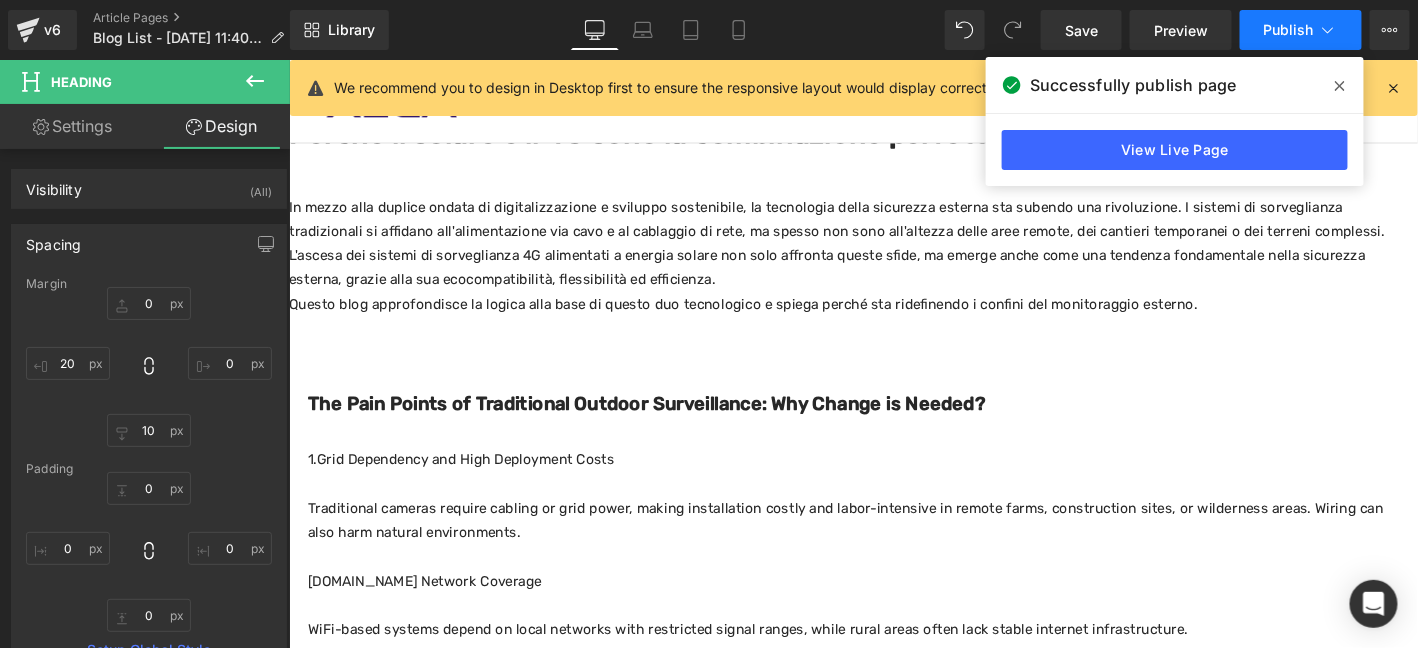 click on "Publish" at bounding box center (1301, 30) 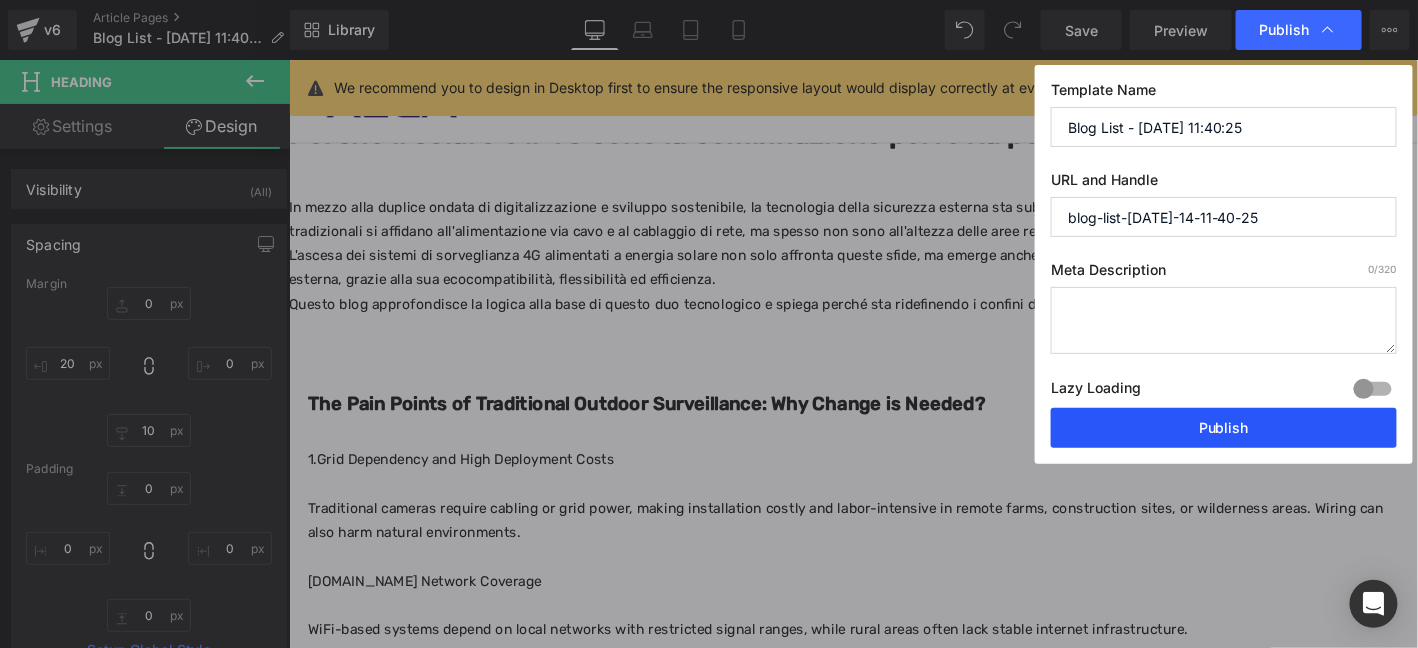 click on "Publish" at bounding box center (1224, 428) 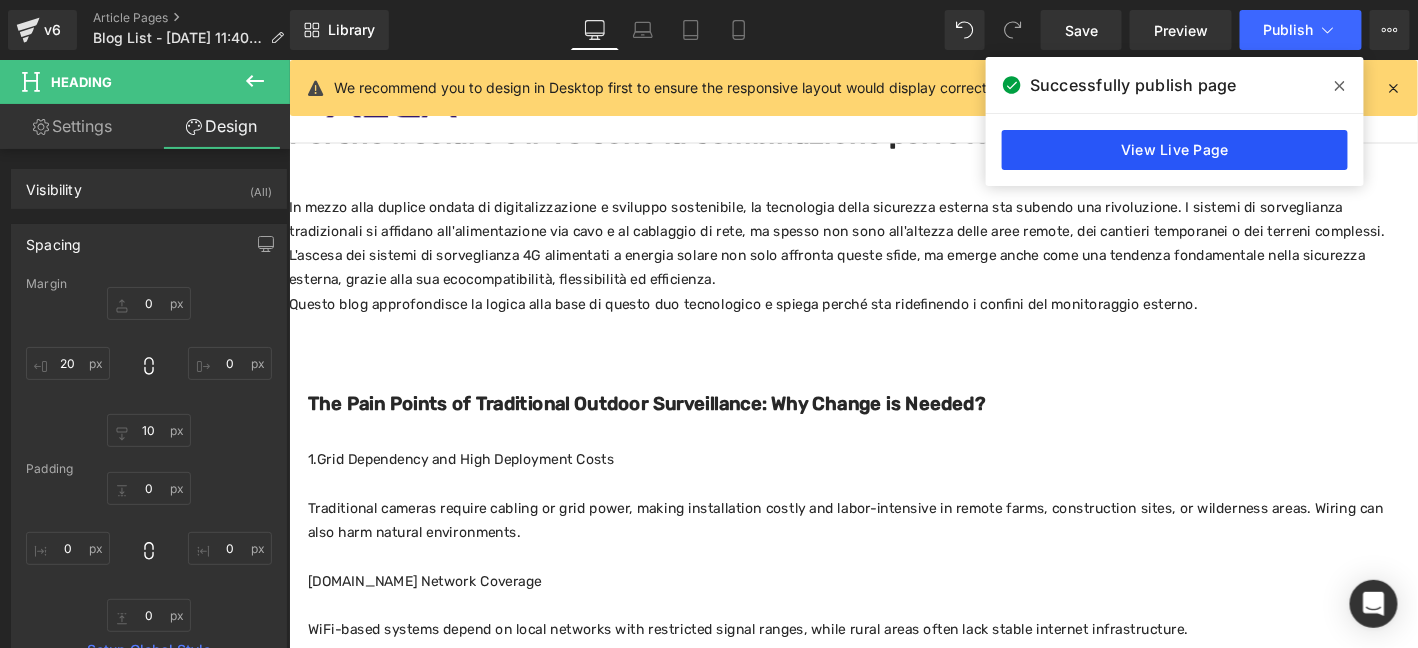 click on "View Live Page" at bounding box center (1175, 150) 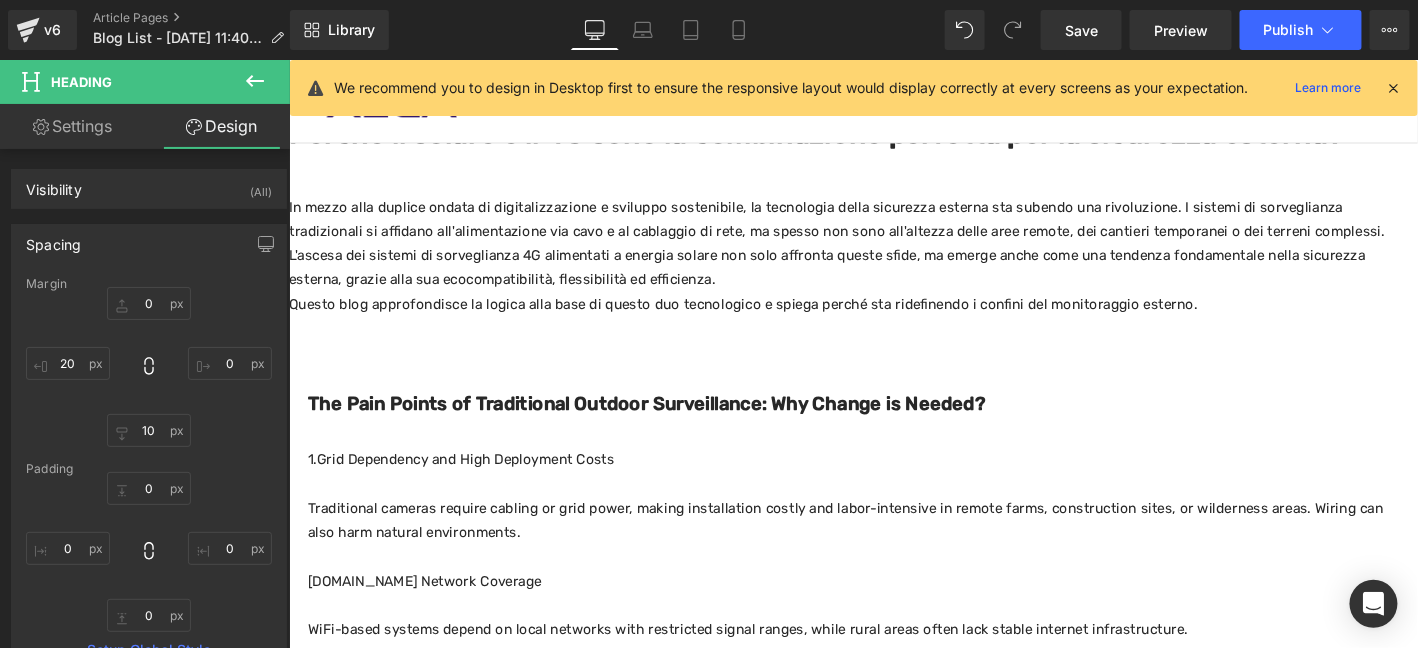 click on "Perché il solare e il 4G sono la combinazione perfetta per la sicurezza esterna?" at bounding box center (893, 140) 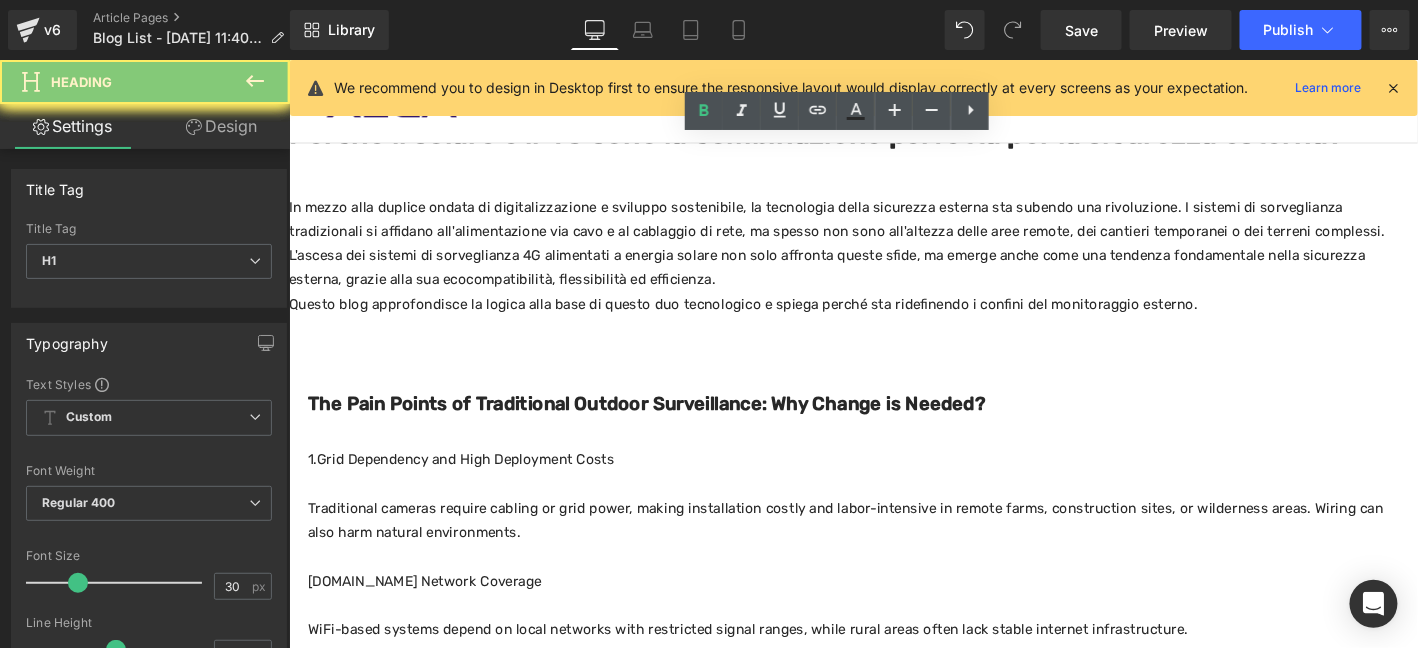 drag, startPoint x: 773, startPoint y: 181, endPoint x: 685, endPoint y: 221, distance: 96.66437 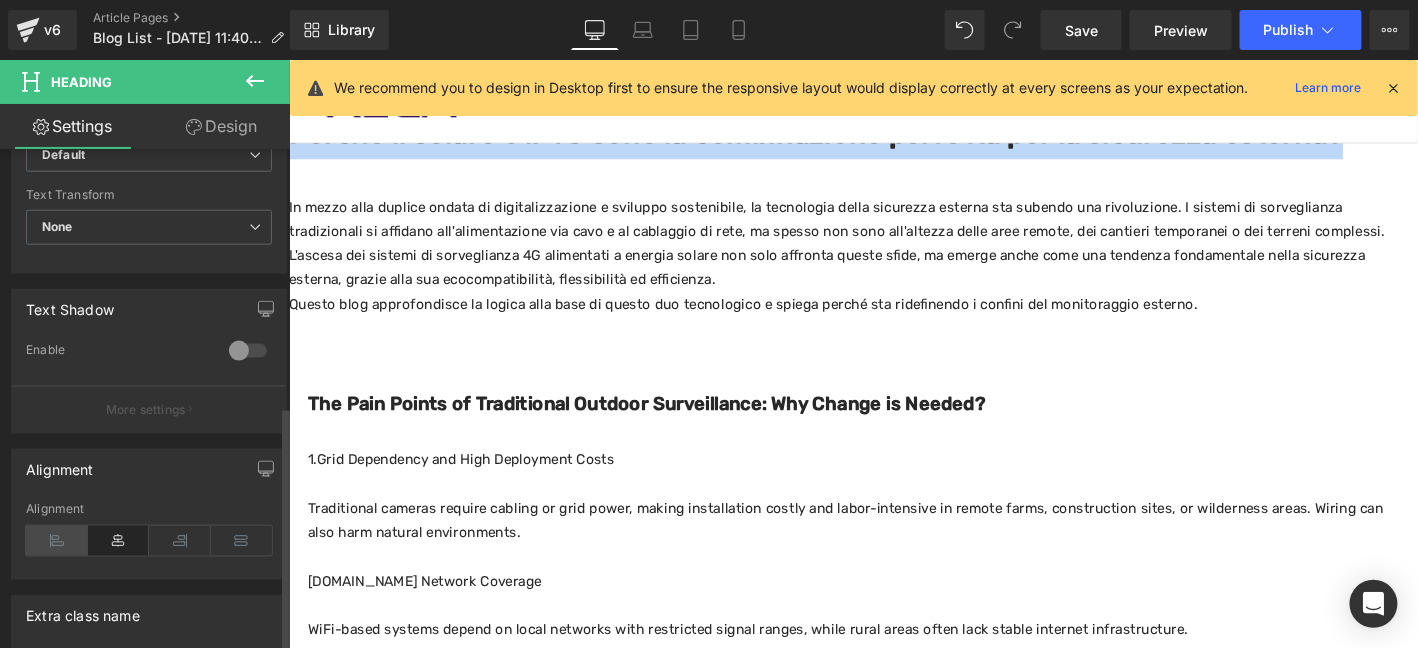 scroll, scrollTop: 733, scrollLeft: 0, axis: vertical 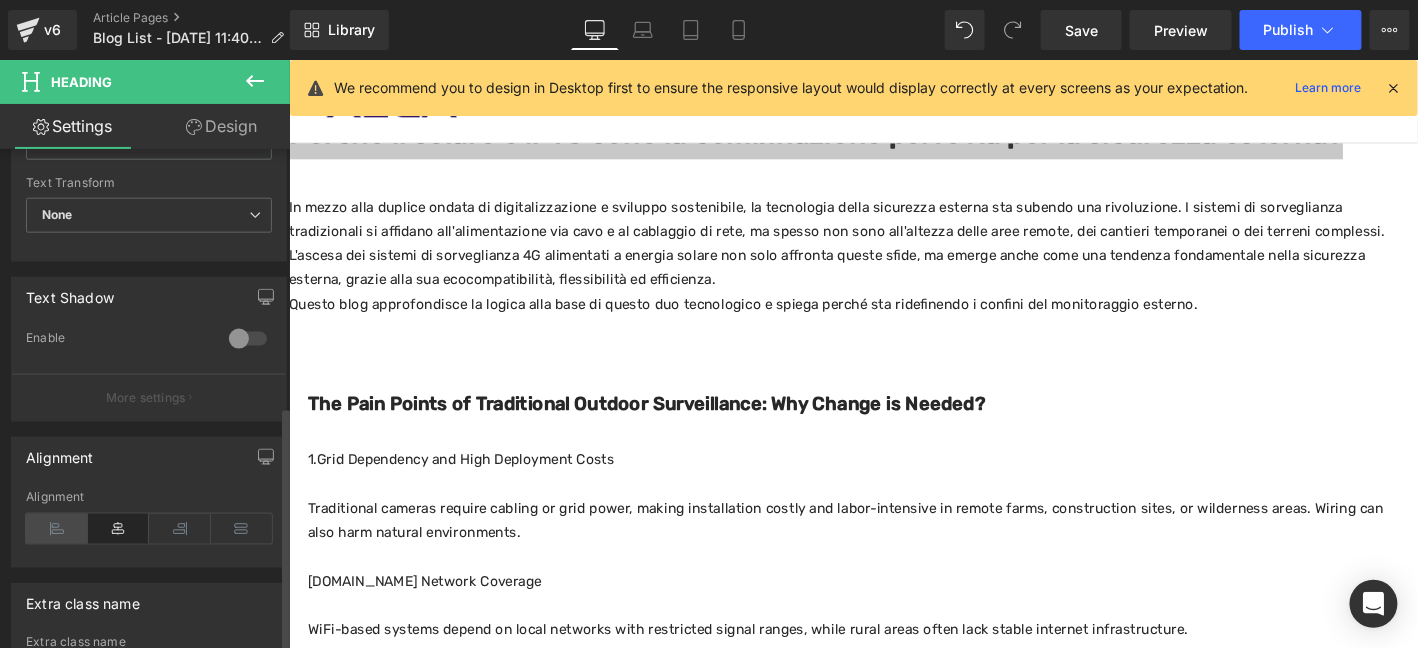 click at bounding box center [57, 529] 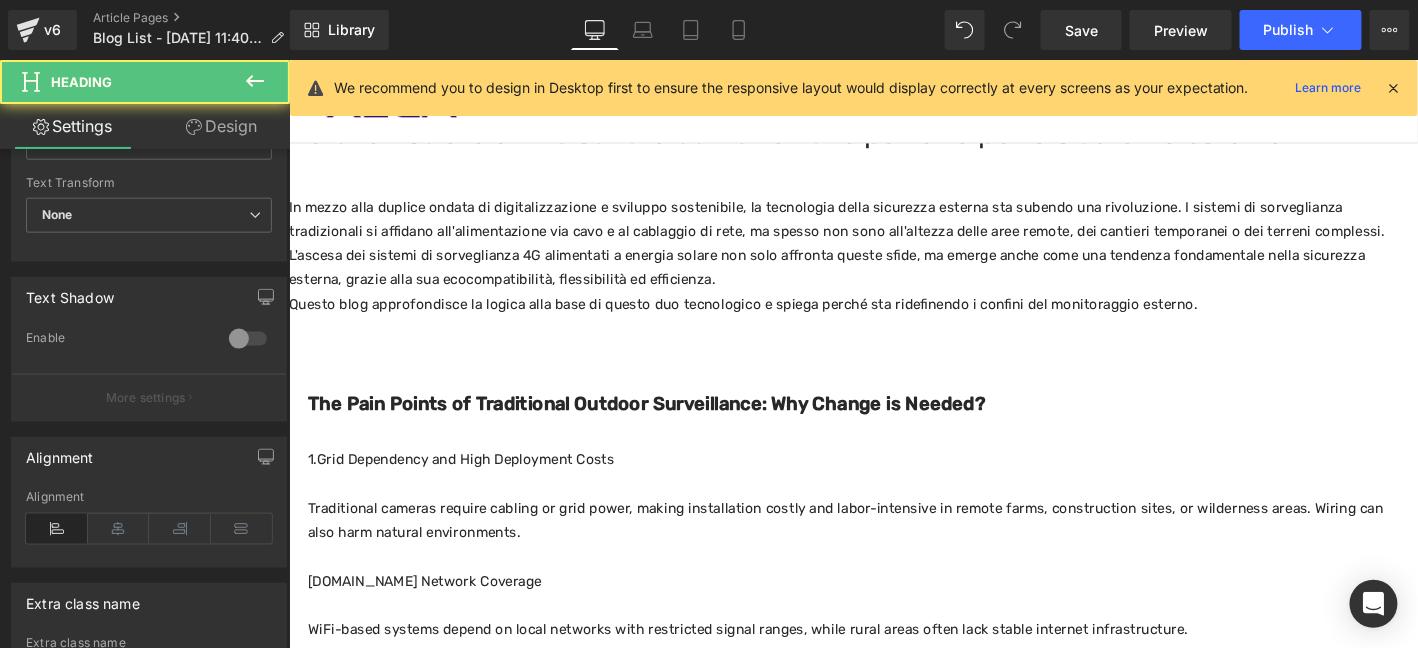click on "Perché il solare e il 4G sono la combinazione perfetta per la sicurezza esterna?" at bounding box center [893, 140] 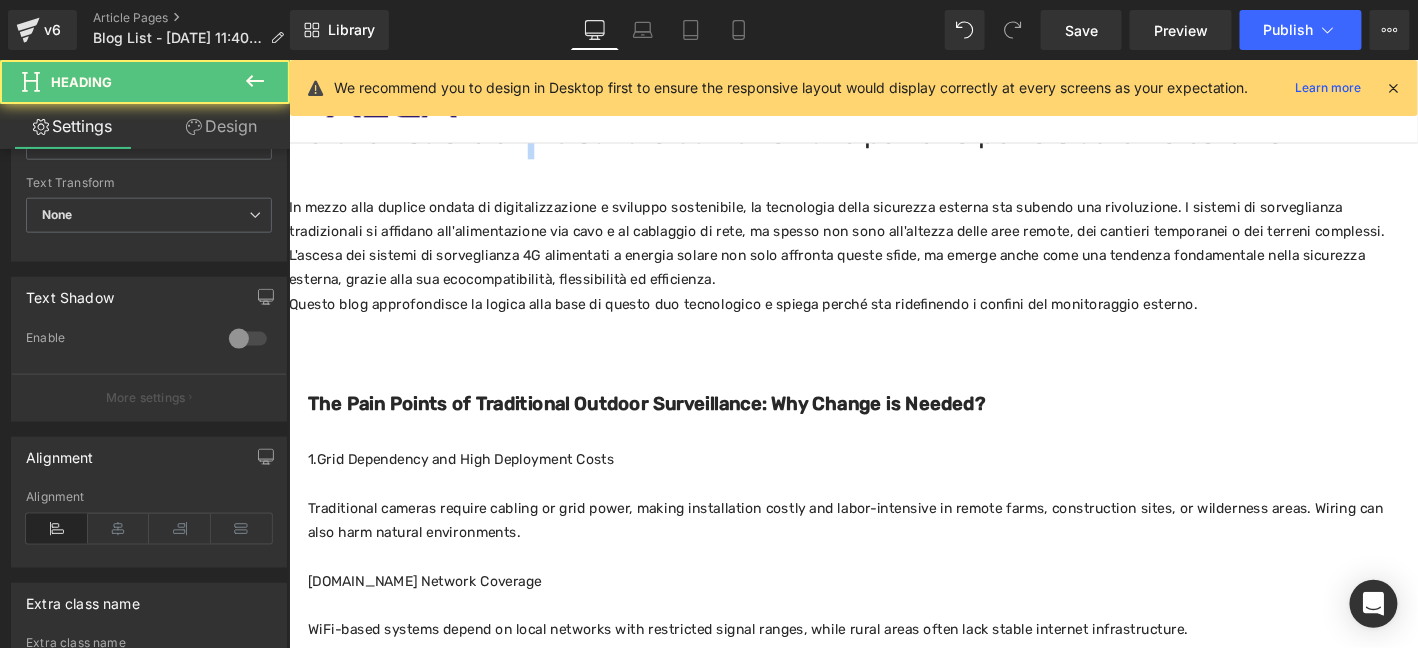 click on "Perché il solare e il 4G sono la combinazione perfetta per la sicurezza esterna?" at bounding box center [893, 140] 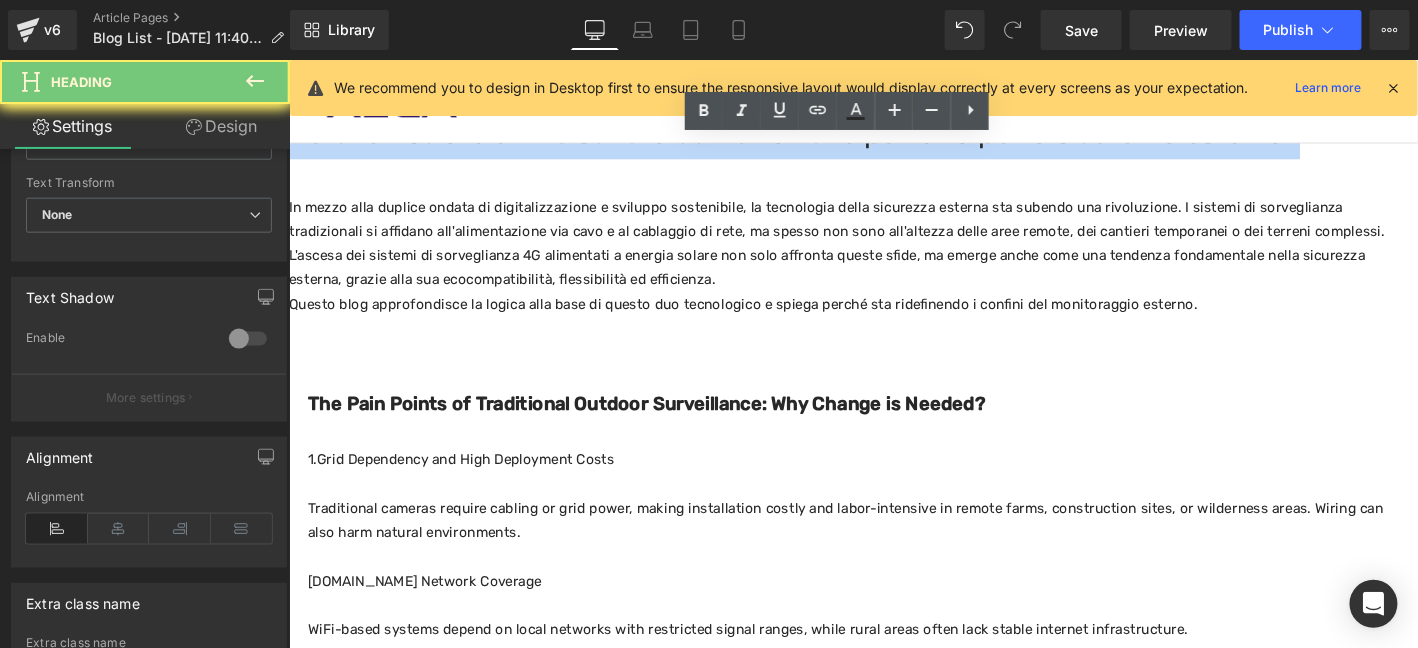 click on "Perché il solare e il 4G sono la combinazione perfetta per la sicurezza esterna?" at bounding box center [893, 140] 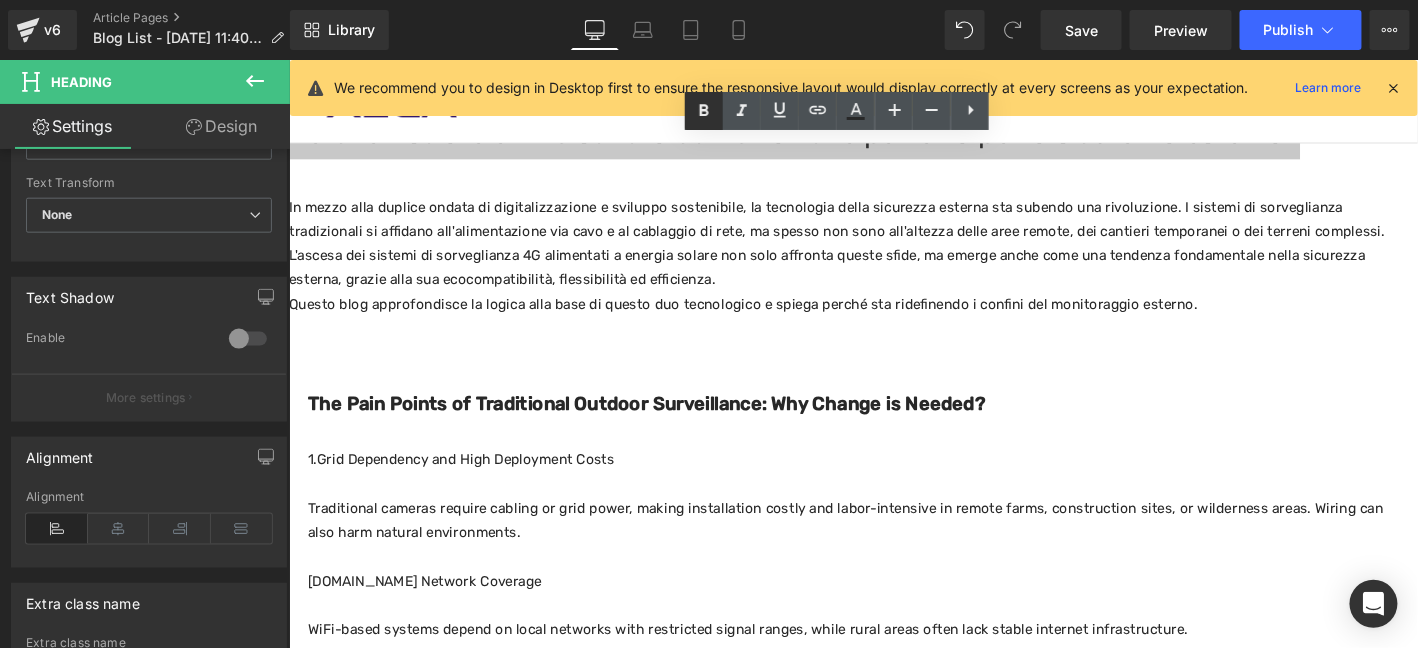 click 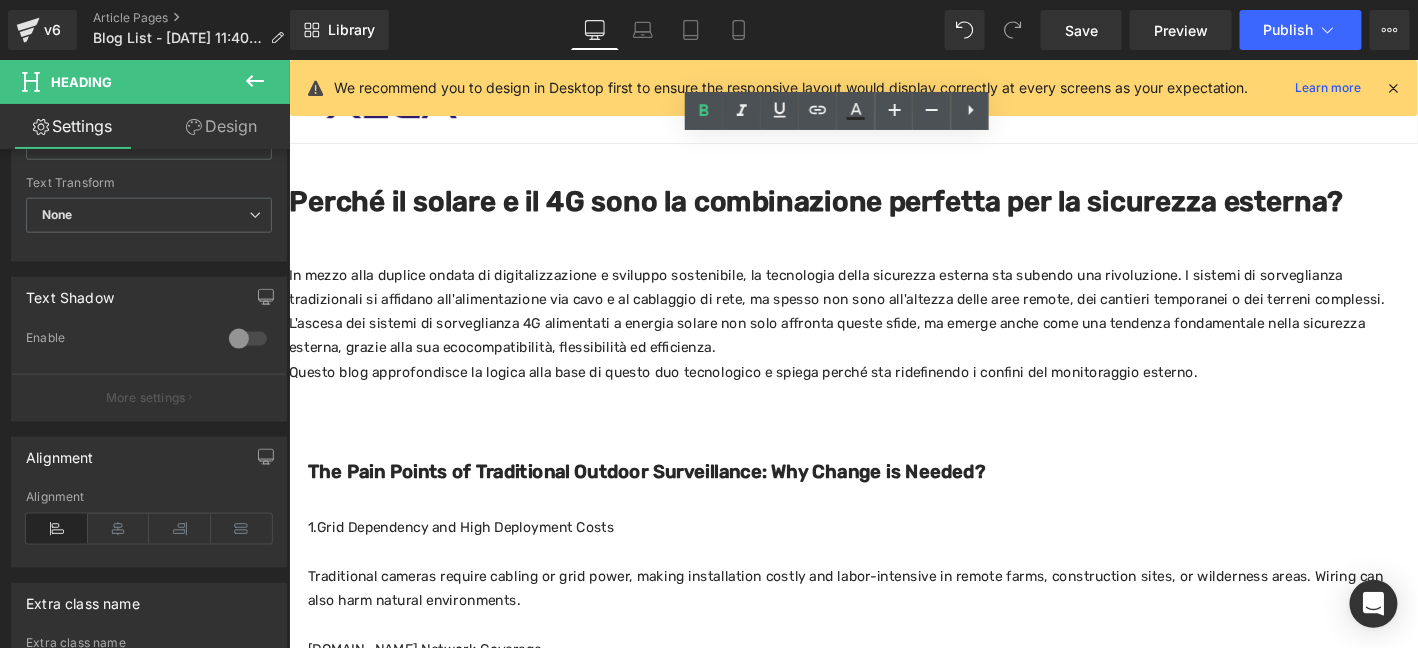 scroll, scrollTop: 0, scrollLeft: 0, axis: both 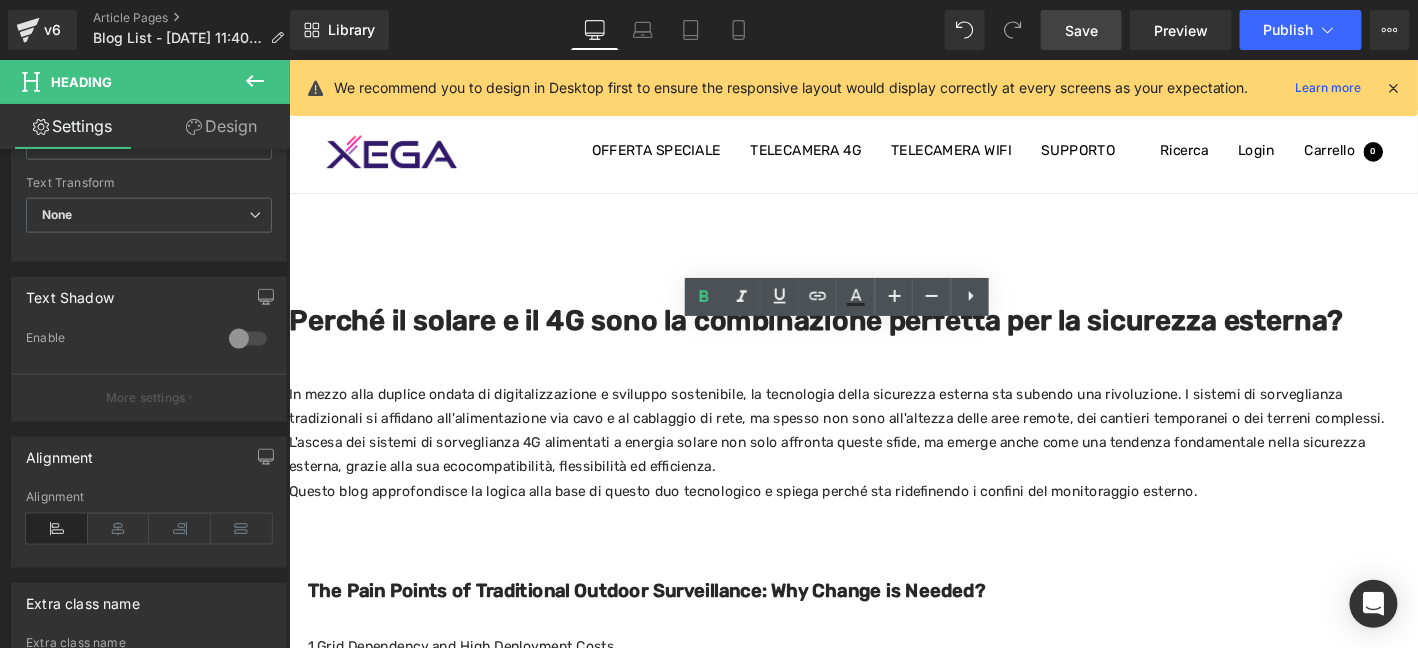 click on "Save" at bounding box center [1081, 30] 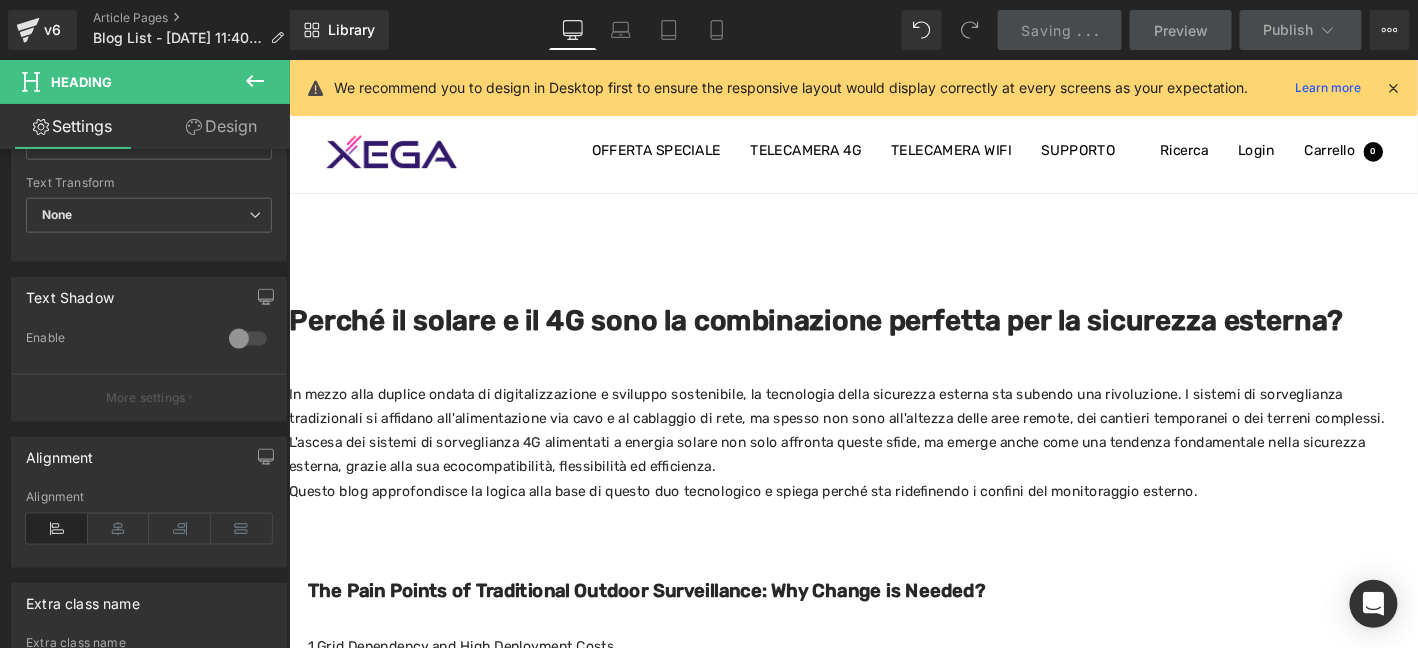 click on "Perché il solare e il 4G sono la combinazione perfetta per la sicurezza esterna?" at bounding box center [853, 339] 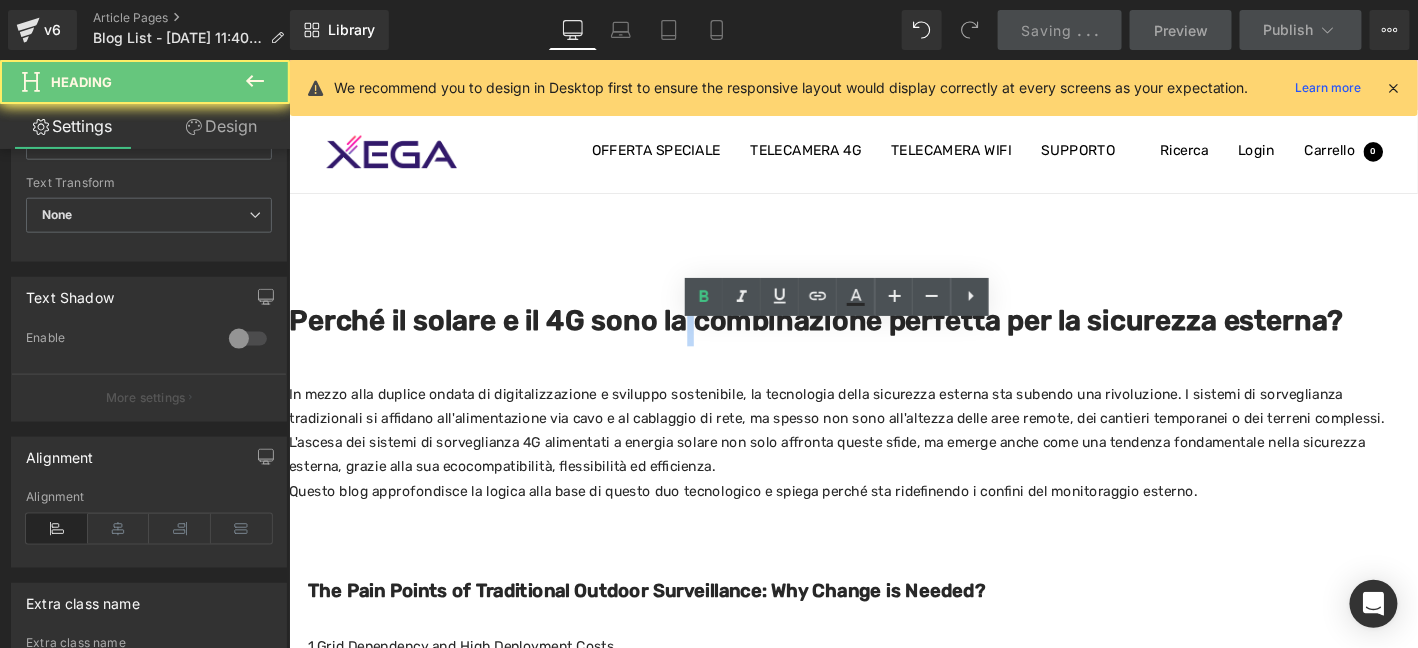 click on "Perché il solare e il 4G sono la combinazione perfetta per la sicurezza esterna?" at bounding box center [853, 339] 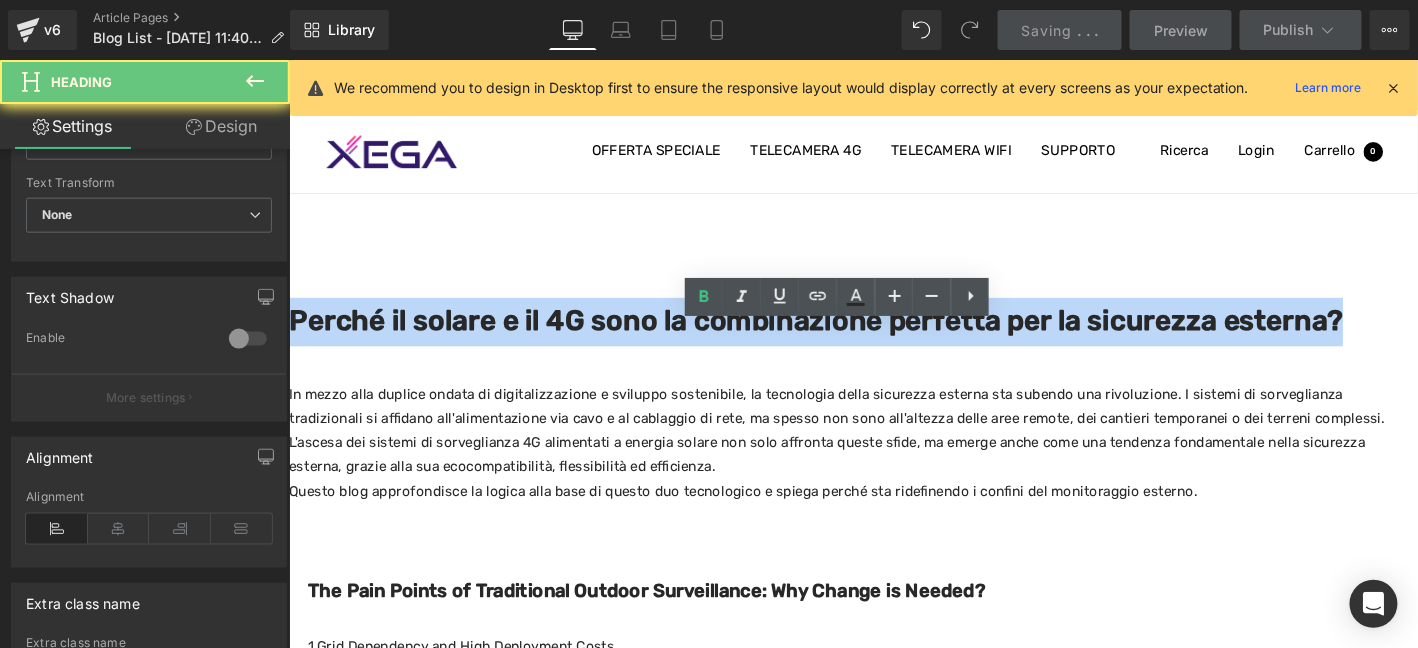 click on "Perché il solare e il 4G sono la combinazione perfetta per la sicurezza esterna?" at bounding box center (853, 339) 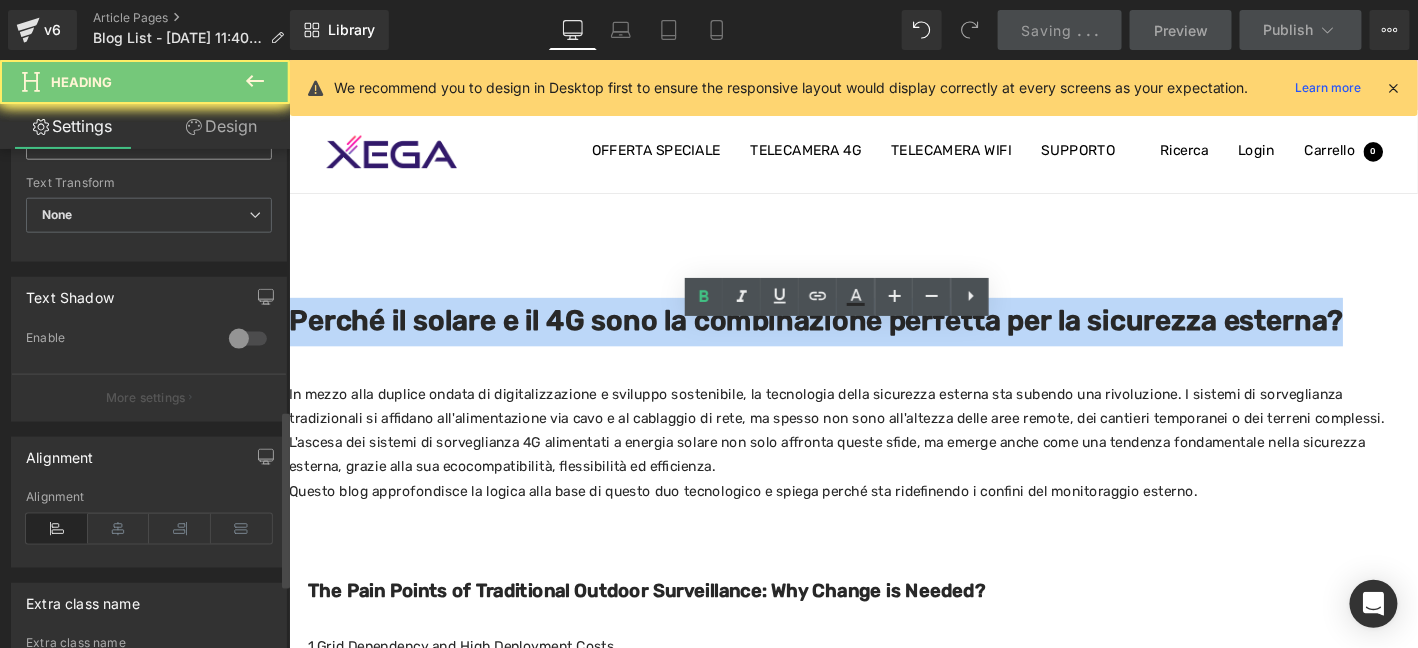 copy on "Perché il solare e il 4G sono la combinazione perfetta per la sicurezza esterna?" 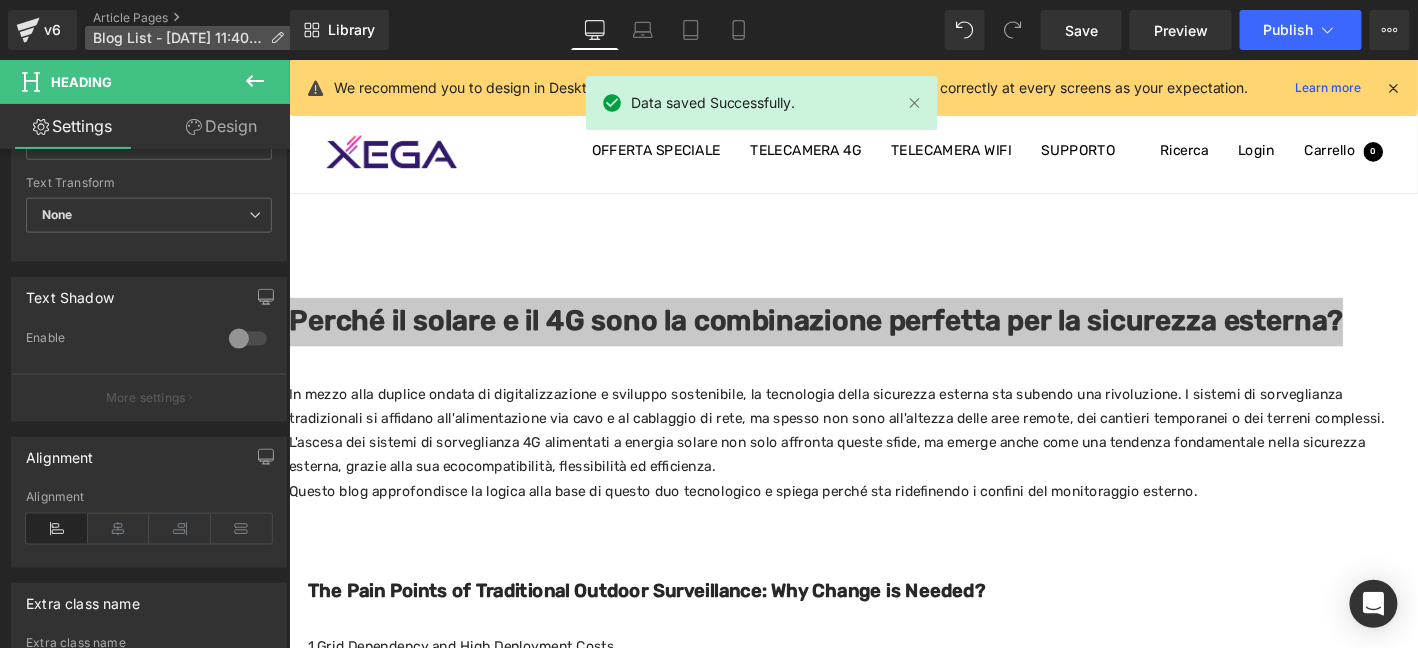 click at bounding box center [277, 38] 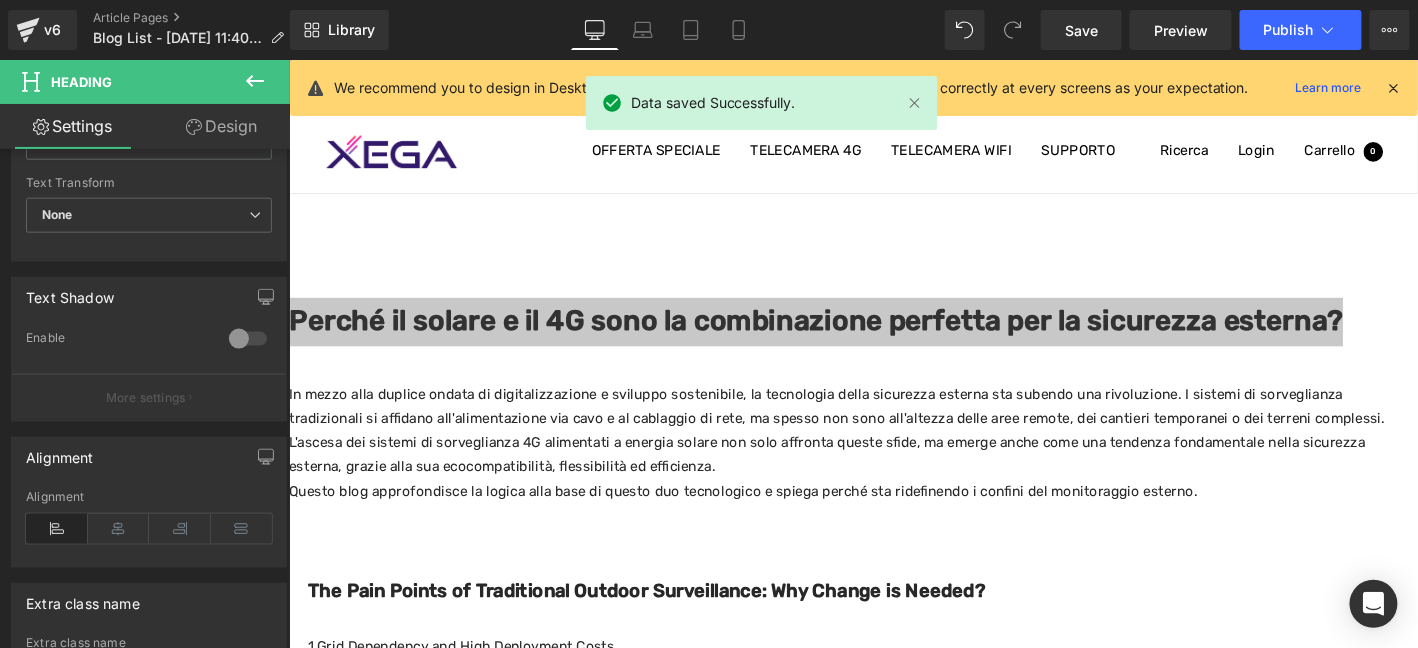 click on "Article Pages Blog List - [DATE] 11:40:25" at bounding box center (196, 30) 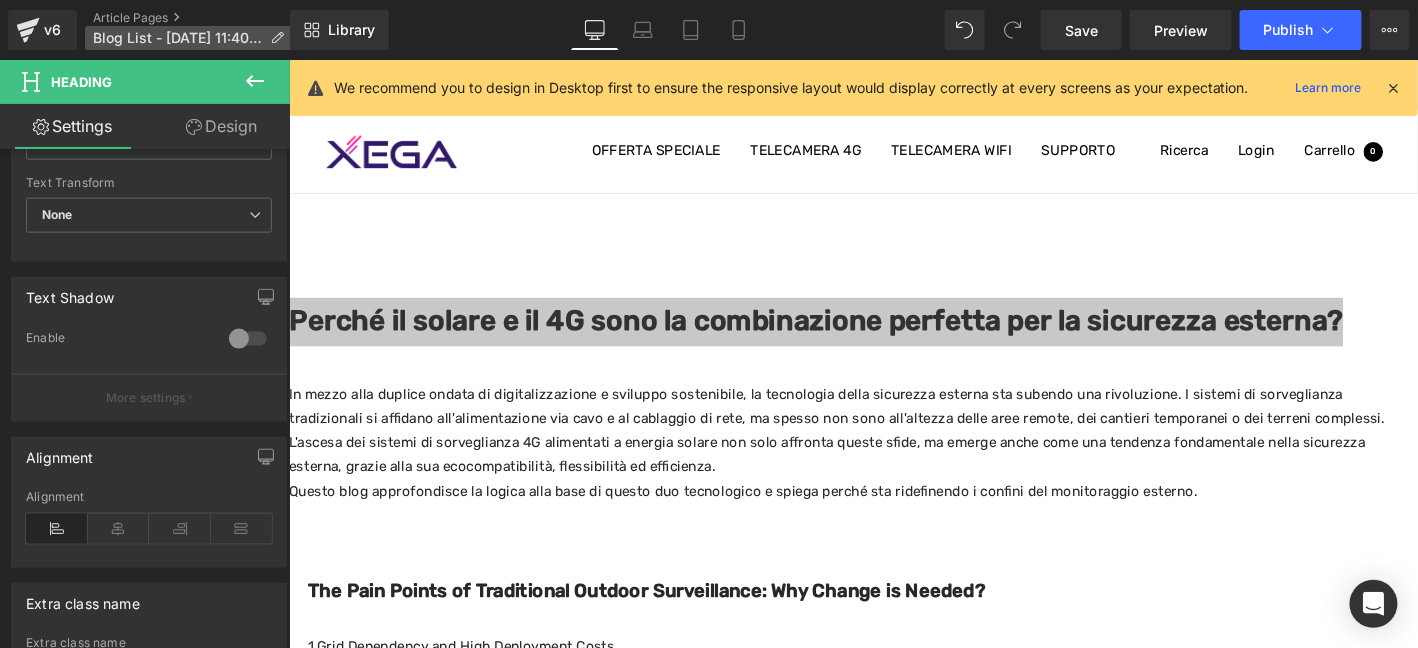 click on "Blog List - [DATE] 11:40:25" at bounding box center (188, 38) 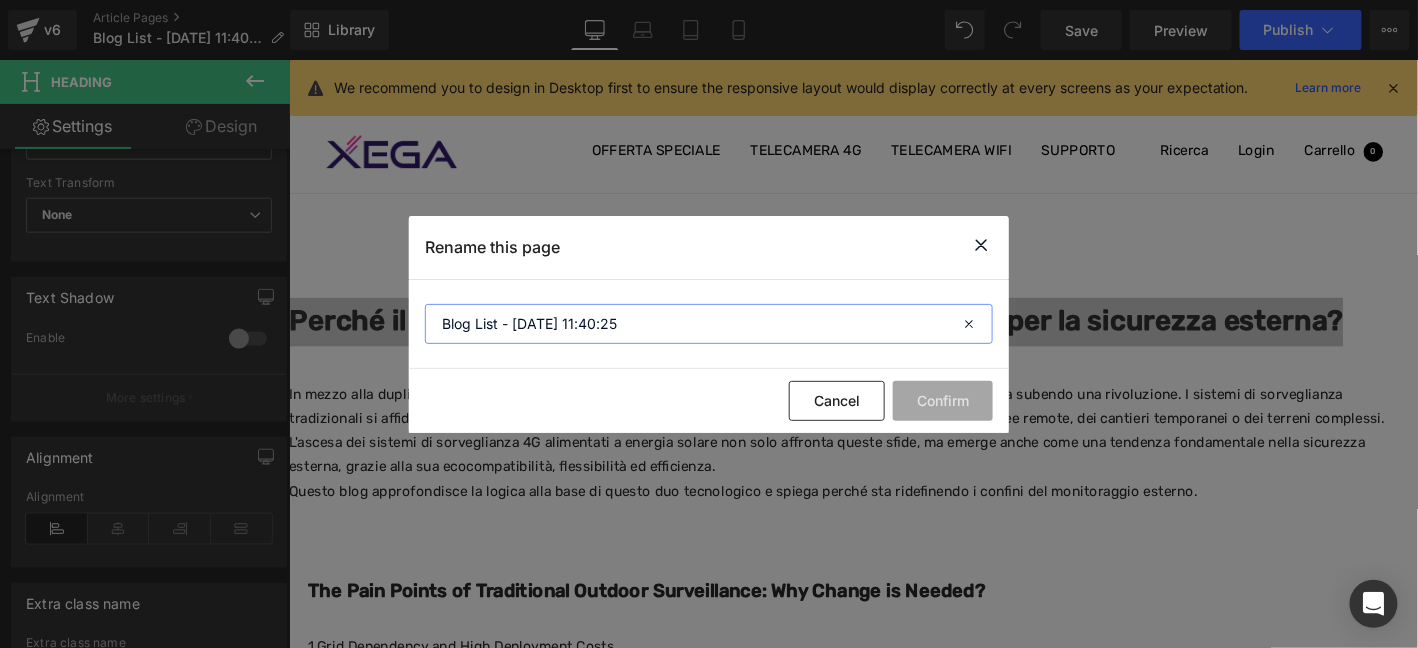 drag, startPoint x: 682, startPoint y: 333, endPoint x: 267, endPoint y: 314, distance: 415.43472 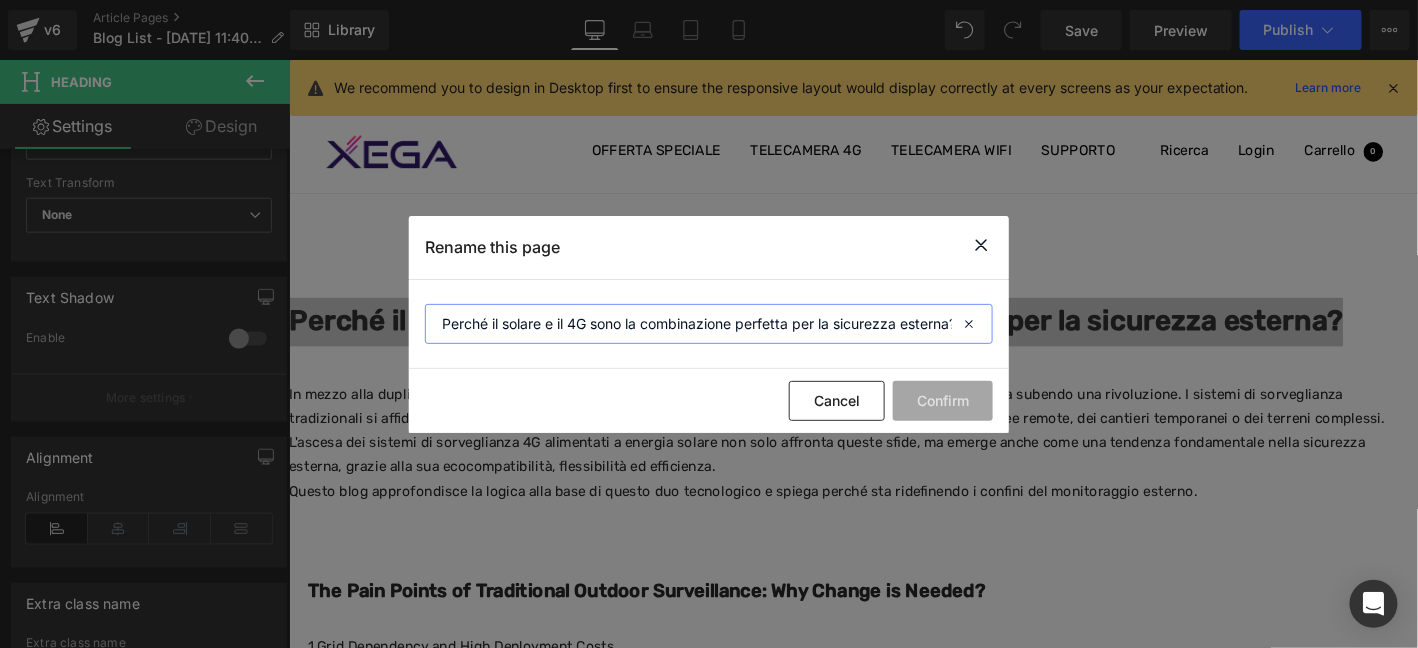 scroll, scrollTop: 0, scrollLeft: 10, axis: horizontal 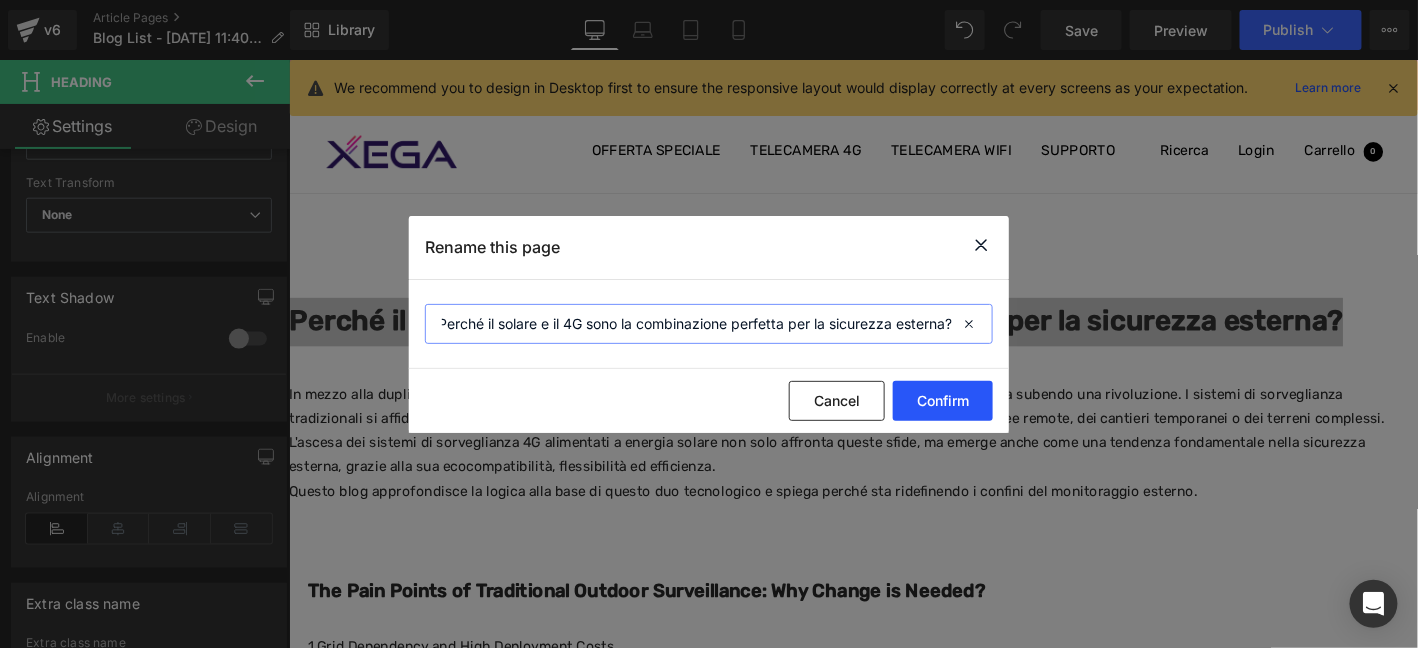 type on "Perché il solare e il 4G sono la combinazione perfetta per la sicurezza esterna?" 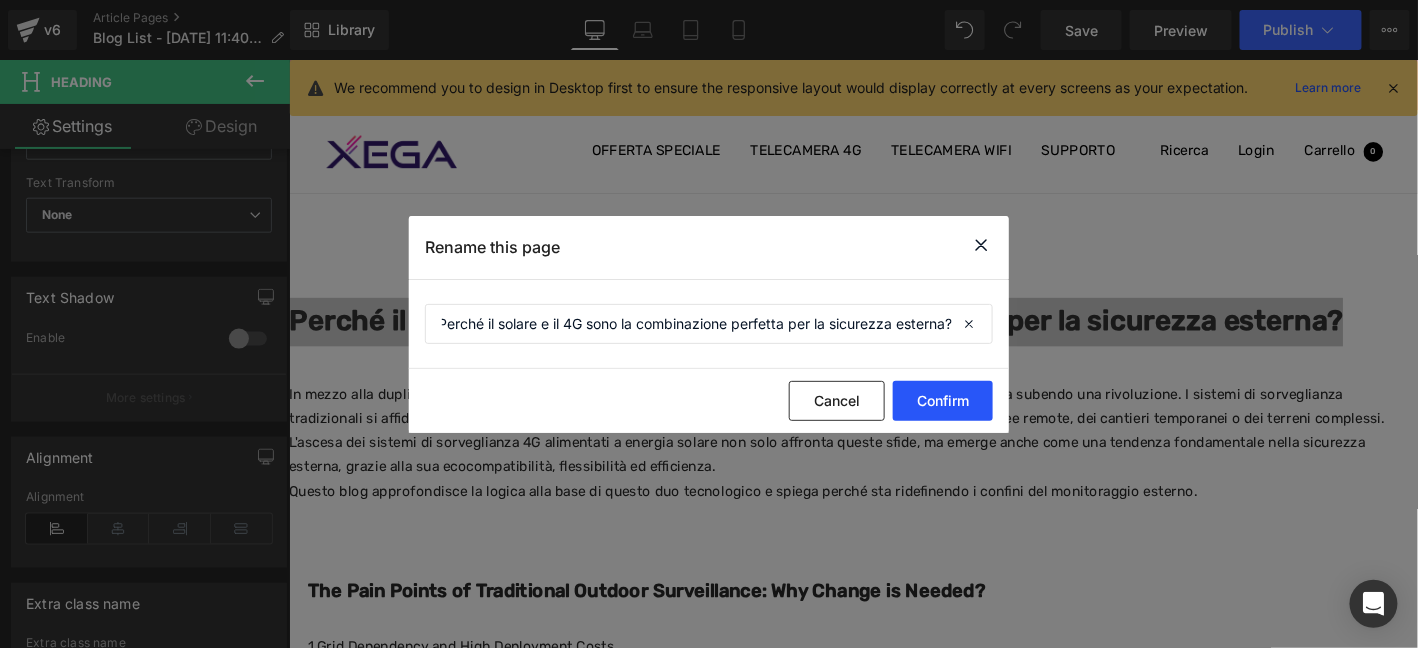 click on "Confirm" at bounding box center (943, 401) 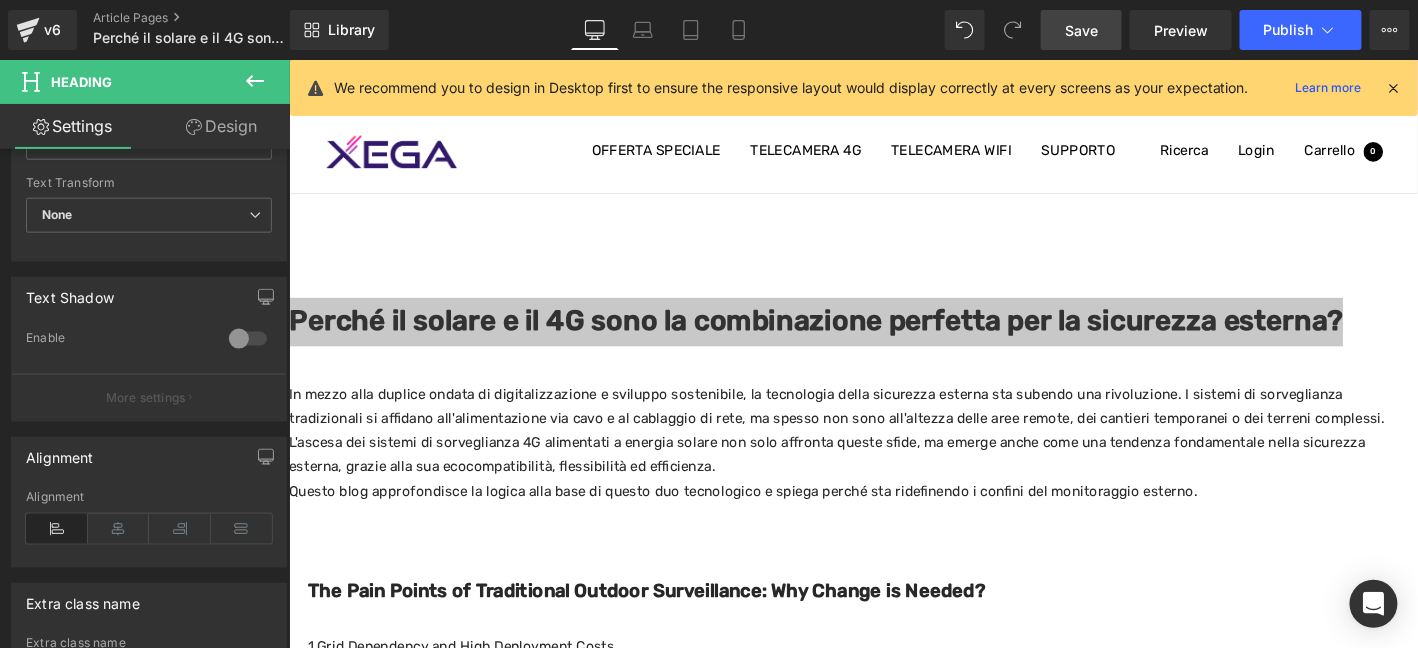 click on "Save" at bounding box center [1081, 30] 